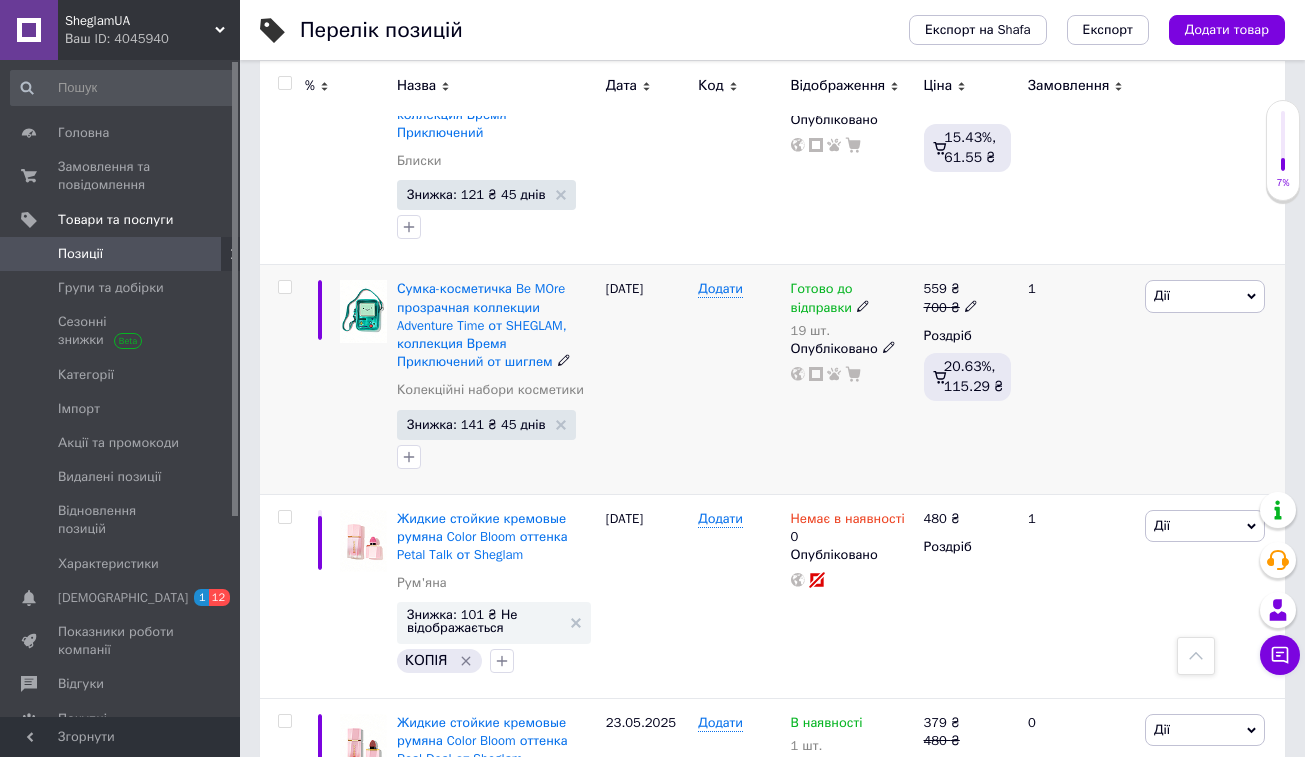 scroll, scrollTop: 4460, scrollLeft: 0, axis: vertical 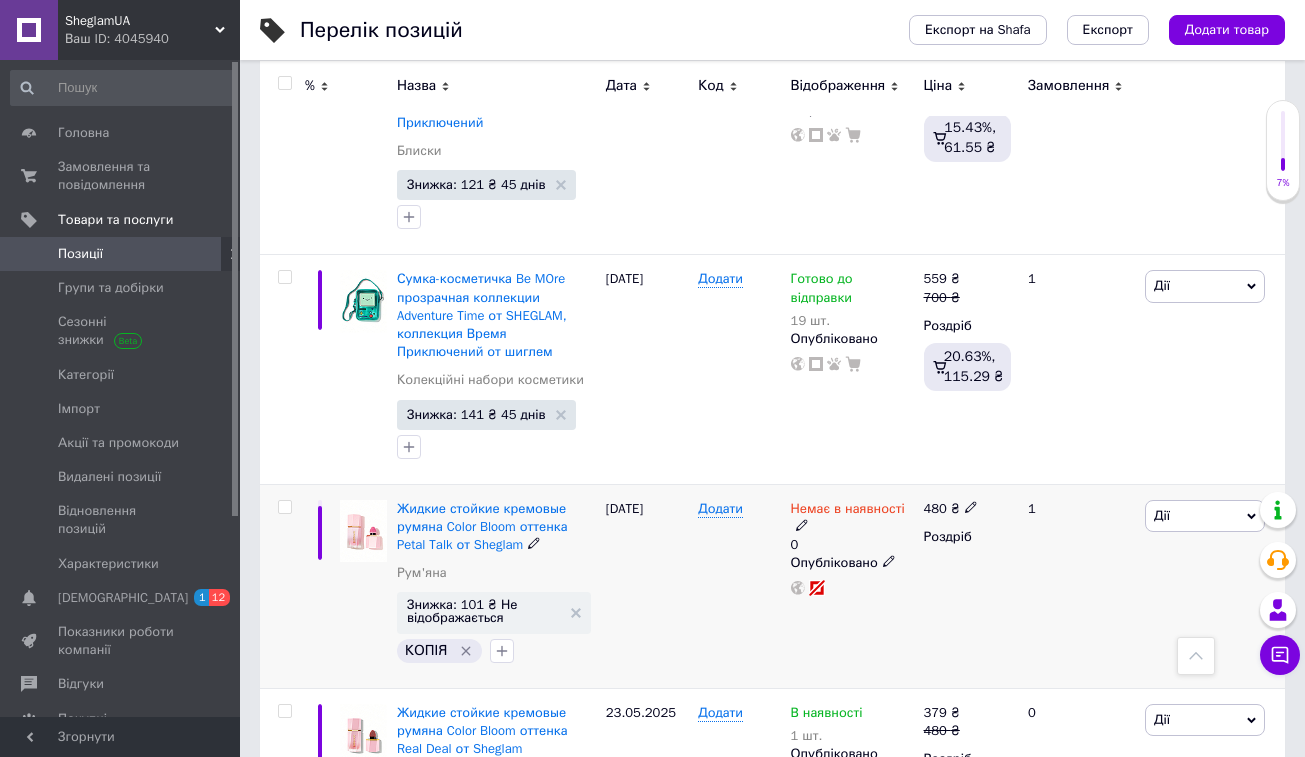 click on "Дії" at bounding box center (1205, 516) 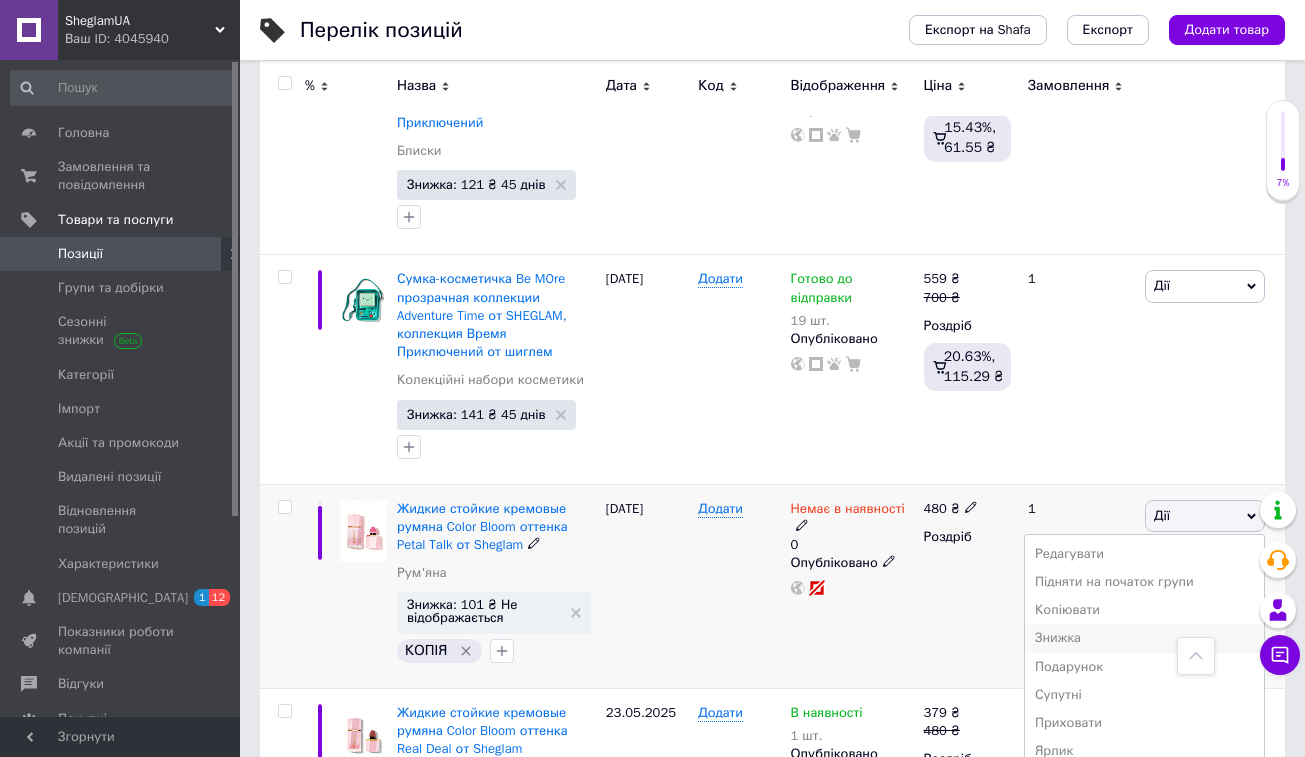 click on "Знижка" at bounding box center [1144, 638] 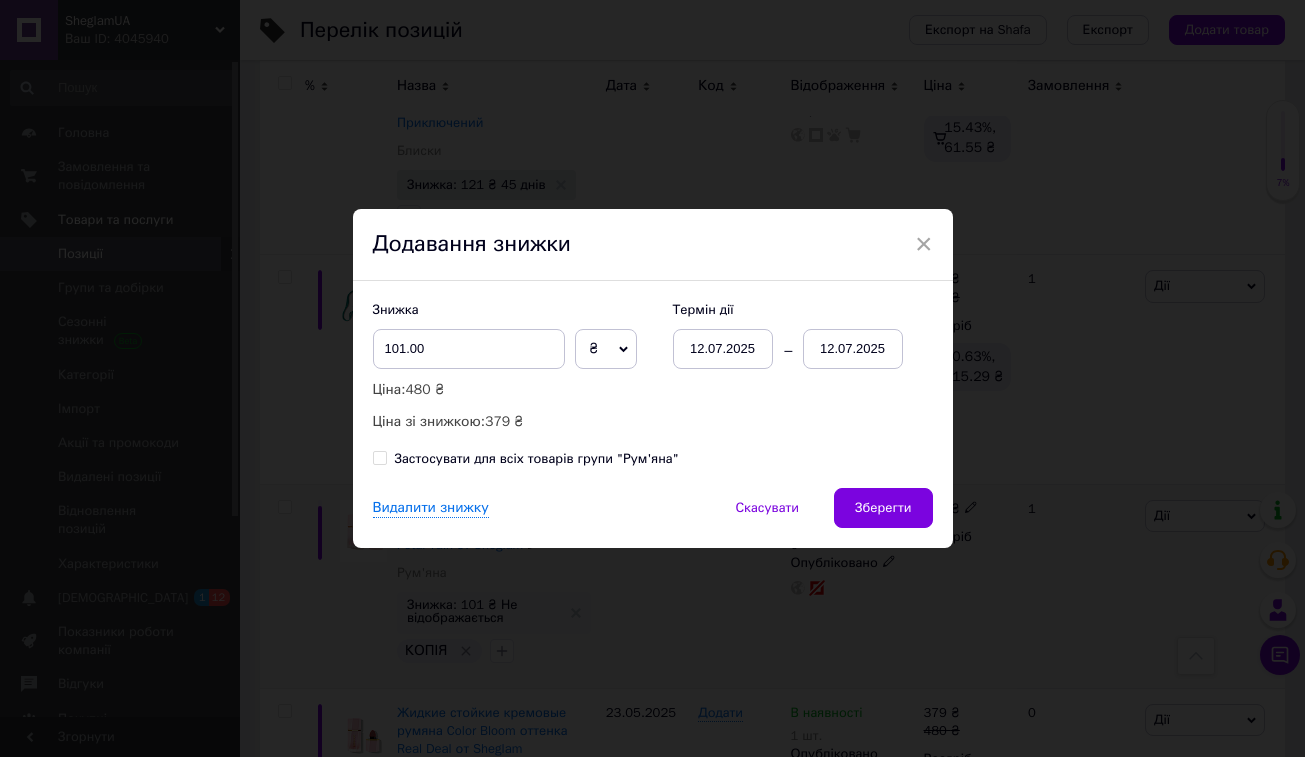 click on "12.07.2025" at bounding box center [853, 349] 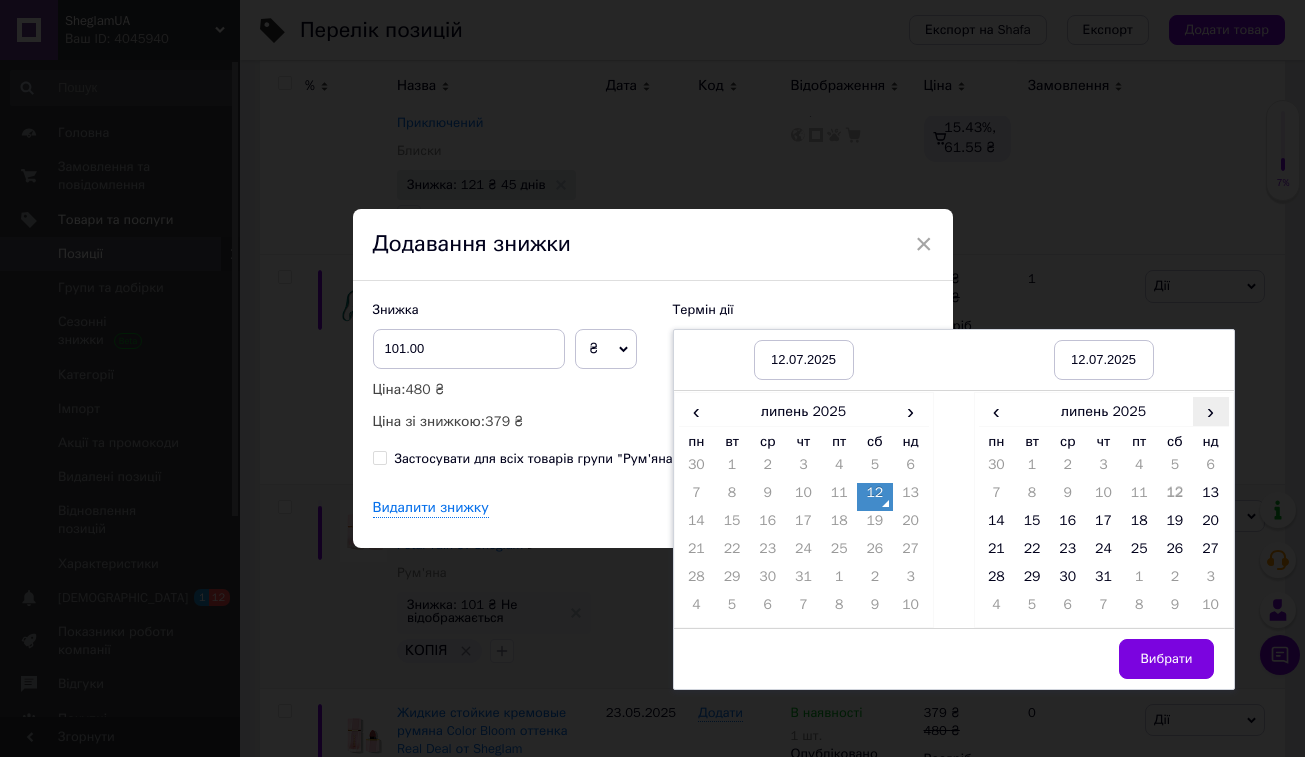 click on "›" at bounding box center (1211, 411) 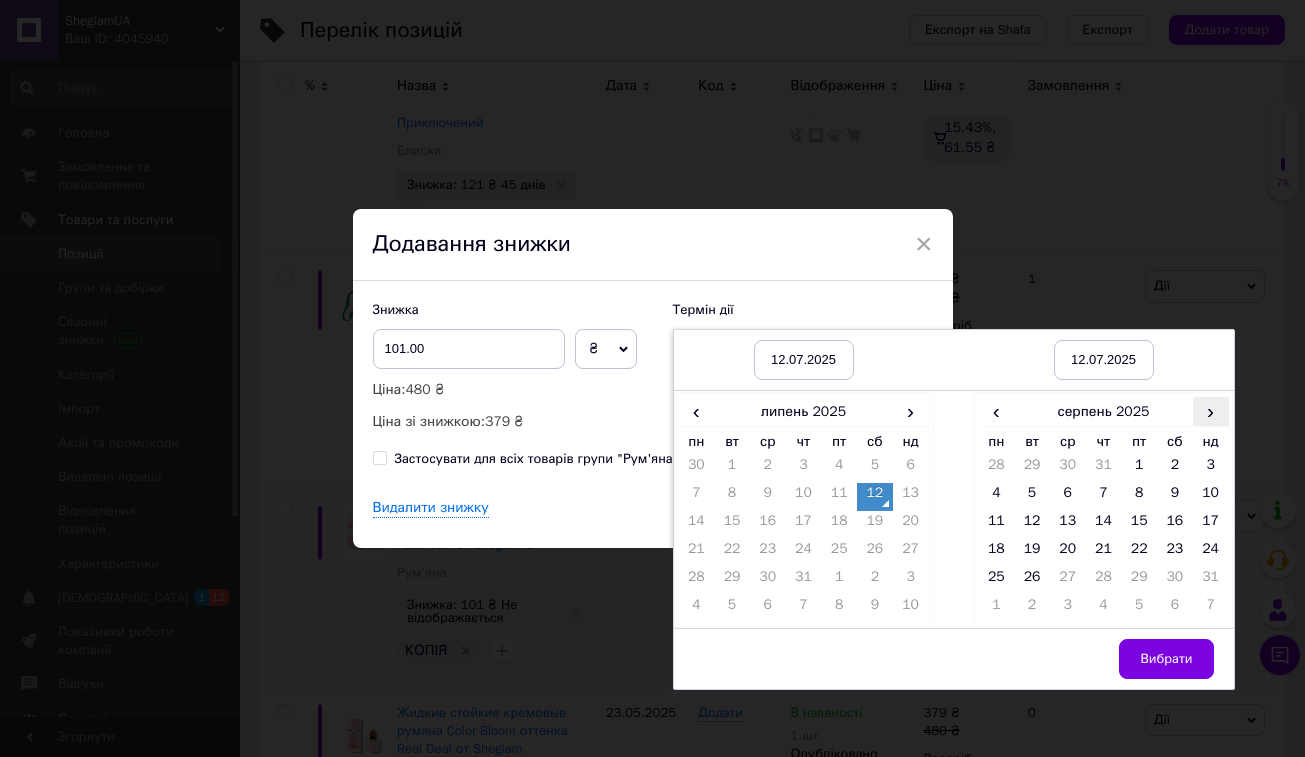 click on "›" at bounding box center (1211, 411) 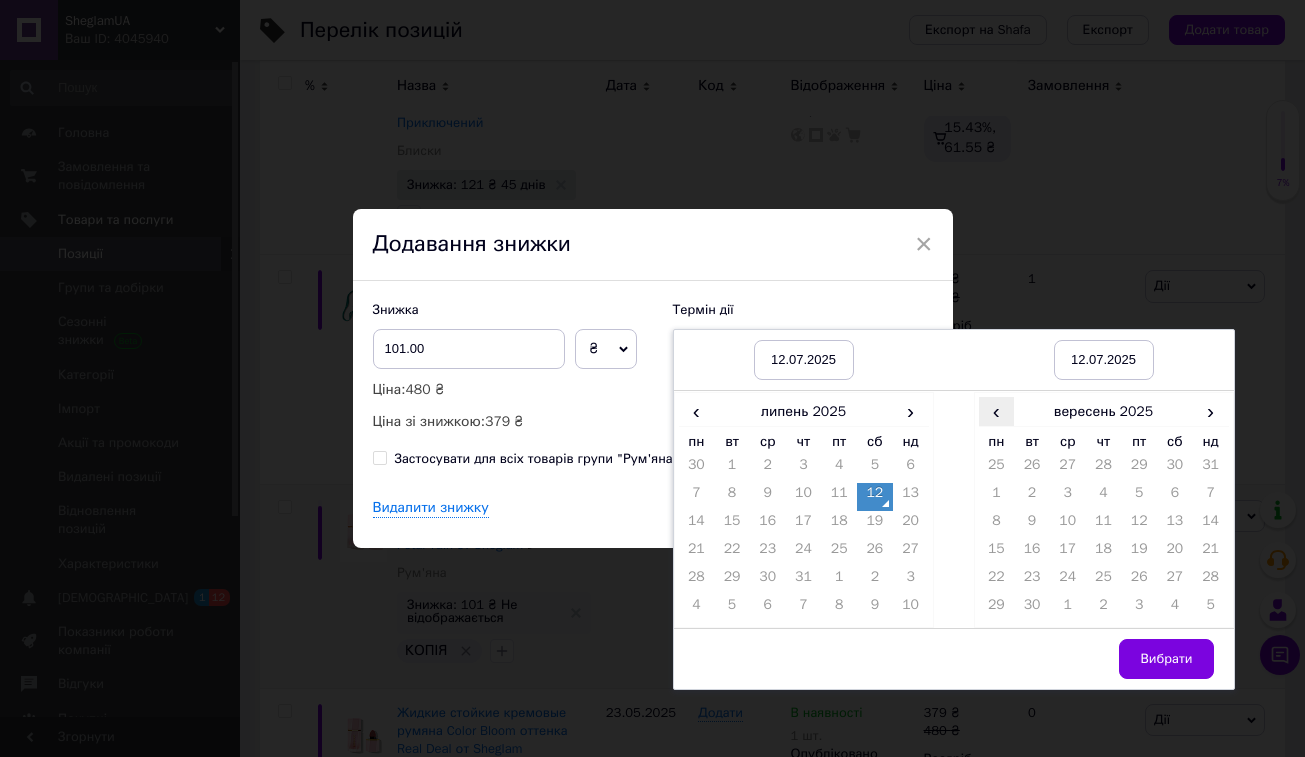 click on "‹" at bounding box center [997, 411] 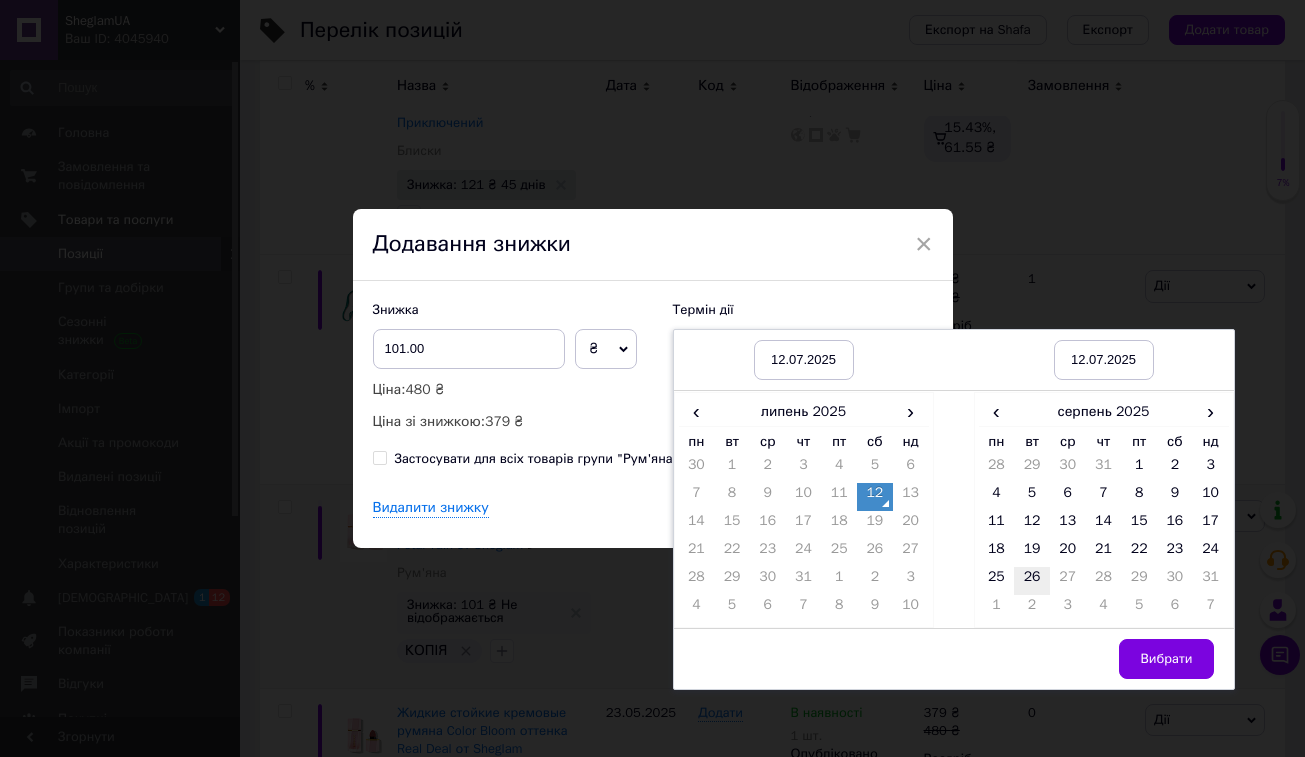 click on "26" at bounding box center [1032, 581] 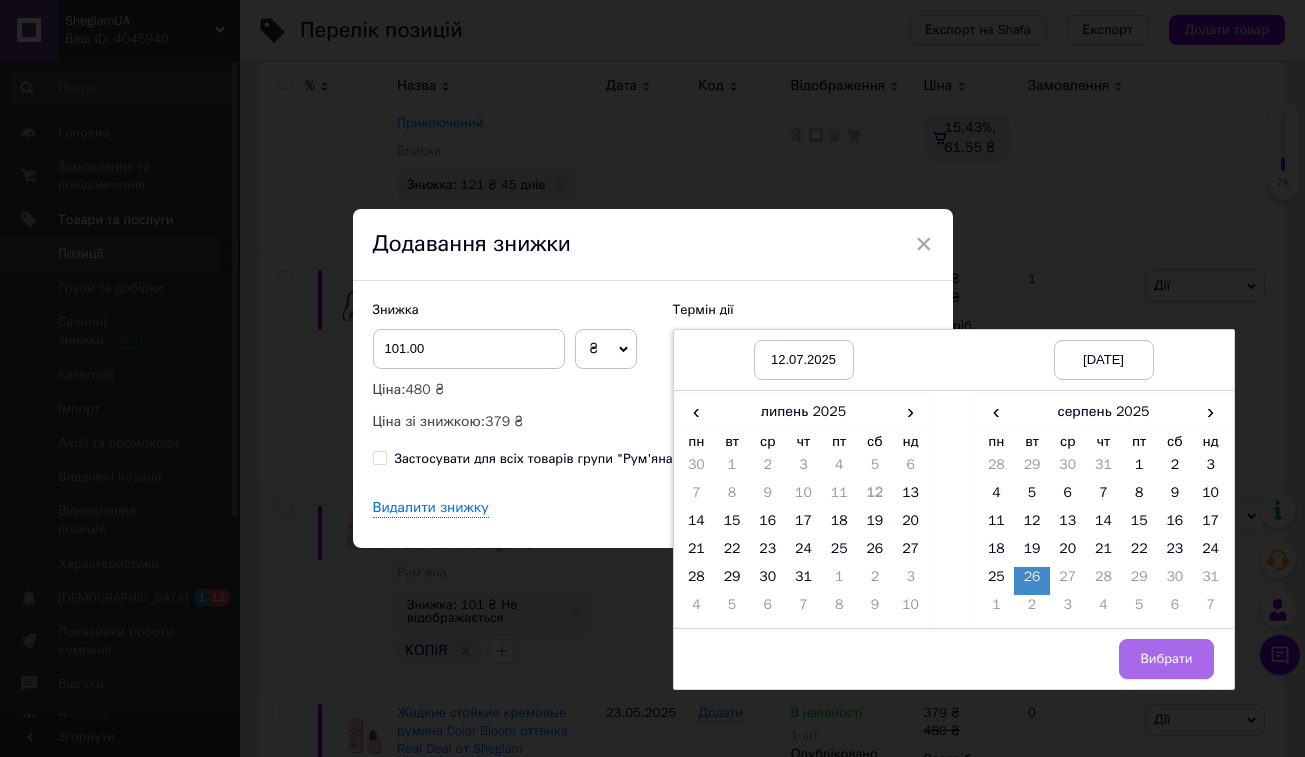 click on "Вибрати" at bounding box center [1166, 659] 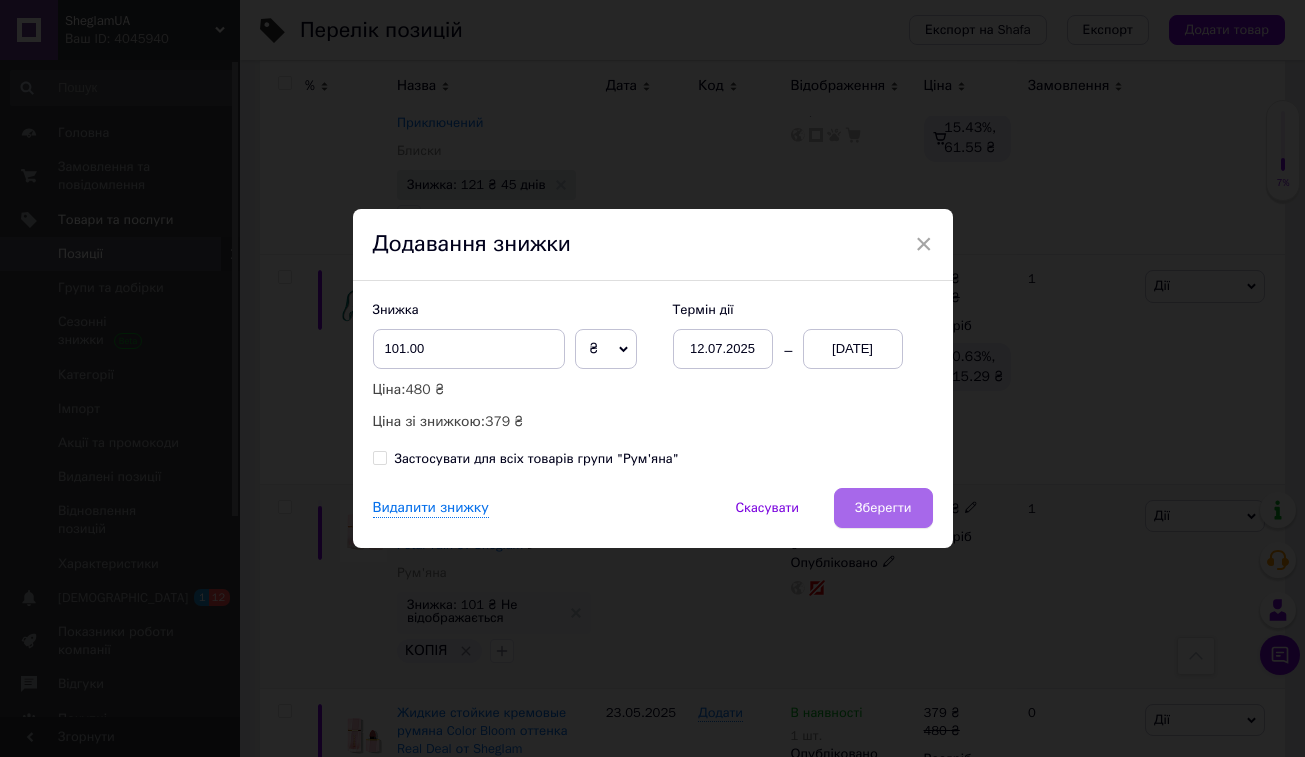 click on "Зберегти" at bounding box center (883, 508) 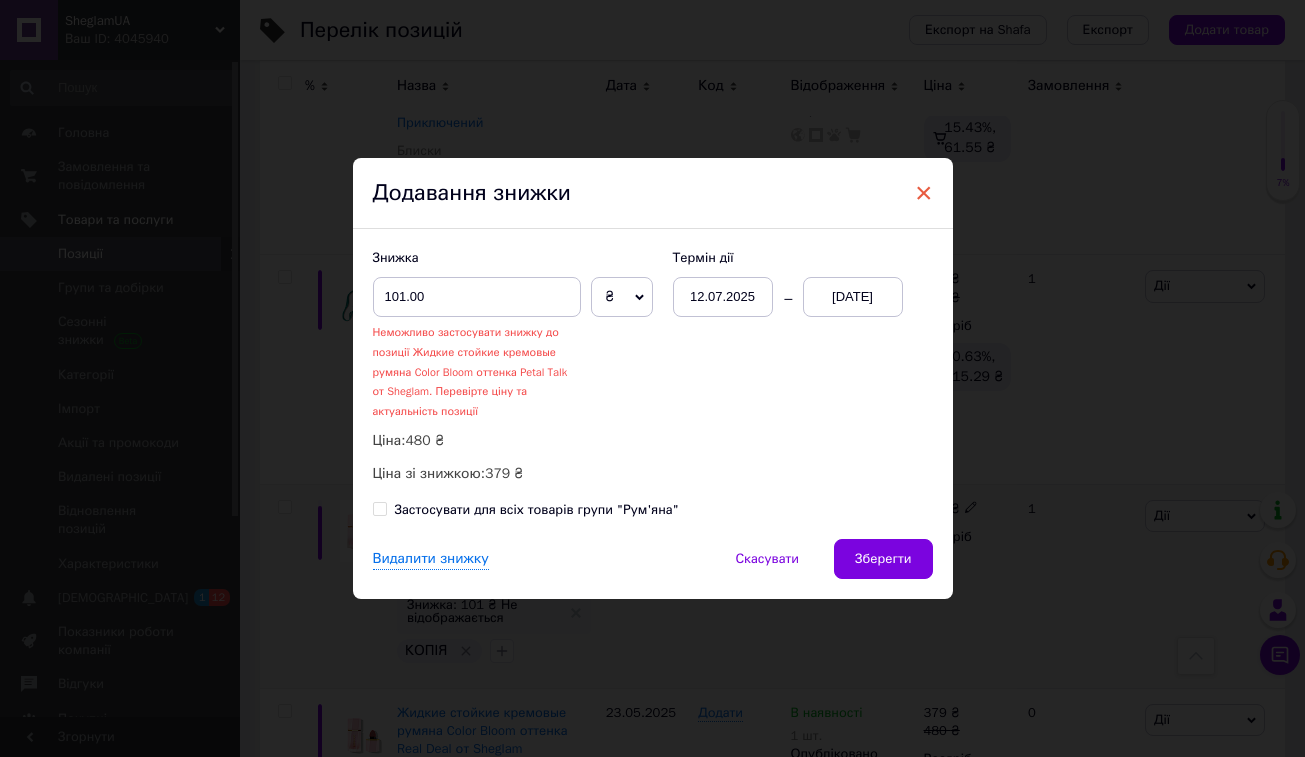 click on "×" at bounding box center (924, 193) 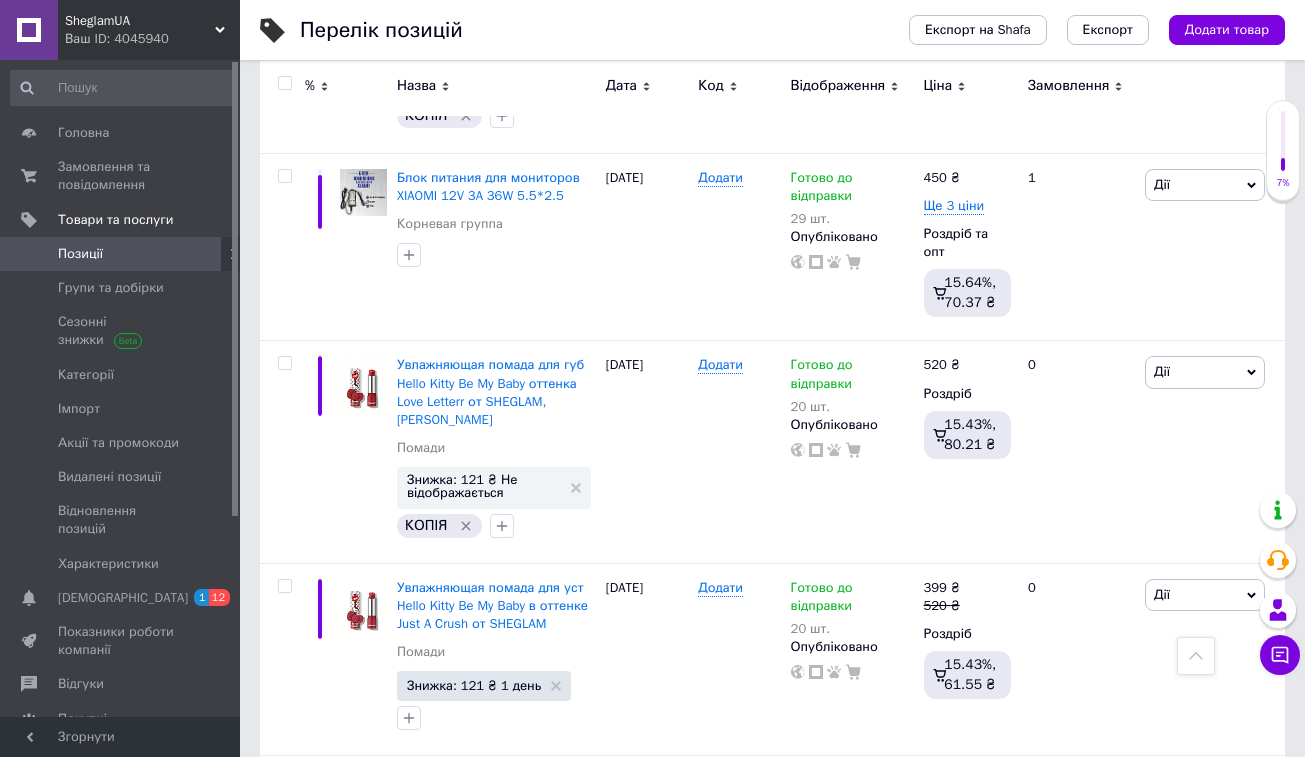 scroll, scrollTop: 5684, scrollLeft: 0, axis: vertical 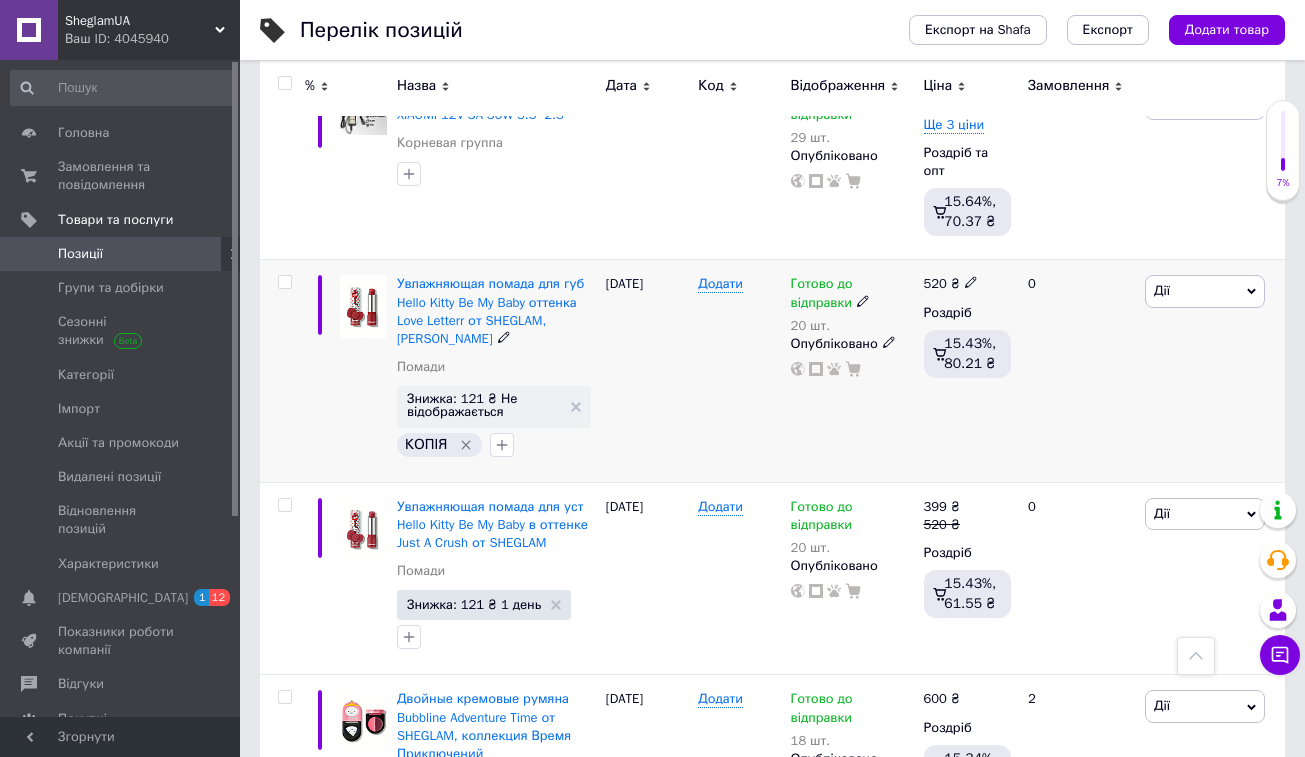 click on "Дії" at bounding box center (1205, 291) 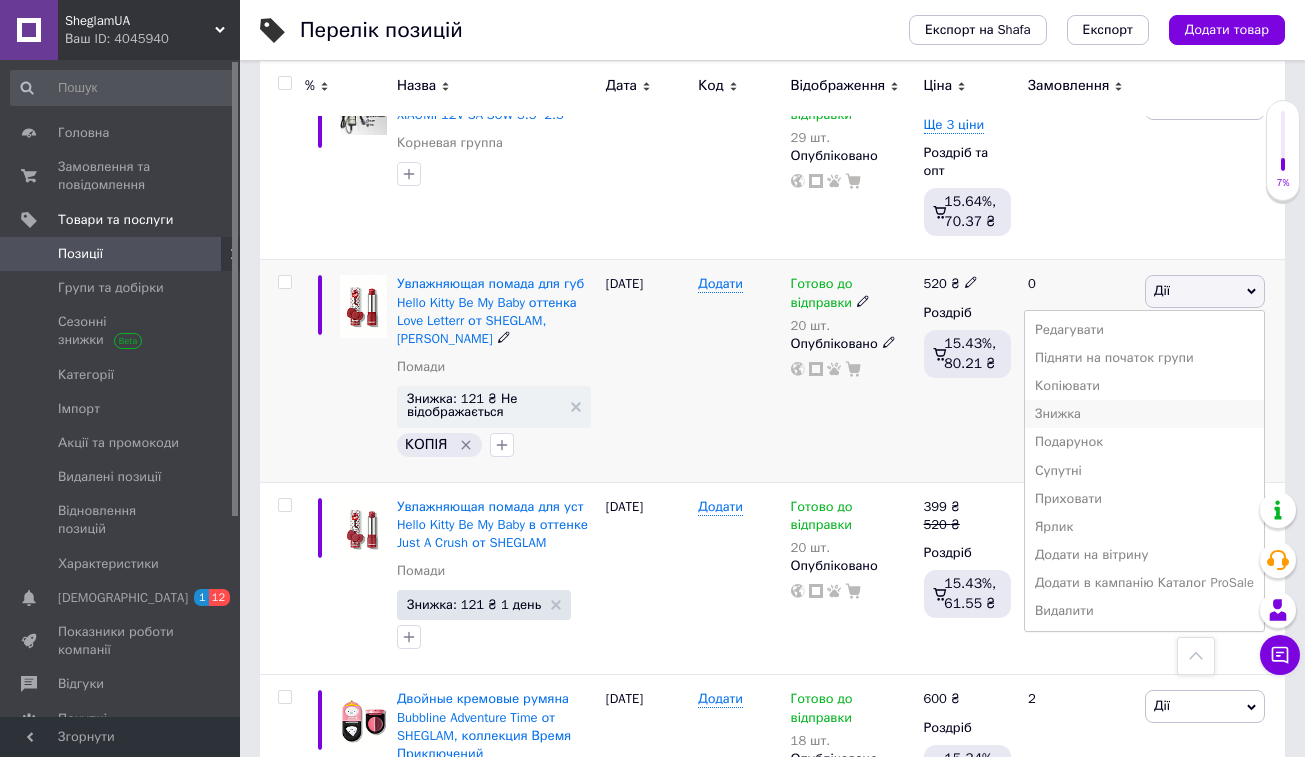 click on "Знижка" at bounding box center [1144, 414] 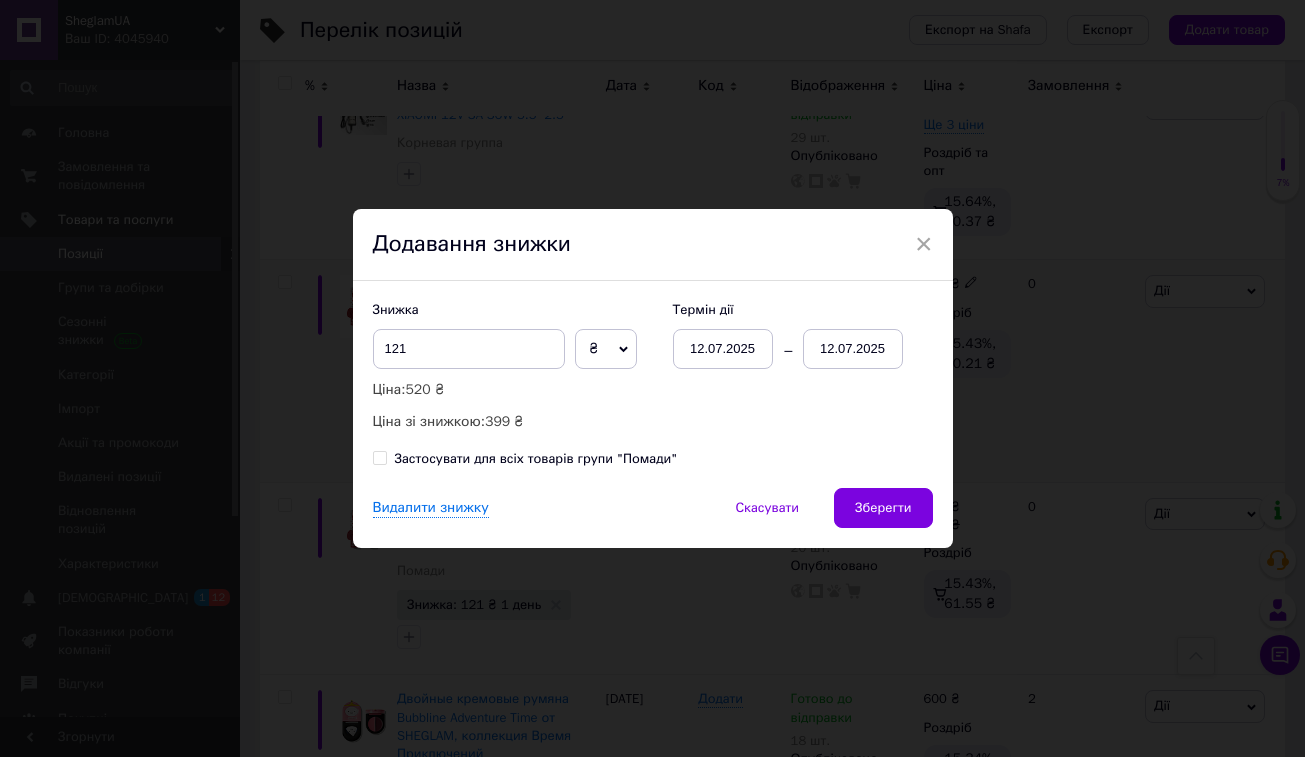 click on "12.07.2025" at bounding box center (853, 349) 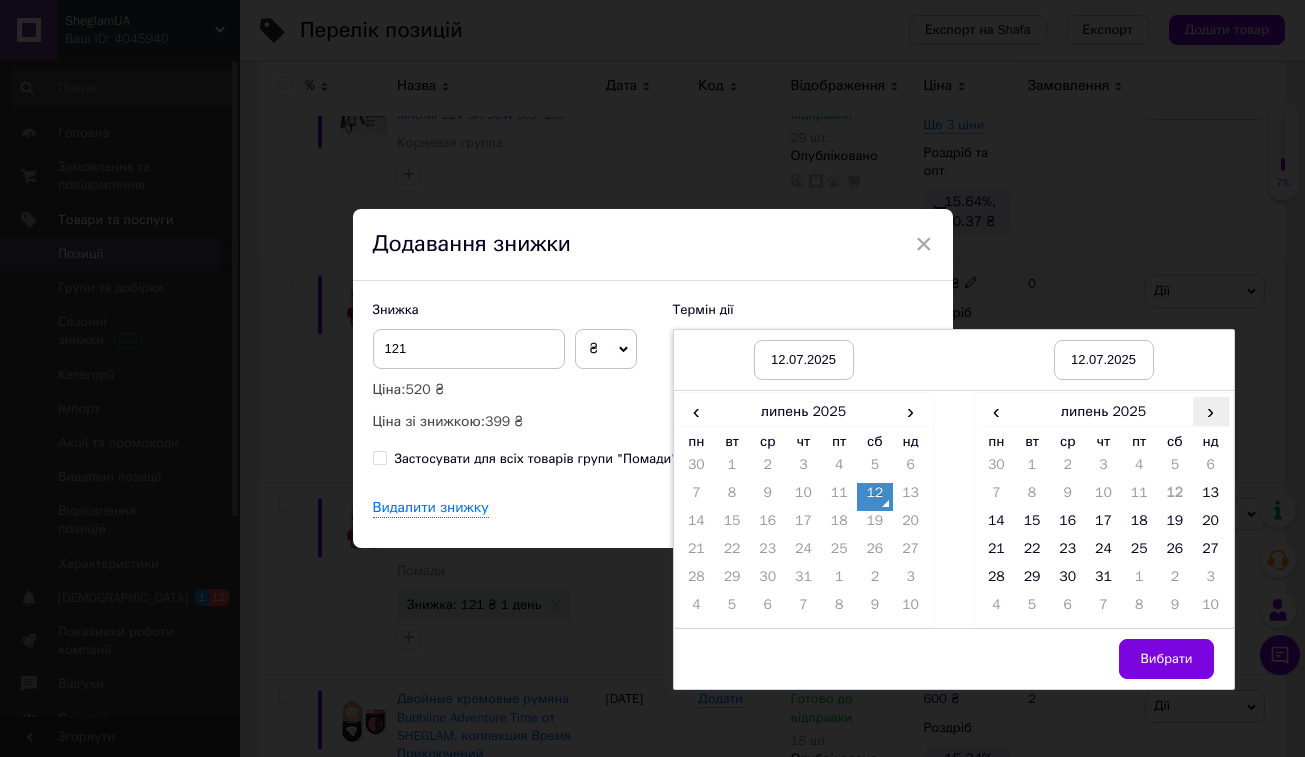 click on "›" at bounding box center [1211, 411] 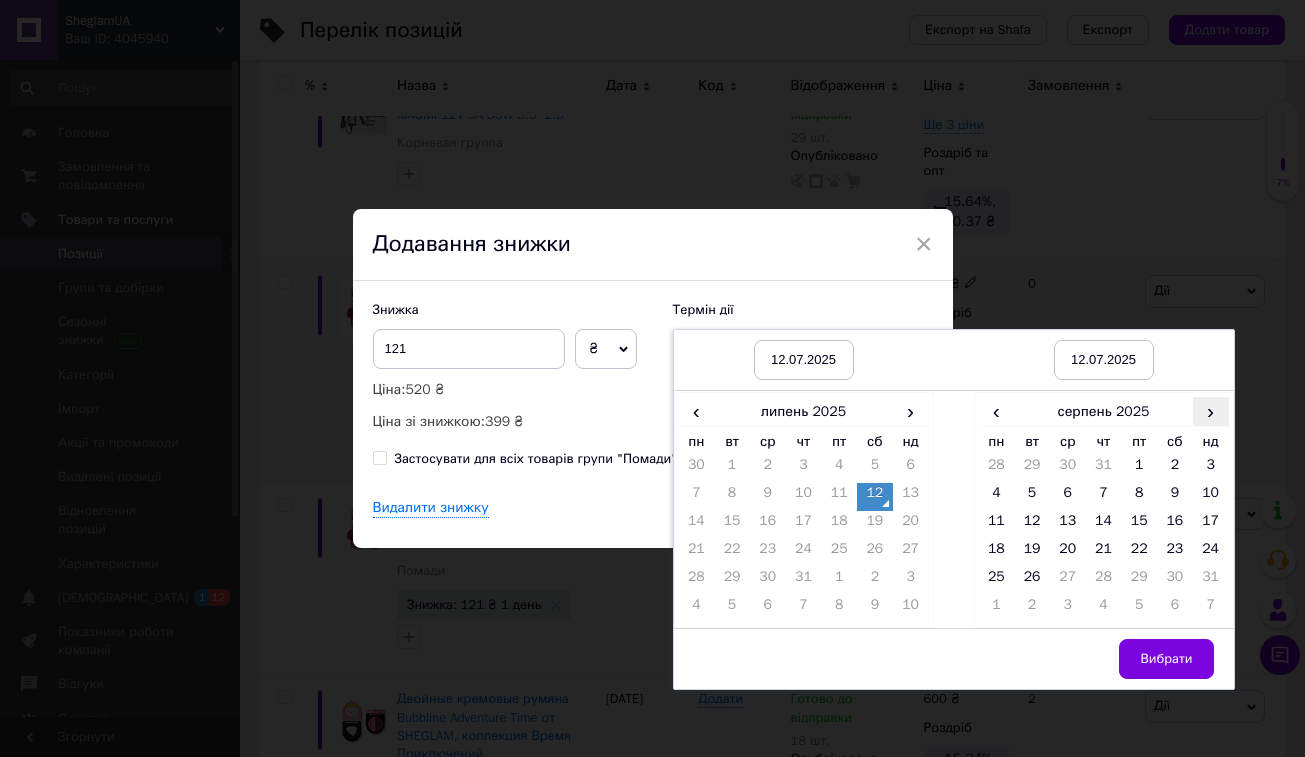 click on "›" at bounding box center [1211, 411] 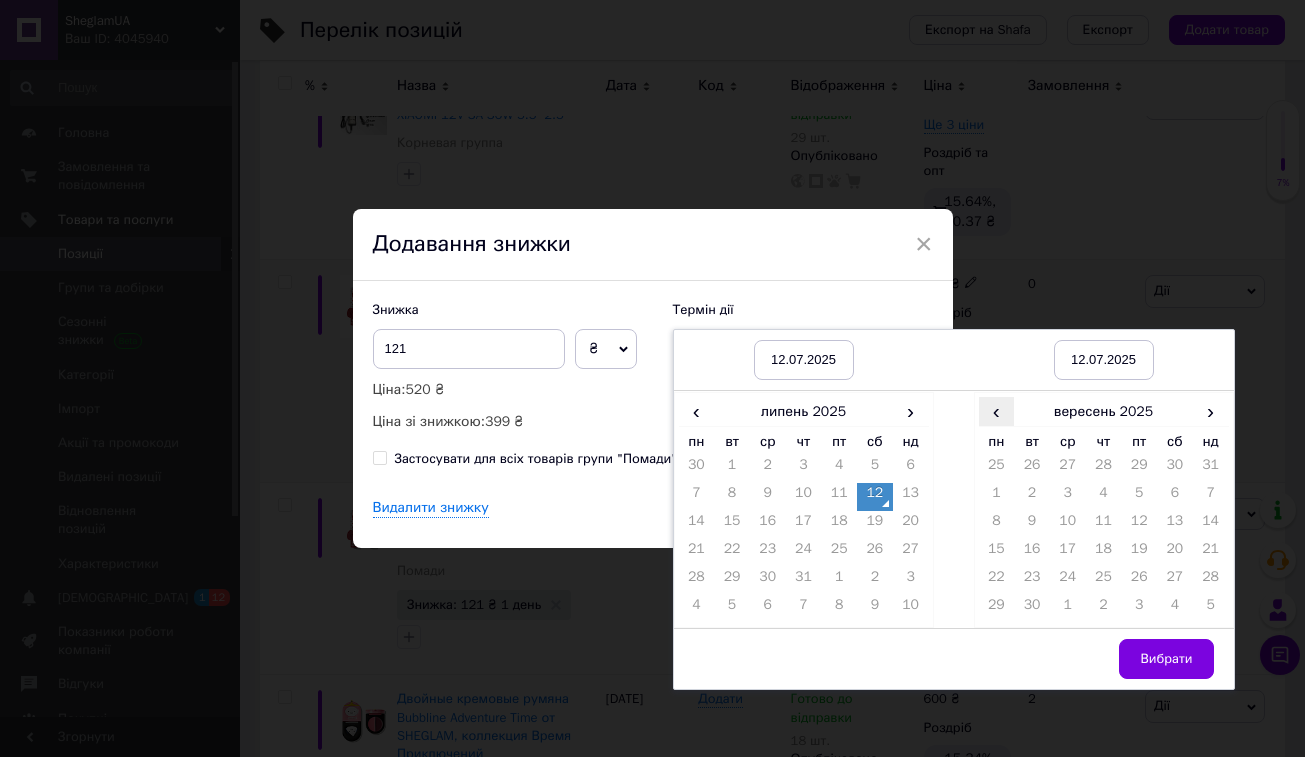 click on "‹" at bounding box center [997, 411] 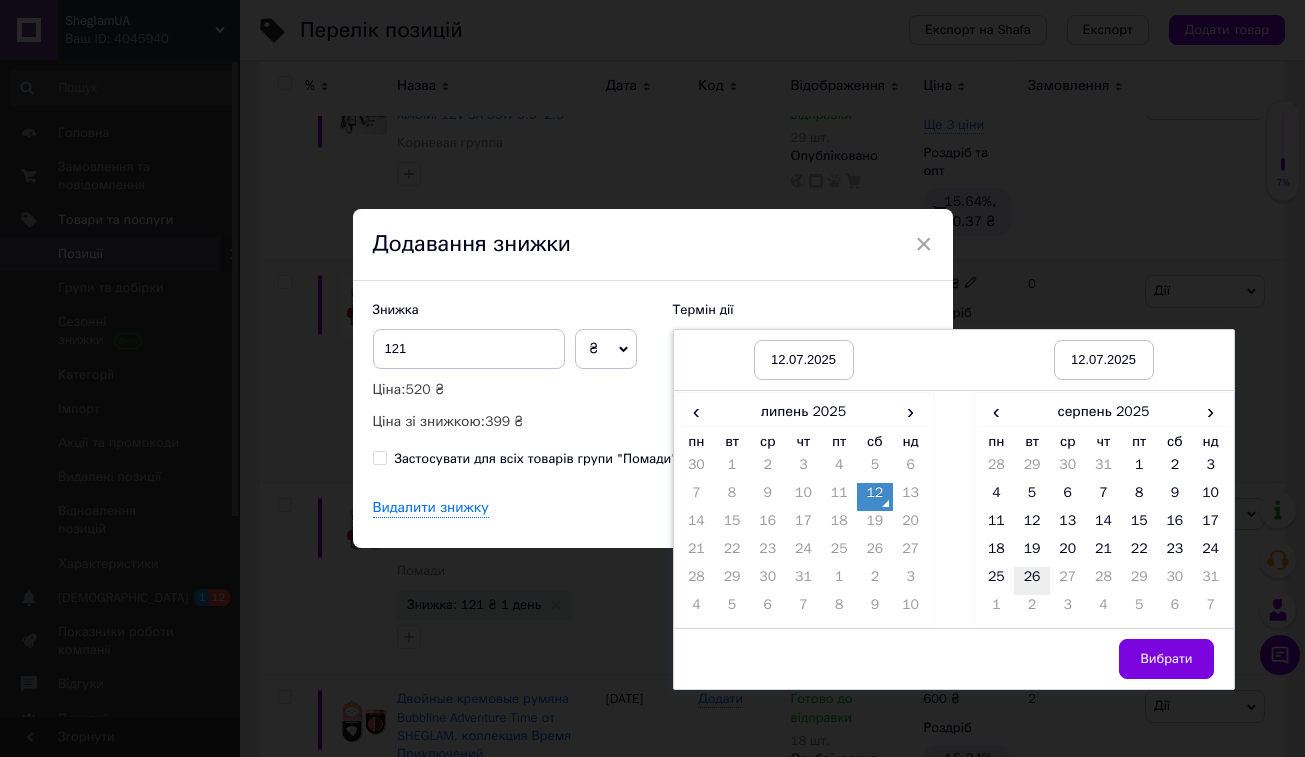click on "26" at bounding box center (1032, 581) 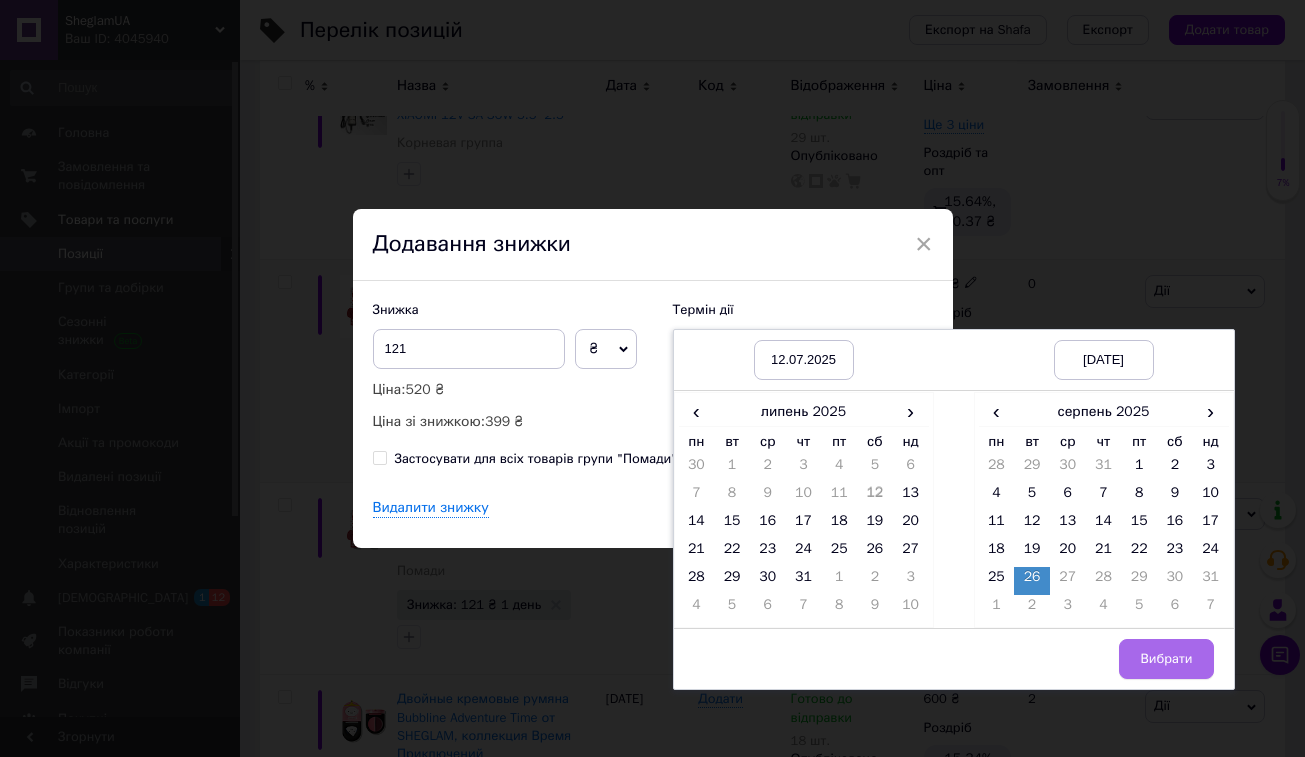 click on "Вибрати" at bounding box center (1166, 659) 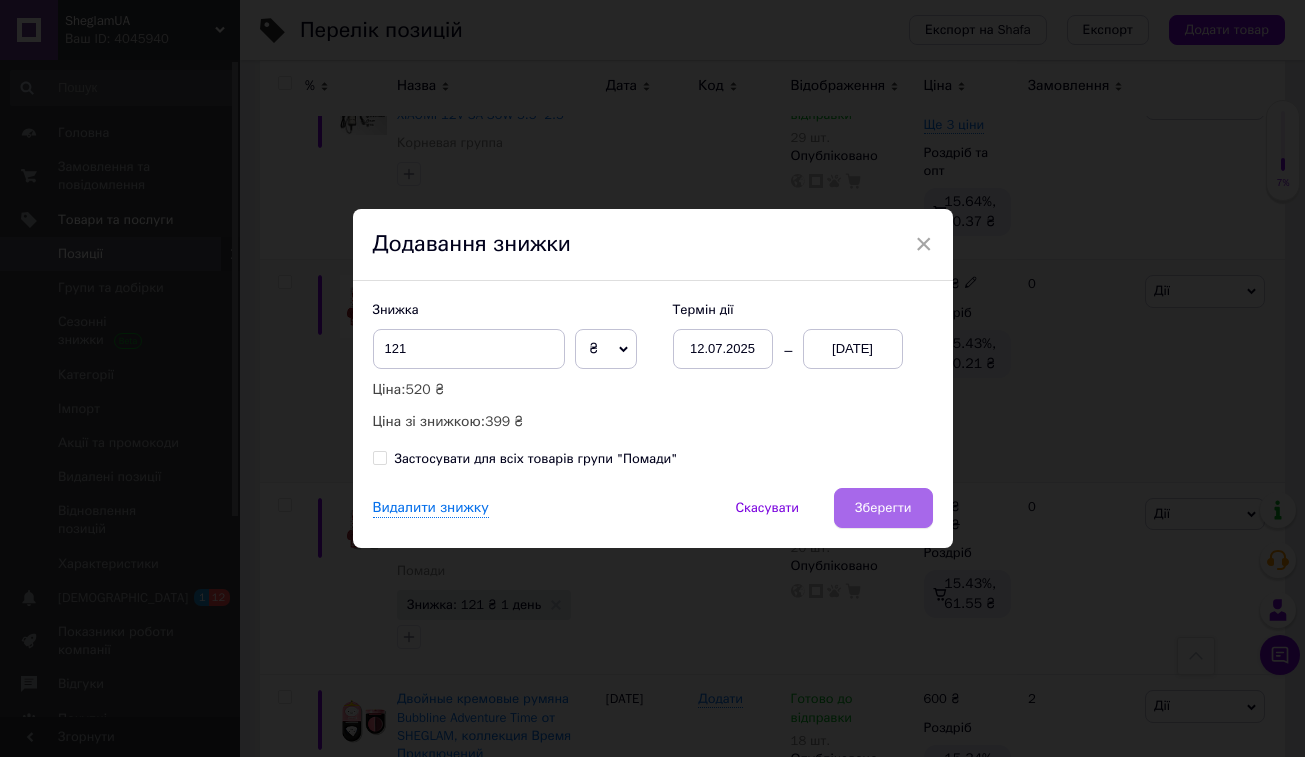 click on "Зберегти" at bounding box center (883, 508) 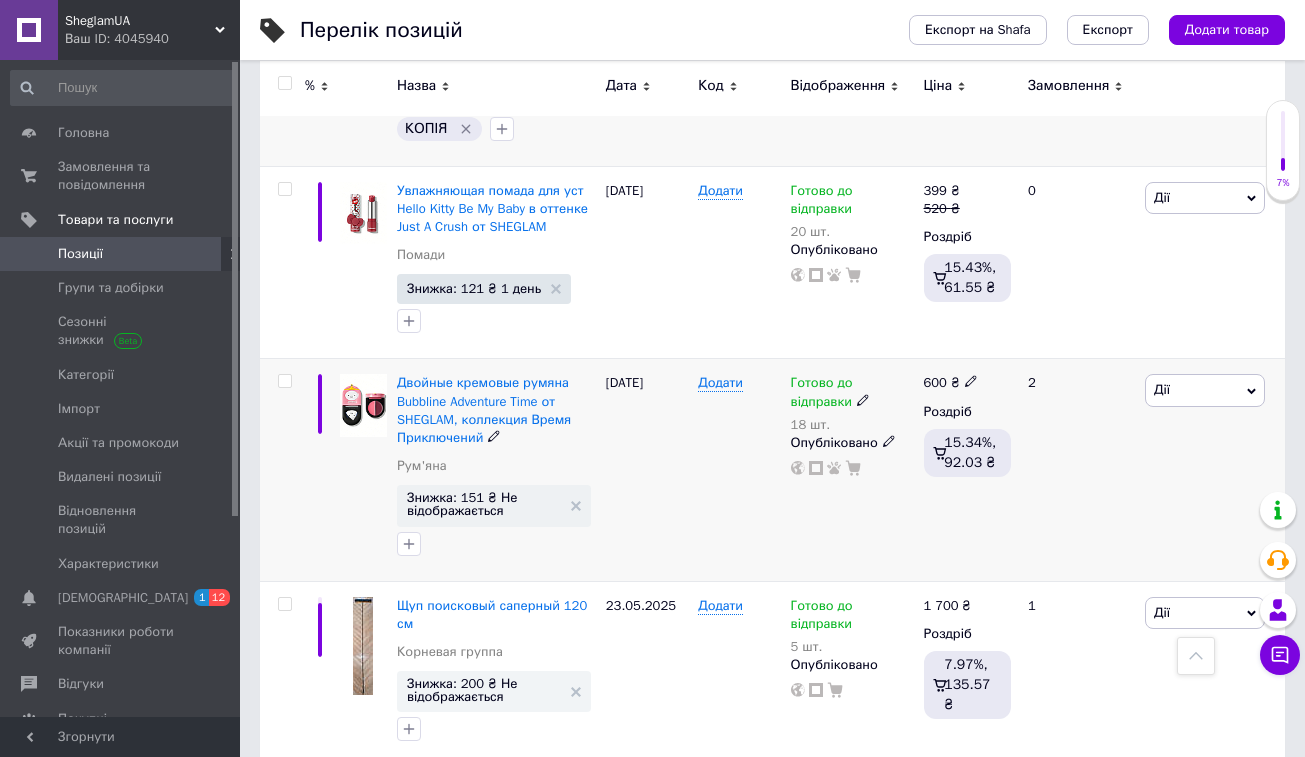 scroll, scrollTop: 6014, scrollLeft: 0, axis: vertical 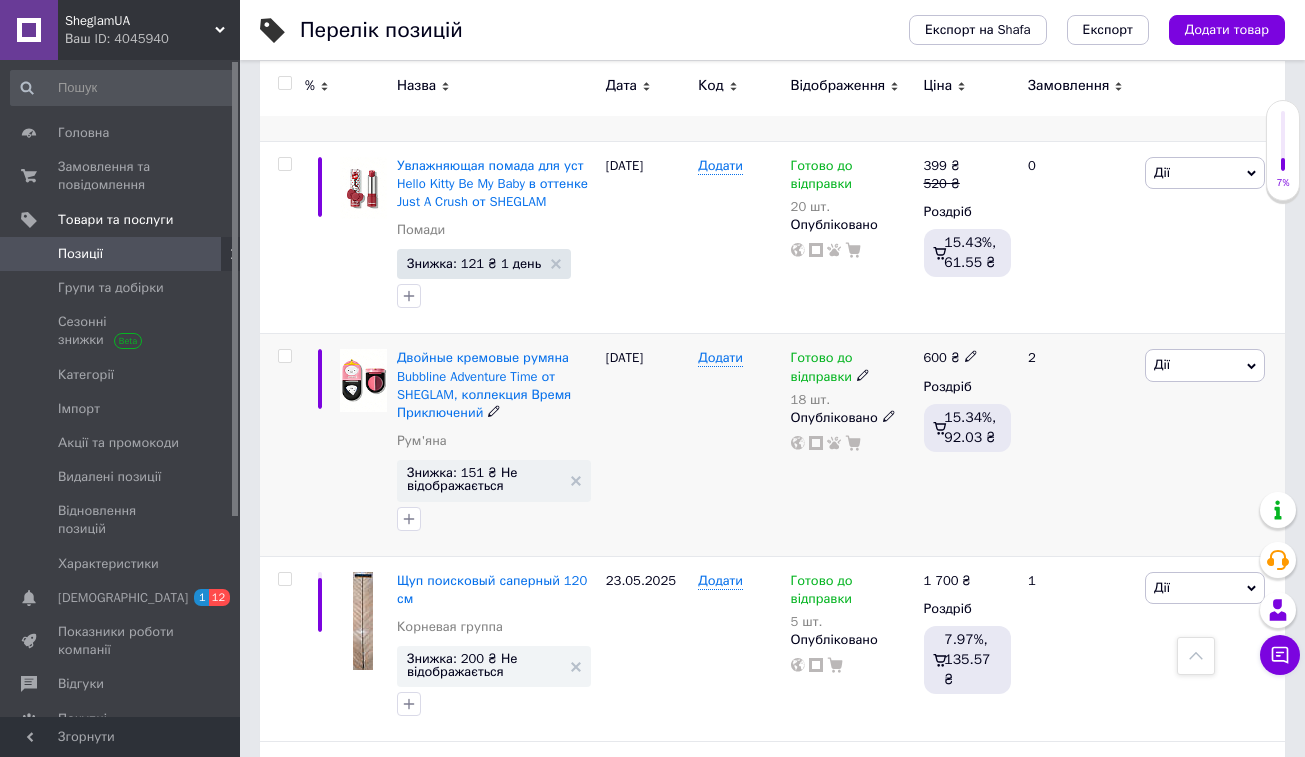 click on "Дії" at bounding box center (1205, 365) 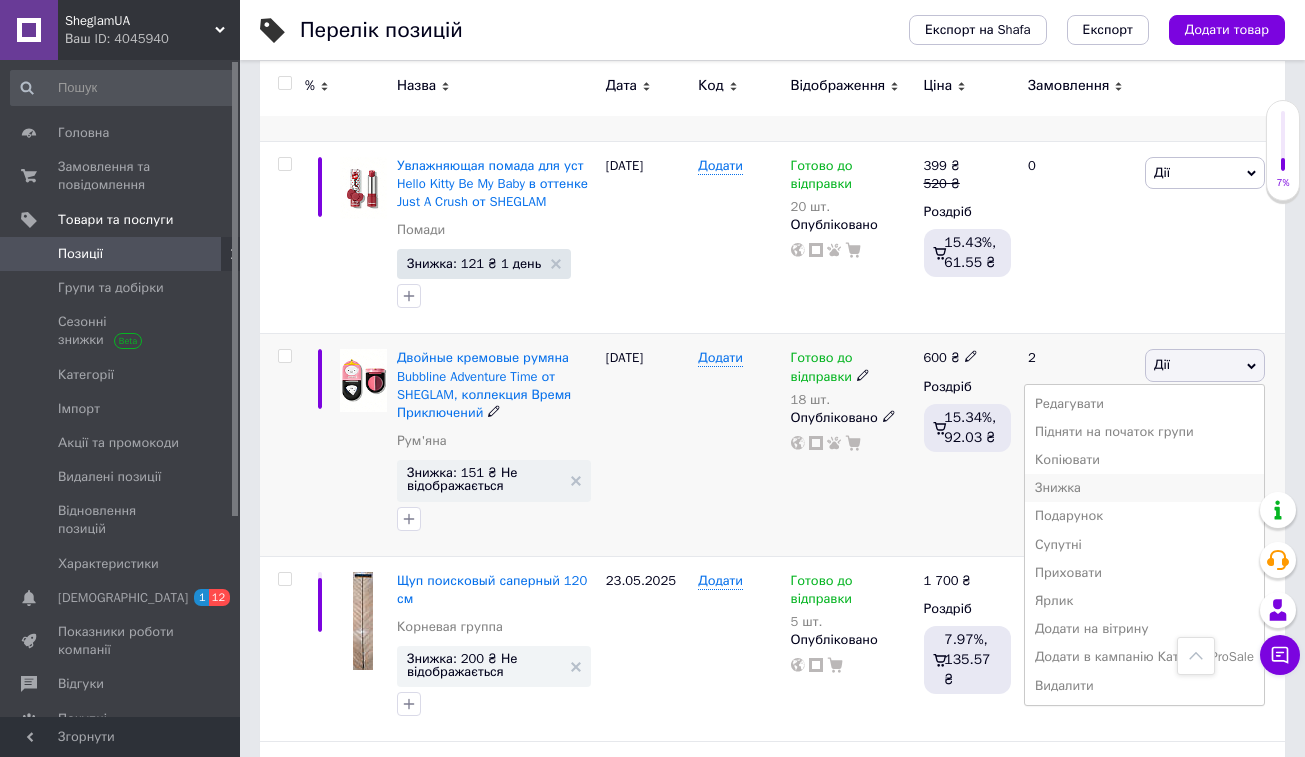 click on "Знижка" at bounding box center [1144, 488] 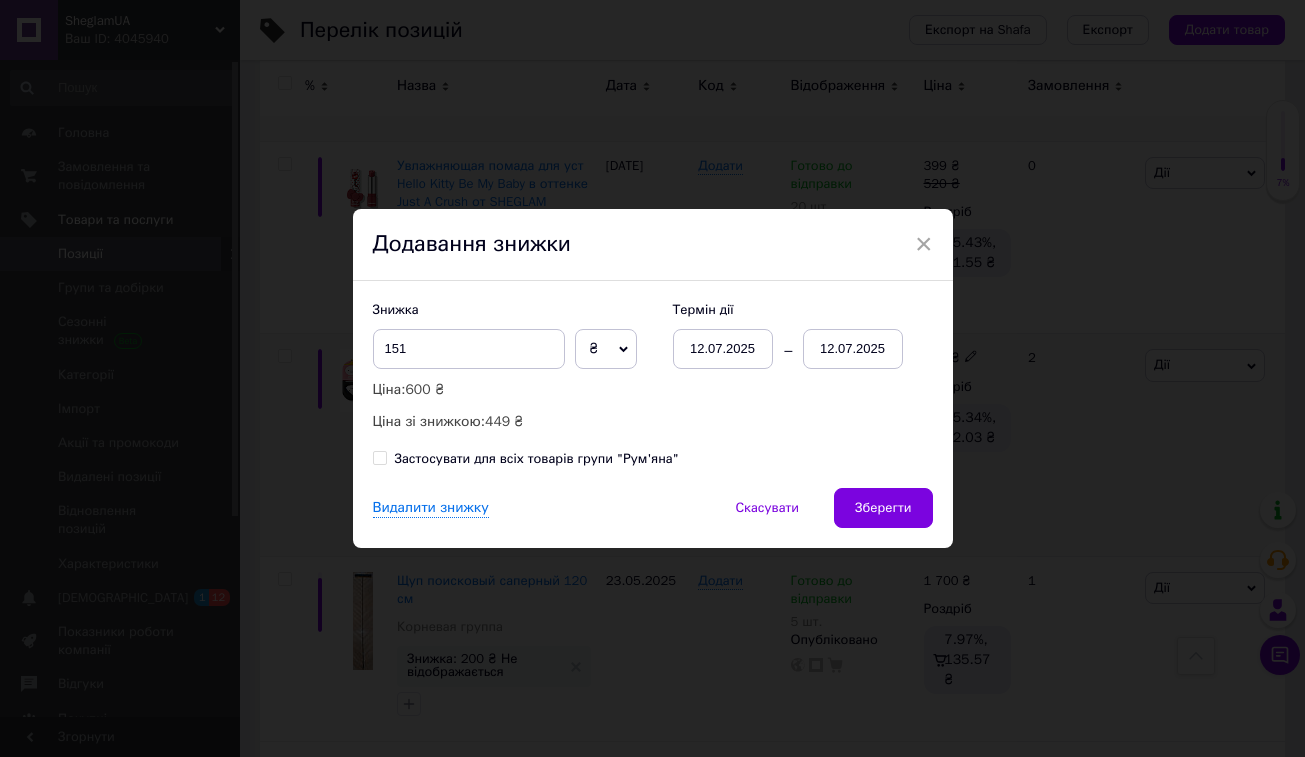 click on "12.07.2025" at bounding box center (853, 349) 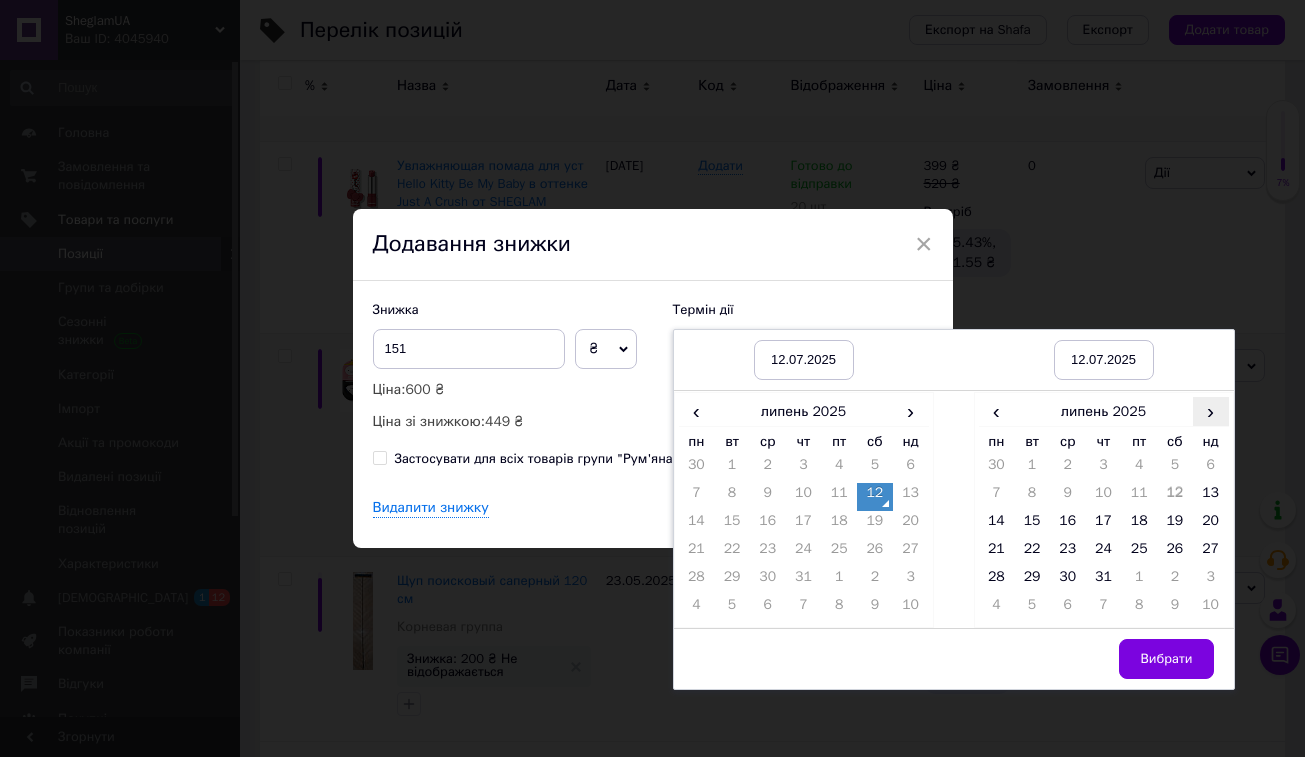 click on "›" at bounding box center [1211, 411] 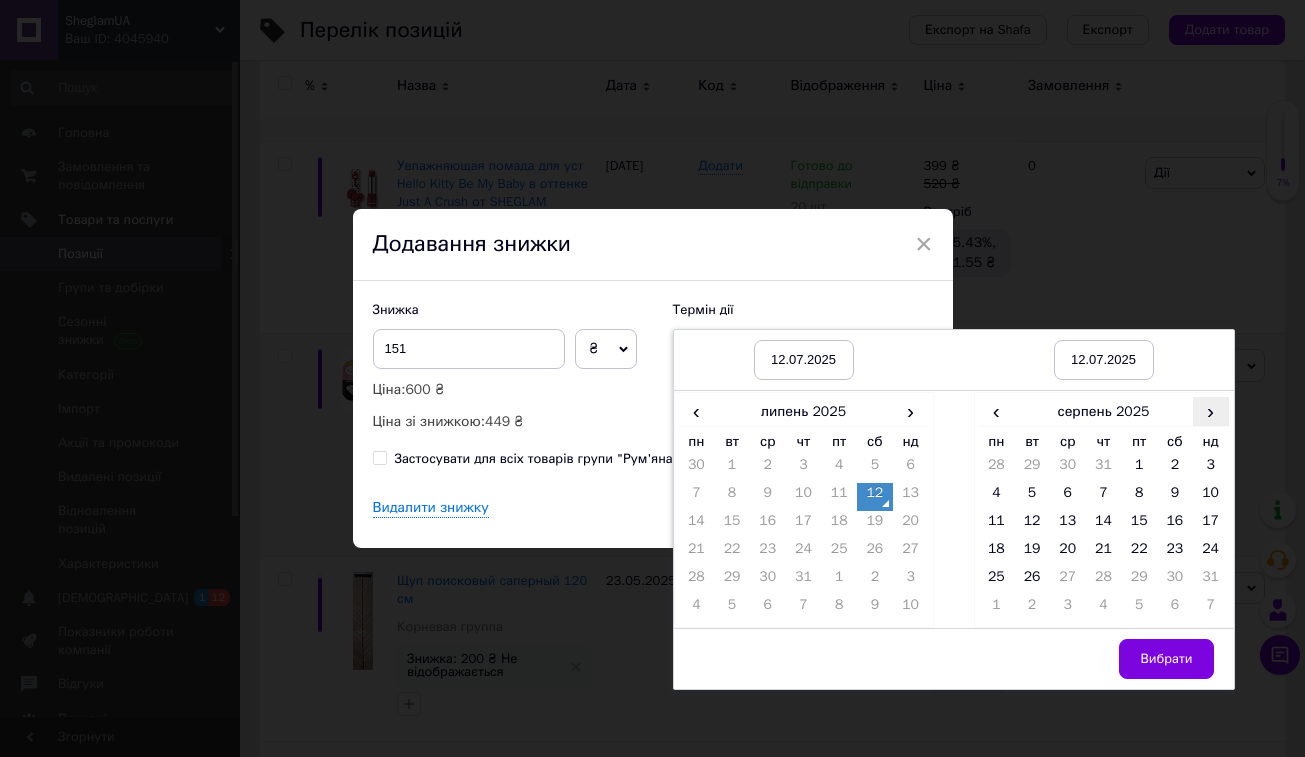 click on "›" at bounding box center [1211, 411] 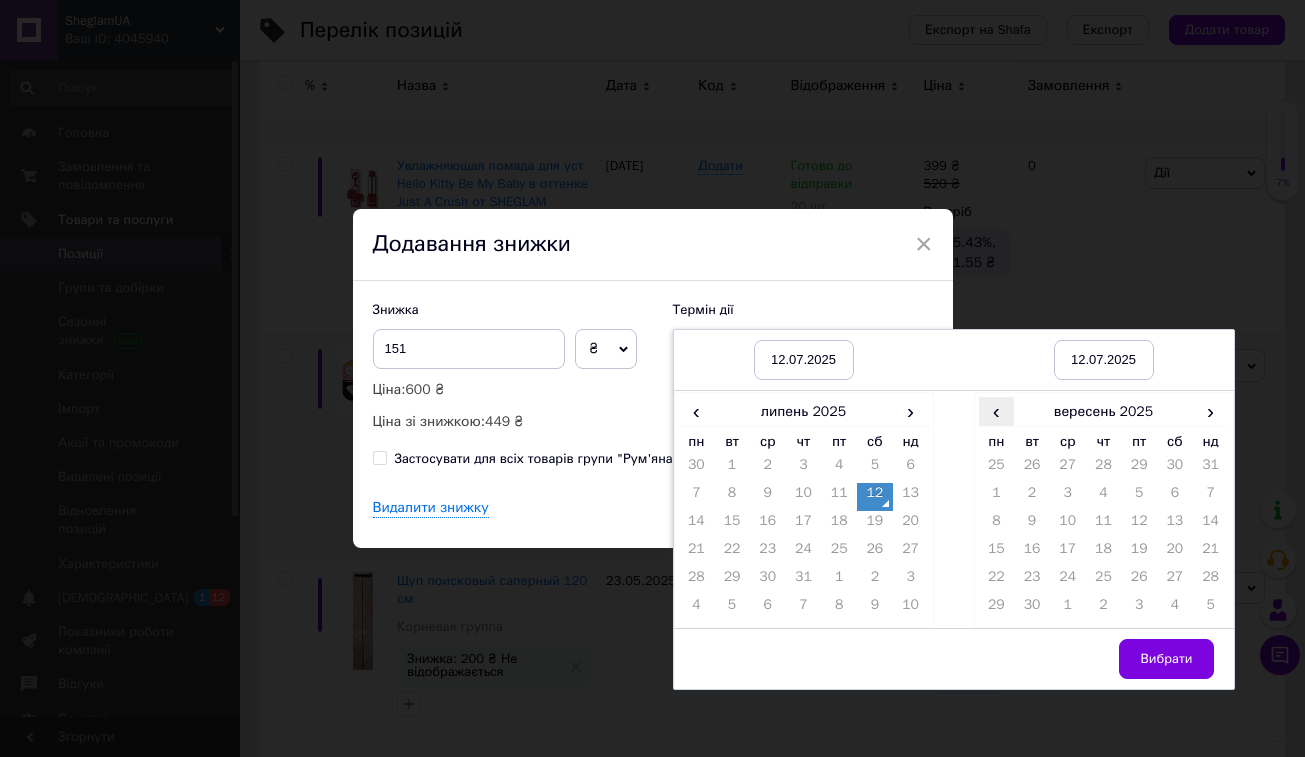 click on "‹" at bounding box center [997, 411] 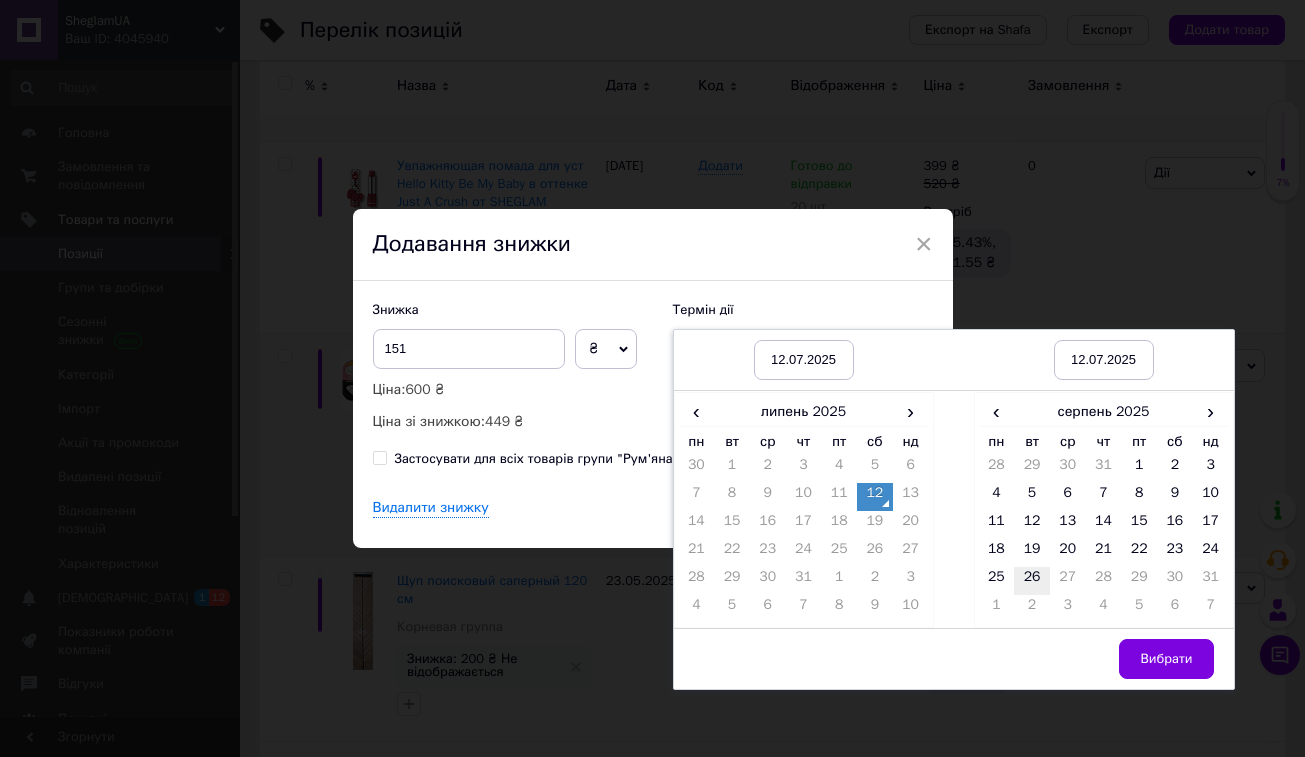 click on "26" at bounding box center (1032, 581) 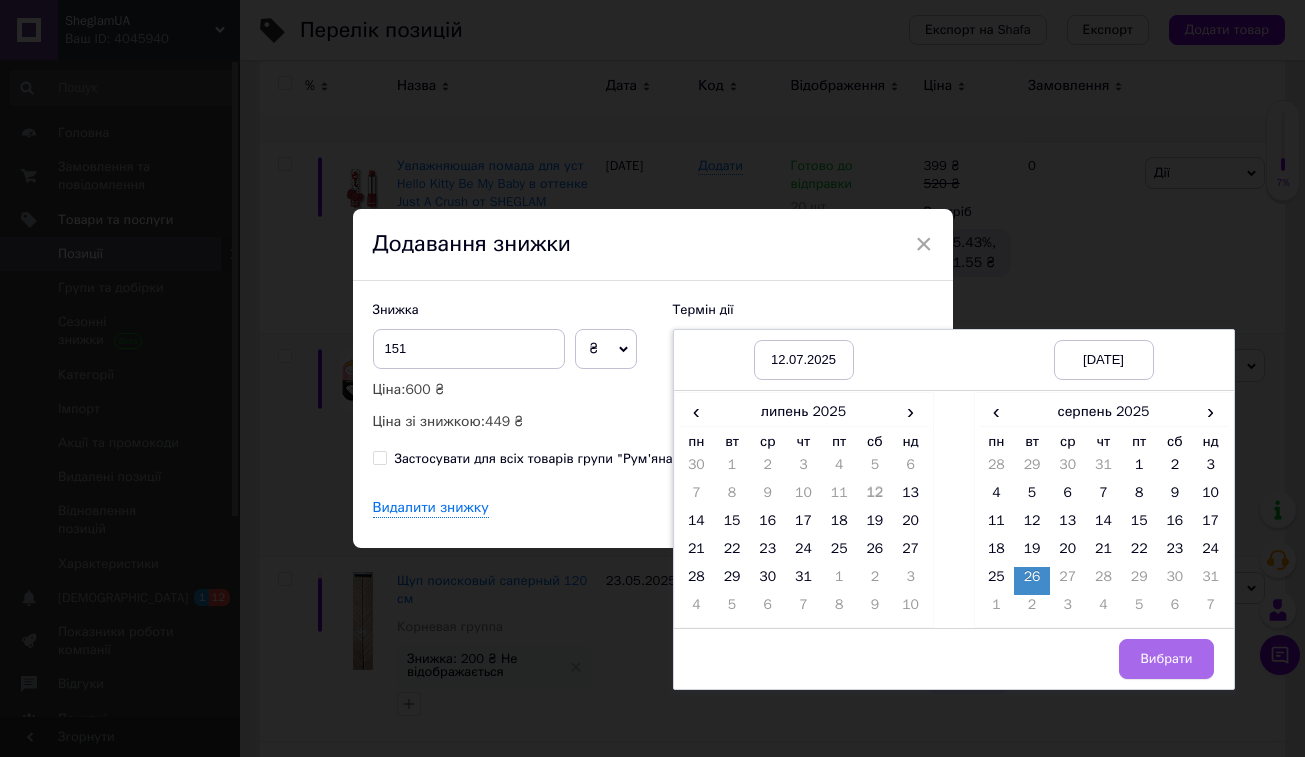 click on "Вибрати" at bounding box center (1166, 659) 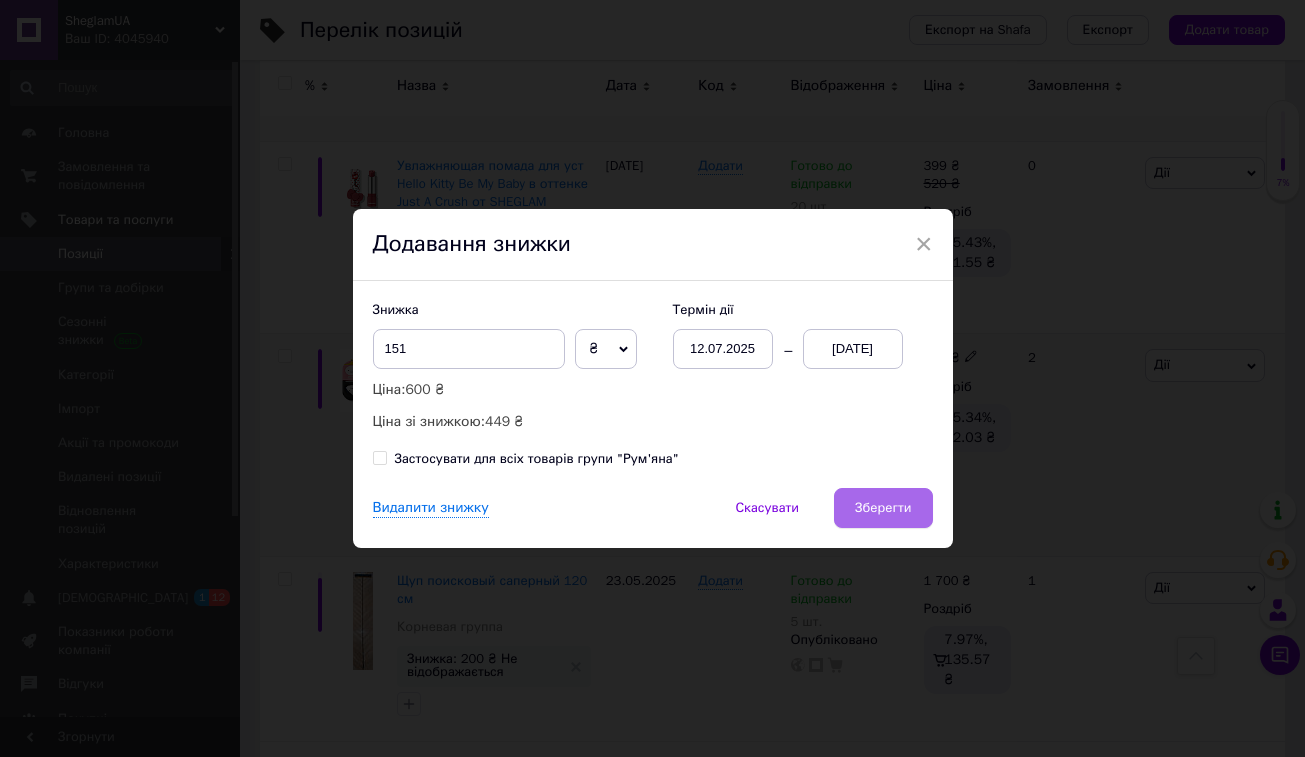 click on "Зберегти" at bounding box center [883, 508] 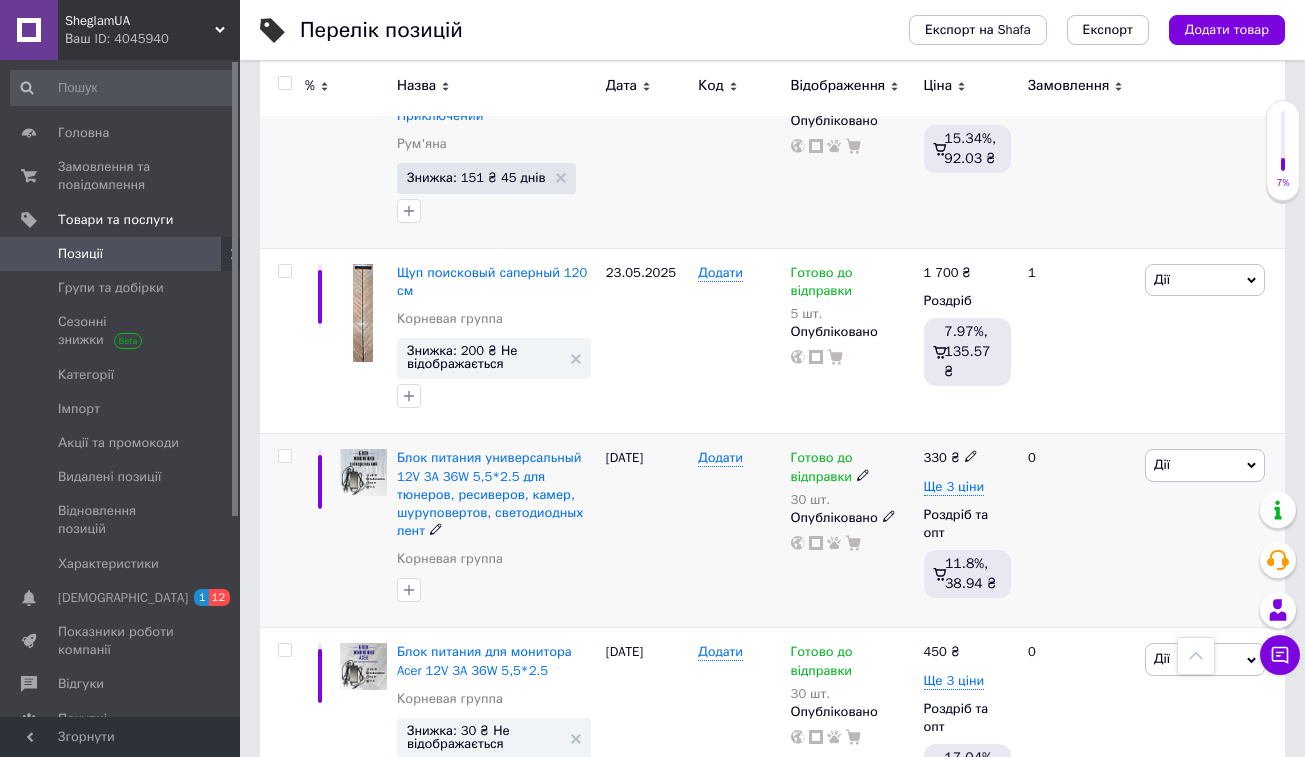 scroll, scrollTop: 6313, scrollLeft: 0, axis: vertical 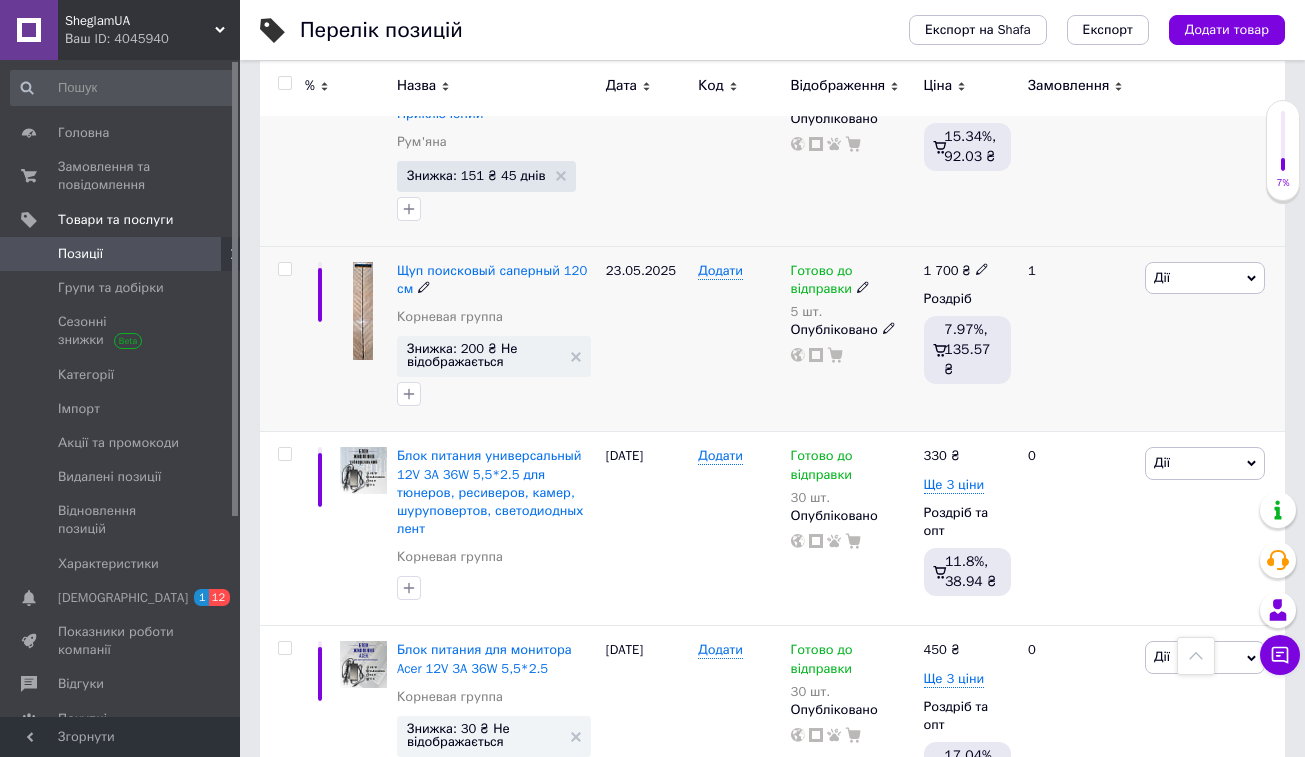 click on "Дії" at bounding box center [1205, 278] 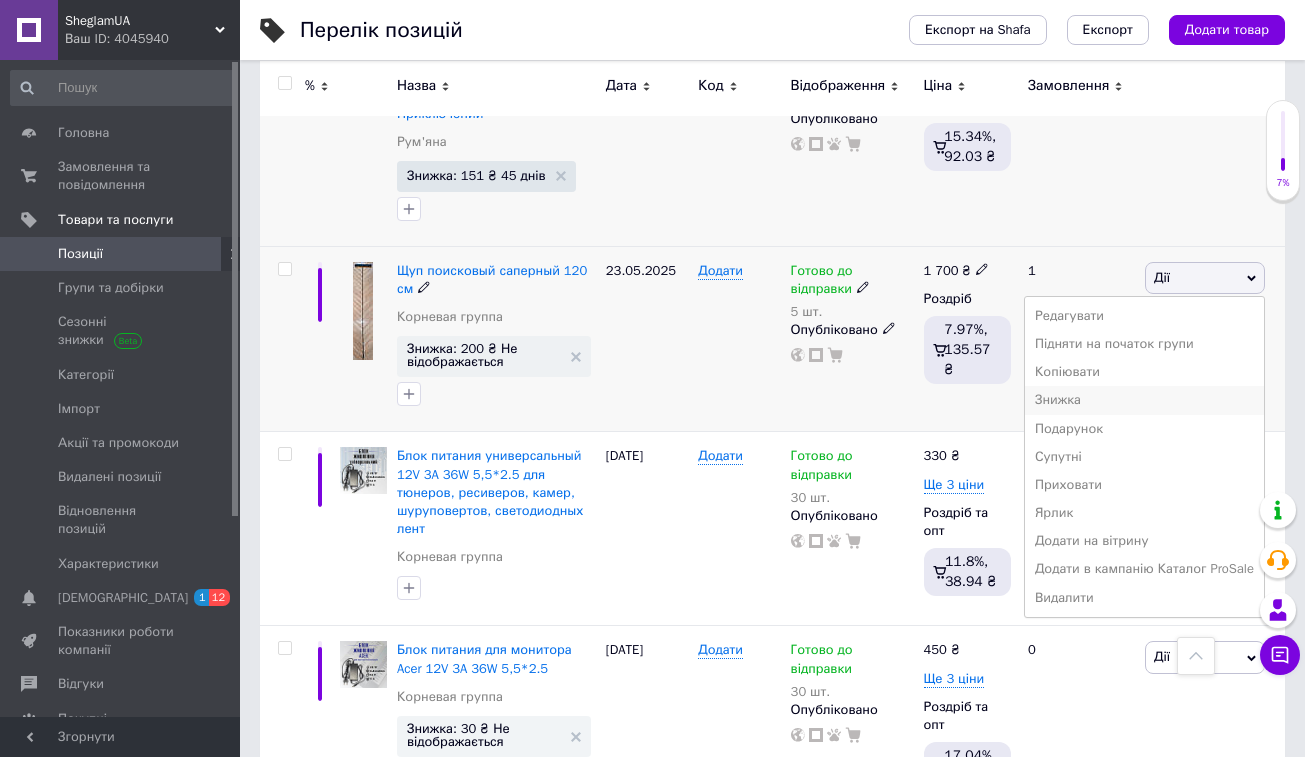 click on "Знижка" at bounding box center (1144, 400) 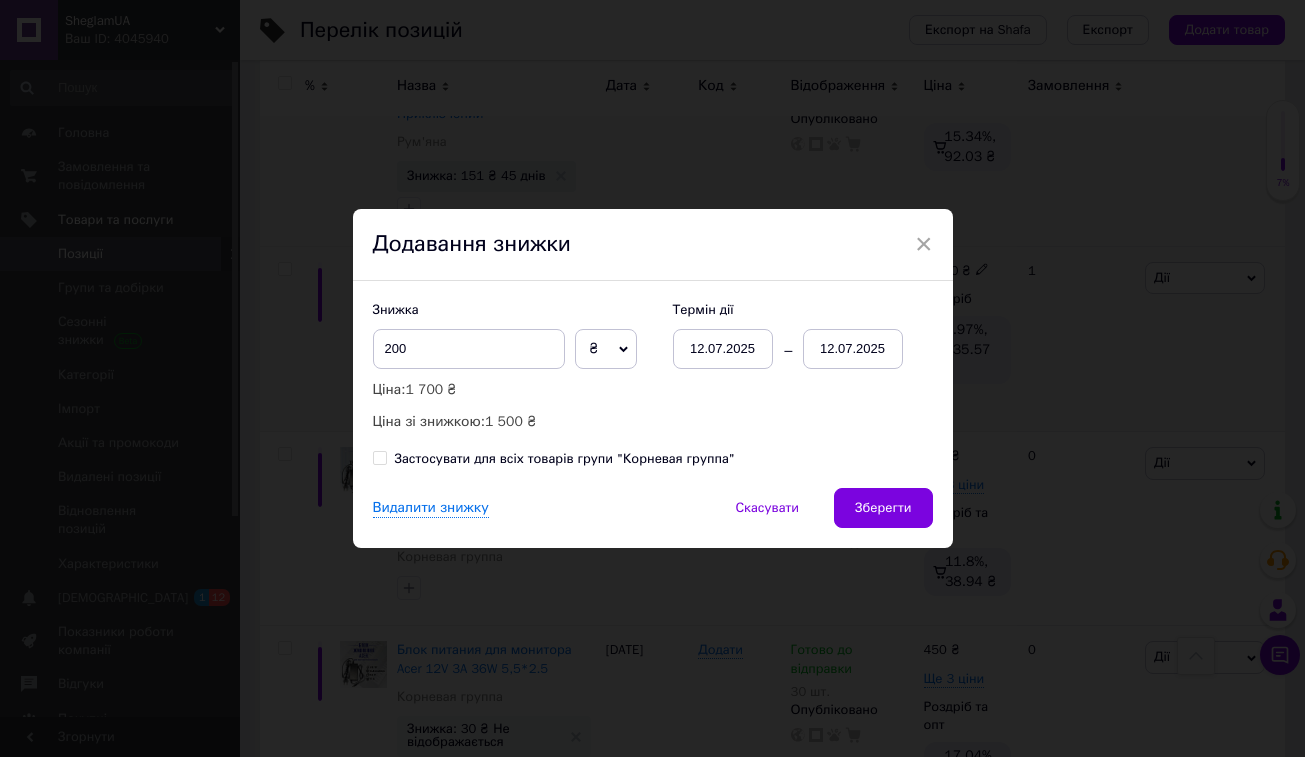 click on "12.07.2025" at bounding box center (853, 349) 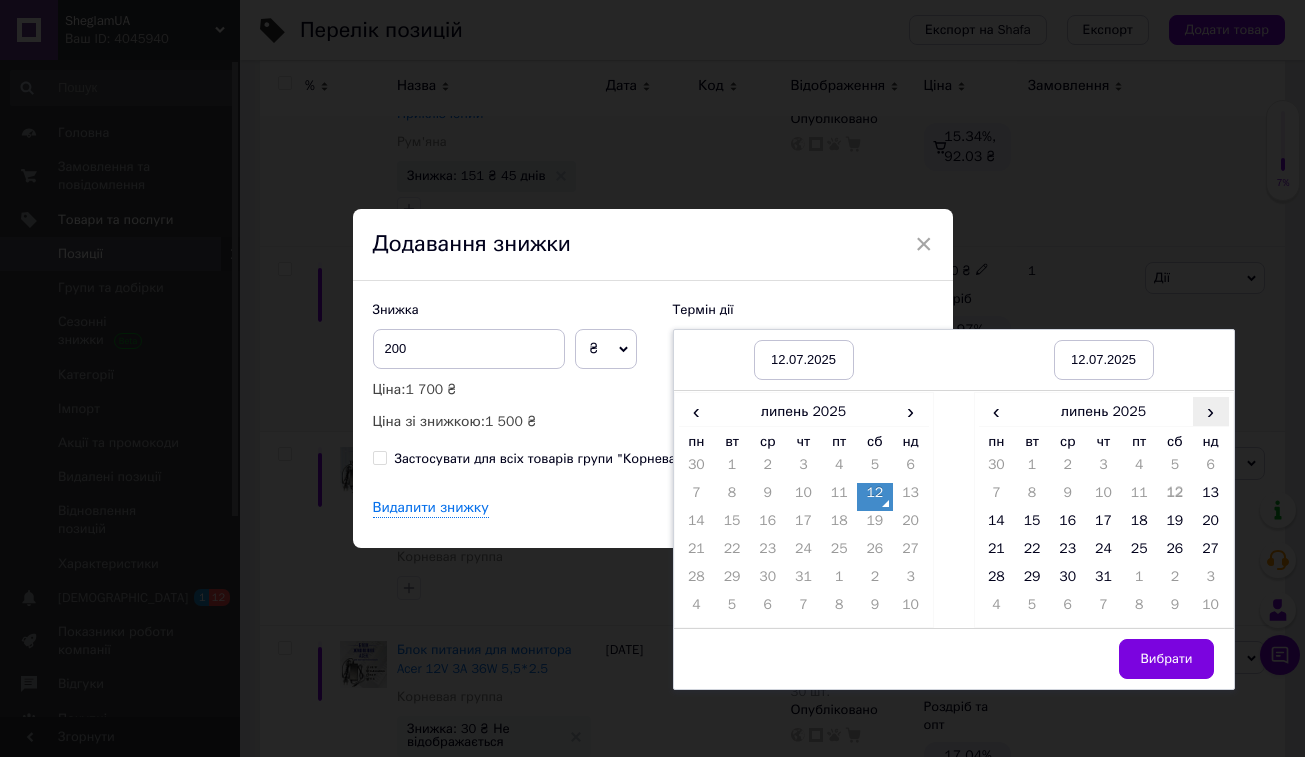 click on "›" at bounding box center [1211, 411] 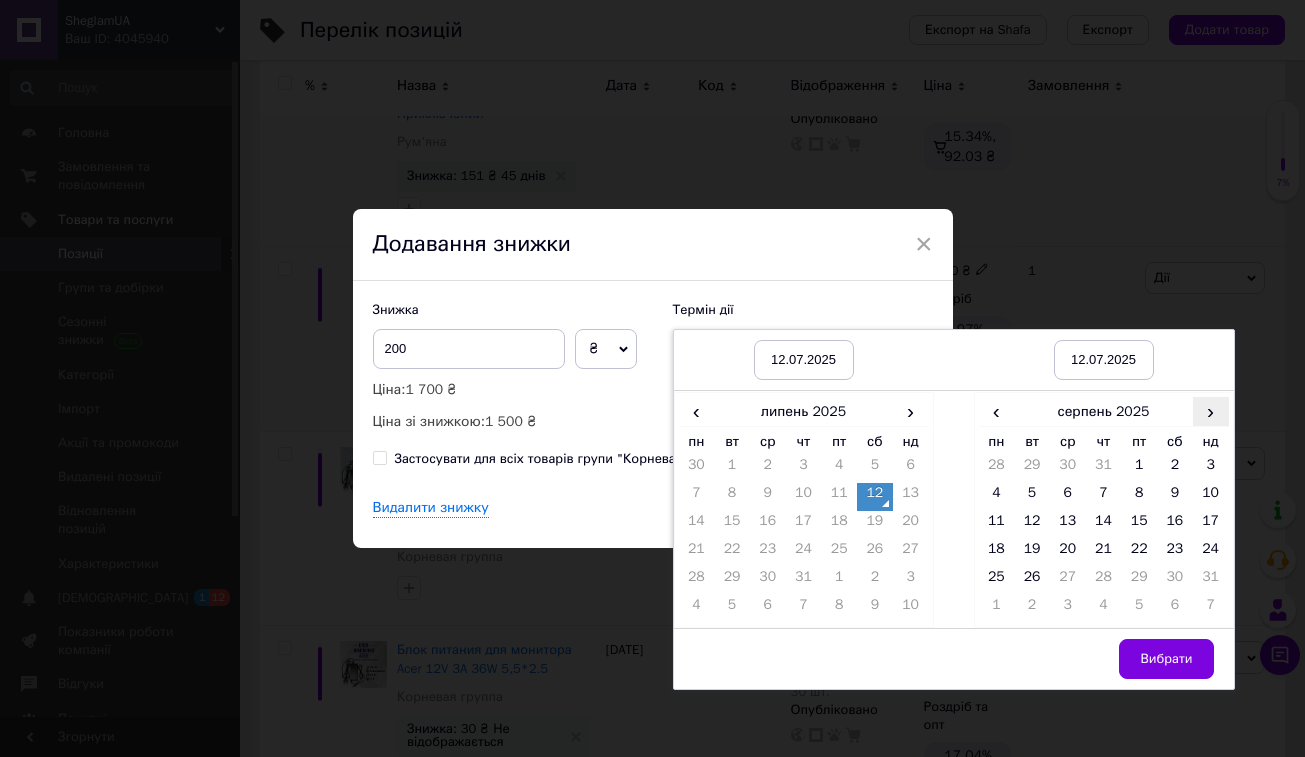 click on "›" at bounding box center [1211, 411] 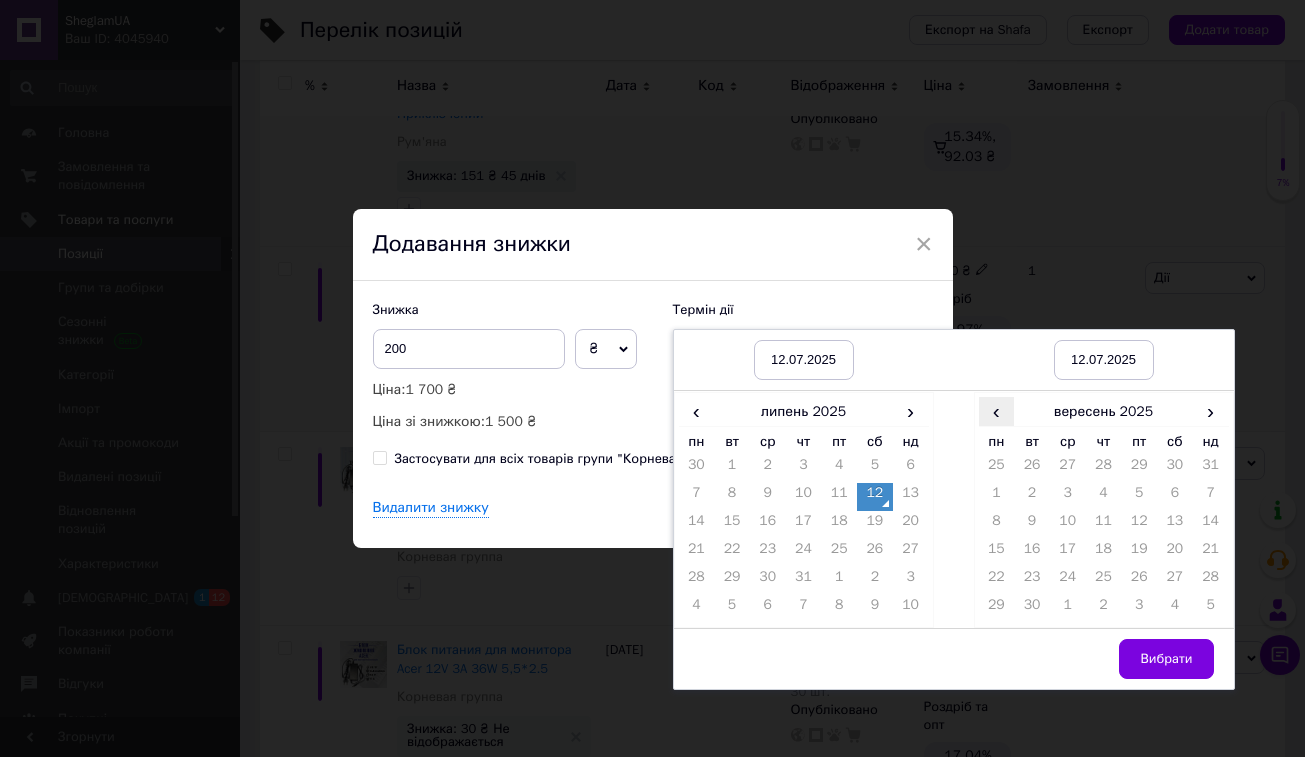click on "‹" at bounding box center [997, 411] 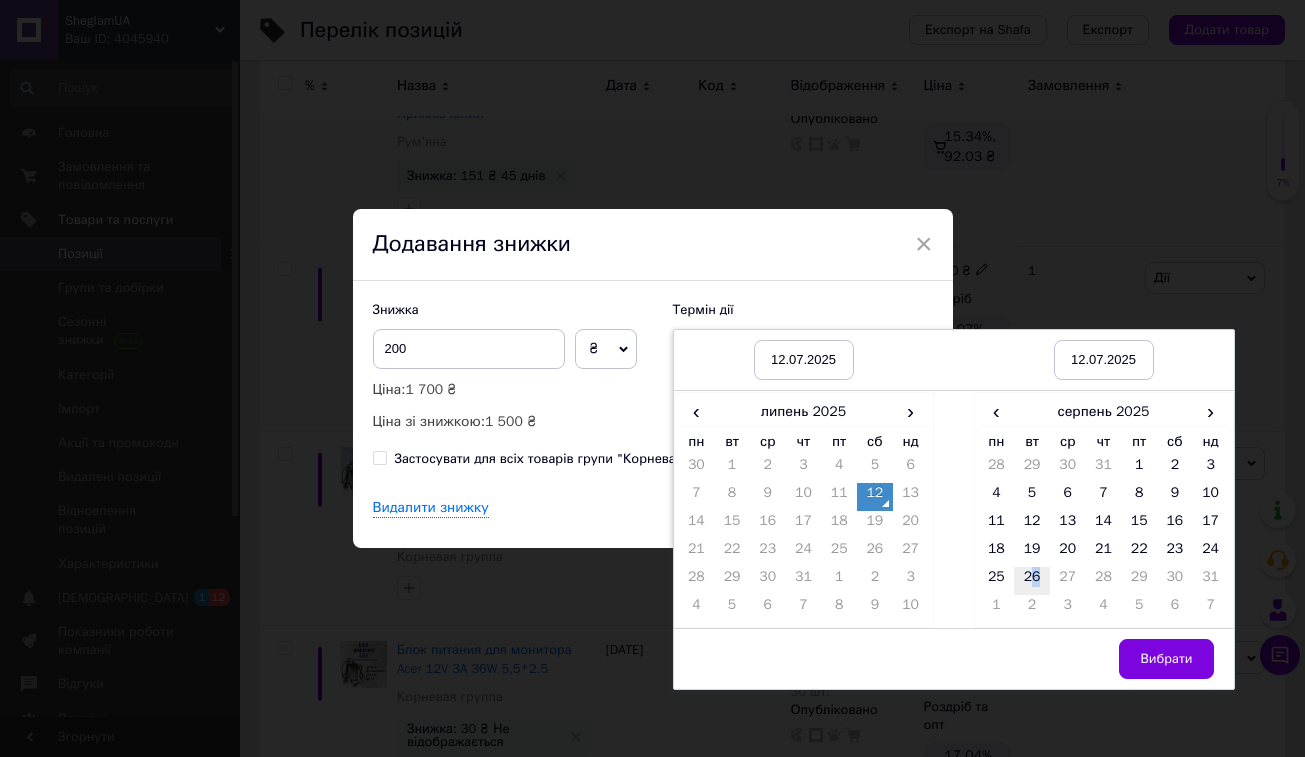 click on "26" at bounding box center [1032, 581] 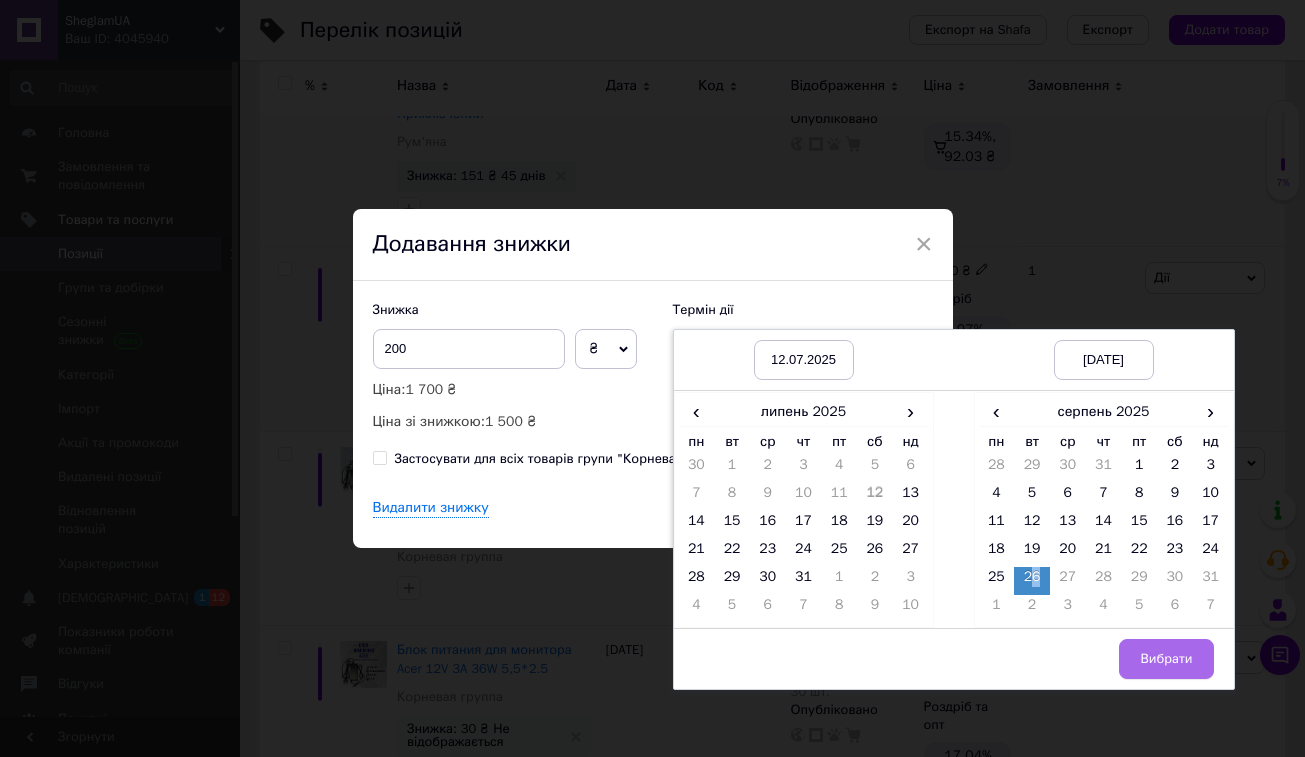 click on "Вибрати" at bounding box center (1166, 659) 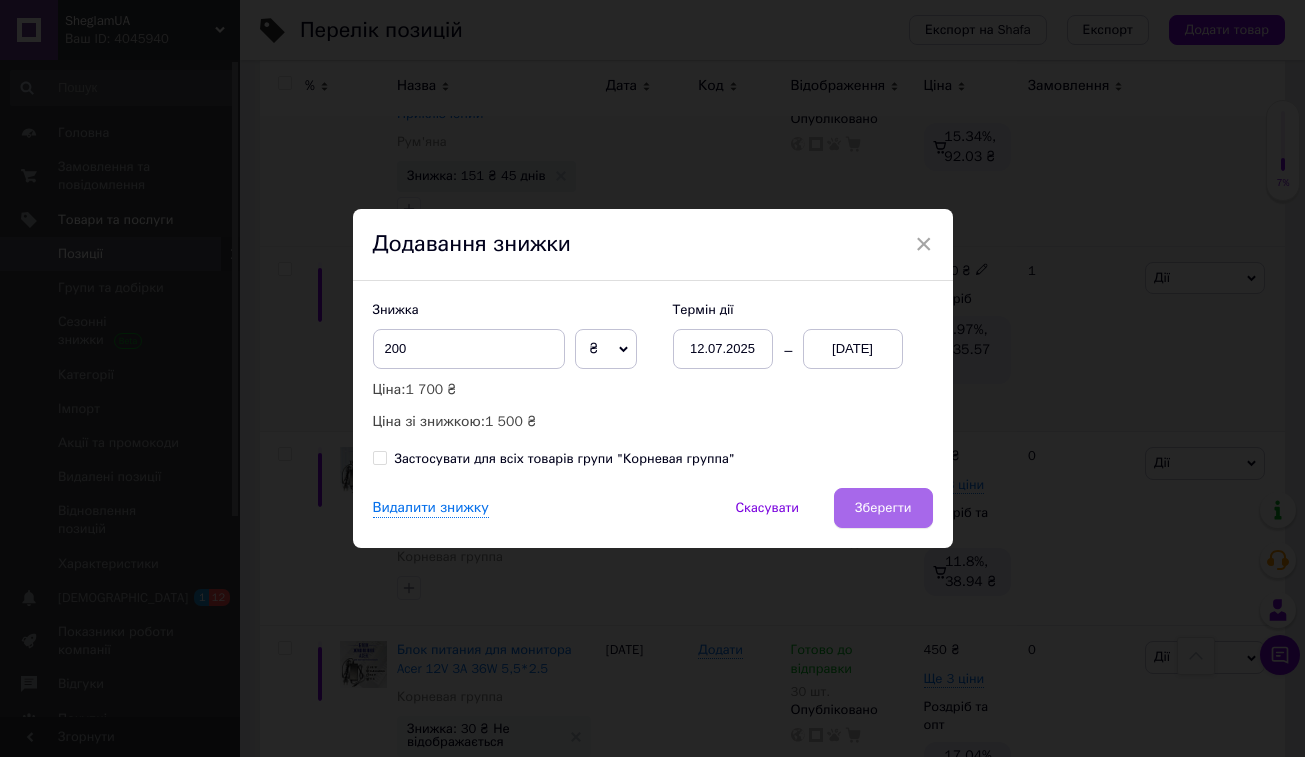 click on "Зберегти" at bounding box center (883, 508) 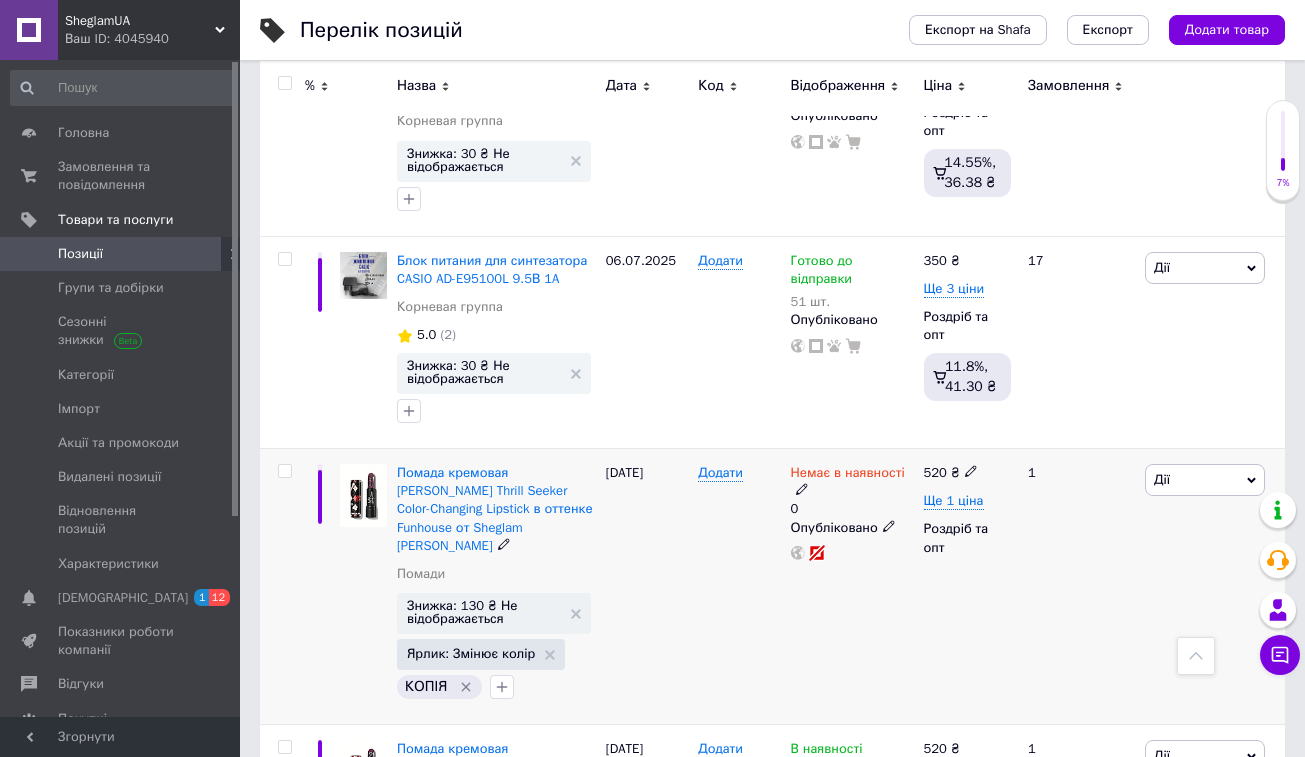 scroll, scrollTop: 7719, scrollLeft: 0, axis: vertical 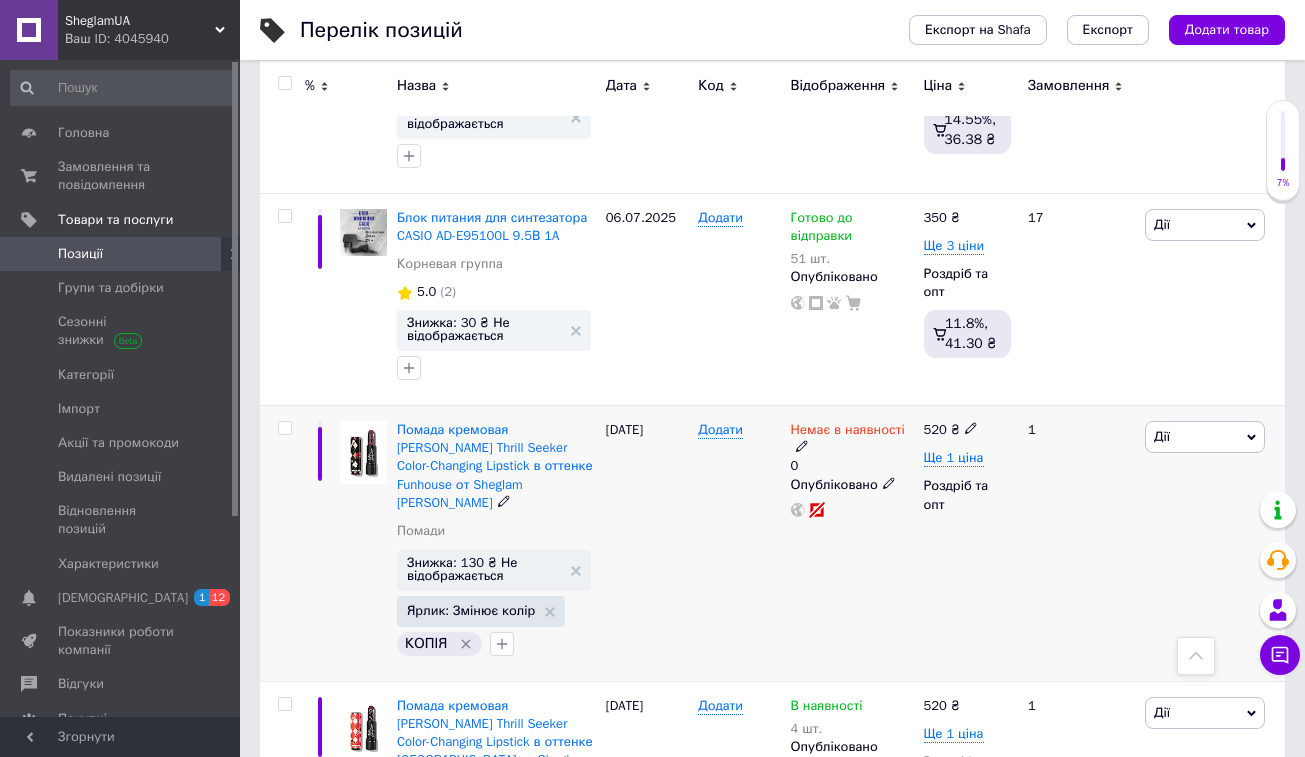 click on "Дії" at bounding box center (1162, 436) 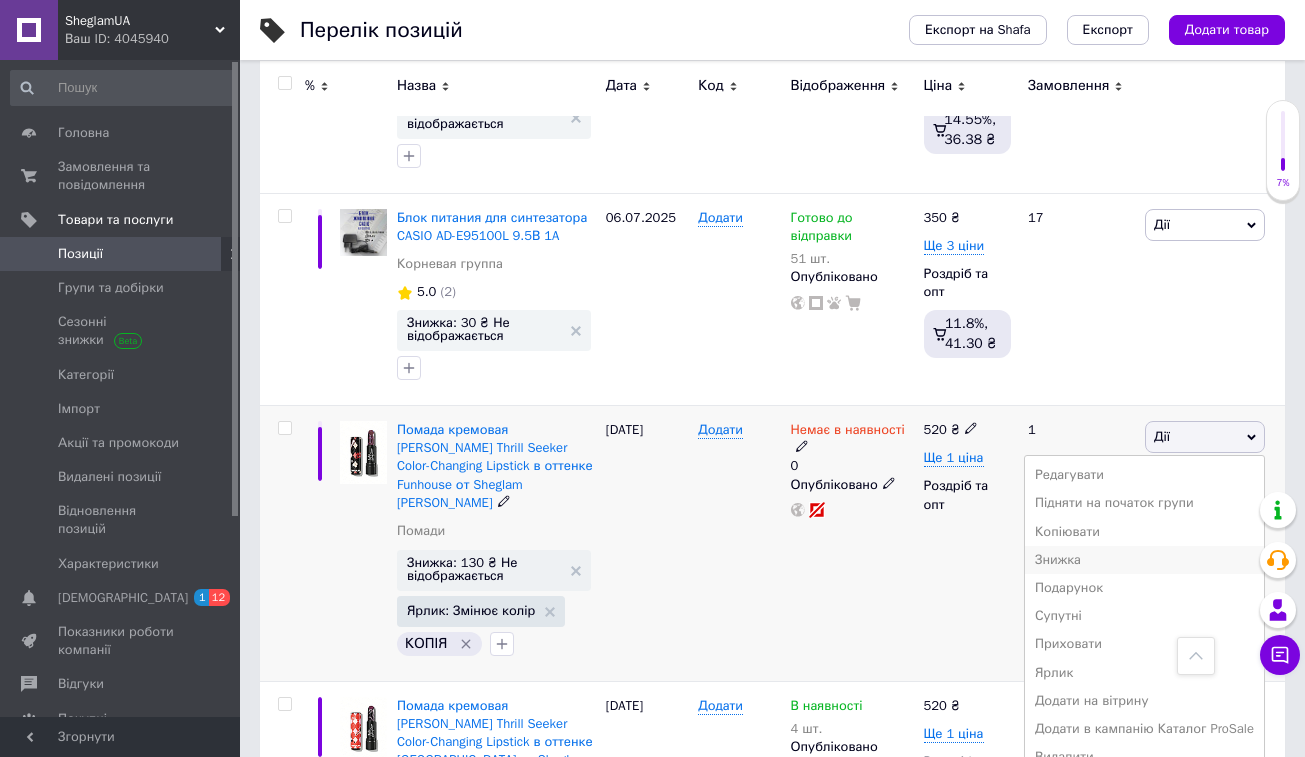 click on "Знижка" at bounding box center (1144, 560) 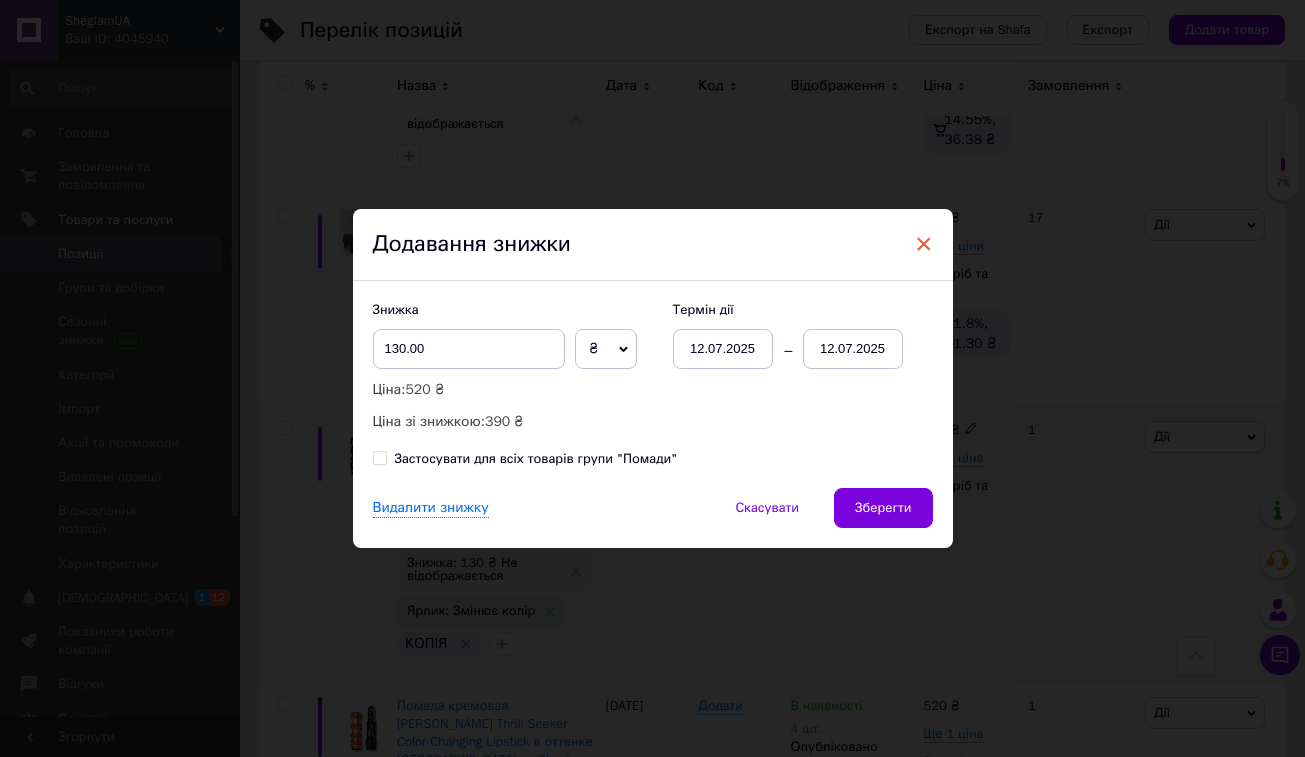 click on "×" at bounding box center (924, 244) 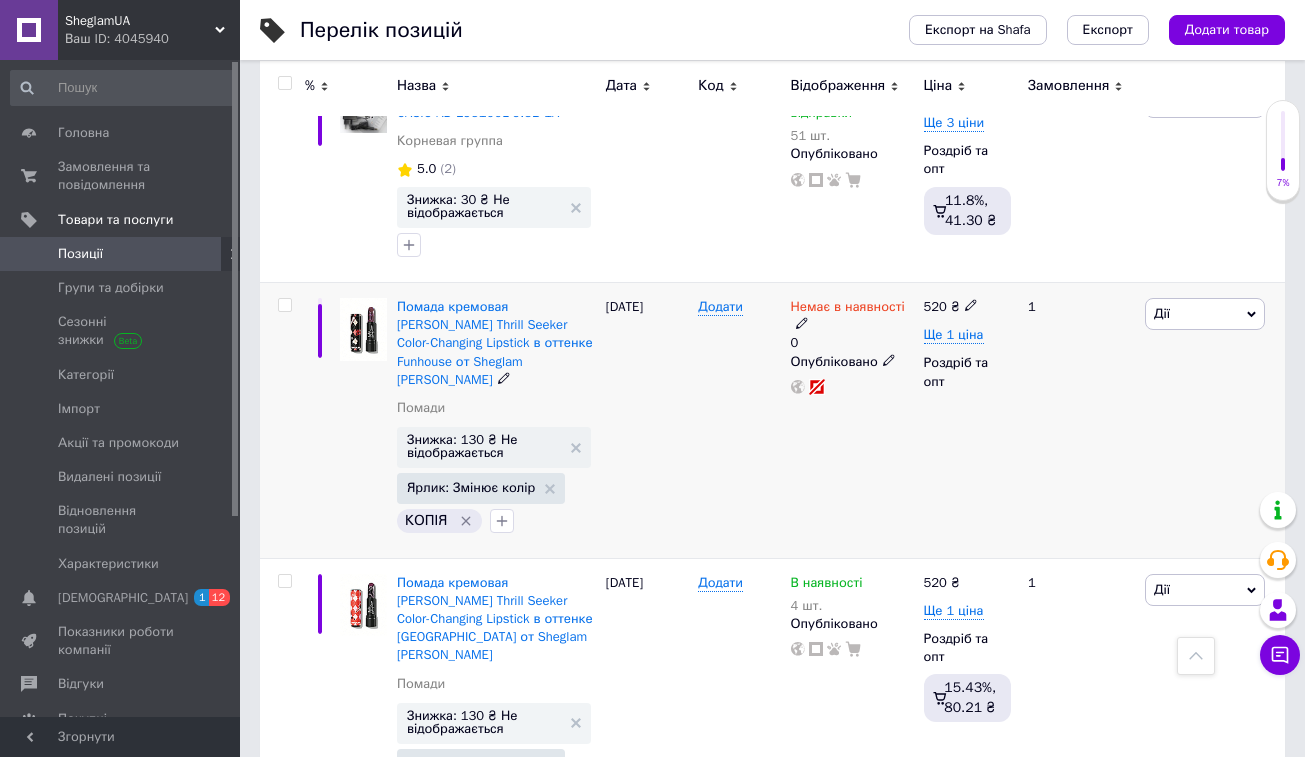 scroll, scrollTop: 8039, scrollLeft: 0, axis: vertical 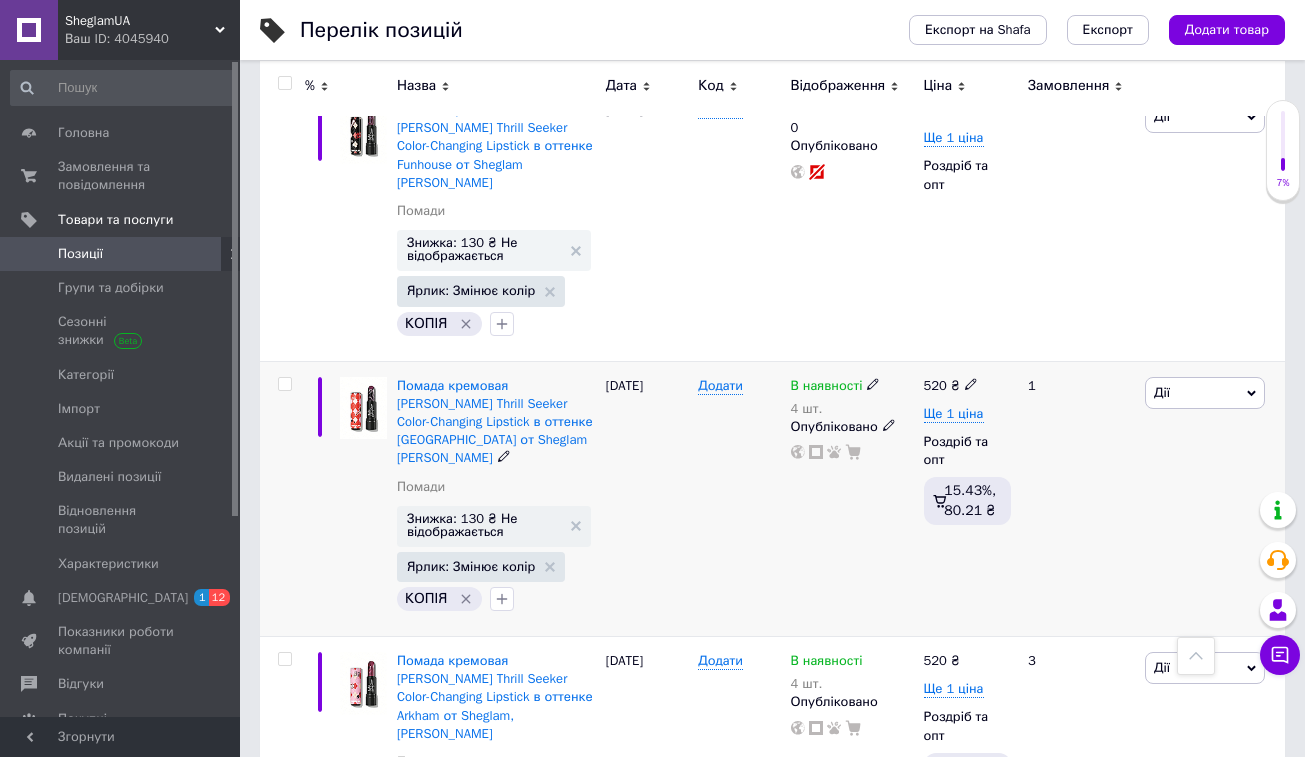 click on "Дії" at bounding box center (1205, 393) 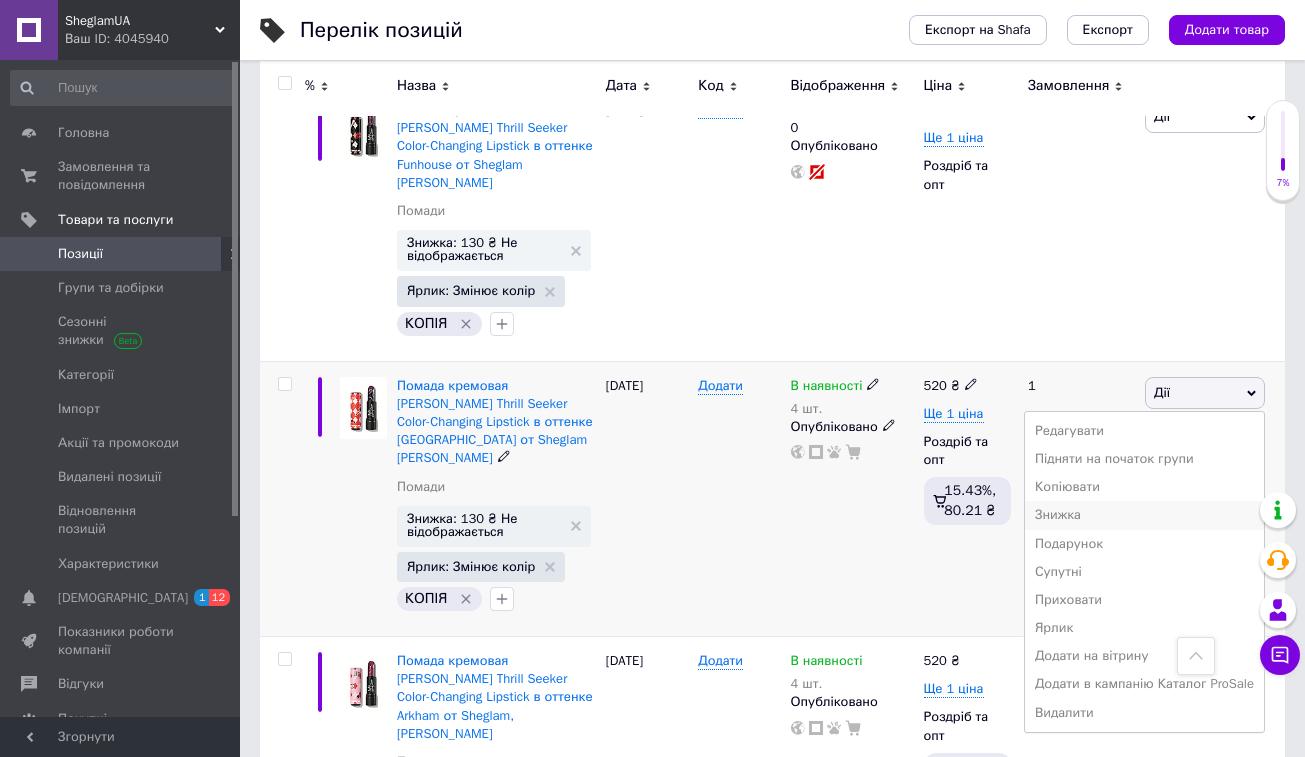 click on "Знижка" at bounding box center [1144, 515] 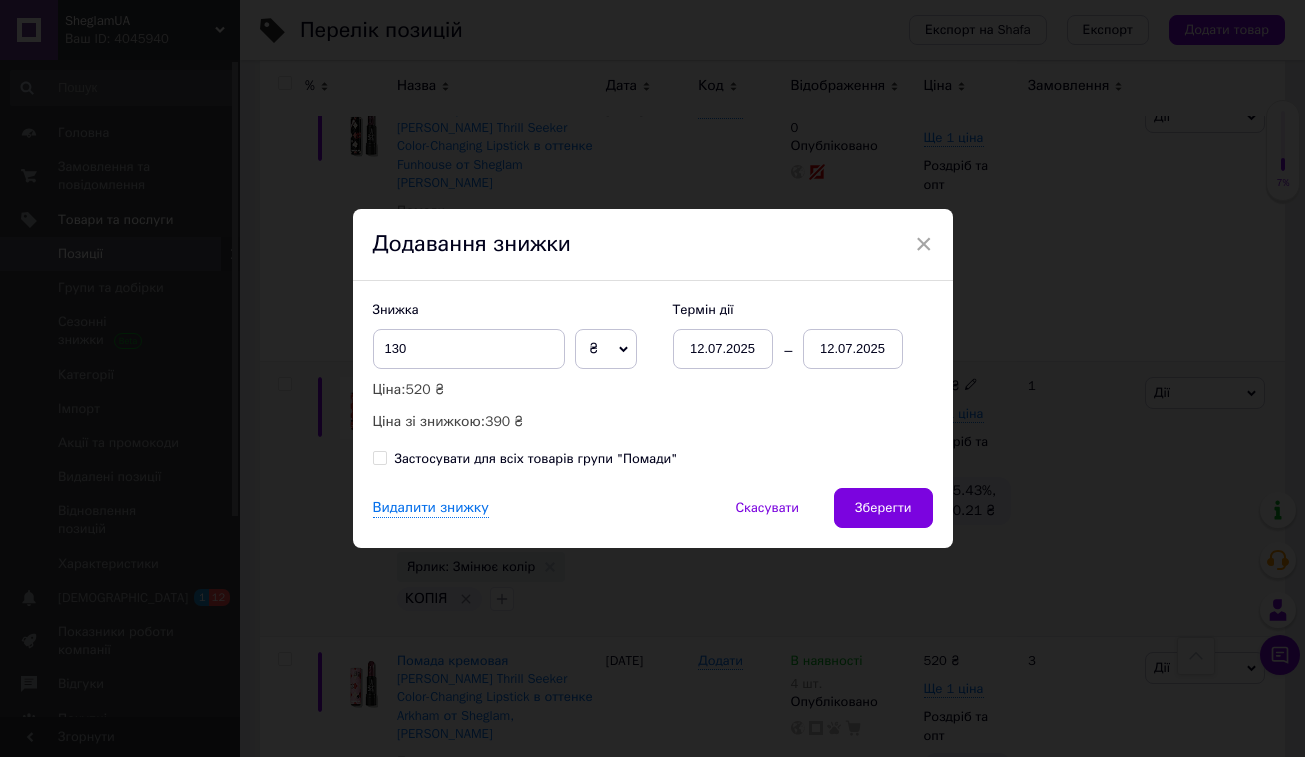 click on "12.07.2025" at bounding box center [853, 349] 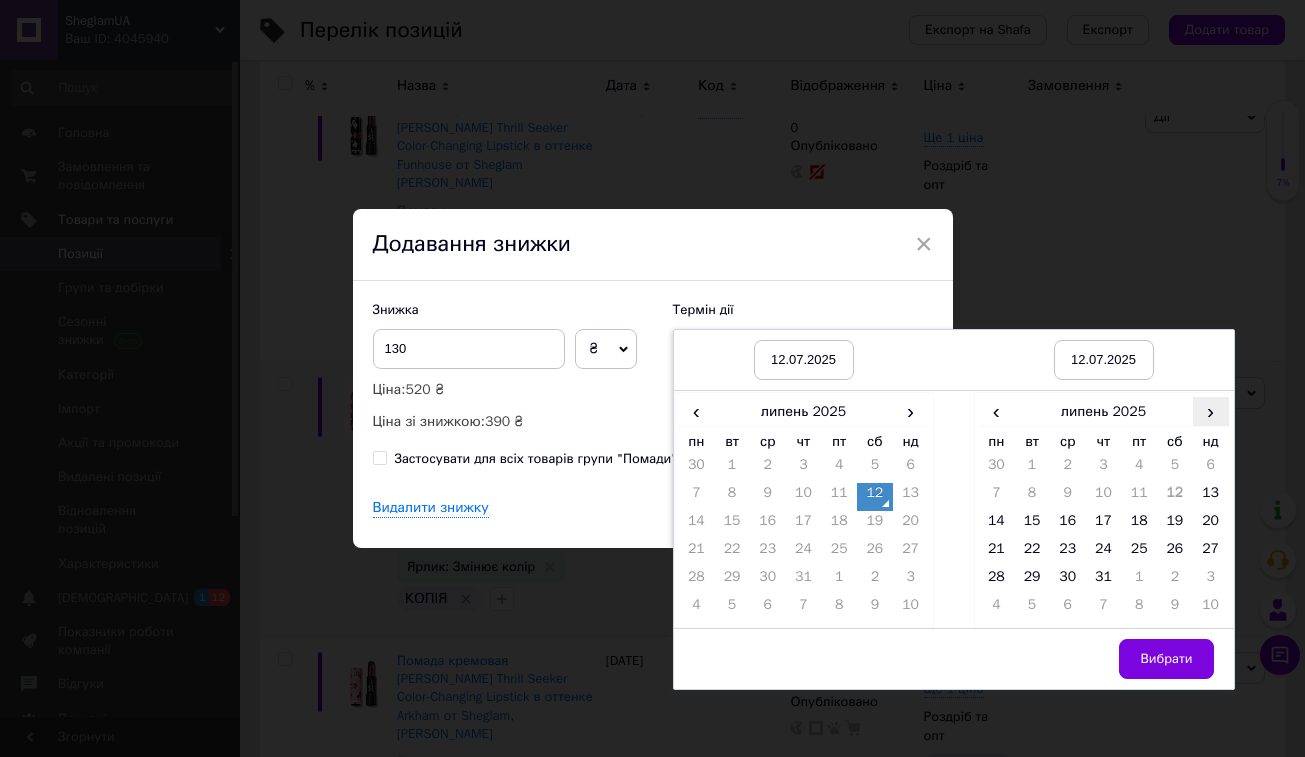 click on "›" at bounding box center (1211, 411) 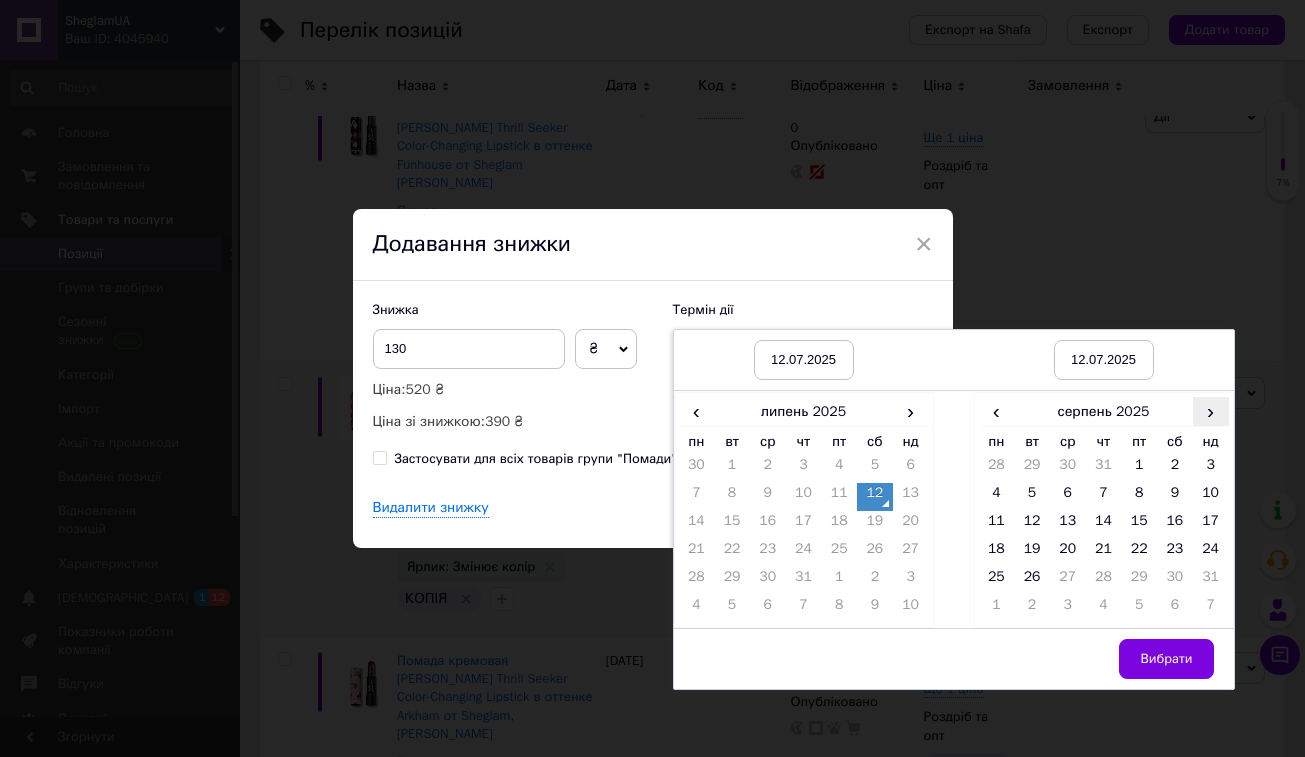 click on "›" at bounding box center (1211, 411) 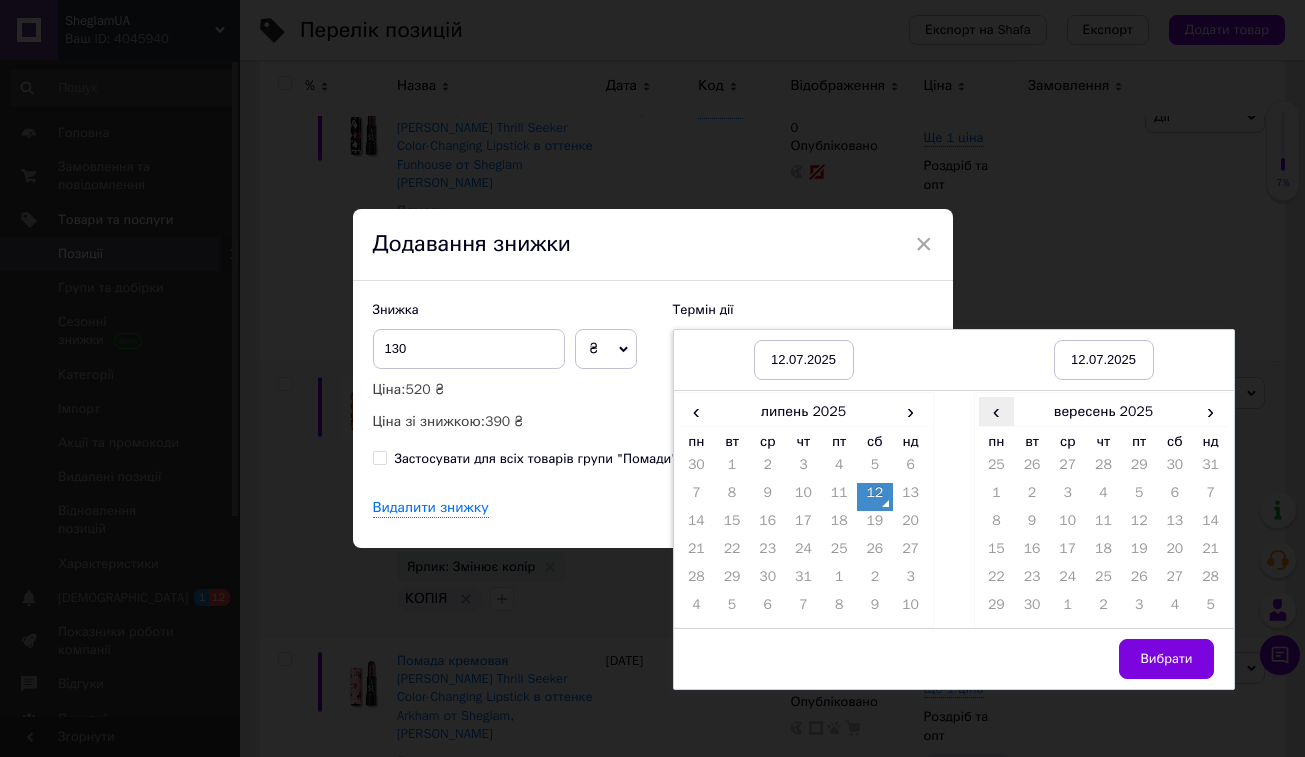 click on "‹" at bounding box center [997, 411] 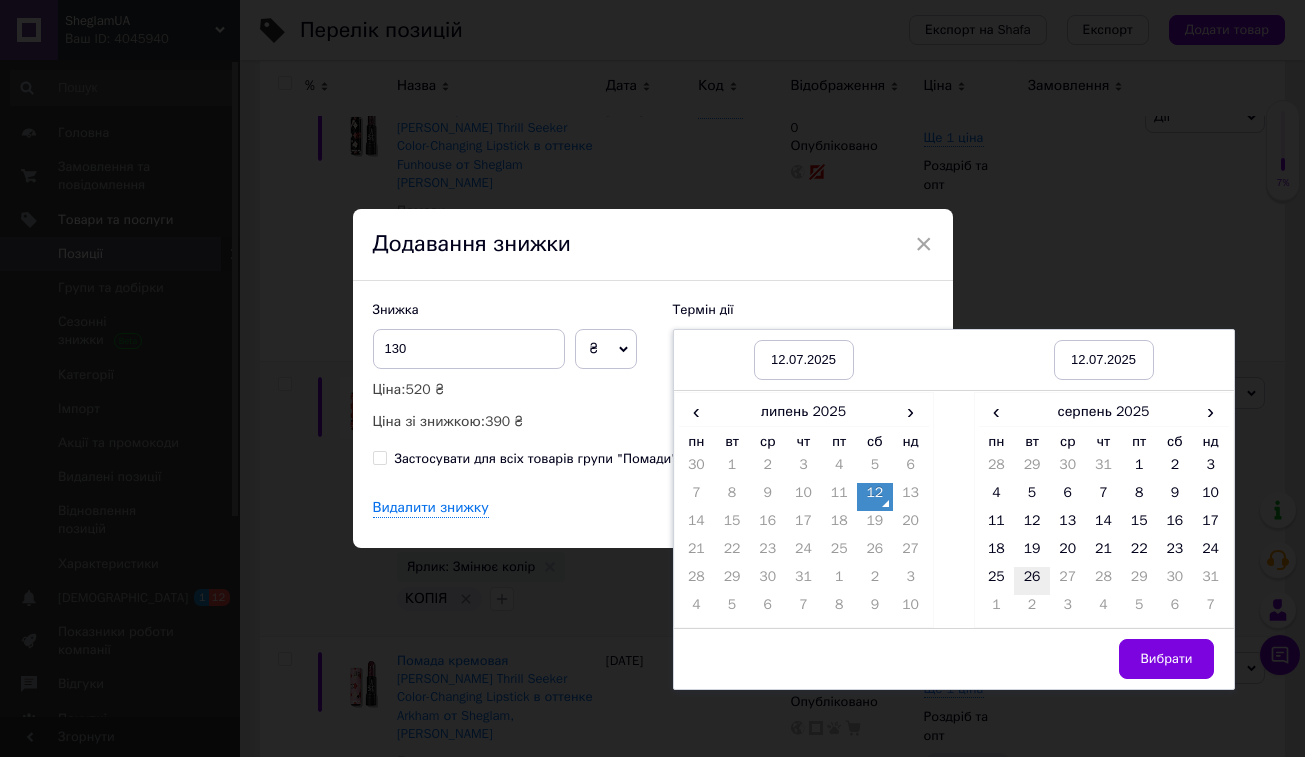 click on "26" at bounding box center (1032, 581) 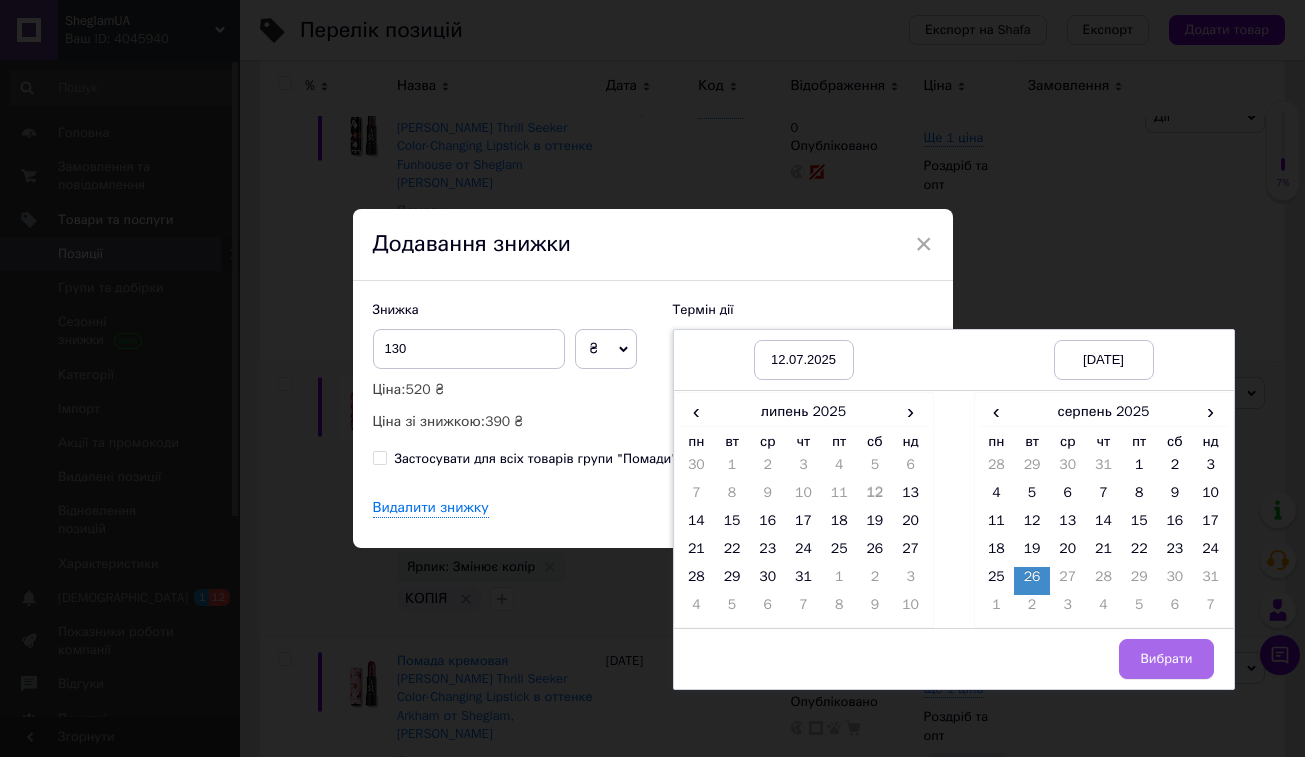 click on "Вибрати" at bounding box center (1166, 659) 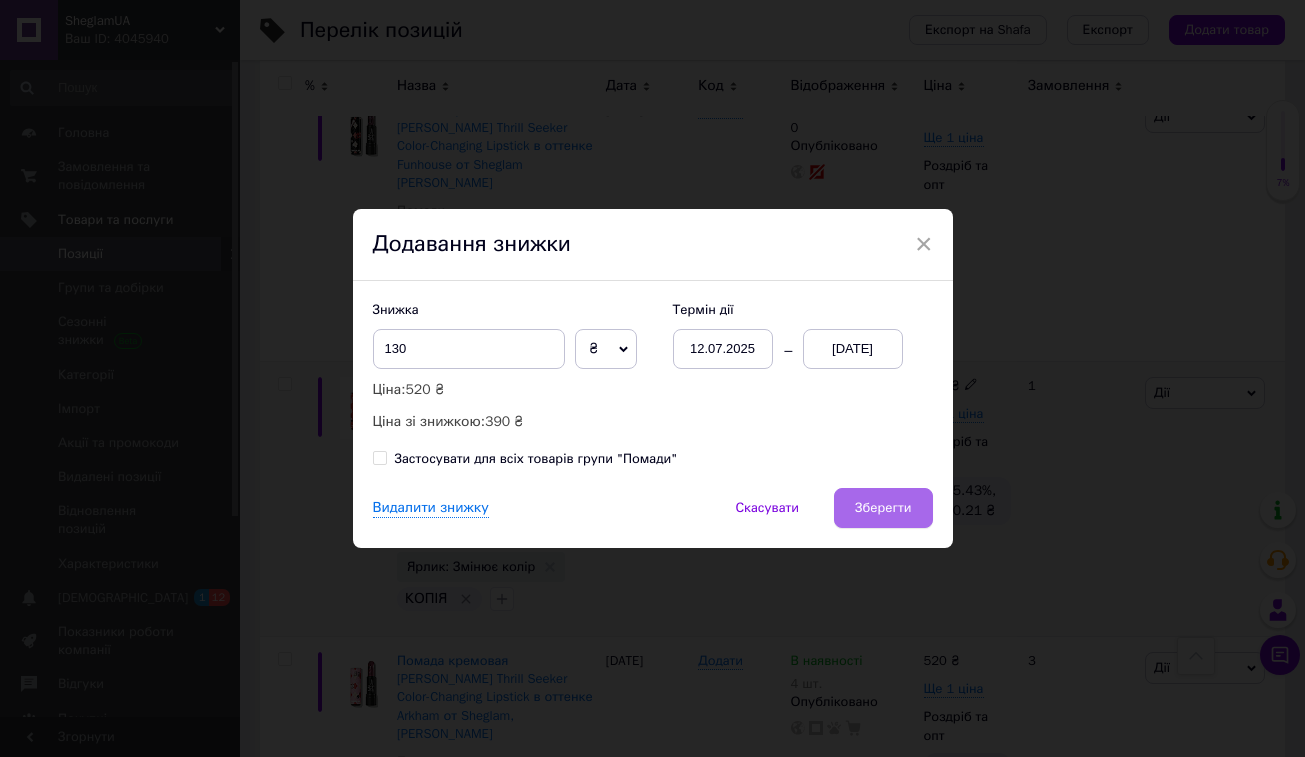 click on "Зберегти" at bounding box center (883, 508) 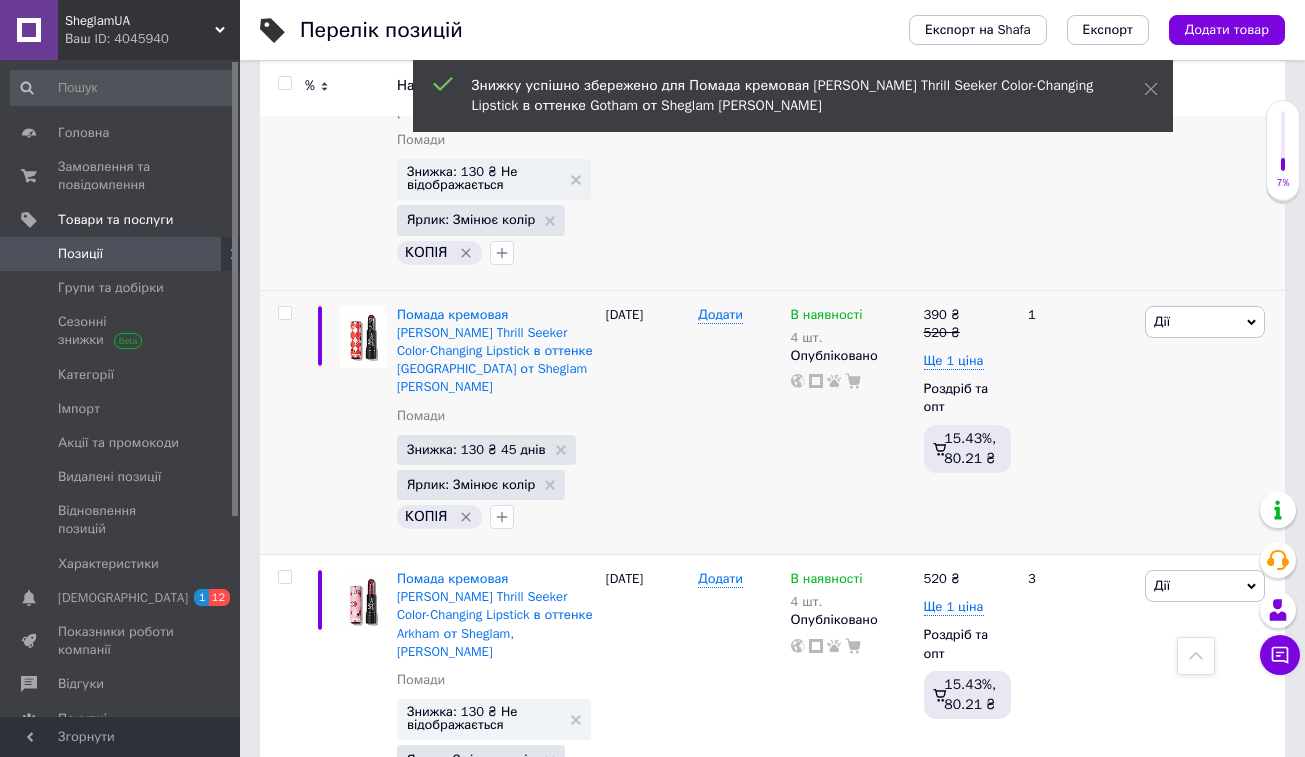scroll, scrollTop: 8122, scrollLeft: 0, axis: vertical 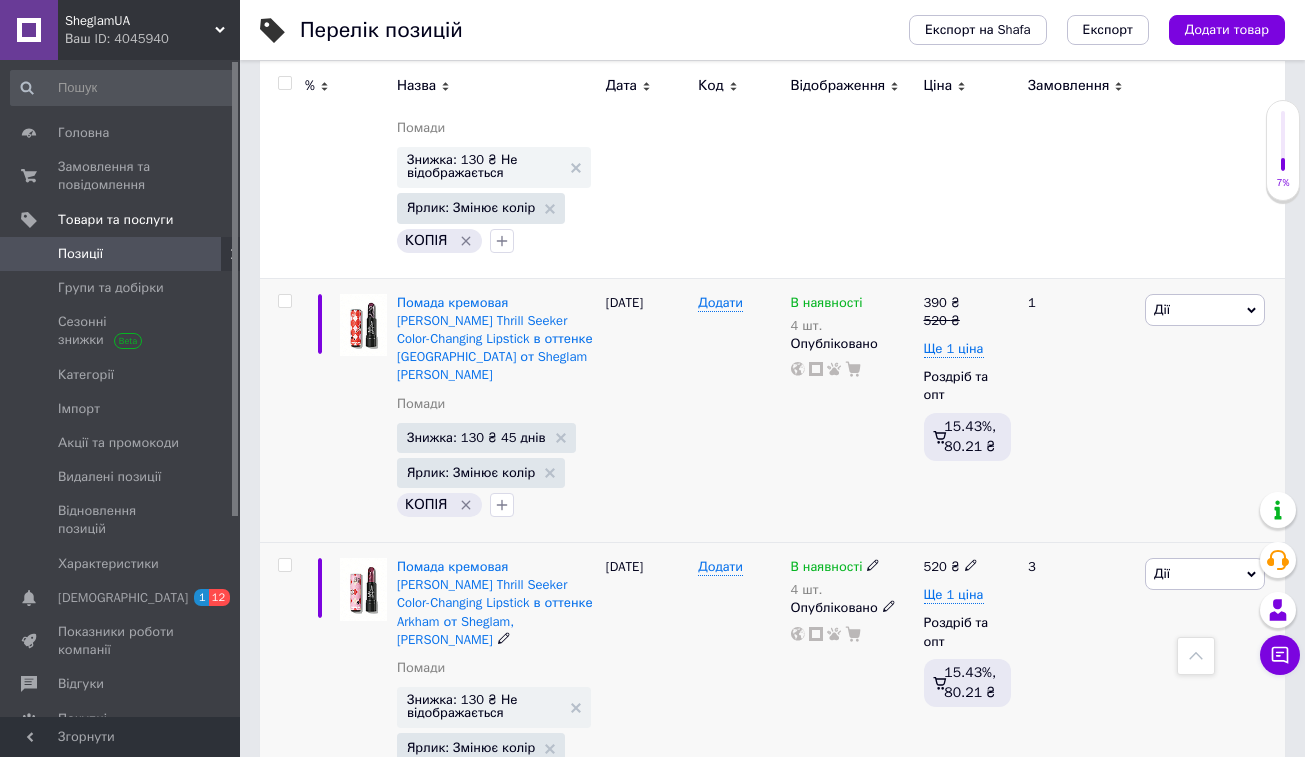 click on "Дії" at bounding box center (1162, 573) 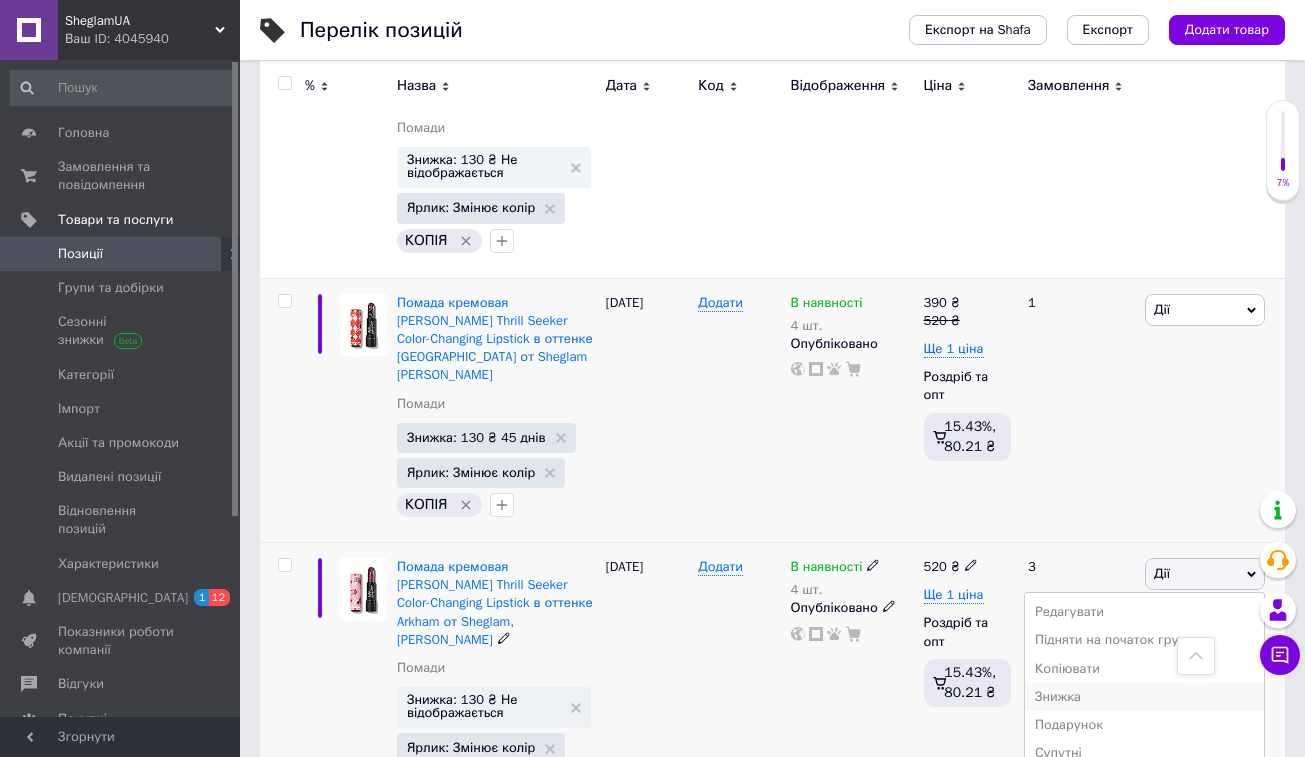 click on "Знижка" at bounding box center [1144, 697] 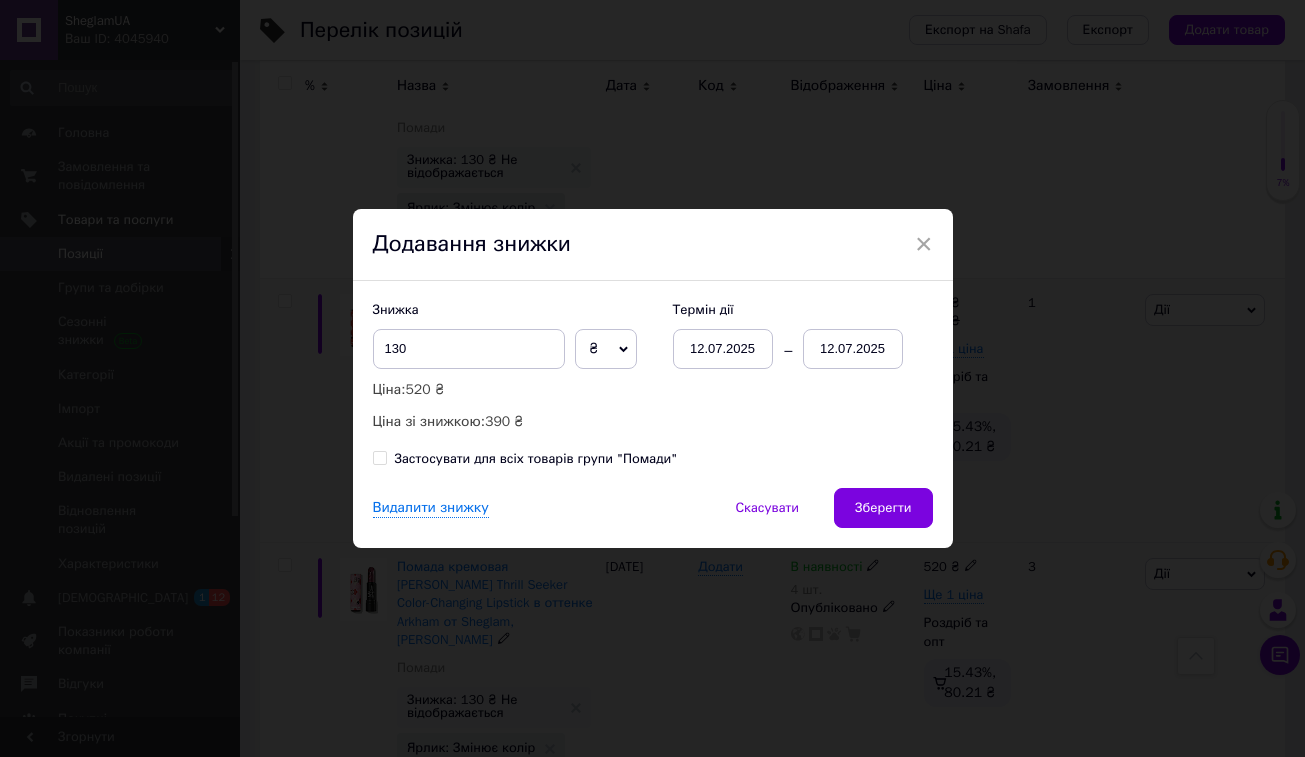 click on "12.07.2025" at bounding box center (853, 349) 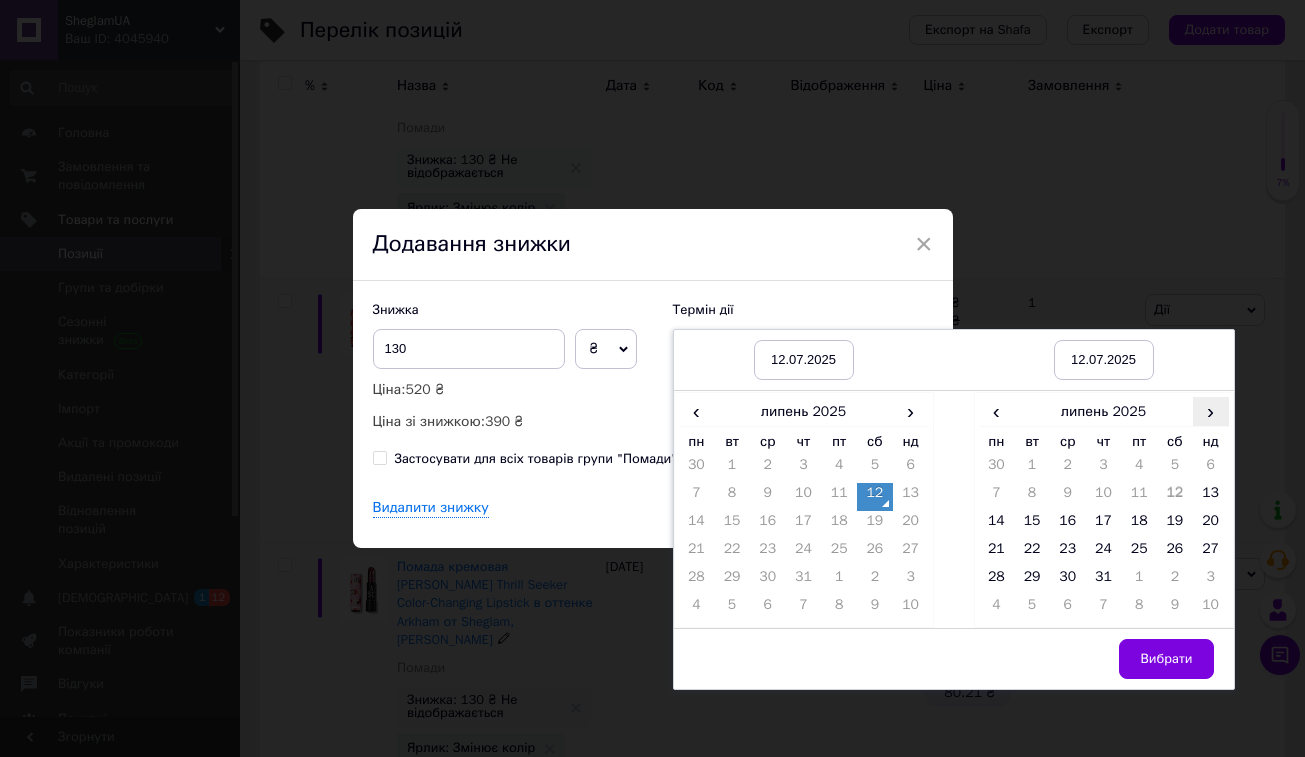 click on "›" at bounding box center (1211, 411) 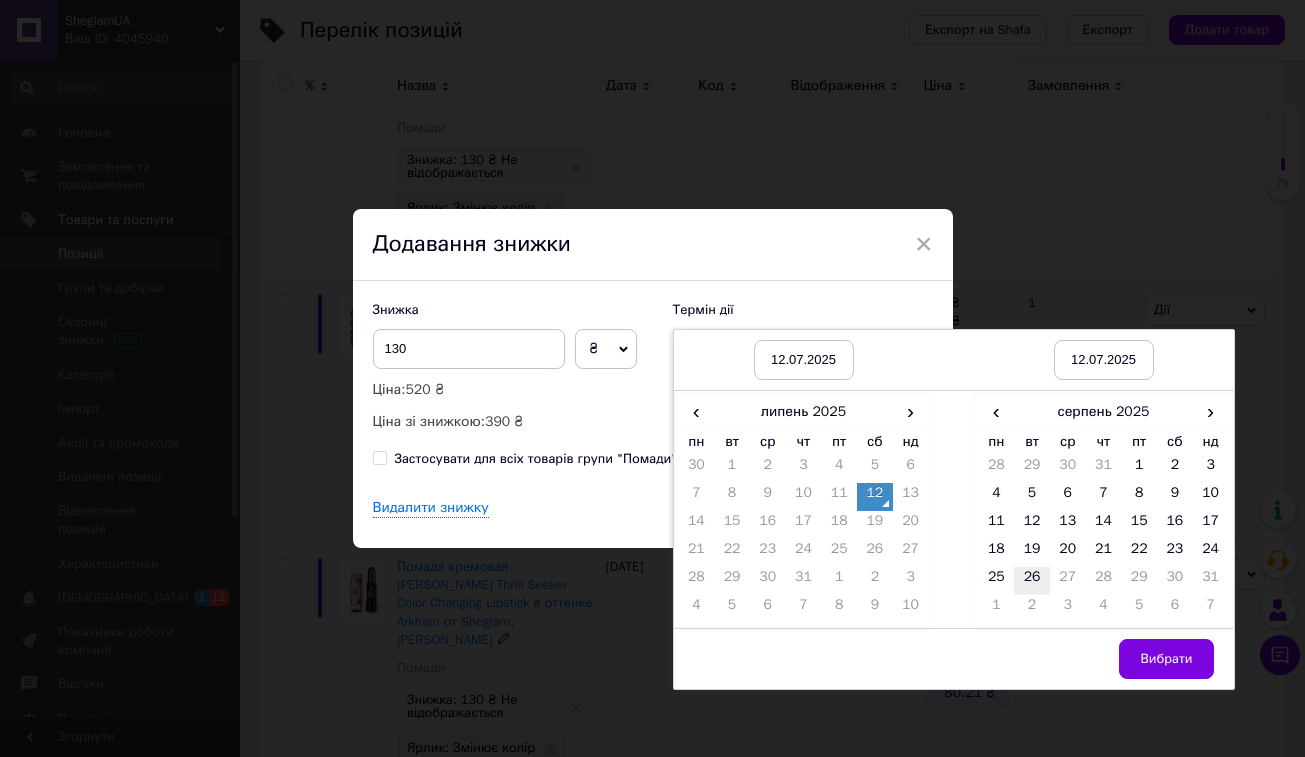 click on "26" at bounding box center (1032, 581) 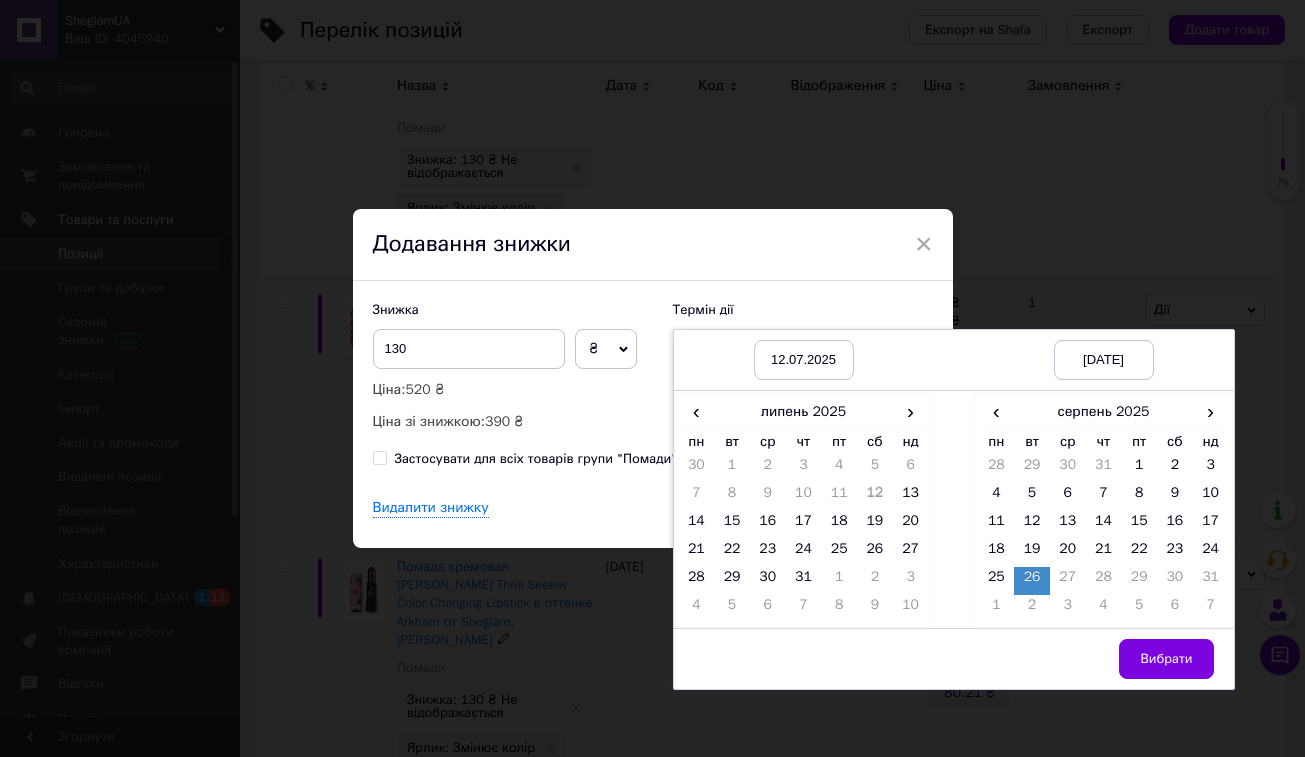 click on "Вибрати" at bounding box center [1104, 659] 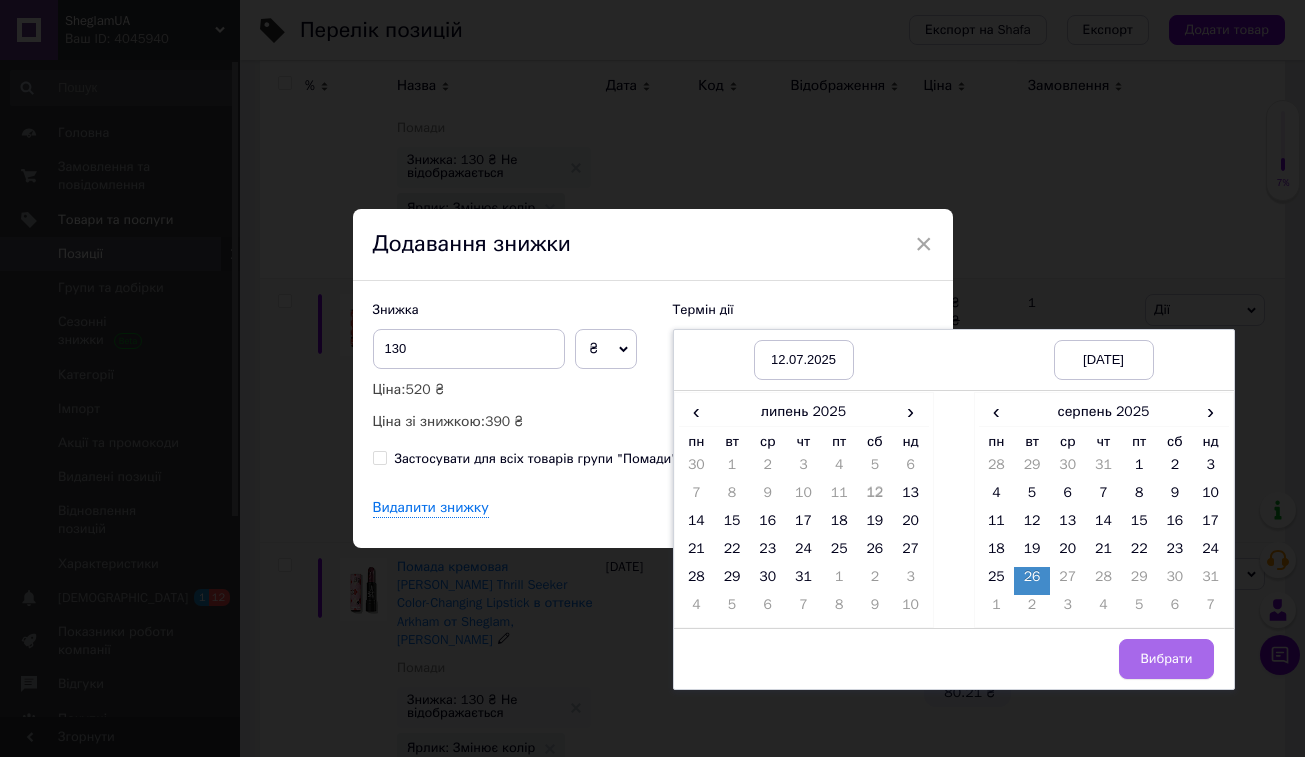 click on "Вибрати" at bounding box center (1166, 659) 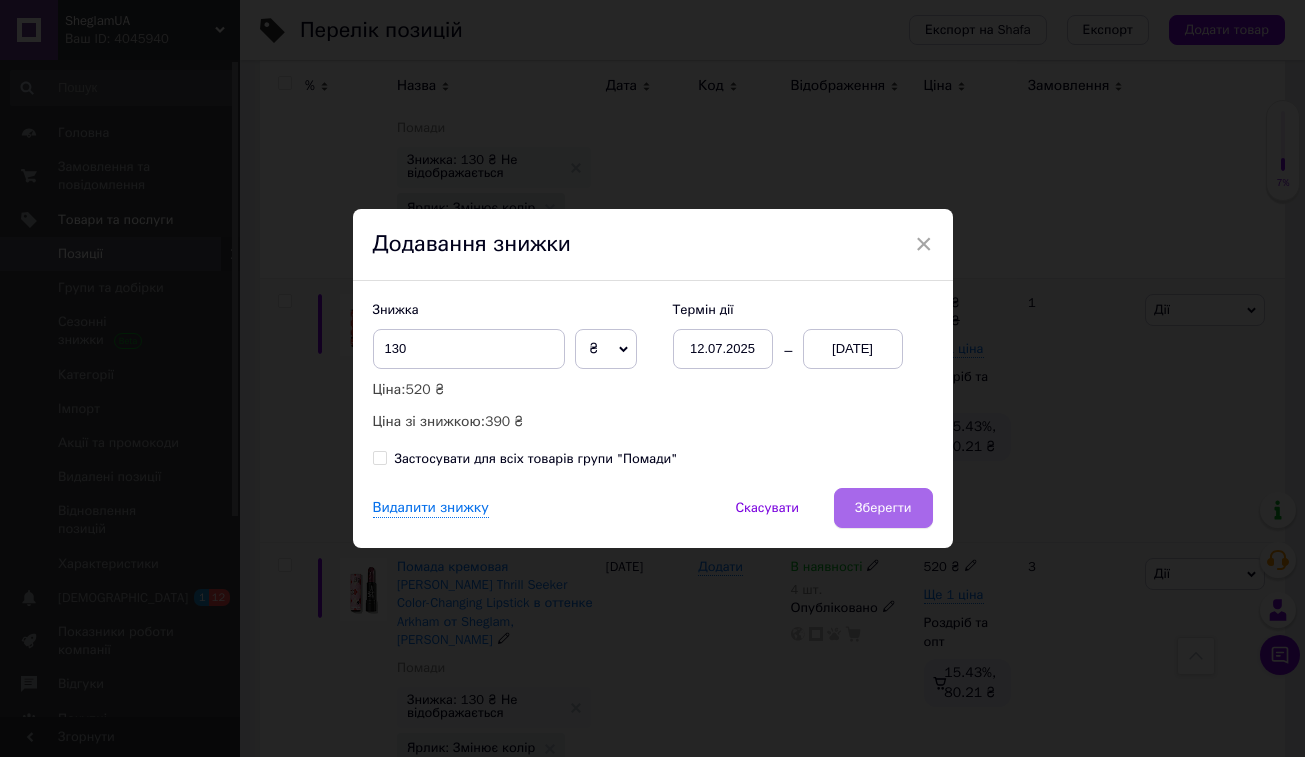 click on "Зберегти" at bounding box center (883, 508) 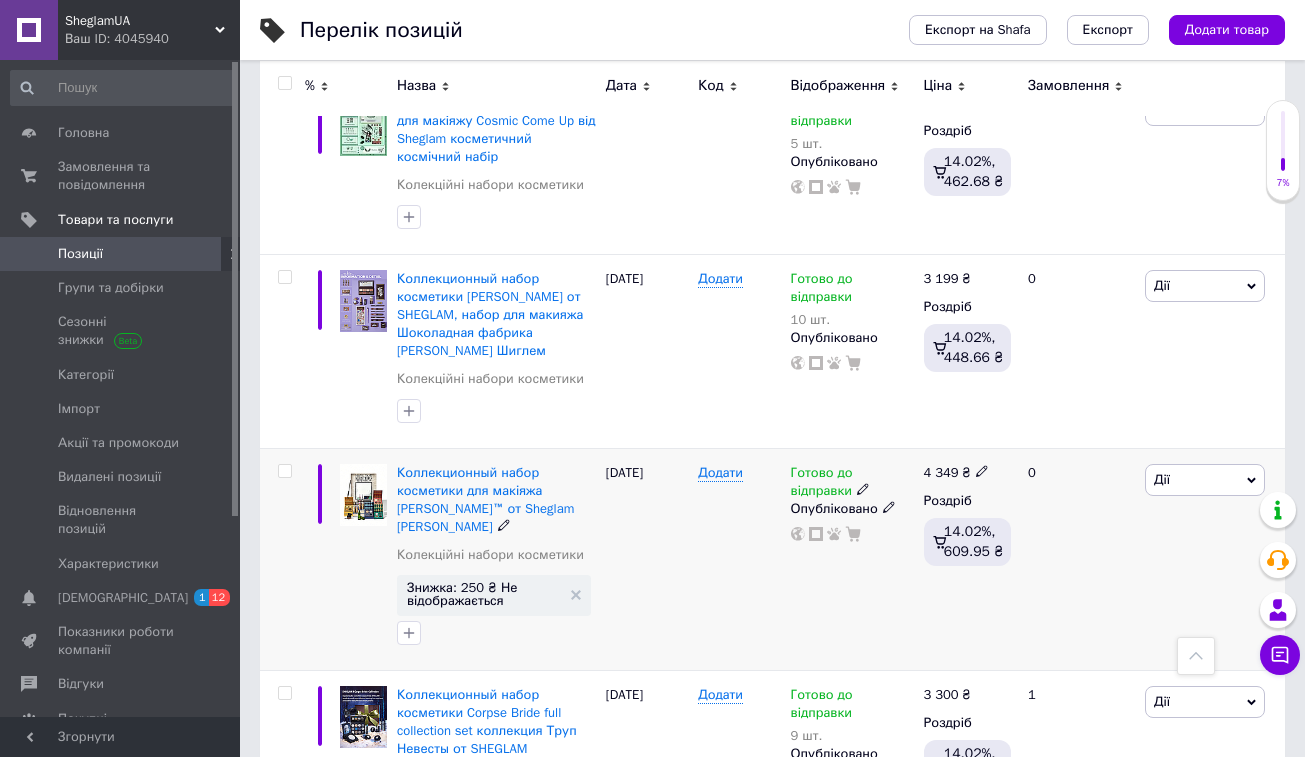scroll, scrollTop: 8855, scrollLeft: 0, axis: vertical 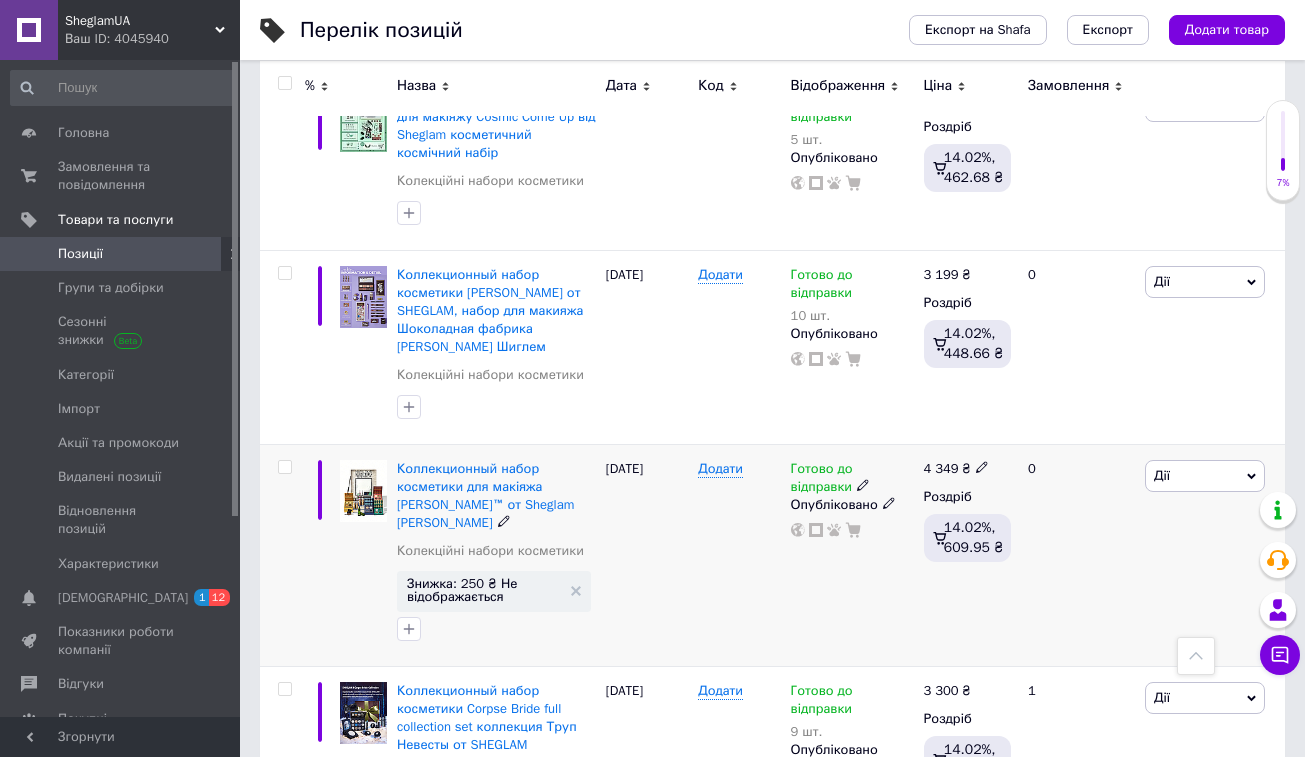click on "Дії" at bounding box center [1205, 476] 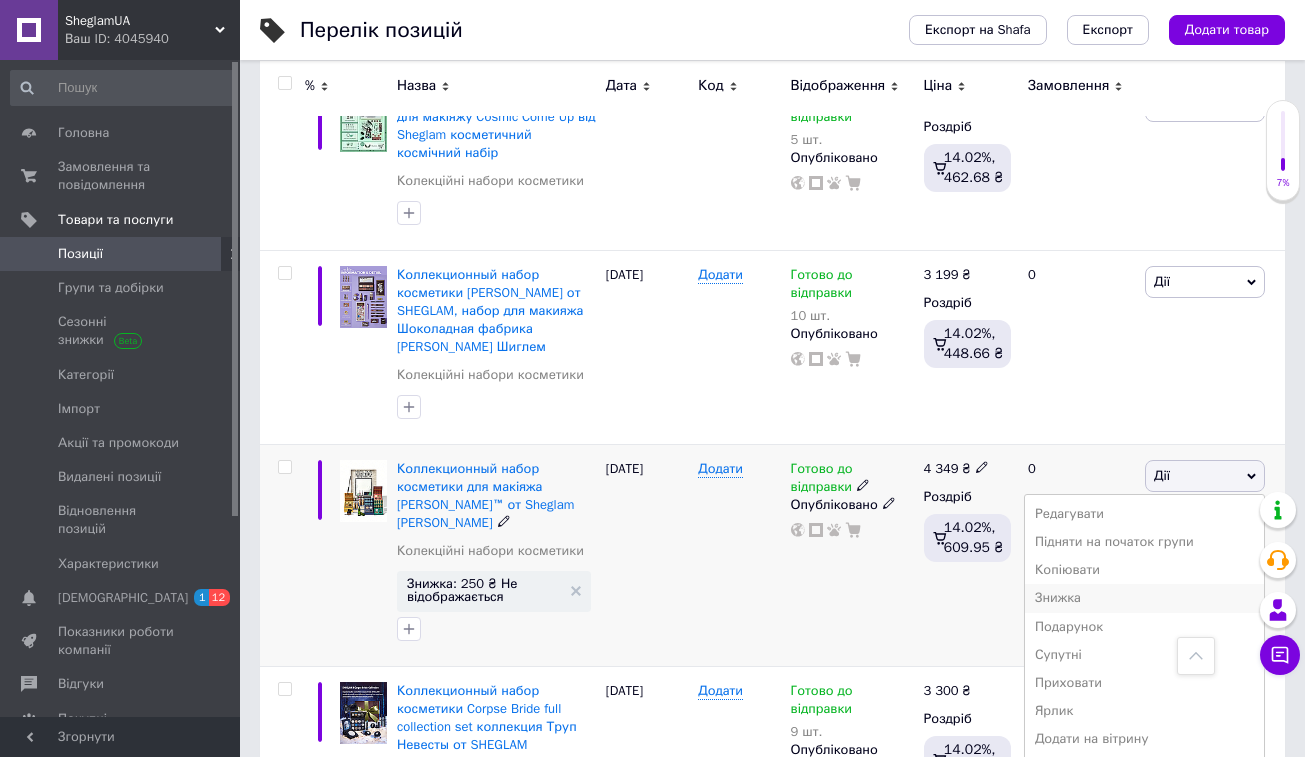 click on "Знижка" at bounding box center [1144, 598] 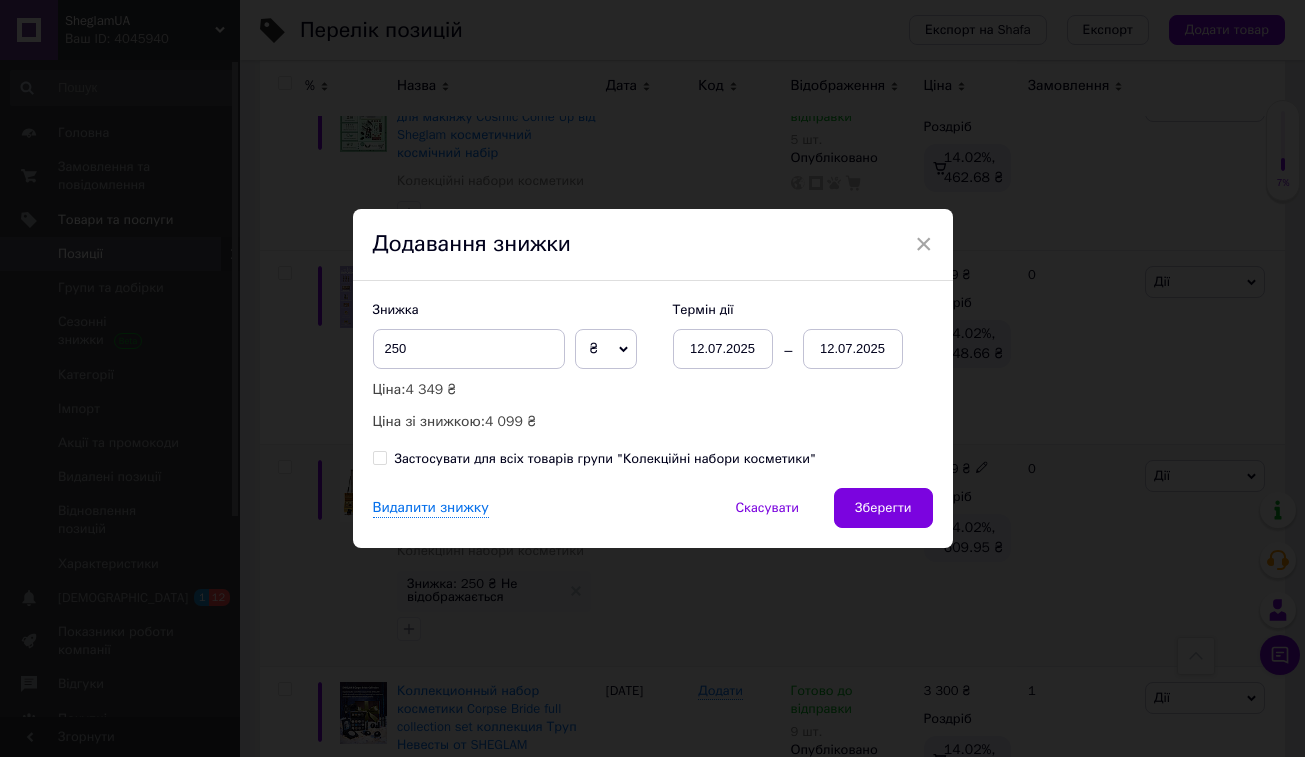 click on "12.07.2025" at bounding box center [853, 349] 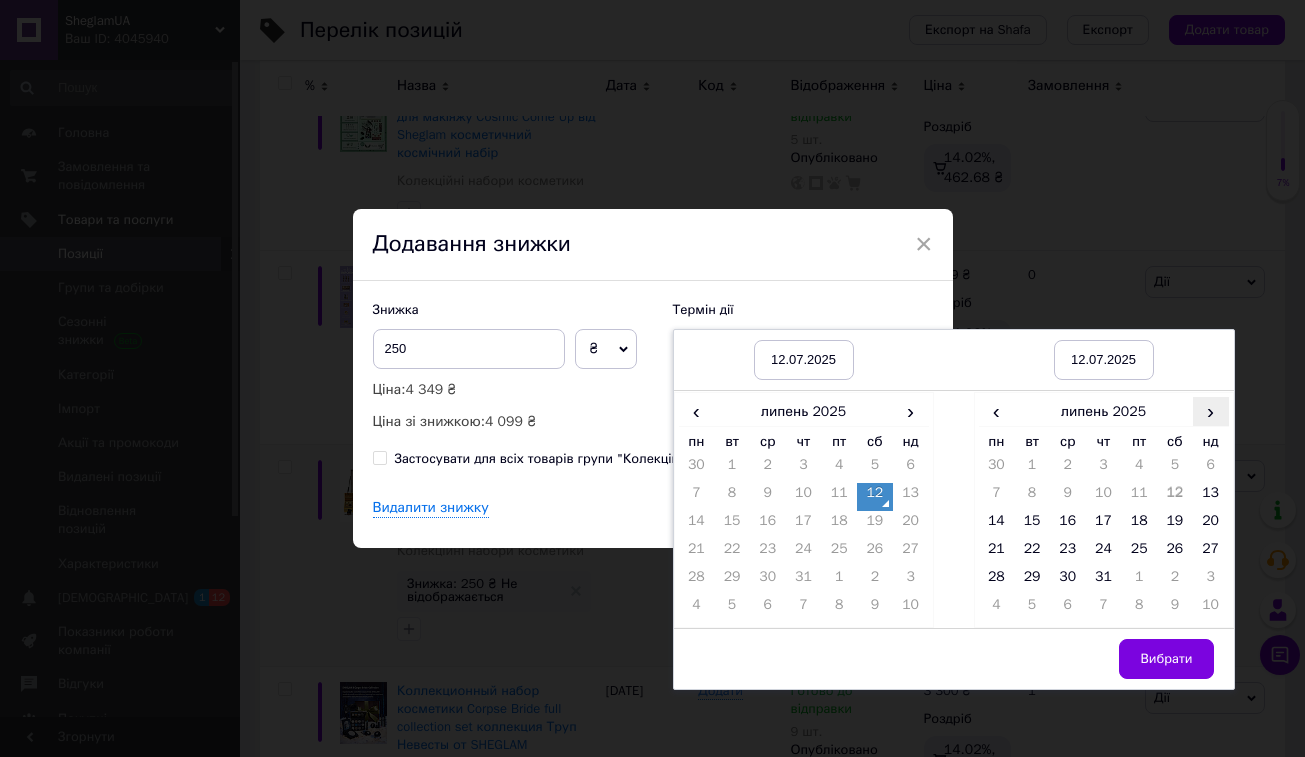 click on "›" at bounding box center (1211, 411) 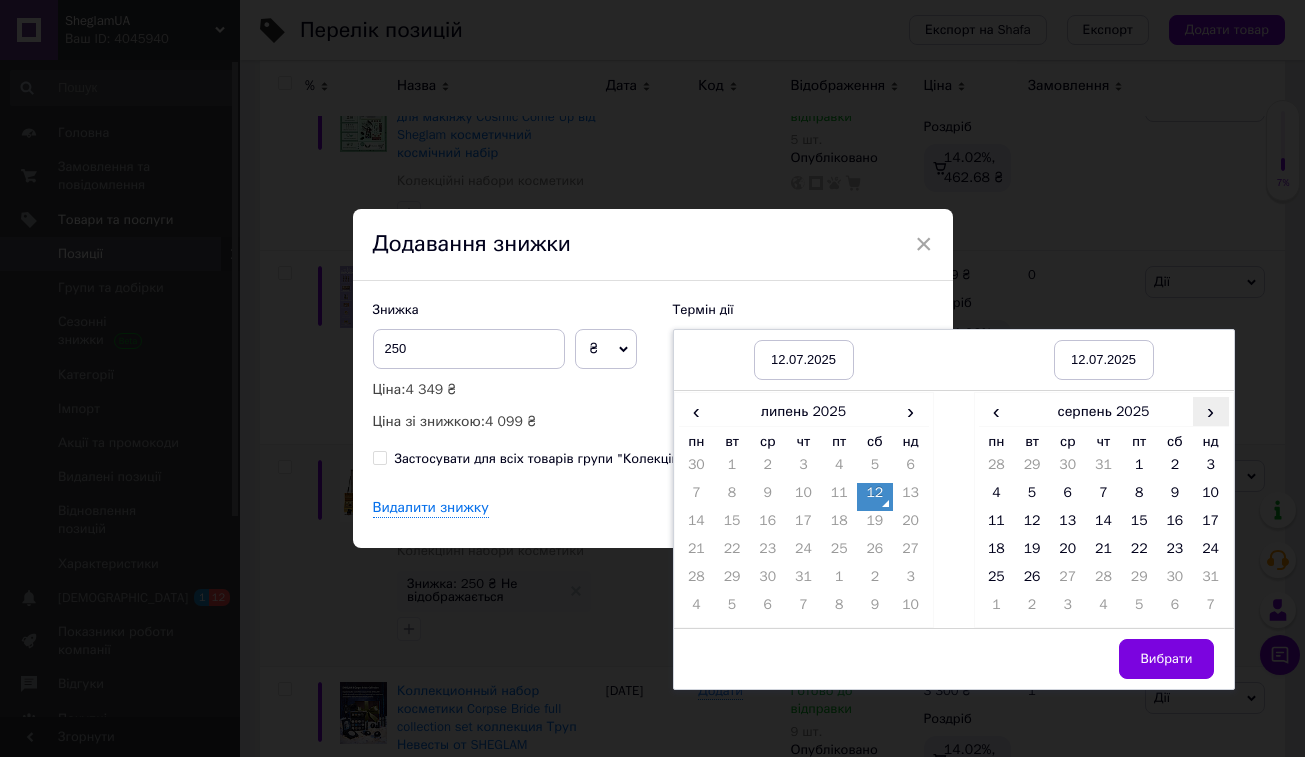 click on "›" at bounding box center [1211, 411] 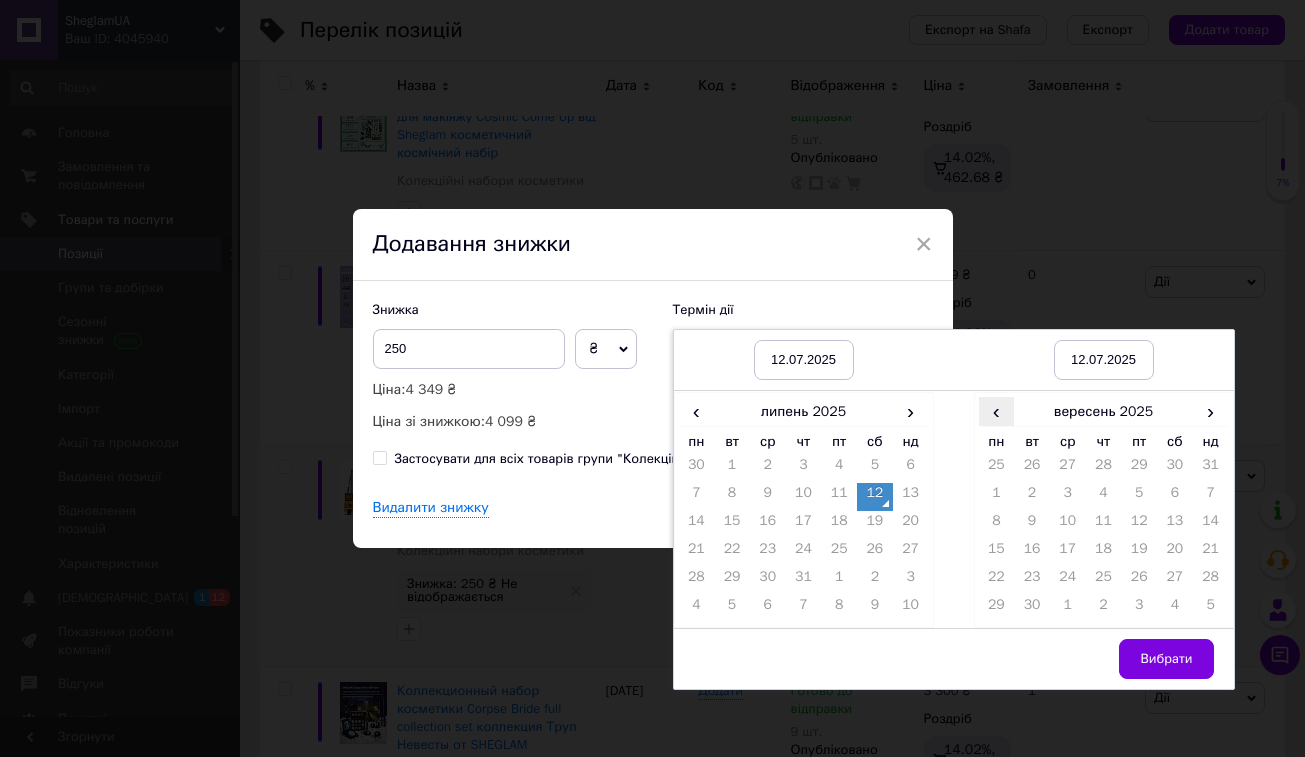 click on "‹" at bounding box center (997, 411) 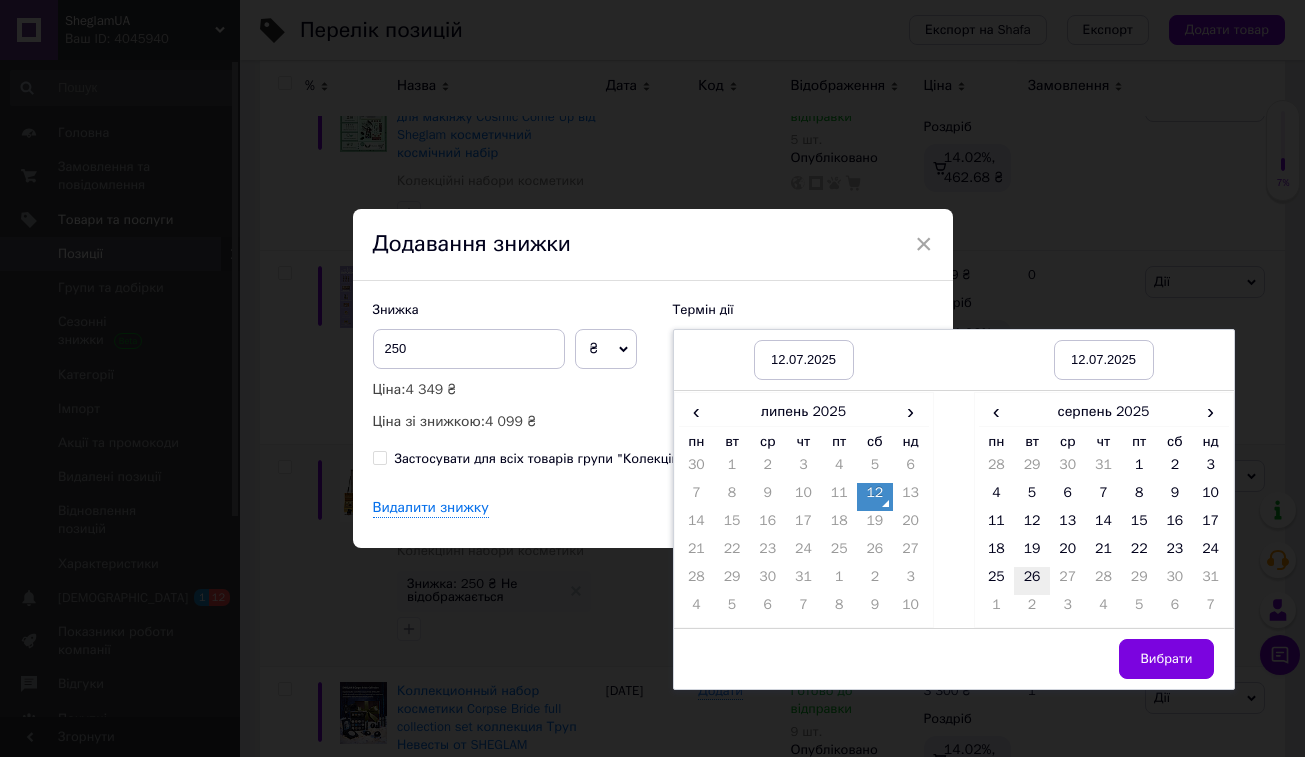 click on "26" at bounding box center [1032, 581] 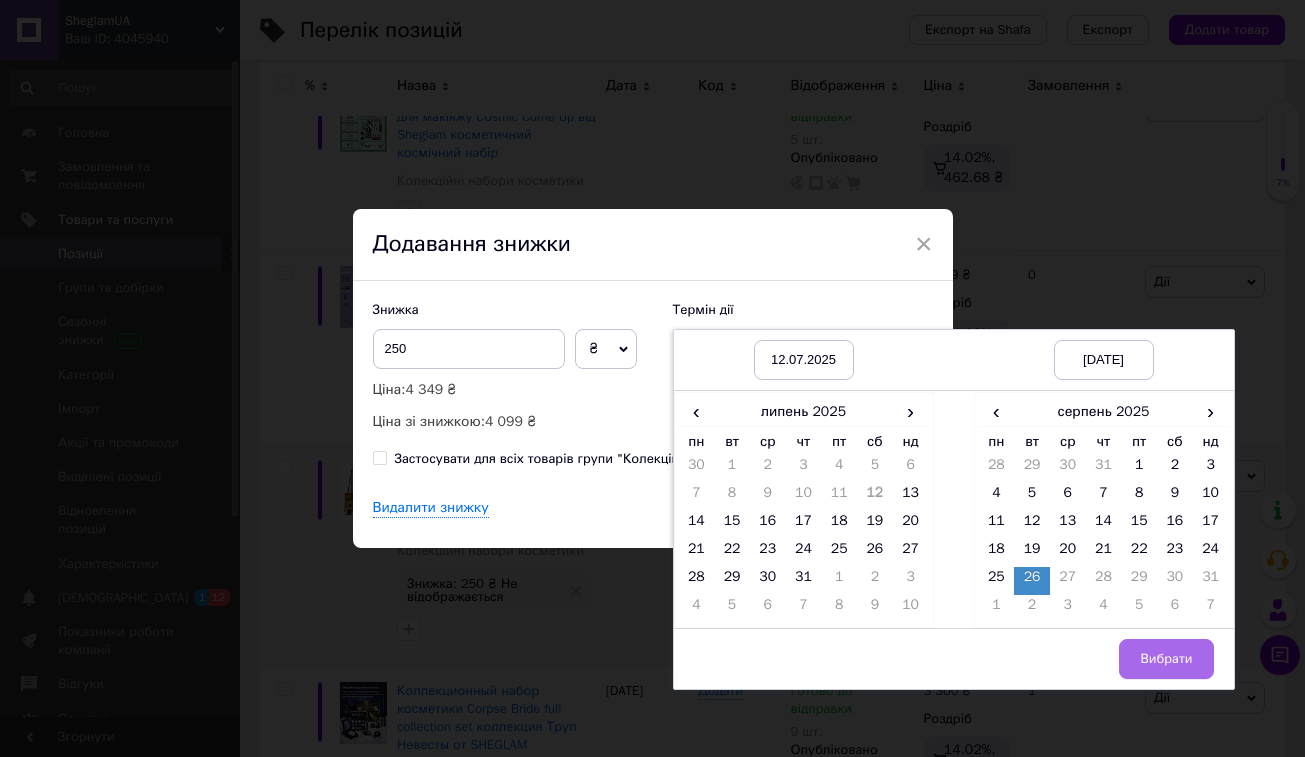 click on "Вибрати" at bounding box center (1166, 659) 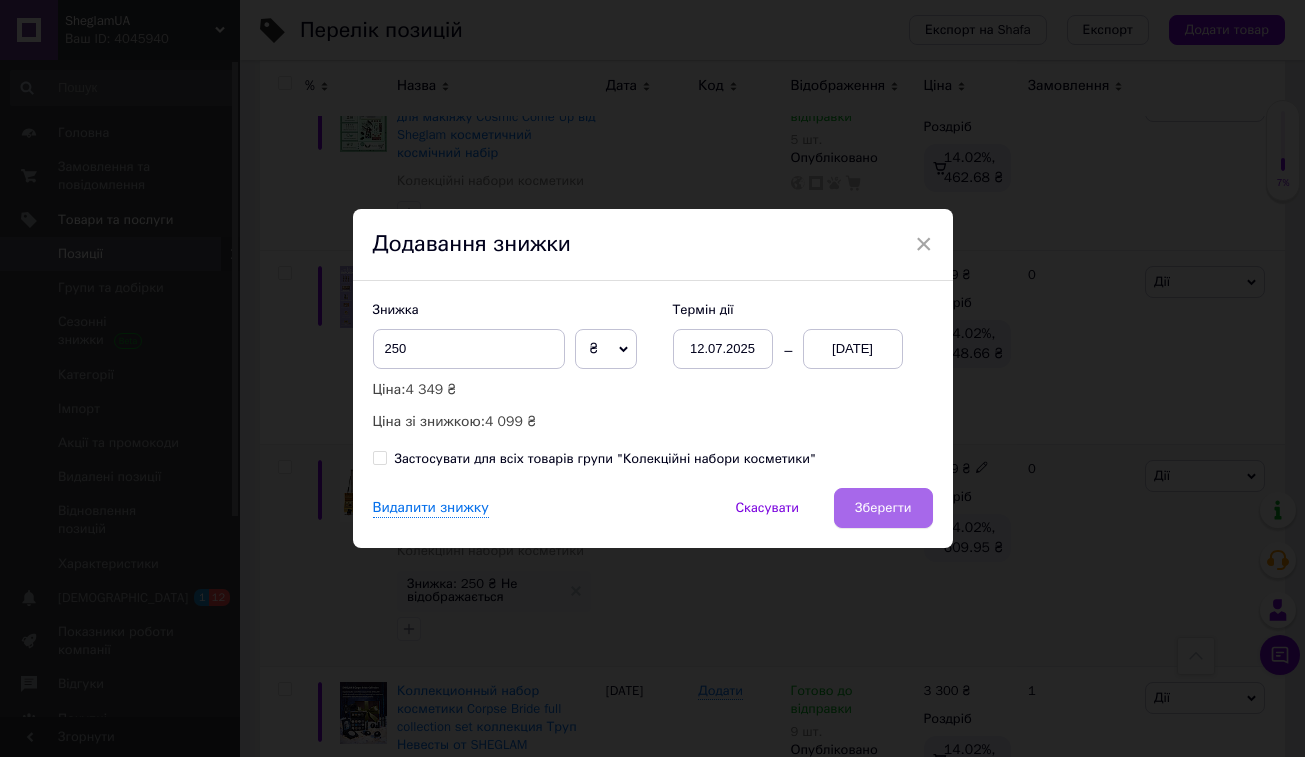 click on "Зберегти" at bounding box center (883, 508) 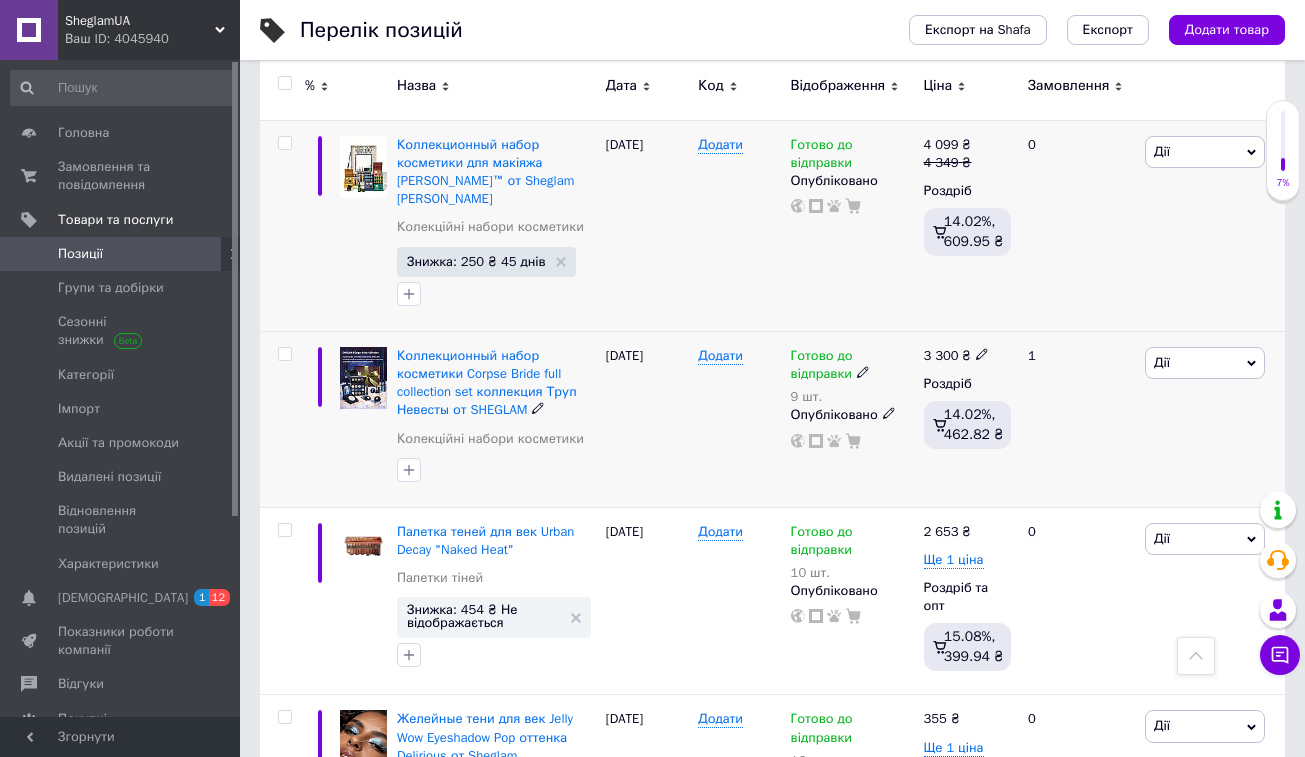 scroll, scrollTop: 9196, scrollLeft: 0, axis: vertical 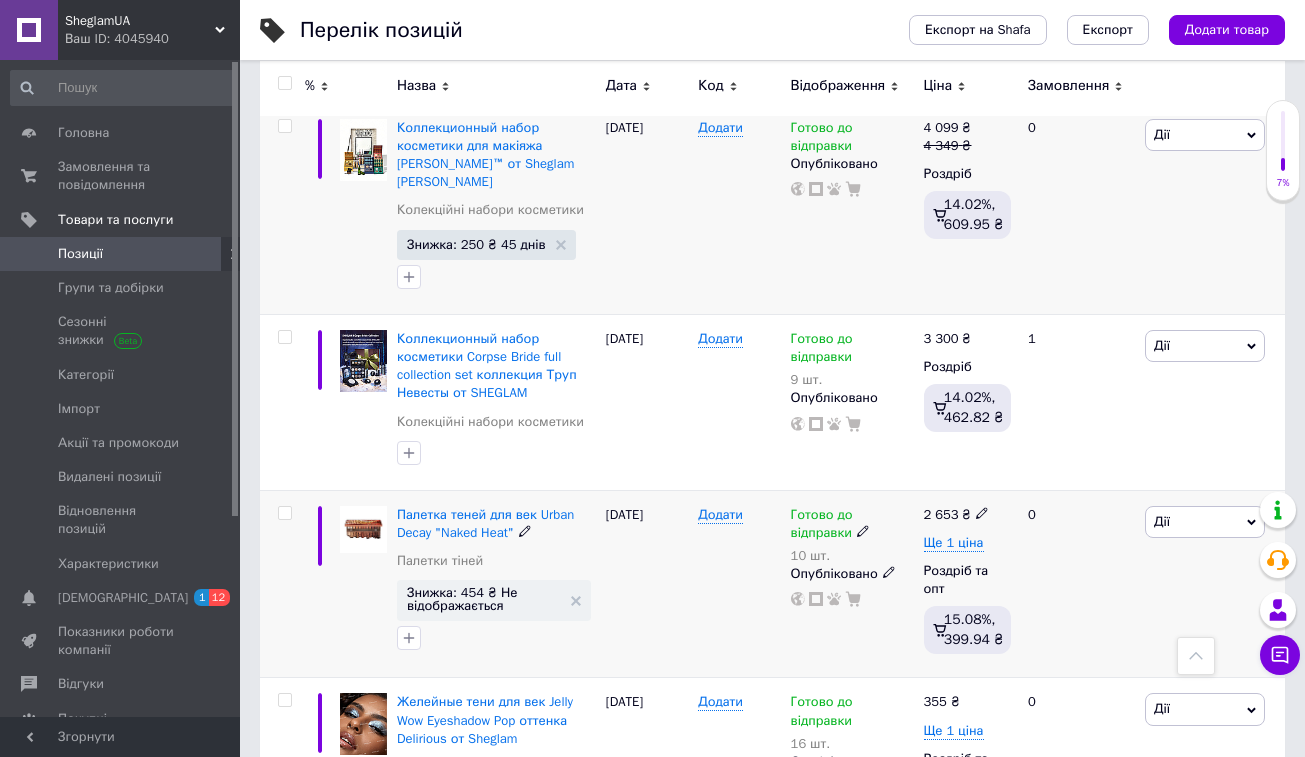 click on "Дії" at bounding box center (1162, 521) 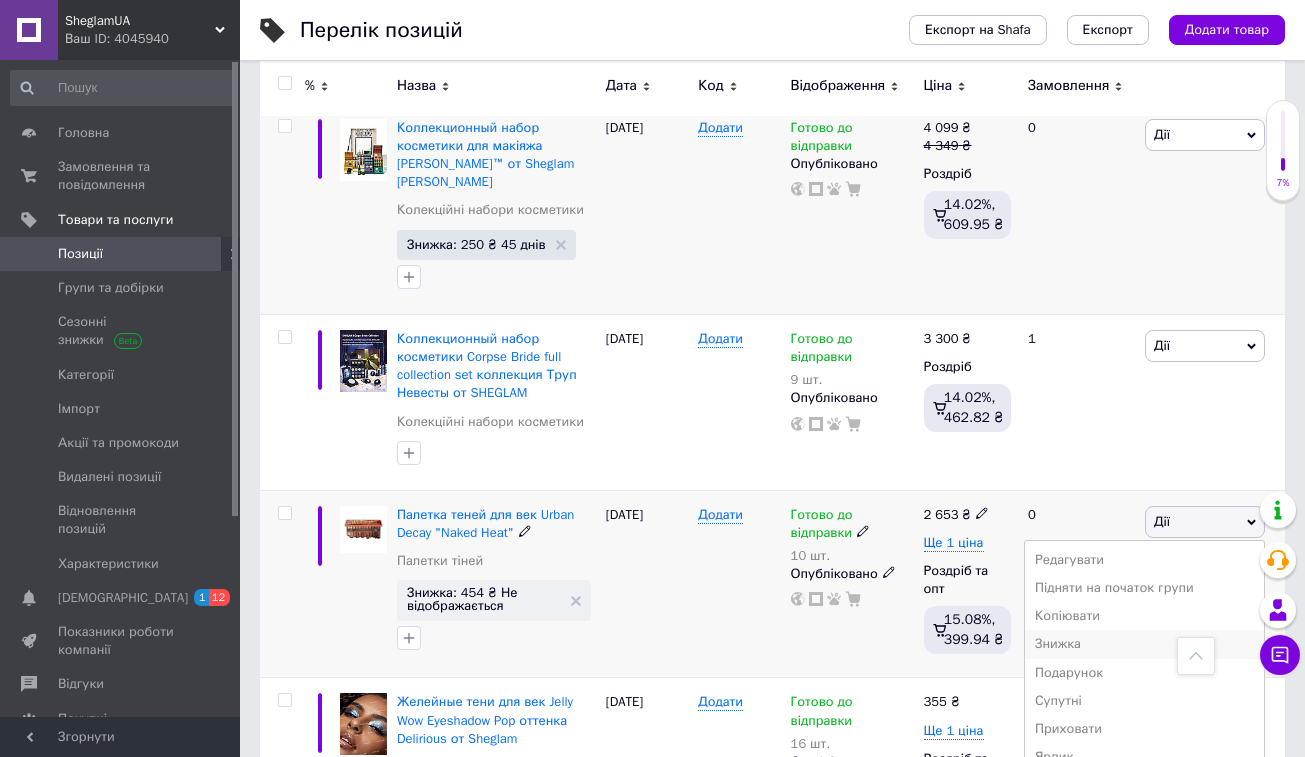 click on "Знижка" at bounding box center [1144, 644] 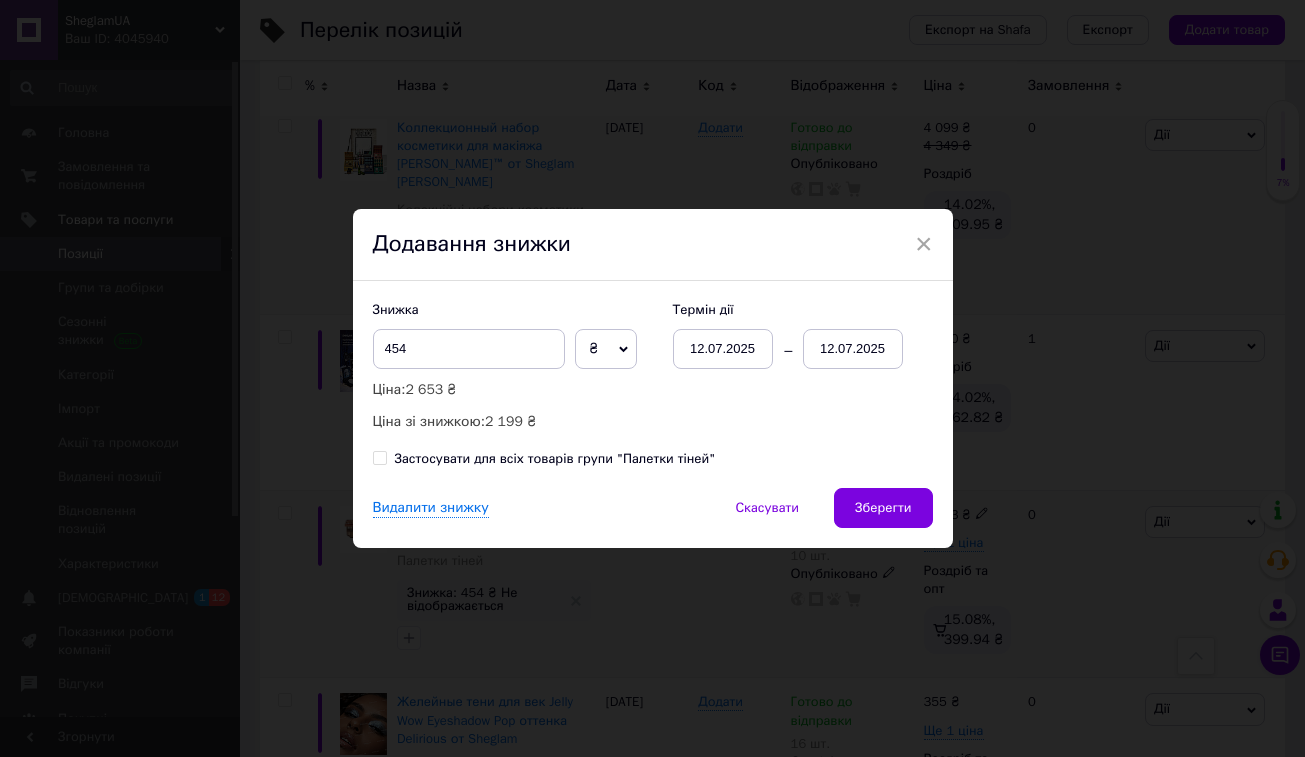 click on "12.07.2025" at bounding box center (853, 349) 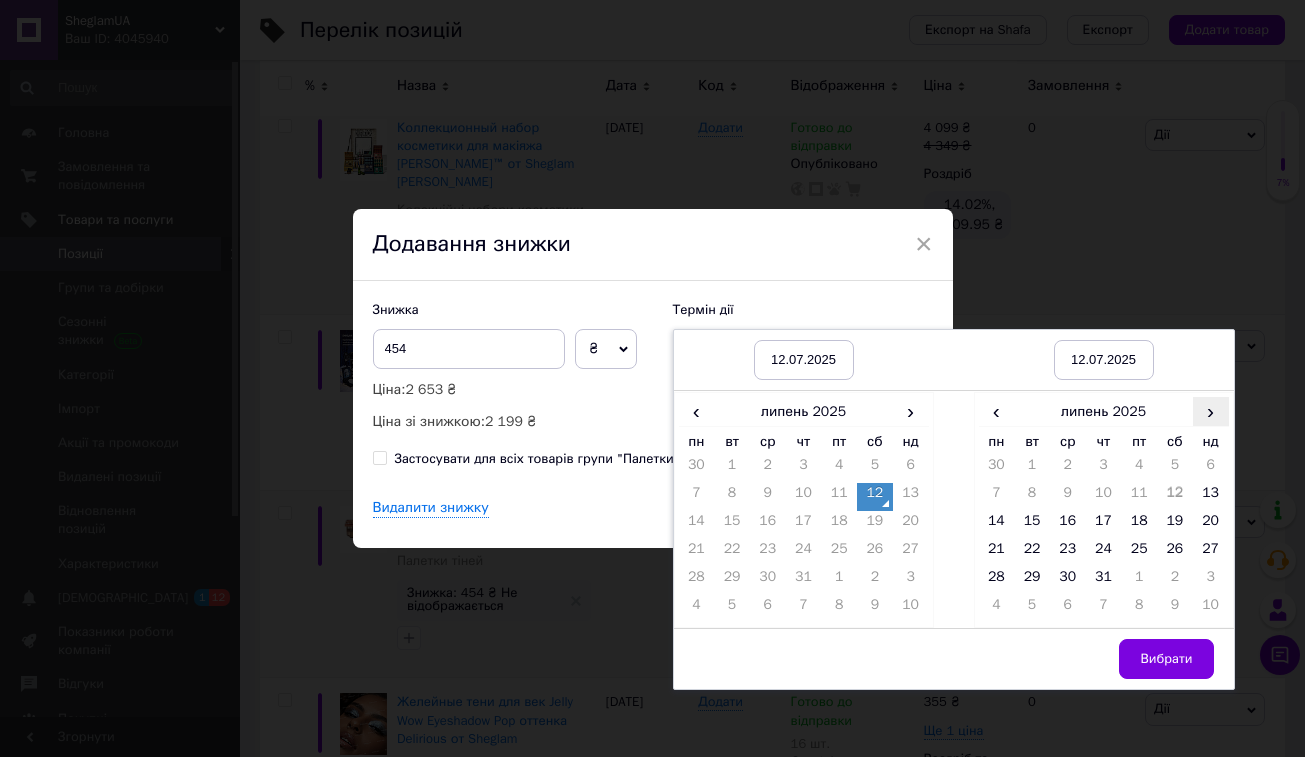 click on "›" at bounding box center [1211, 411] 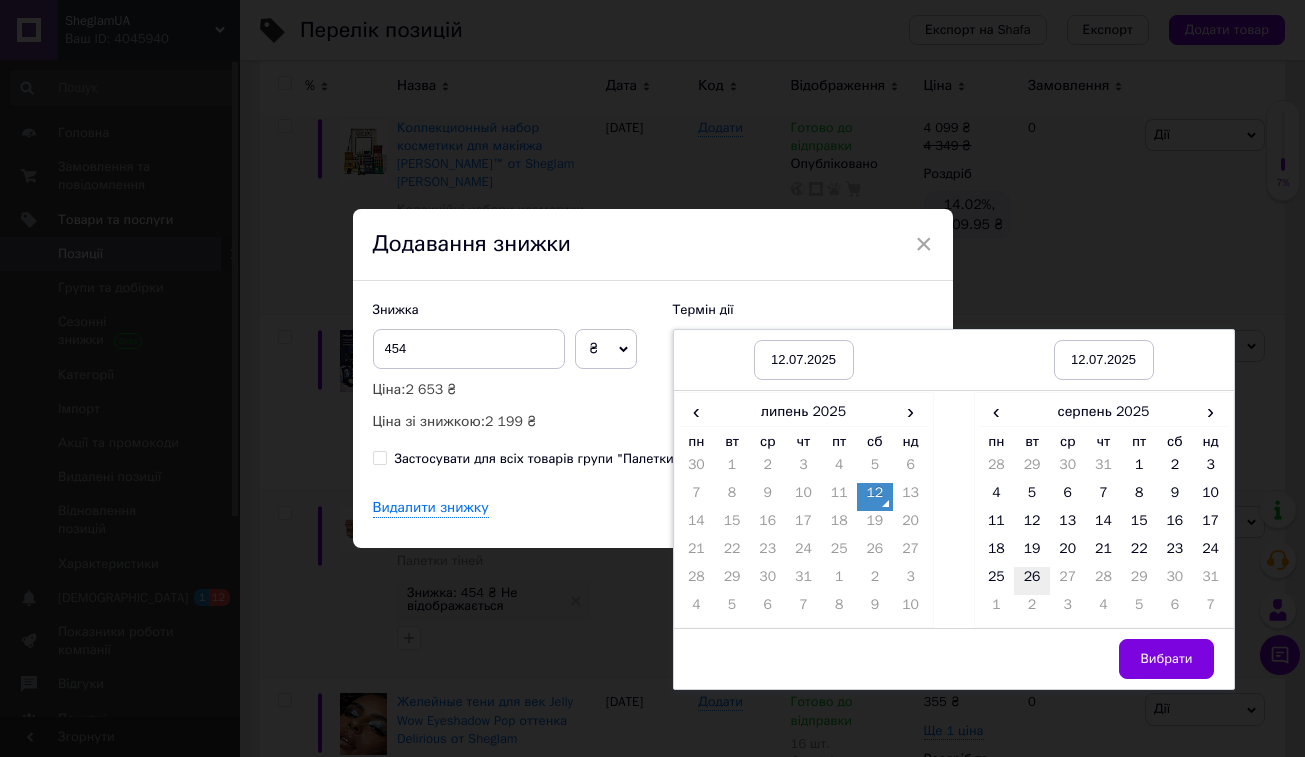 click on "26" at bounding box center [1032, 581] 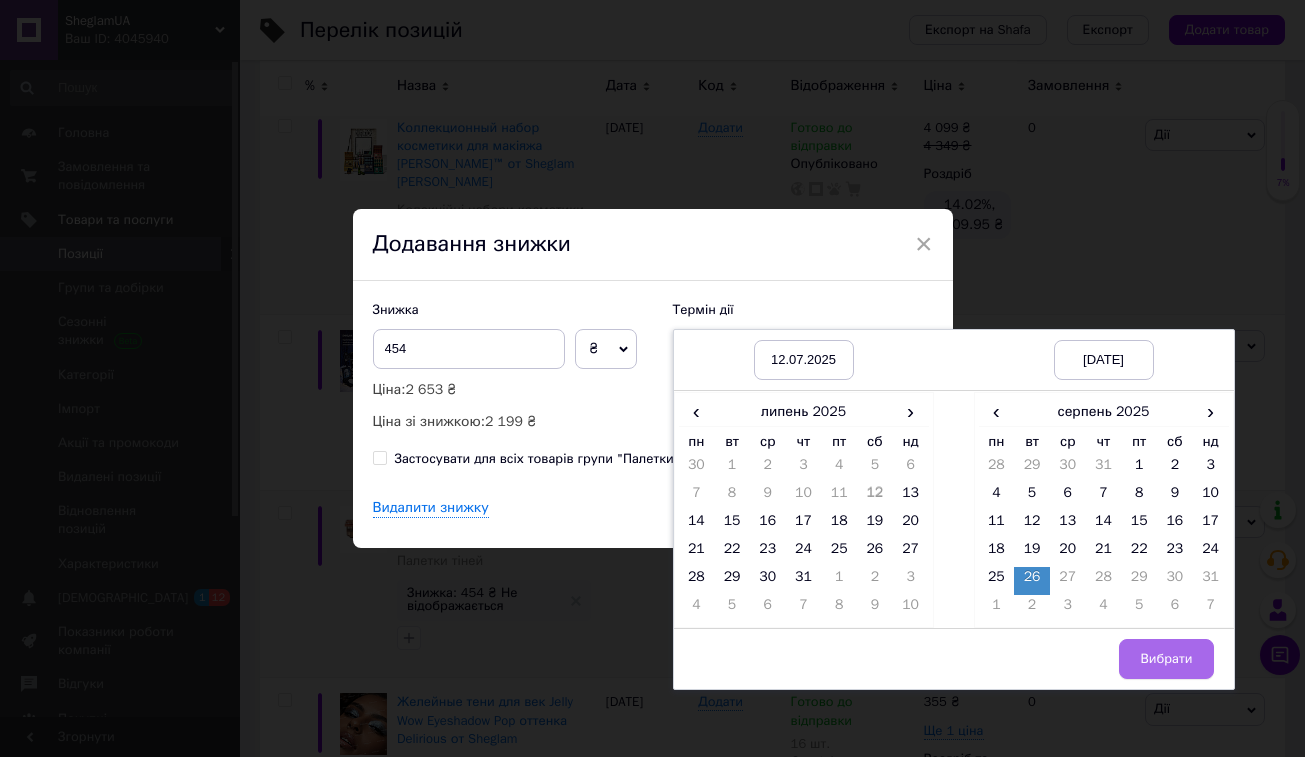 click on "Вибрати" at bounding box center (1166, 659) 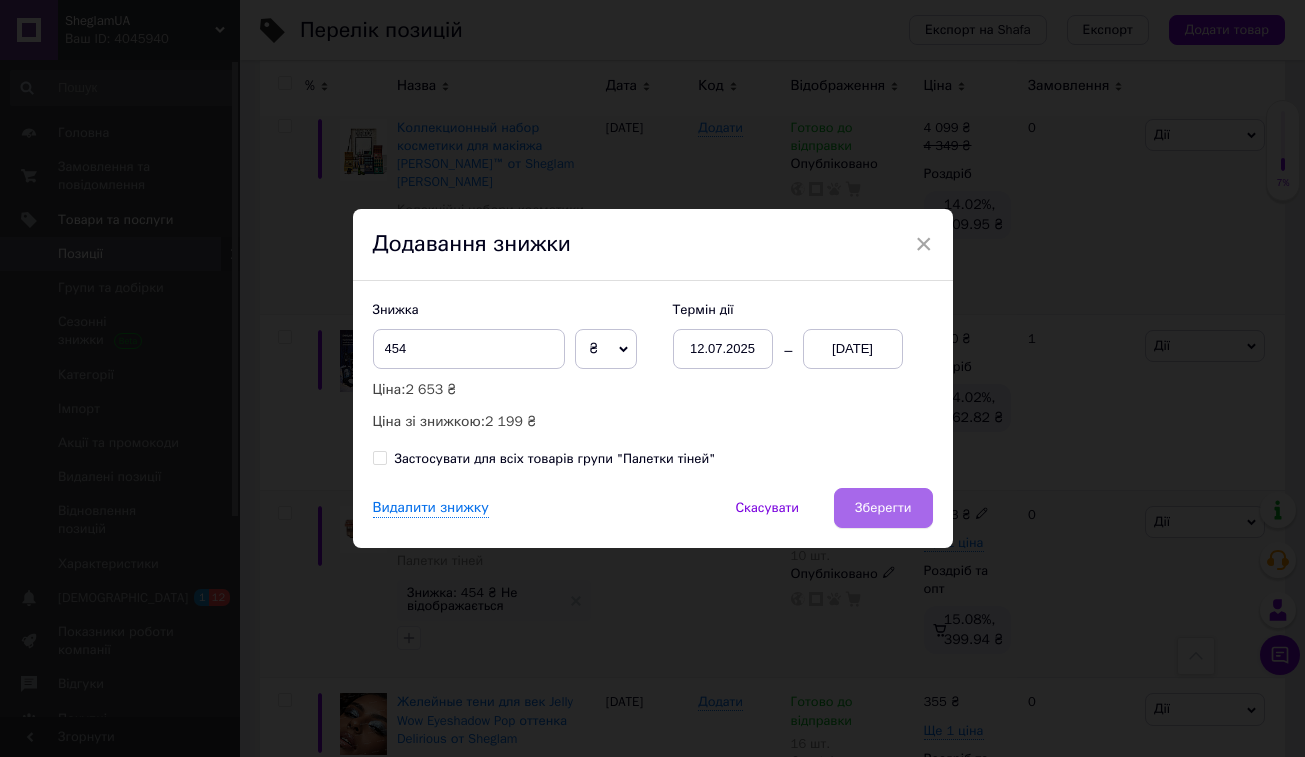 click on "Зберегти" at bounding box center [883, 508] 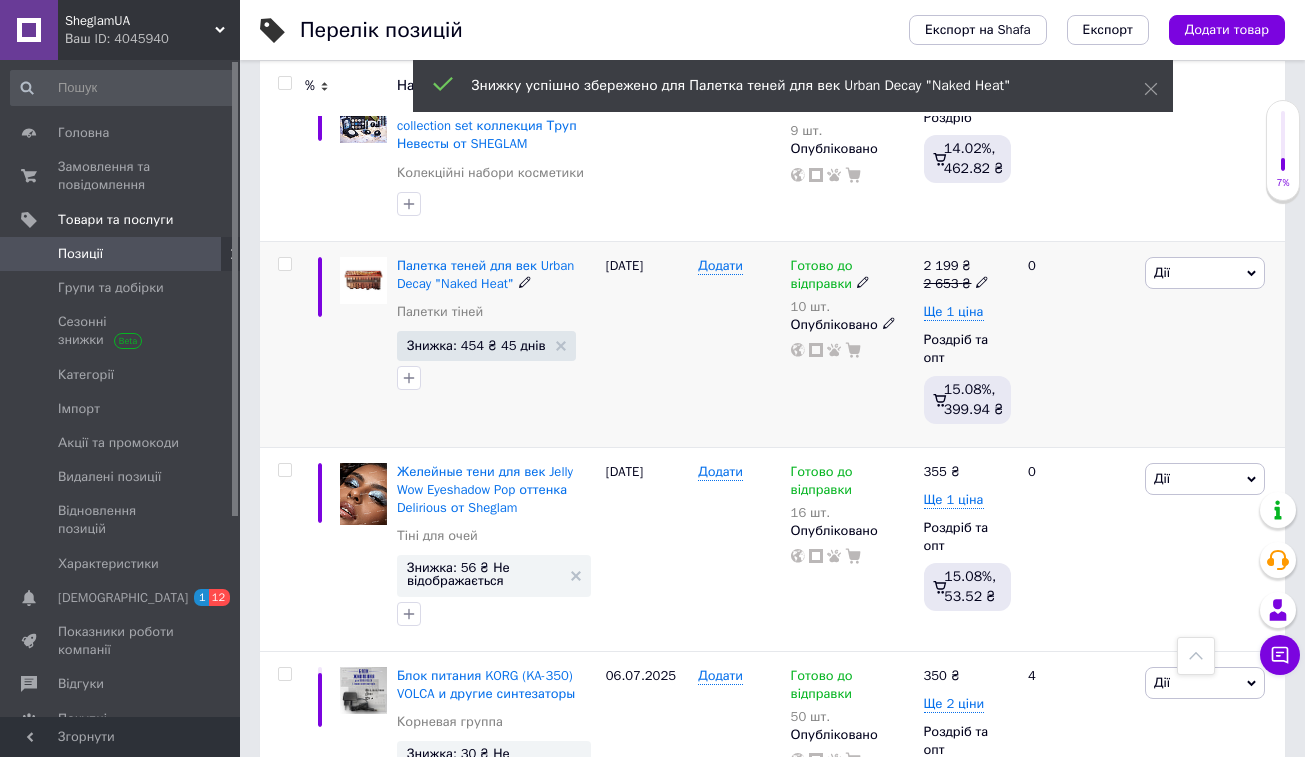 scroll, scrollTop: 9453, scrollLeft: 0, axis: vertical 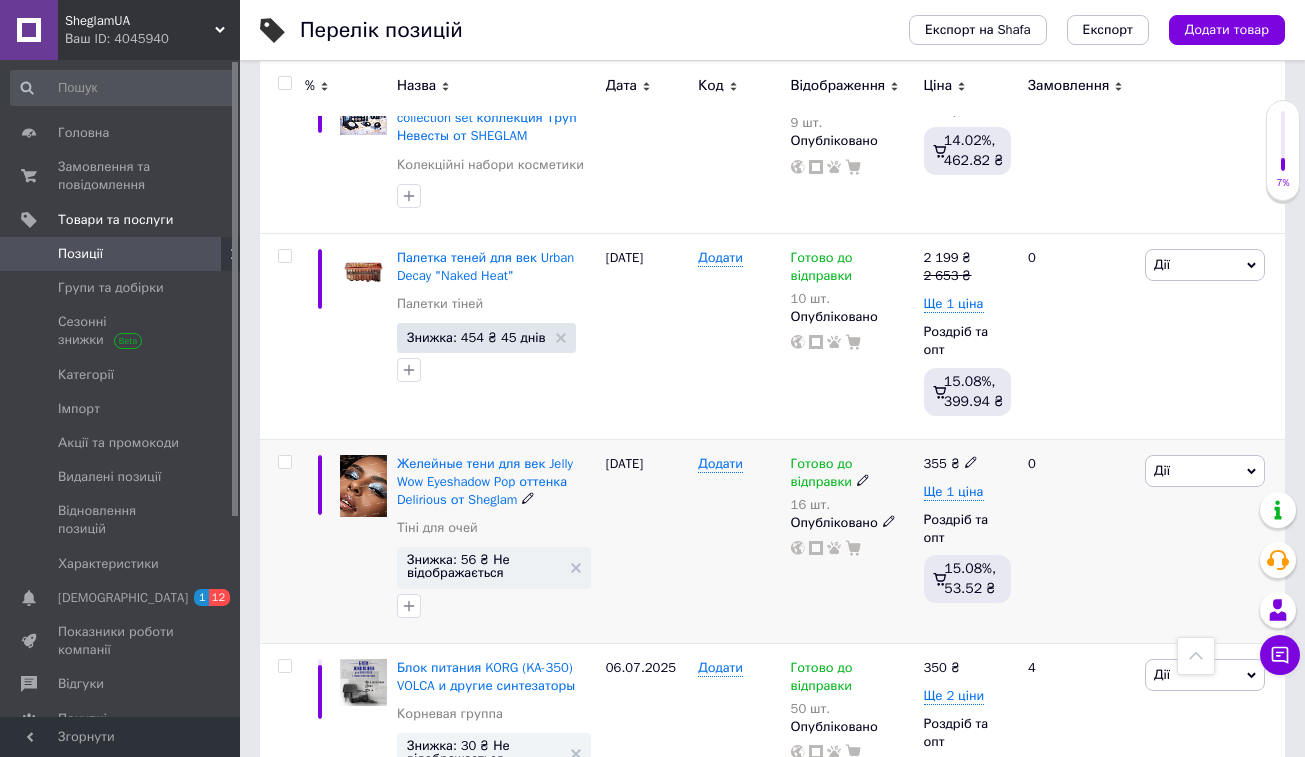 click on "Дії" at bounding box center (1205, 471) 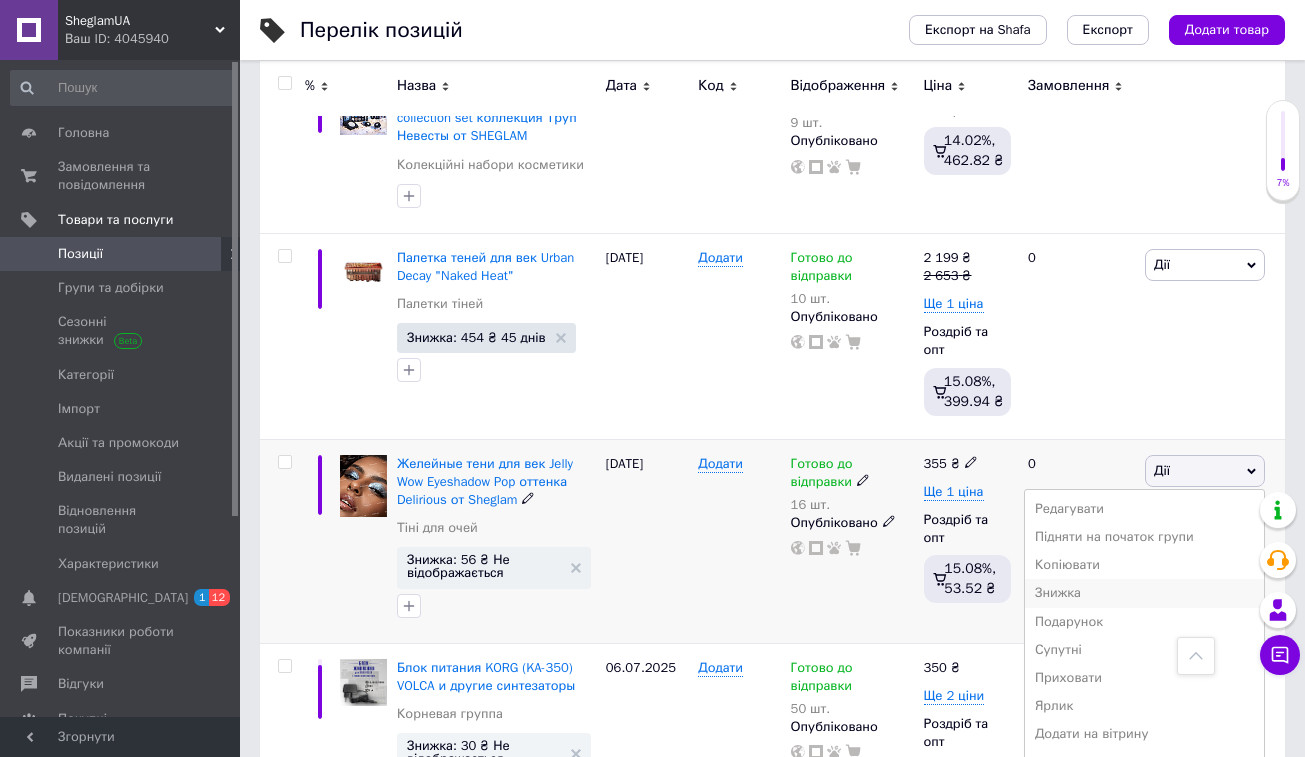 click on "Знижка" at bounding box center (1144, 593) 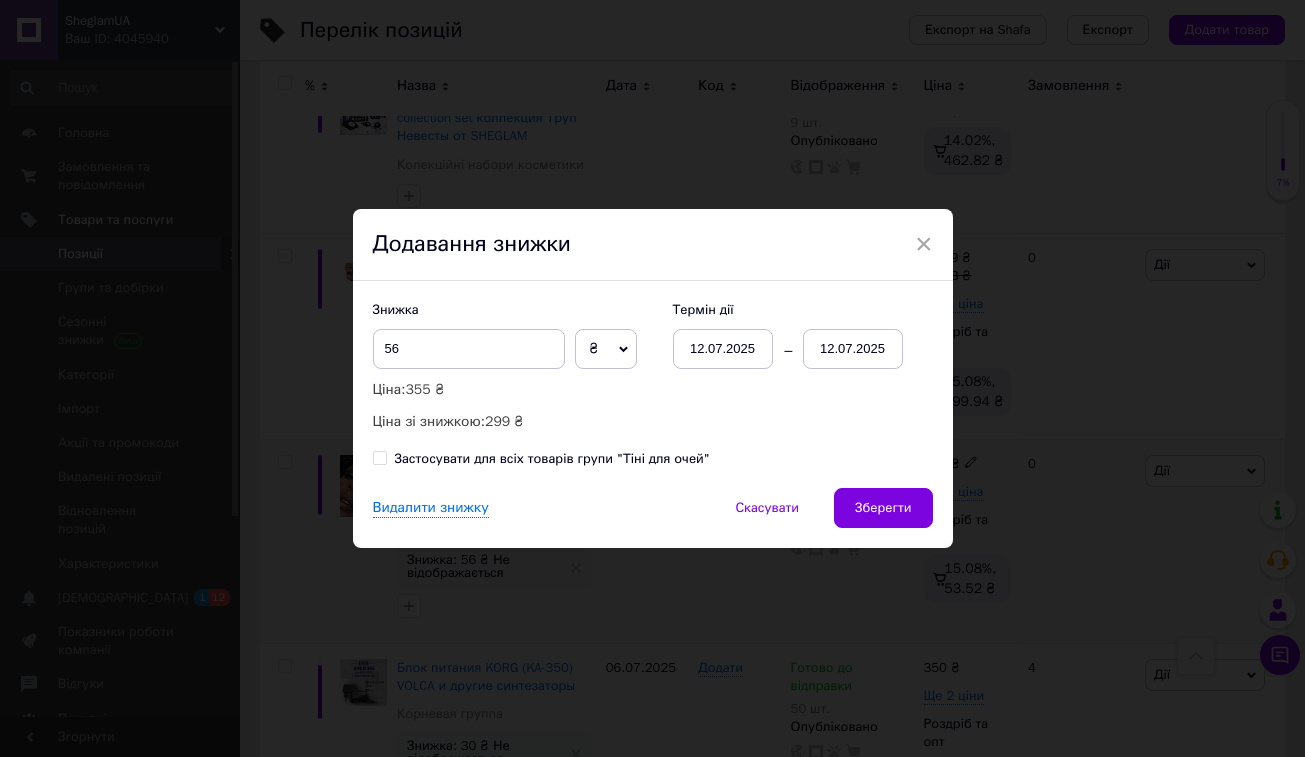 click on "12.07.2025" at bounding box center (853, 349) 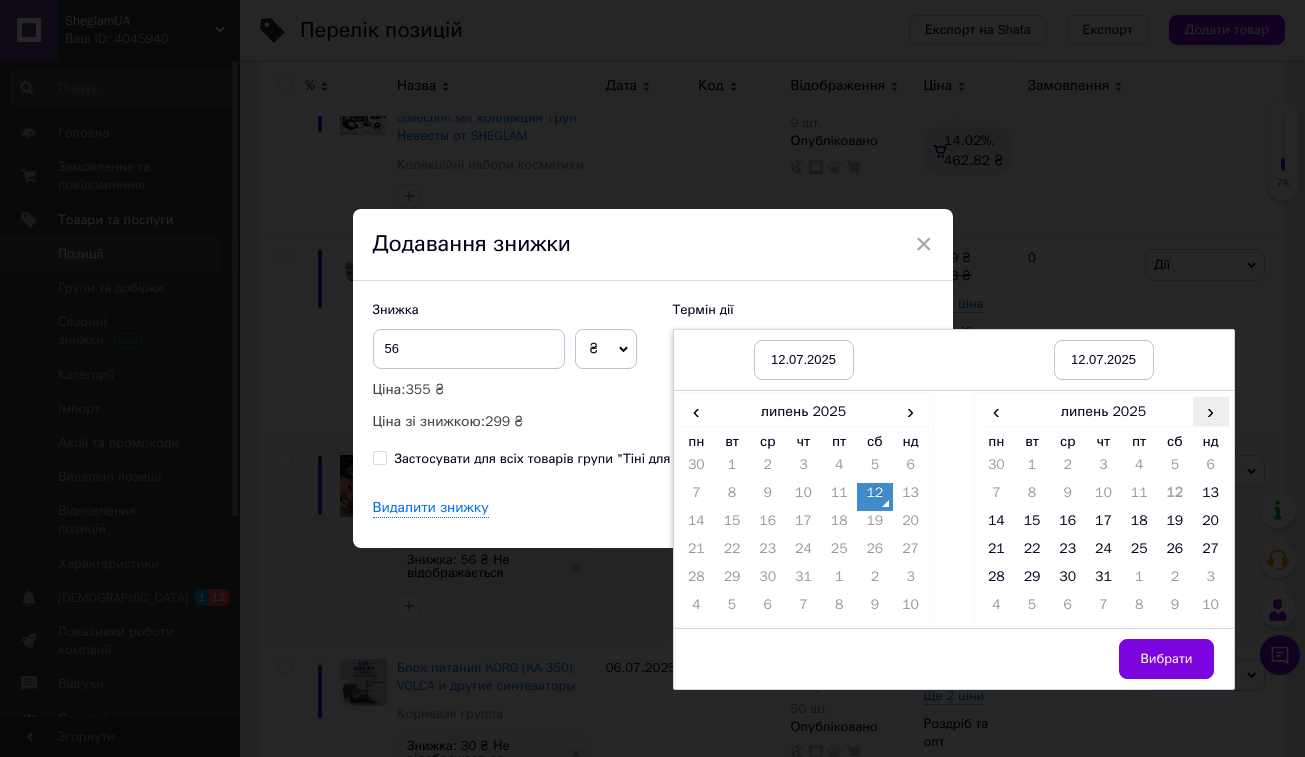 click on "›" at bounding box center [1211, 411] 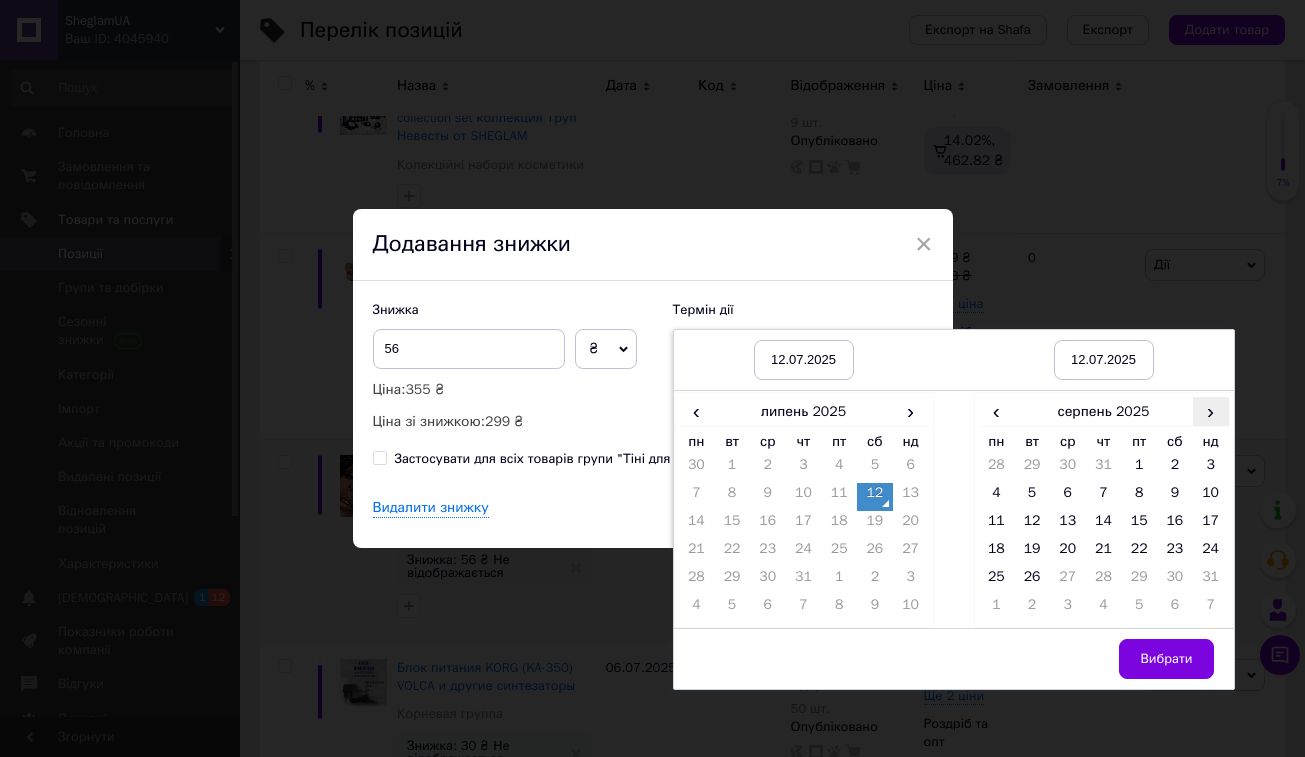 click on "›" at bounding box center (1211, 411) 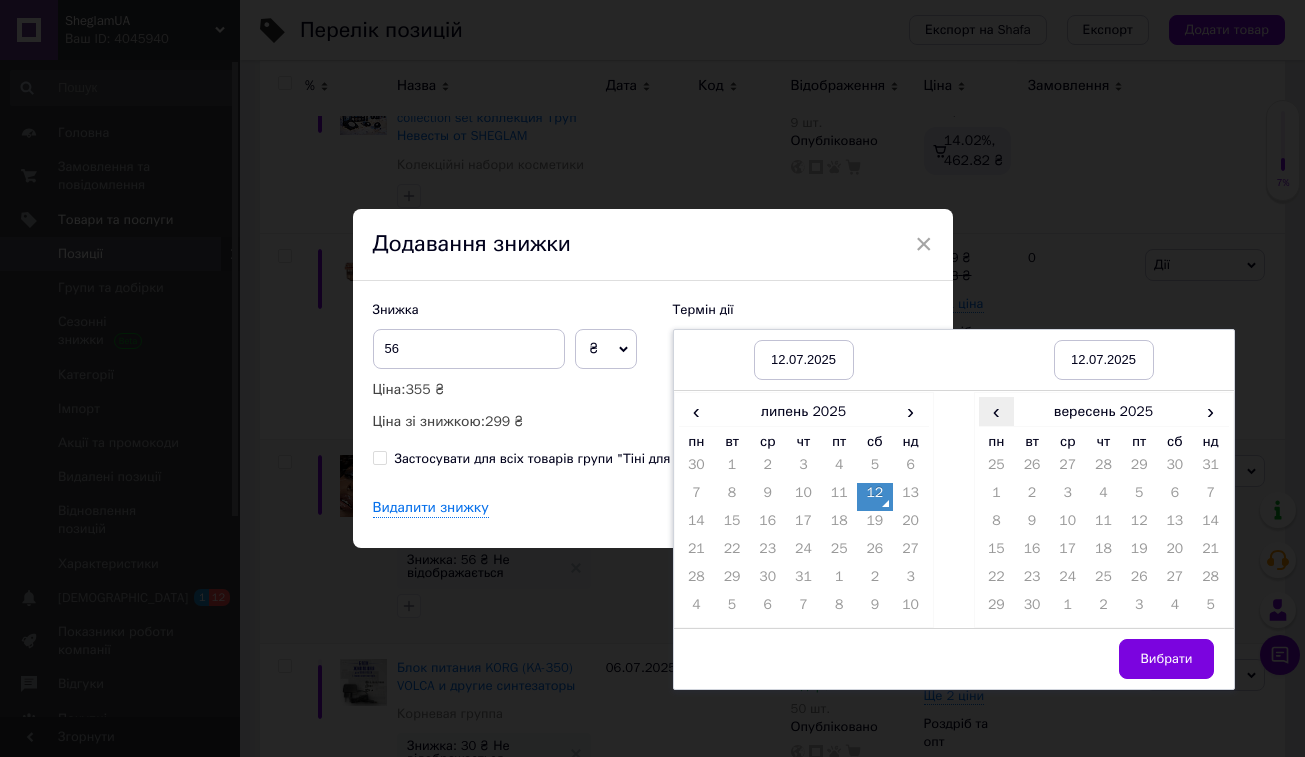 click on "‹" at bounding box center [997, 411] 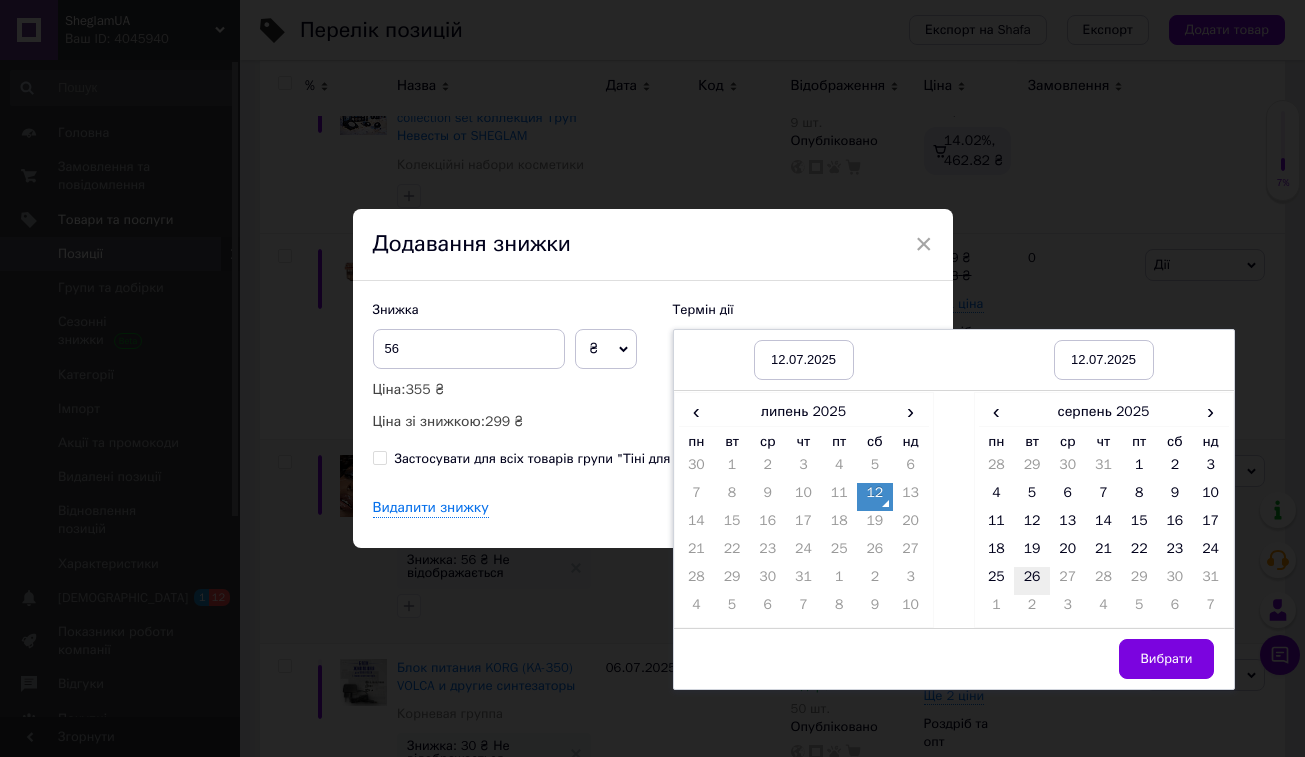 click on "26" at bounding box center (1032, 581) 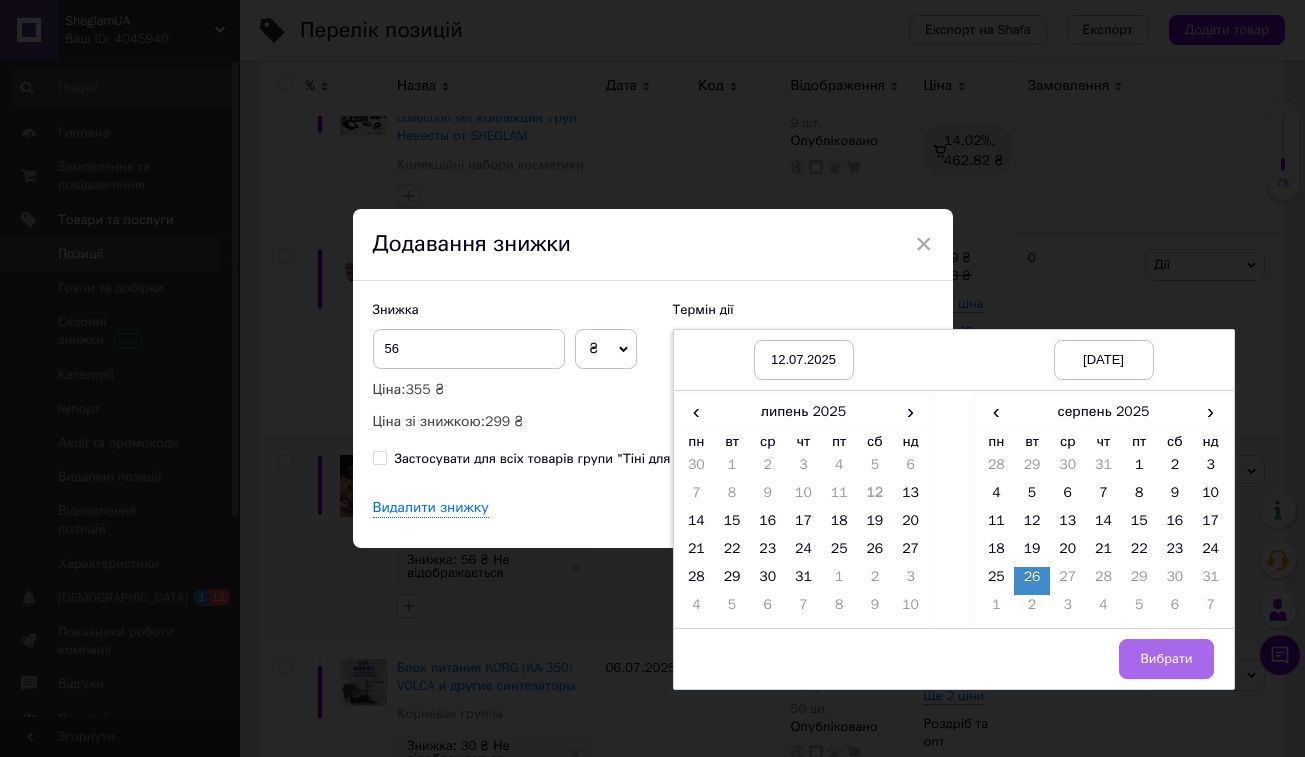 click on "Вибрати" at bounding box center [1166, 659] 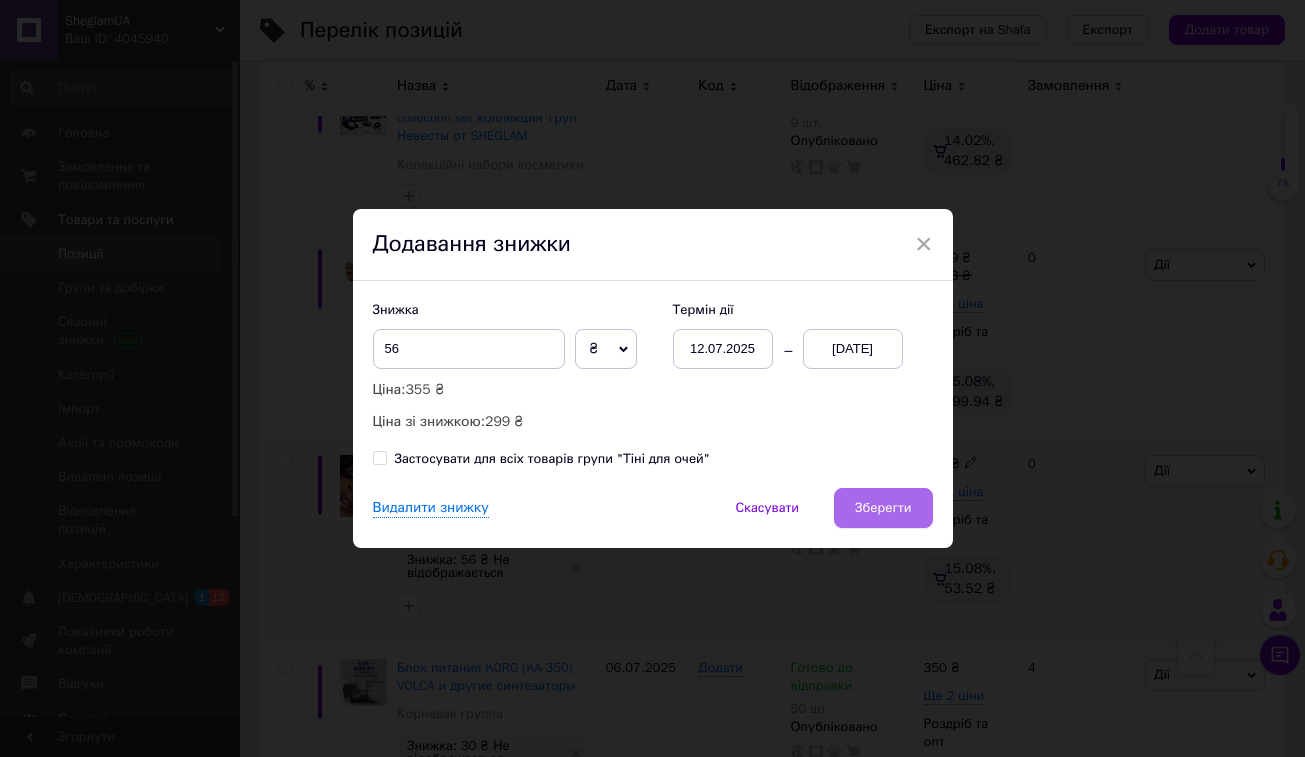 click on "Зберегти" at bounding box center [883, 508] 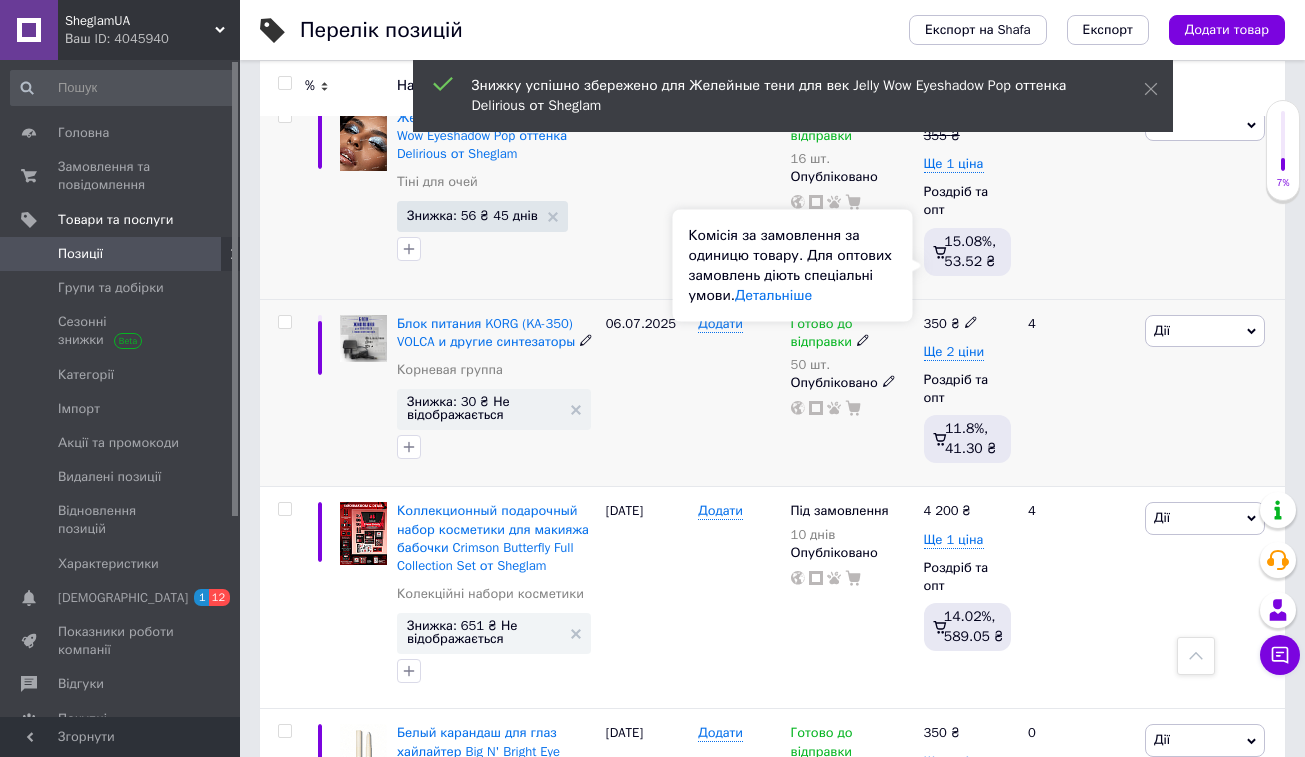 scroll, scrollTop: 9803, scrollLeft: 0, axis: vertical 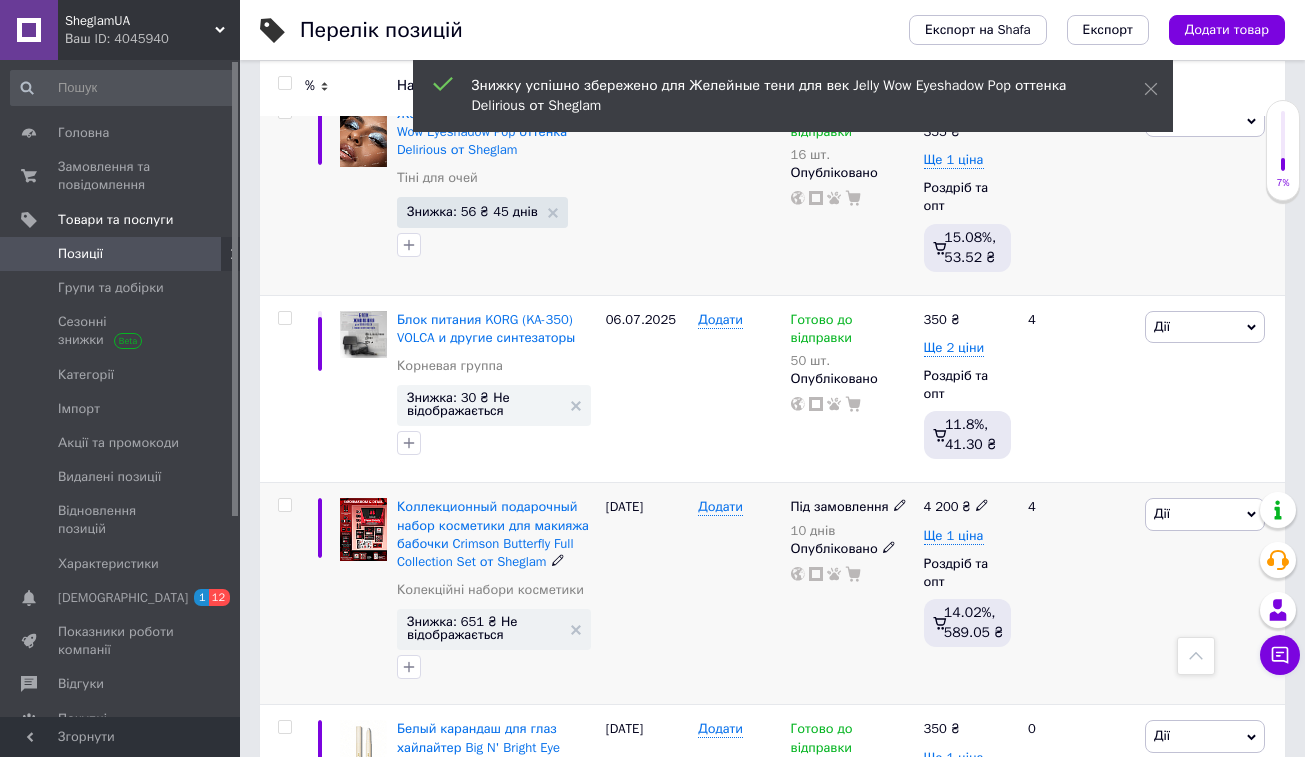 click on "Дії" at bounding box center (1205, 514) 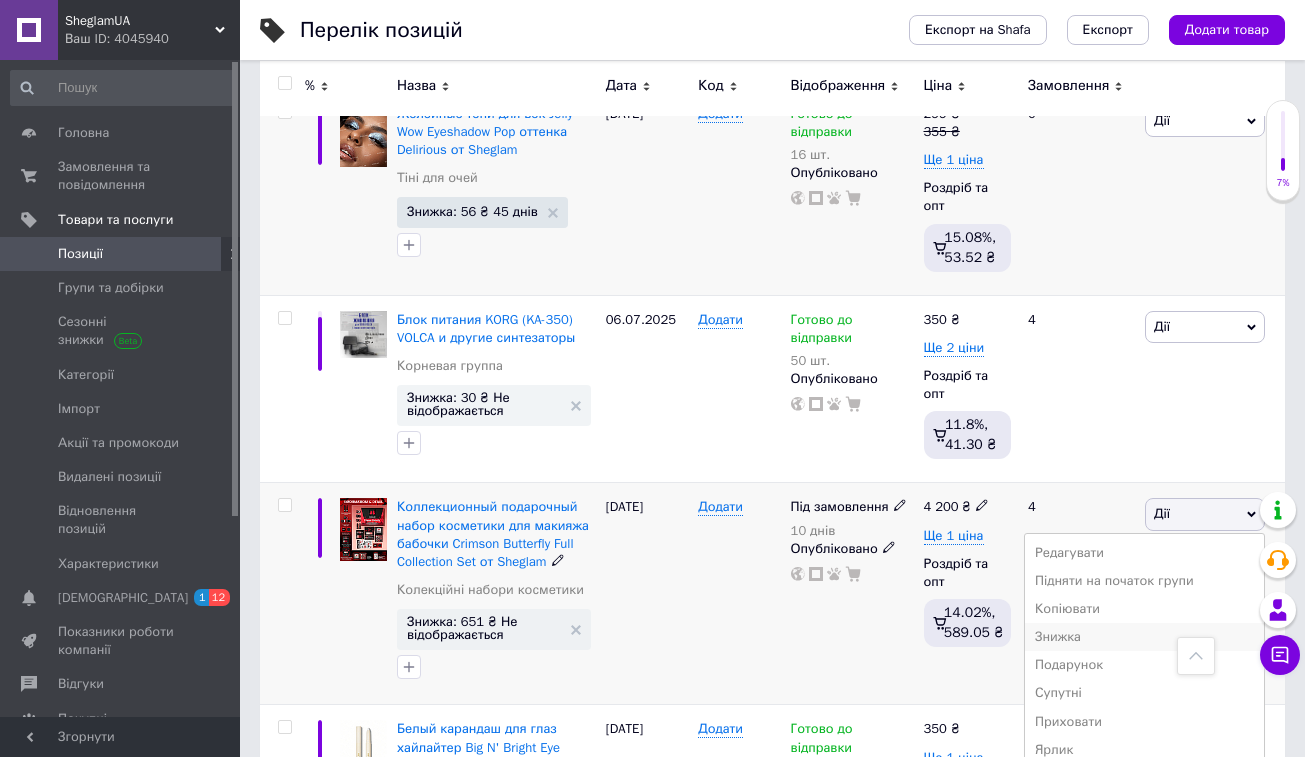 click on "Знижка" at bounding box center (1144, 637) 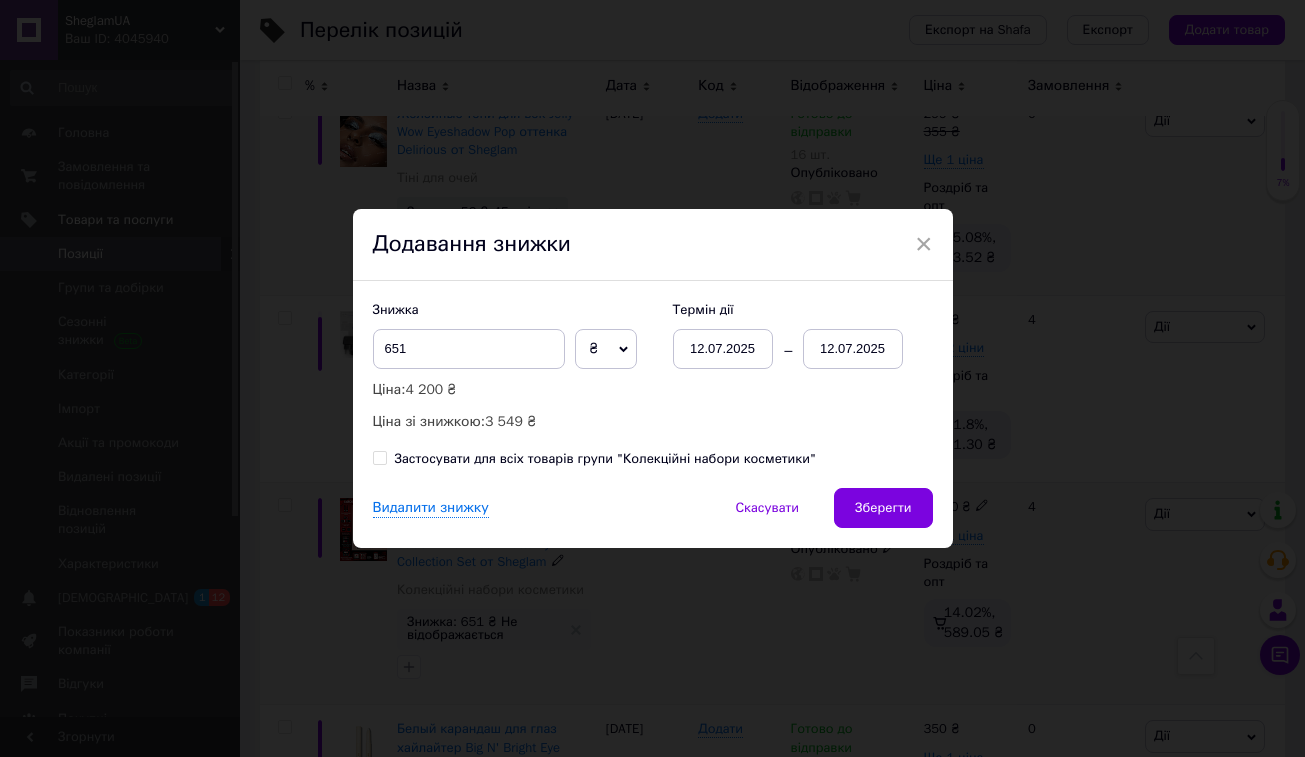 click on "12.07.2025" at bounding box center [853, 349] 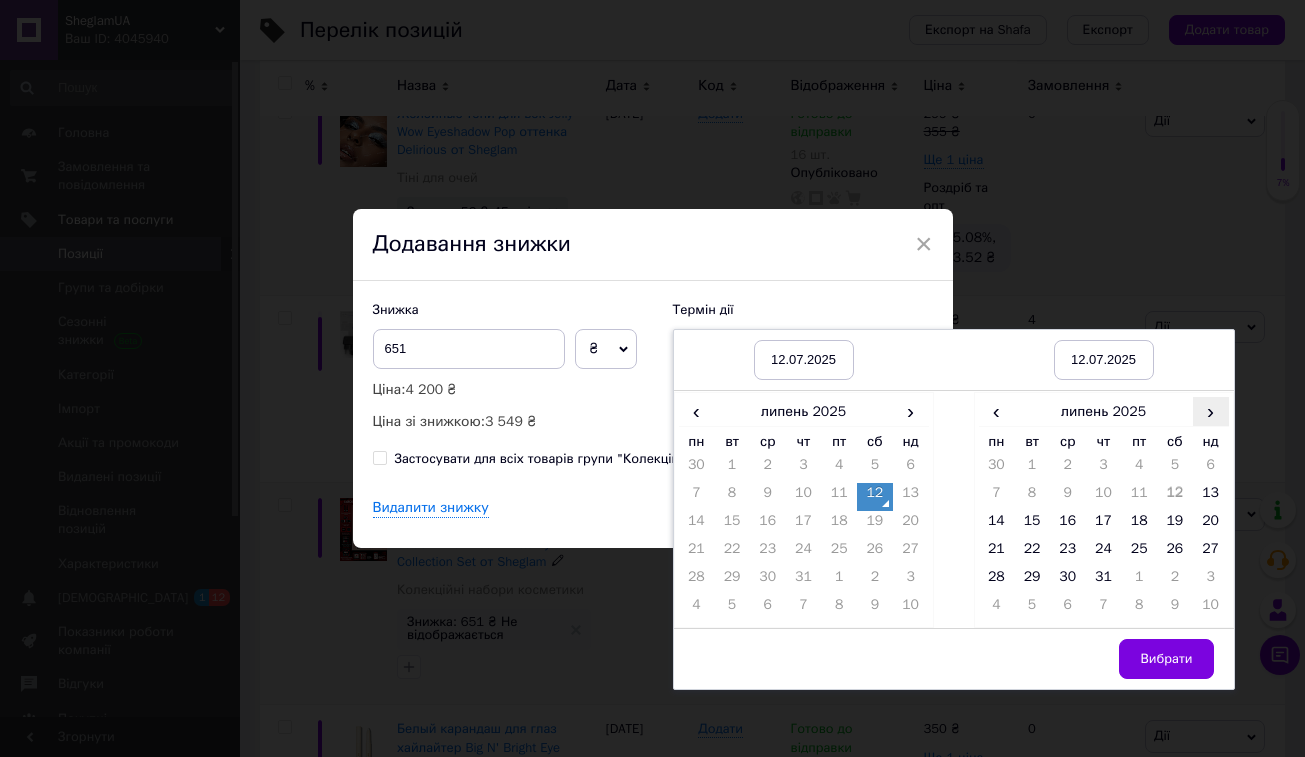 click on "›" at bounding box center (1211, 411) 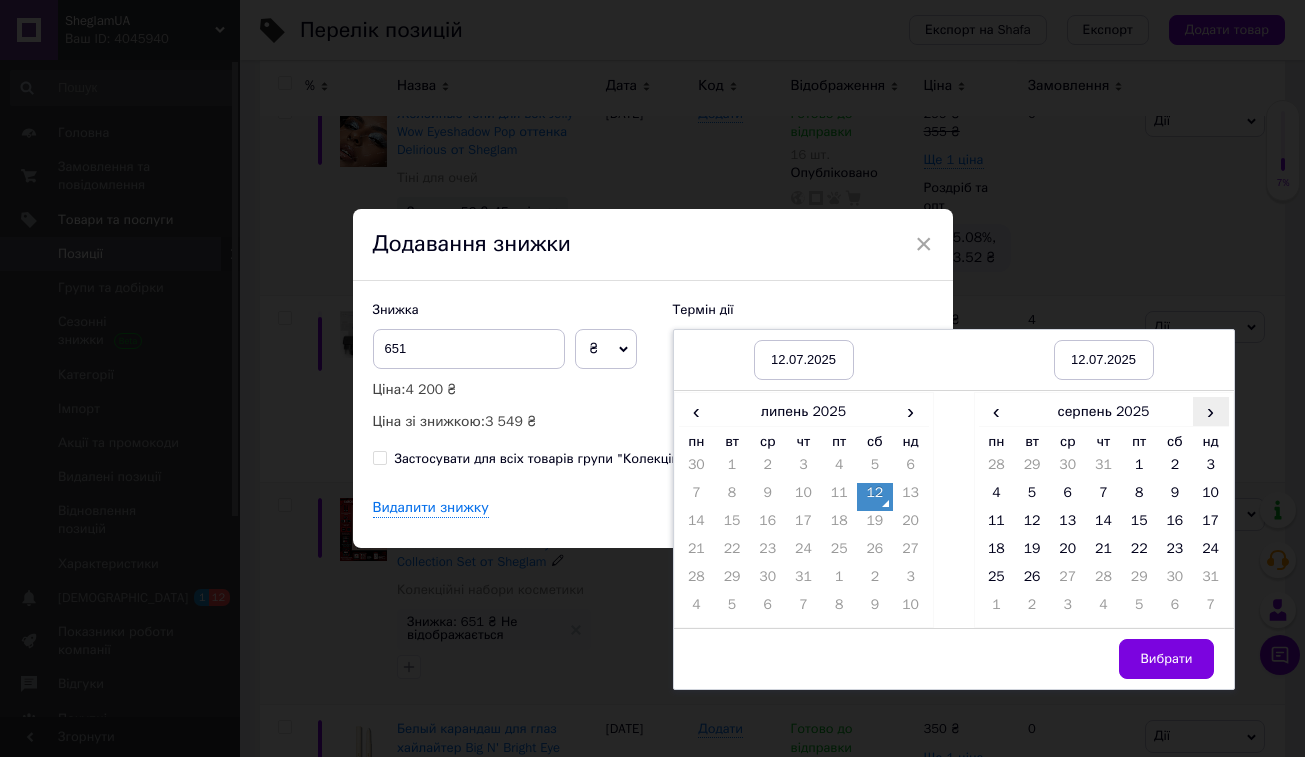 click on "›" at bounding box center (1211, 411) 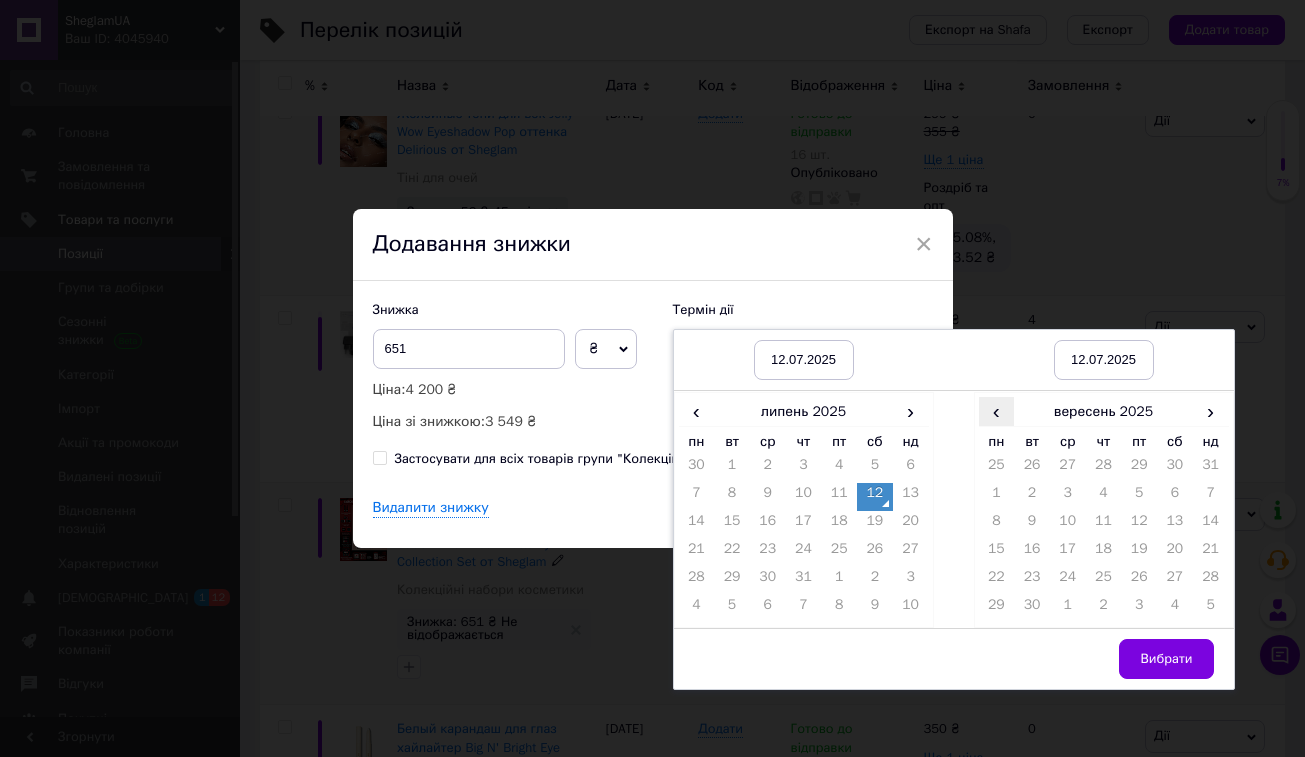 click on "‹" at bounding box center (997, 411) 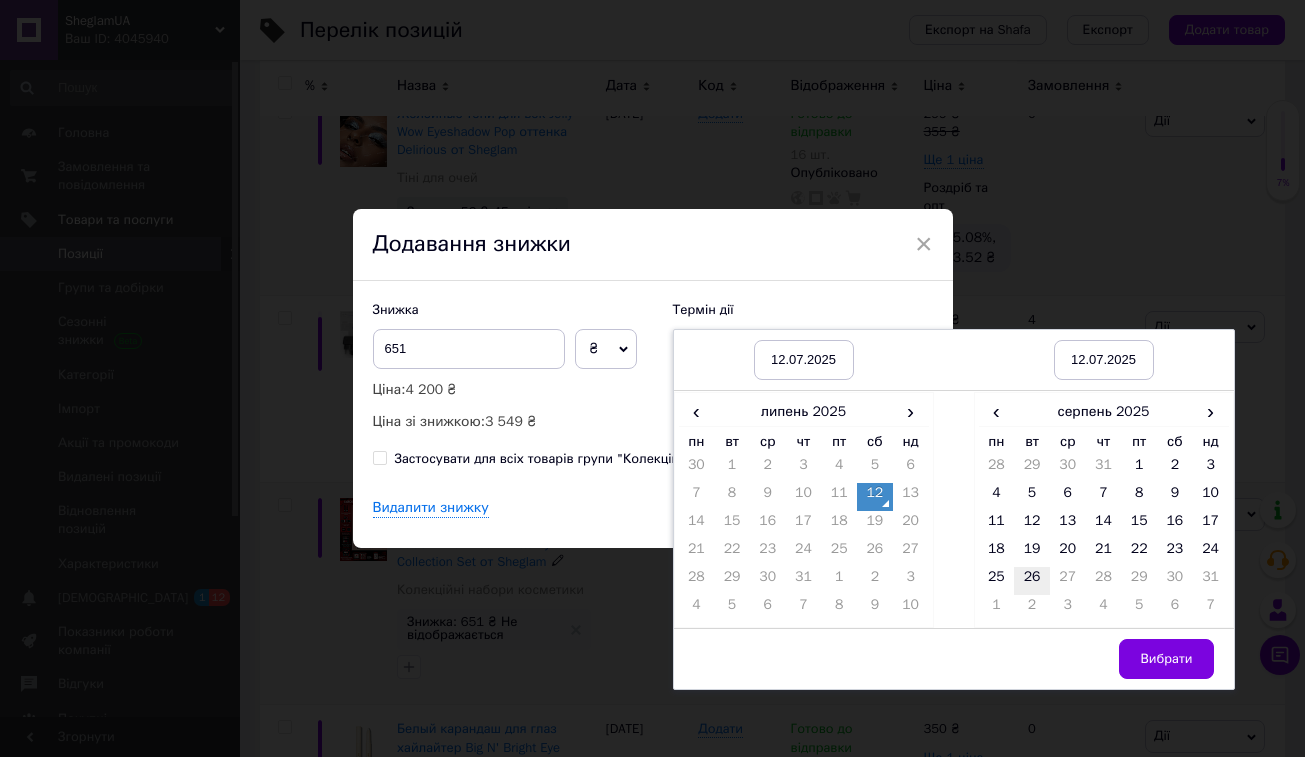 click on "26" at bounding box center (1032, 581) 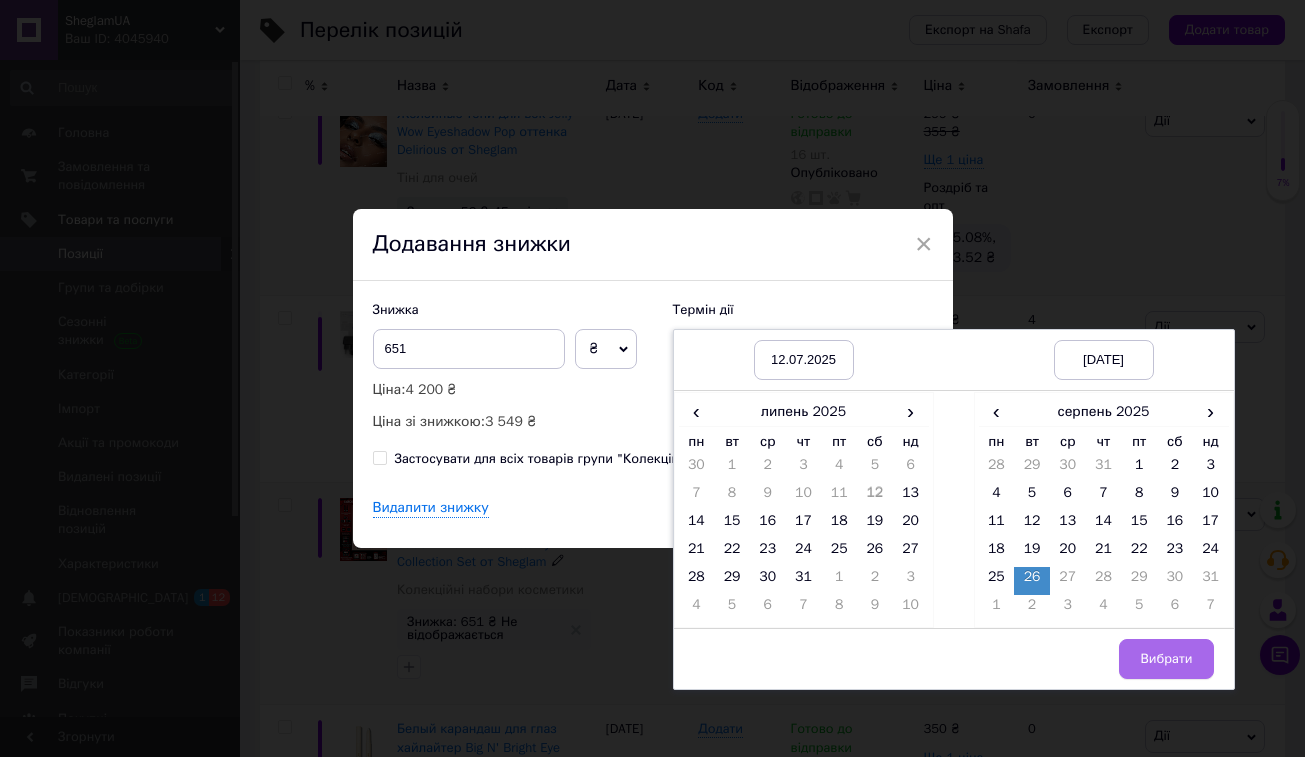 click on "Вибрати" at bounding box center (1166, 659) 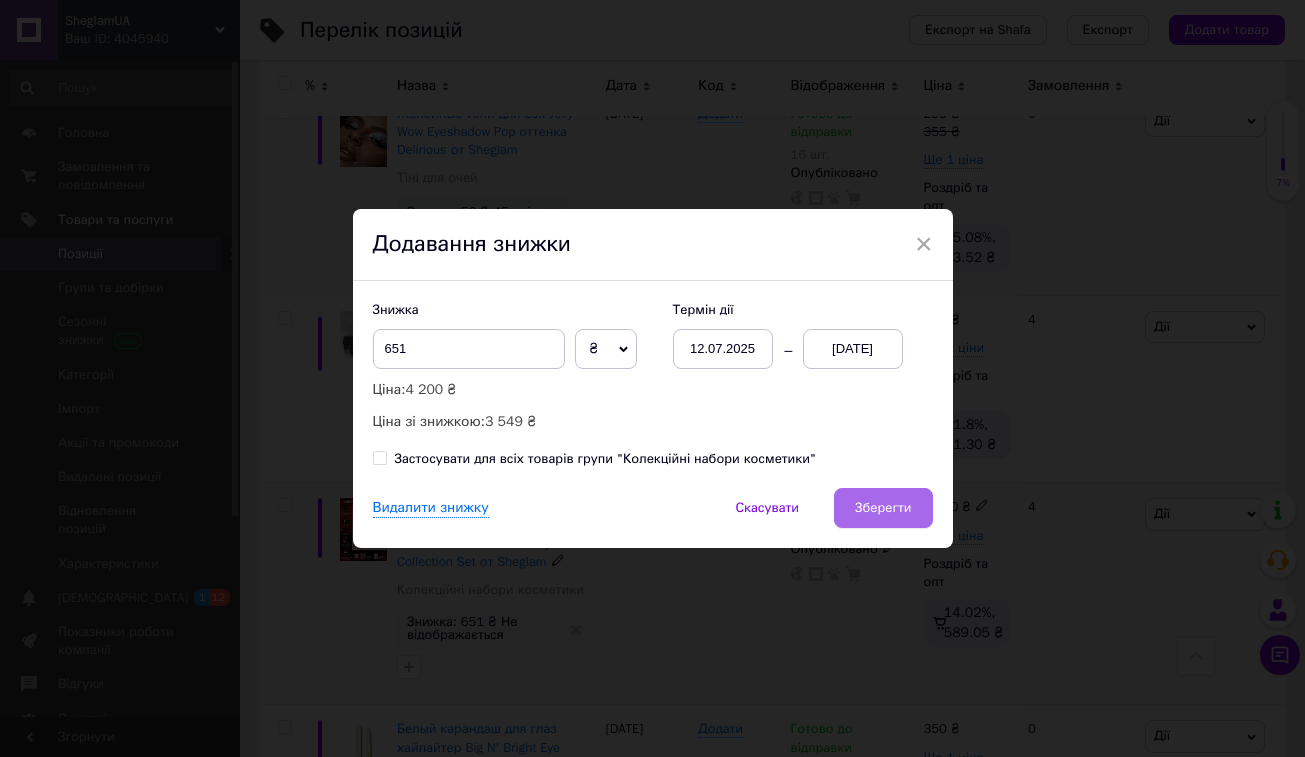click on "Зберегти" at bounding box center (883, 508) 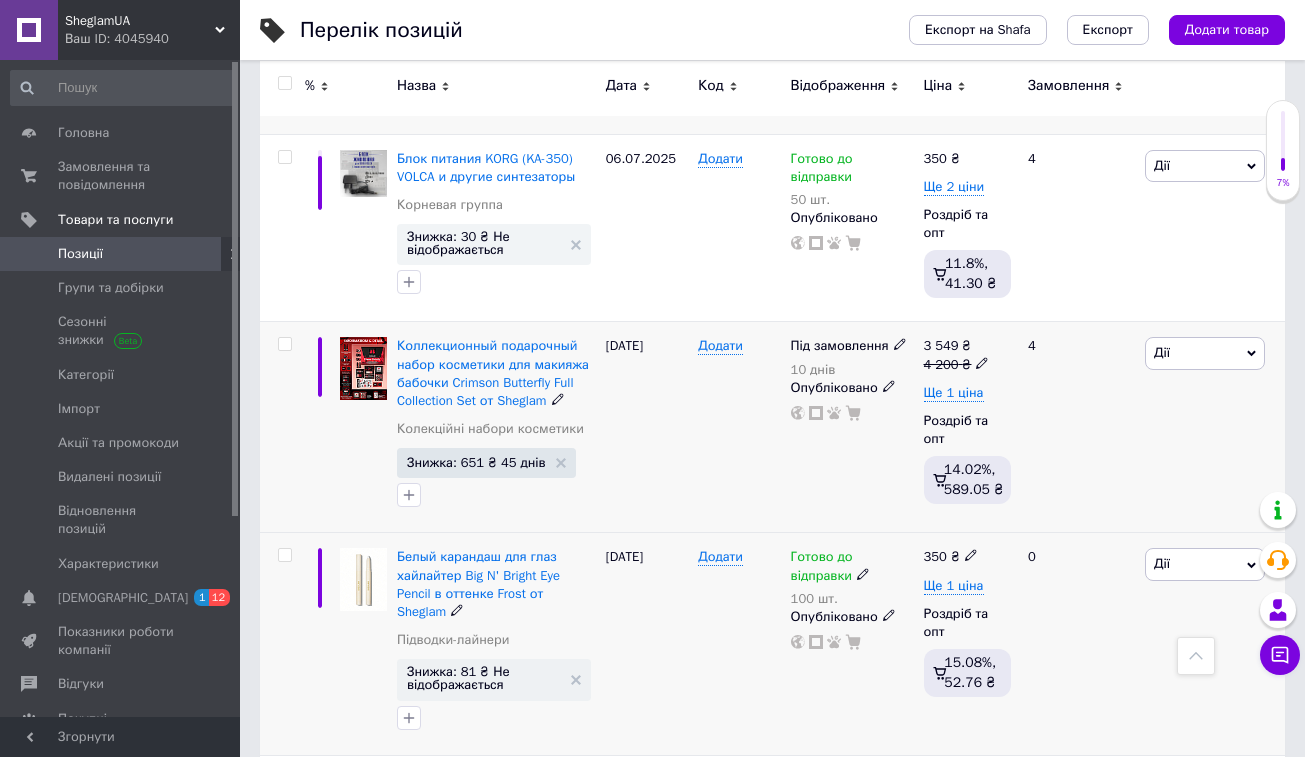 scroll, scrollTop: 10032, scrollLeft: 0, axis: vertical 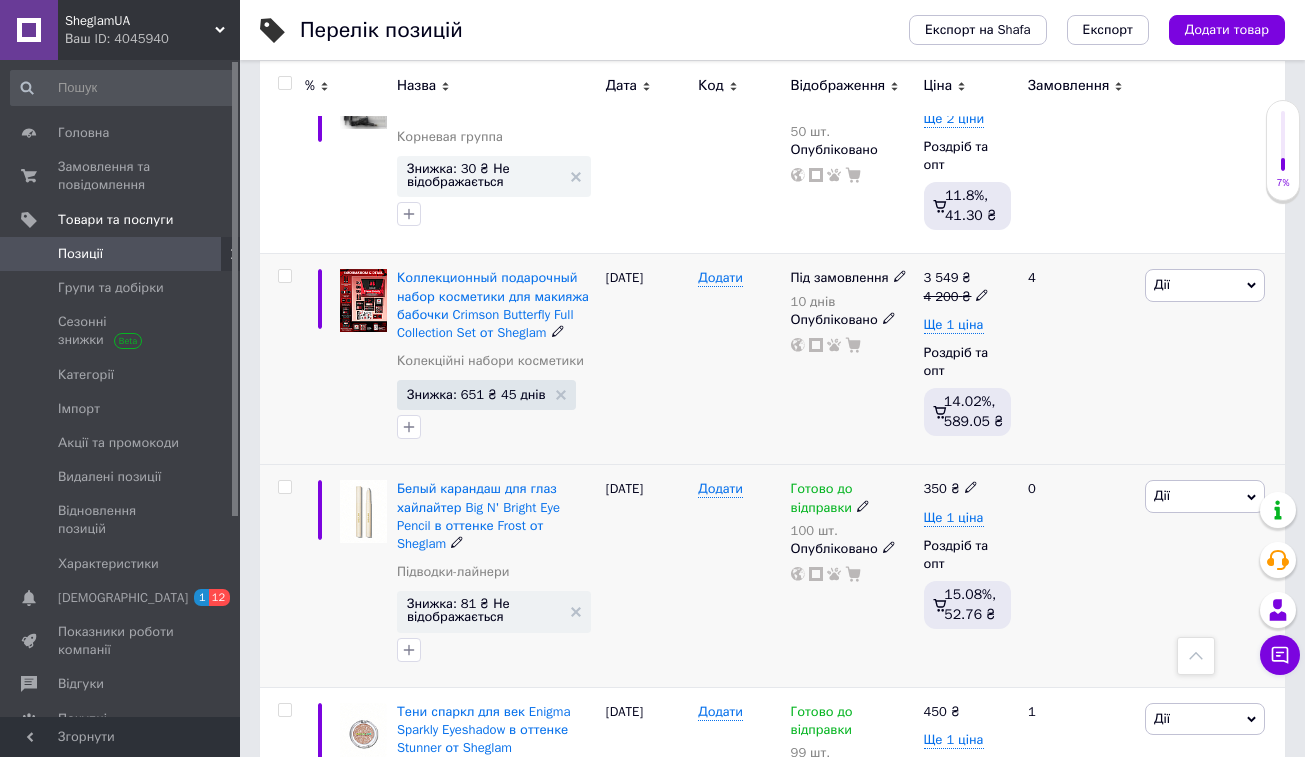 click on "Дії" at bounding box center (1205, 496) 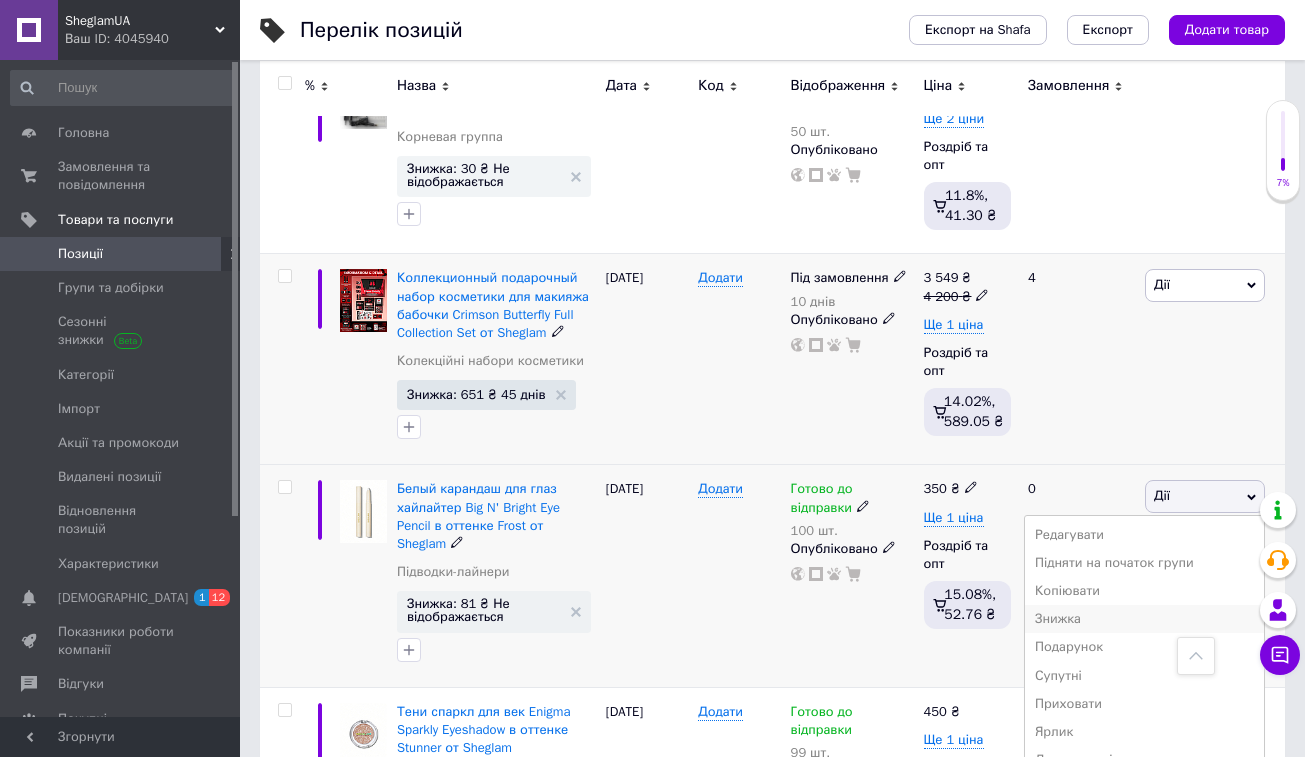 click on "Знижка" at bounding box center [1144, 619] 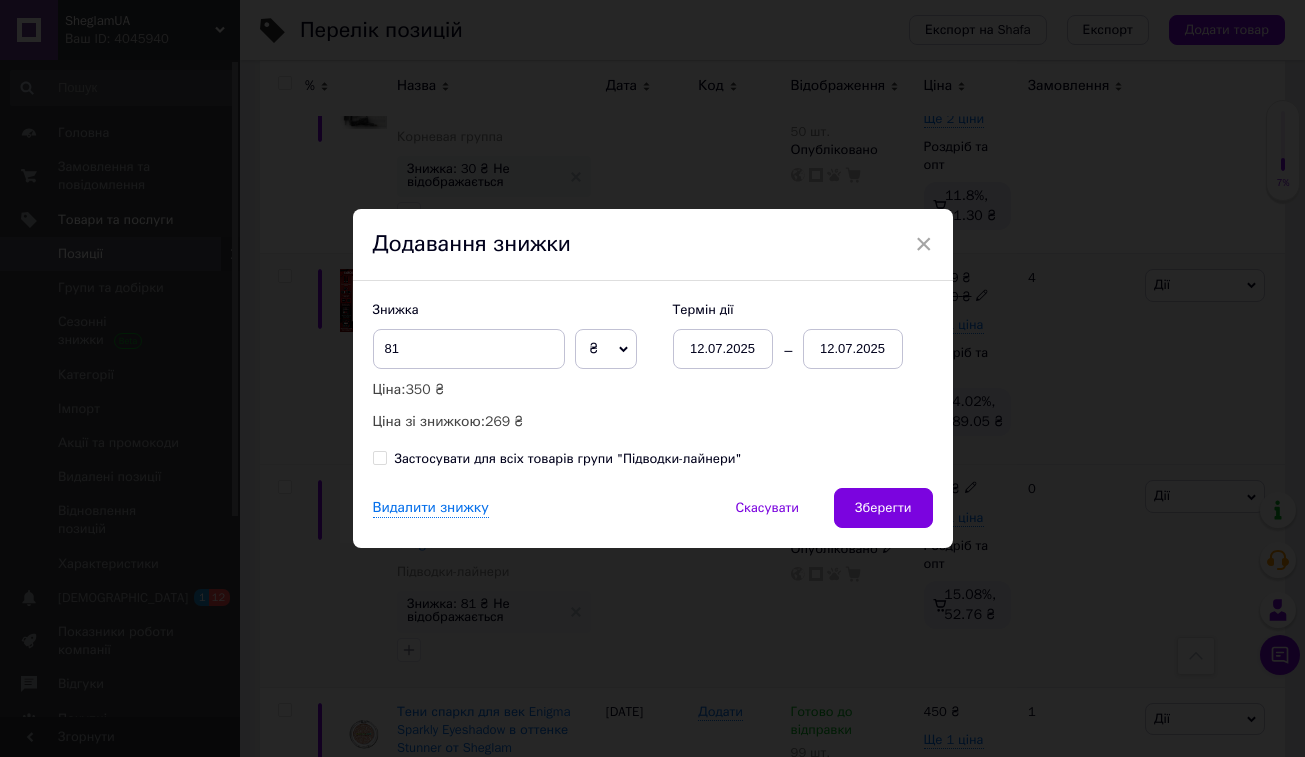 click on "12.07.2025" at bounding box center [853, 349] 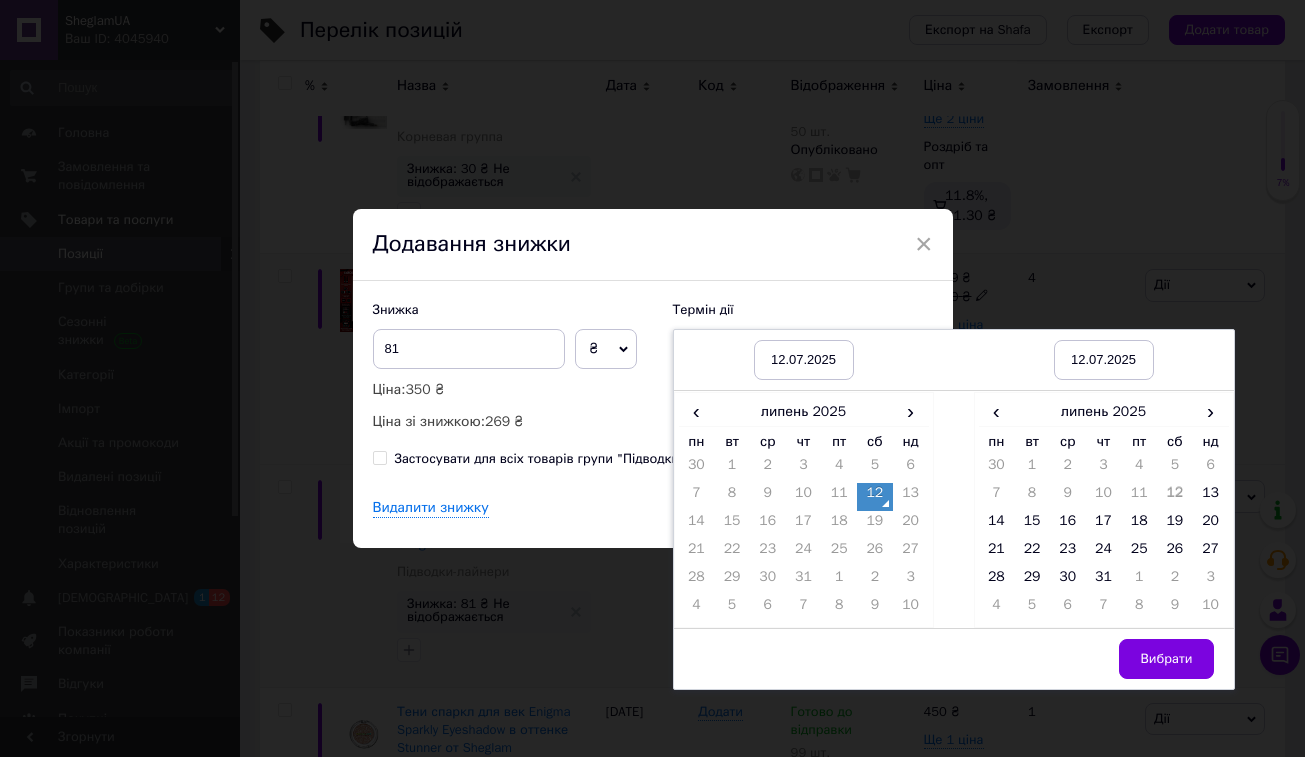 click on "‹ липень 2025 › пн вт ср чт пт сб нд 30 1 2 3 4 5 6 7 8 9 10 11 12 13 14 15 16 17 18 19 20 21 22 23 24 25 26 27 28 29 30 31 1 2 3 4 5 6 7 8 9 10" at bounding box center [1104, 510] 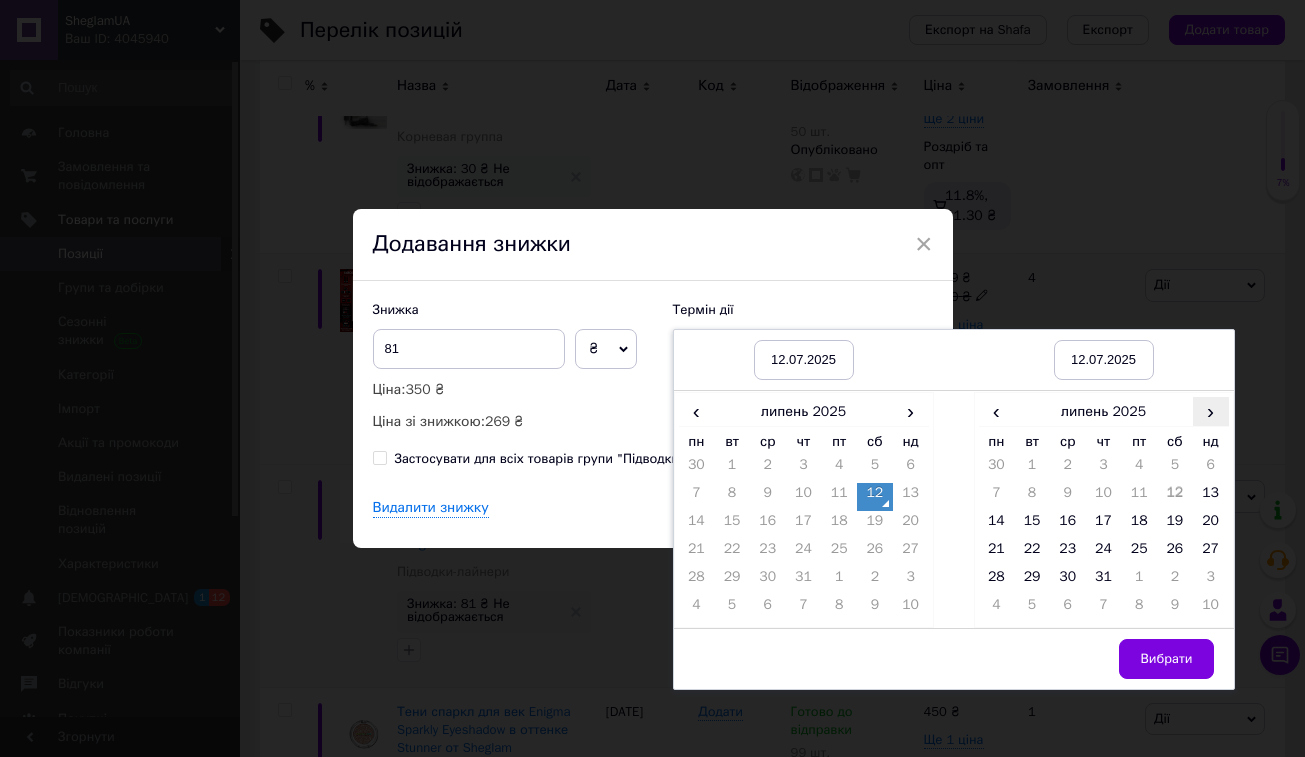 click on "›" at bounding box center [1211, 411] 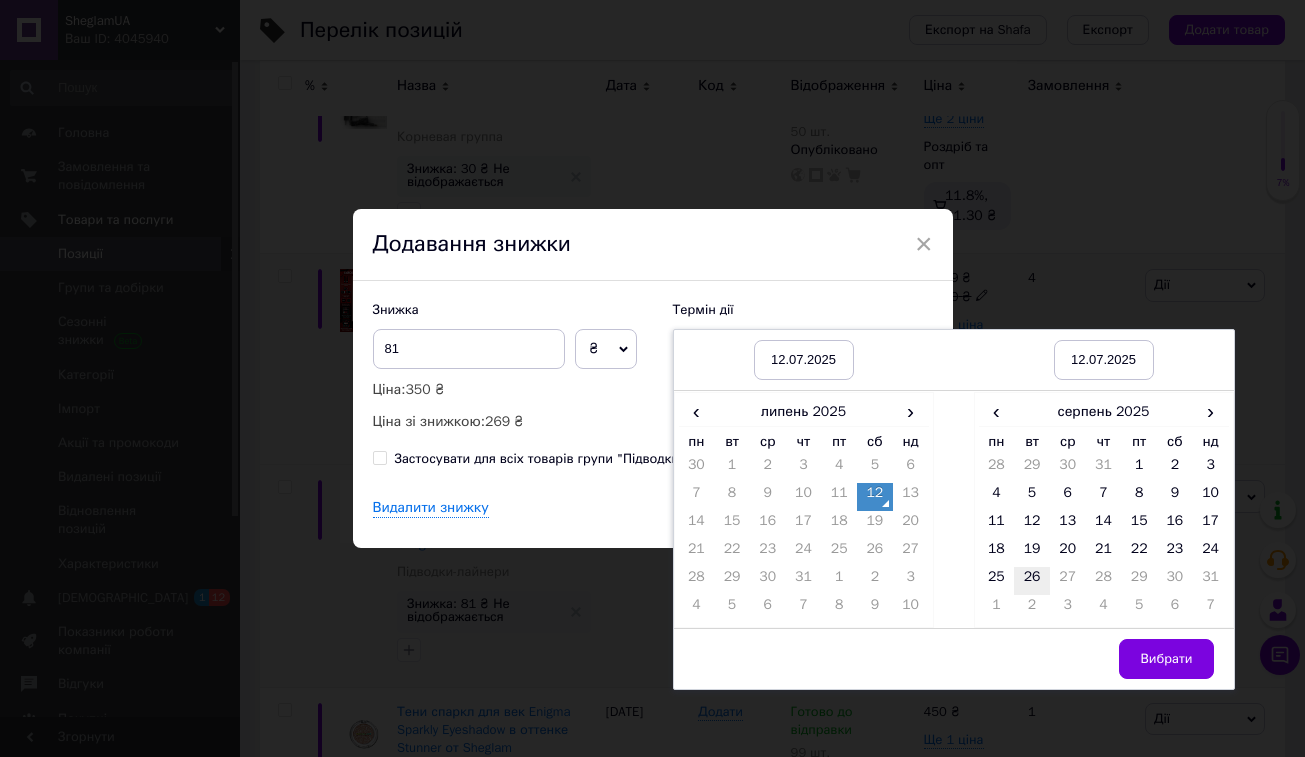 click on "26" at bounding box center (1032, 581) 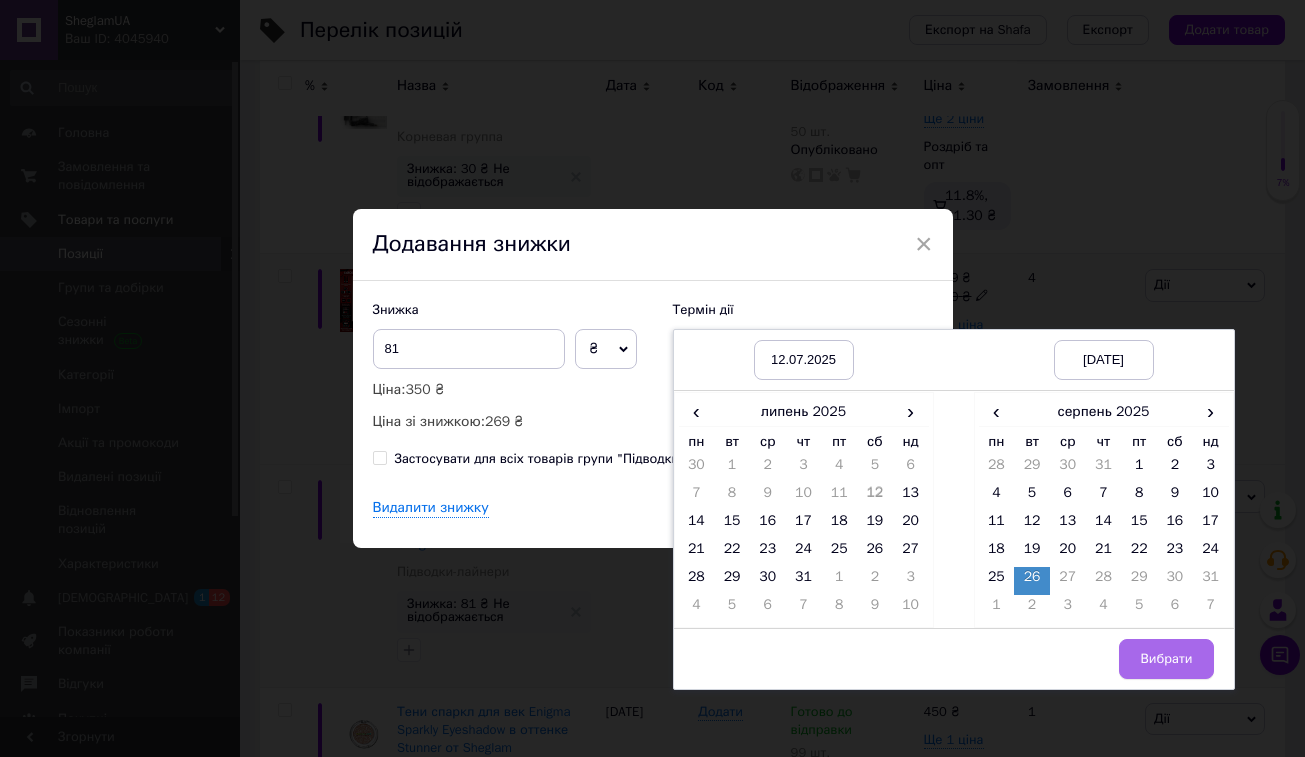 click on "Вибрати" at bounding box center (1166, 659) 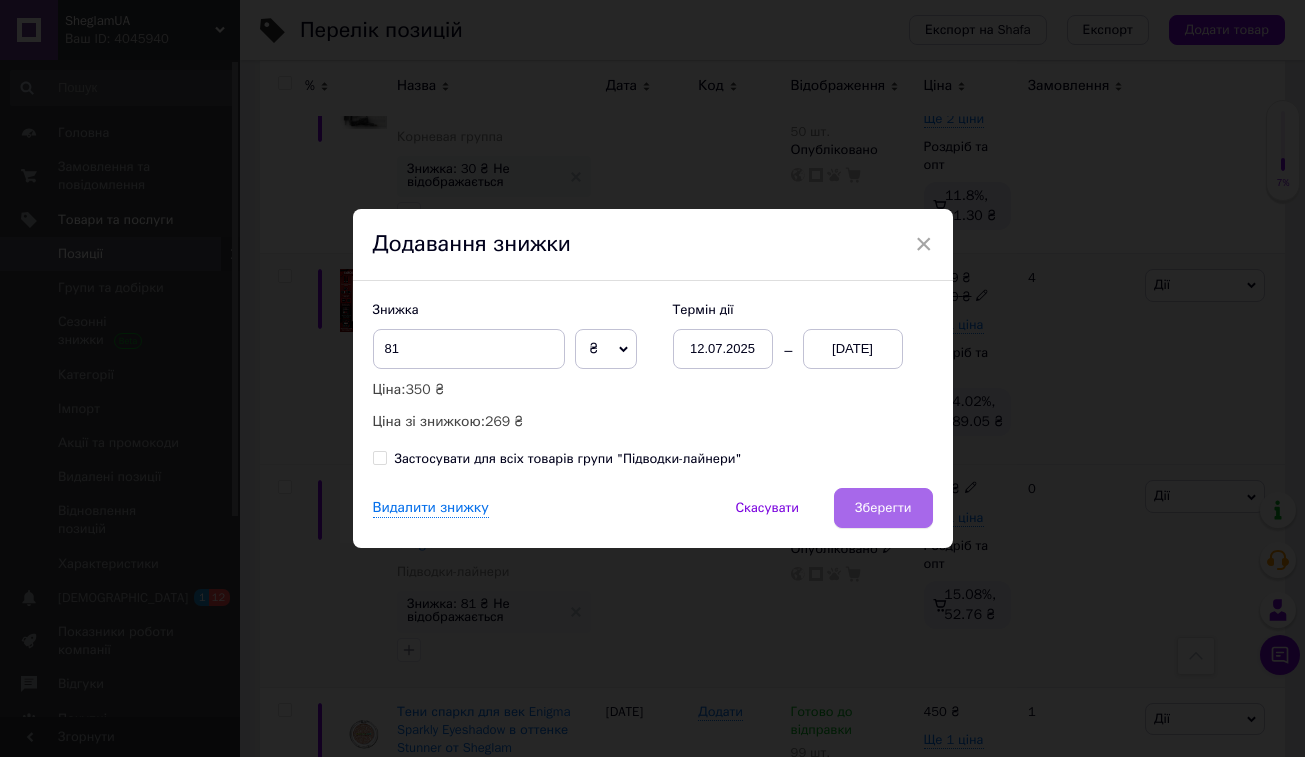 click on "Зберегти" at bounding box center [883, 508] 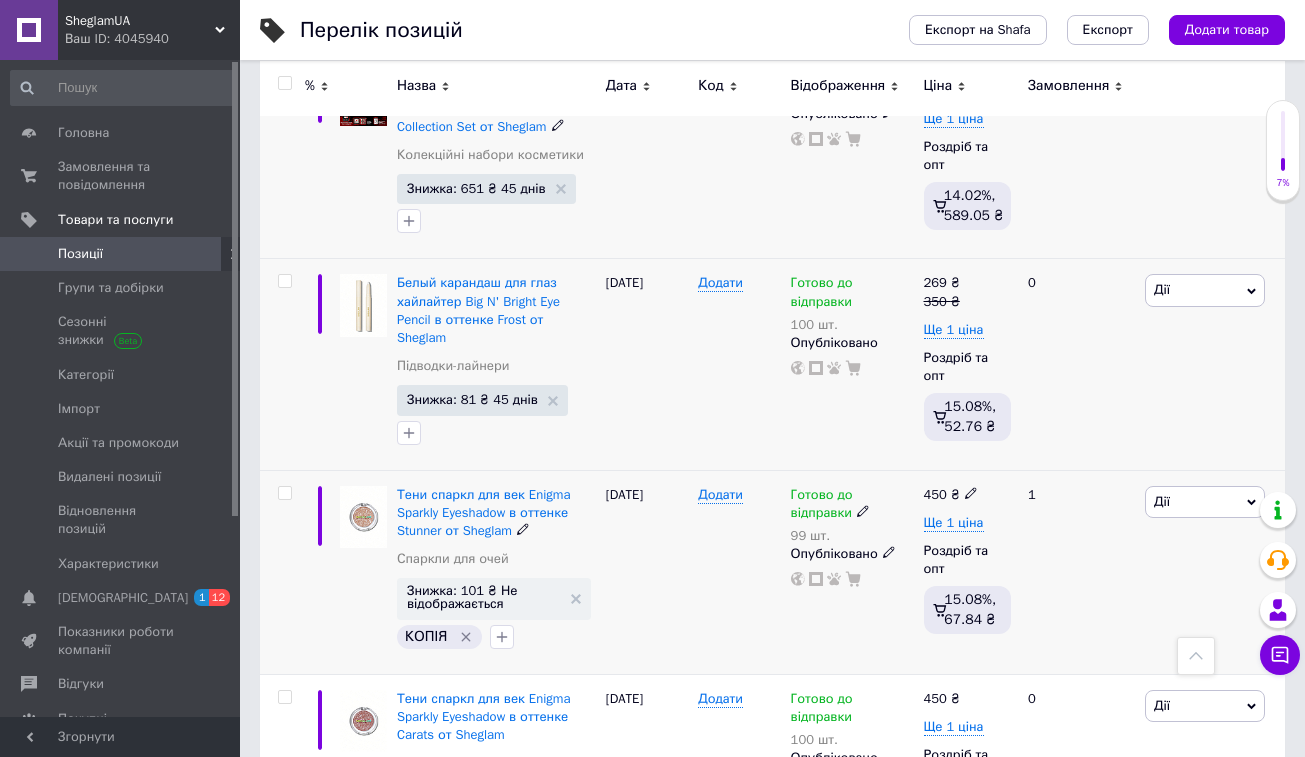 scroll, scrollTop: 10241, scrollLeft: 0, axis: vertical 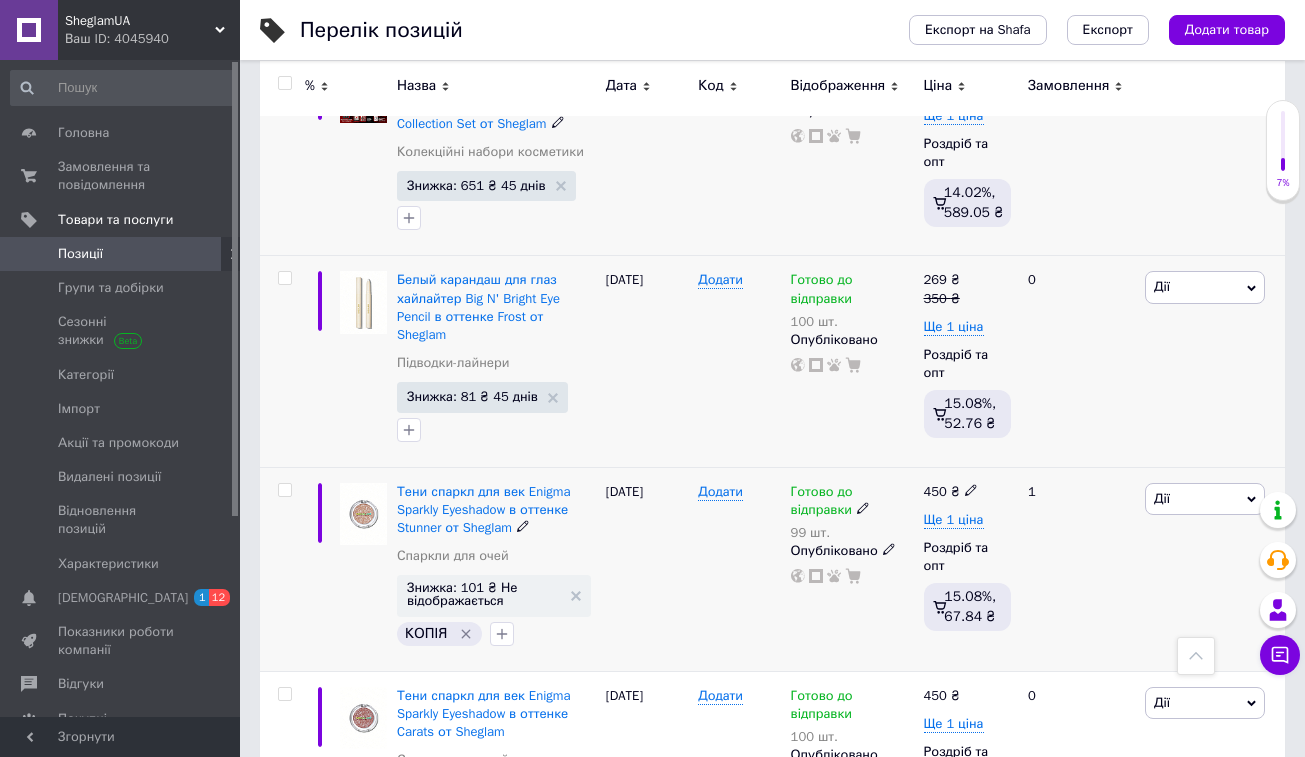 click on "Дії" at bounding box center (1205, 499) 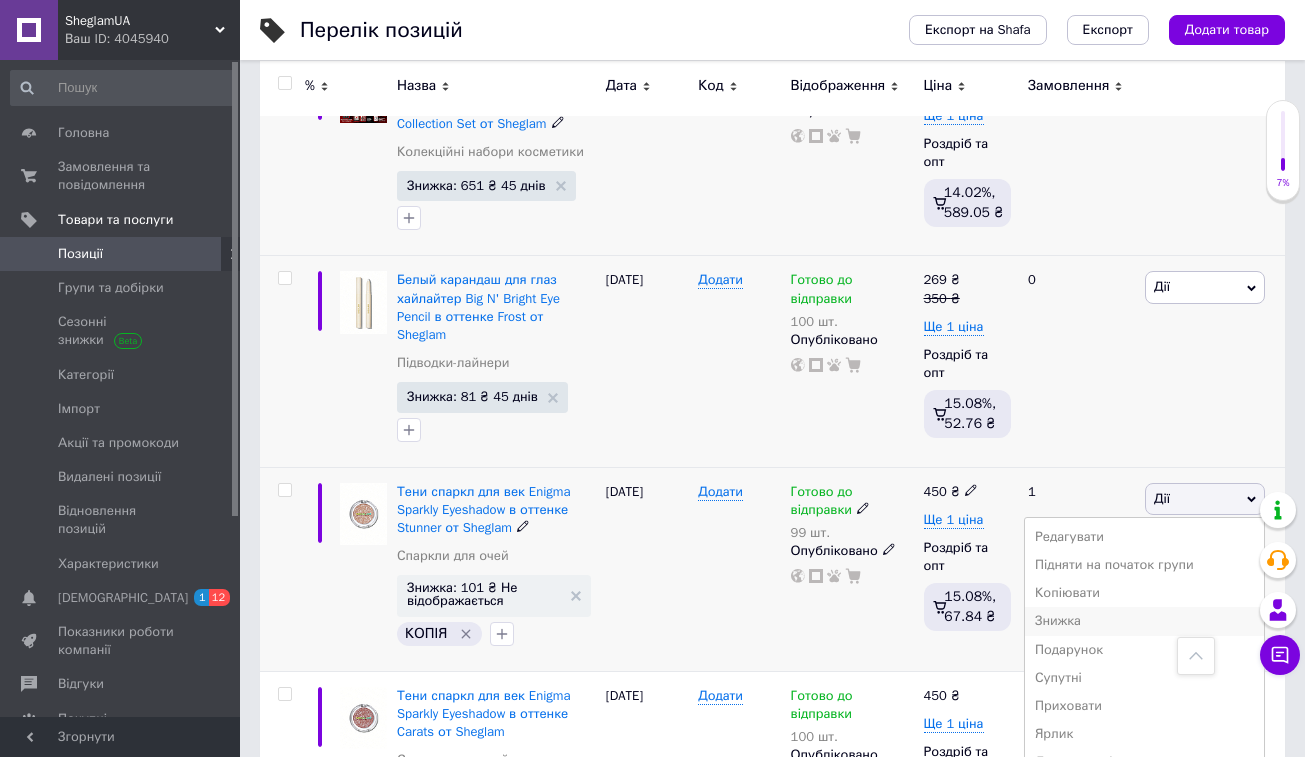 click on "Знижка" at bounding box center (1144, 621) 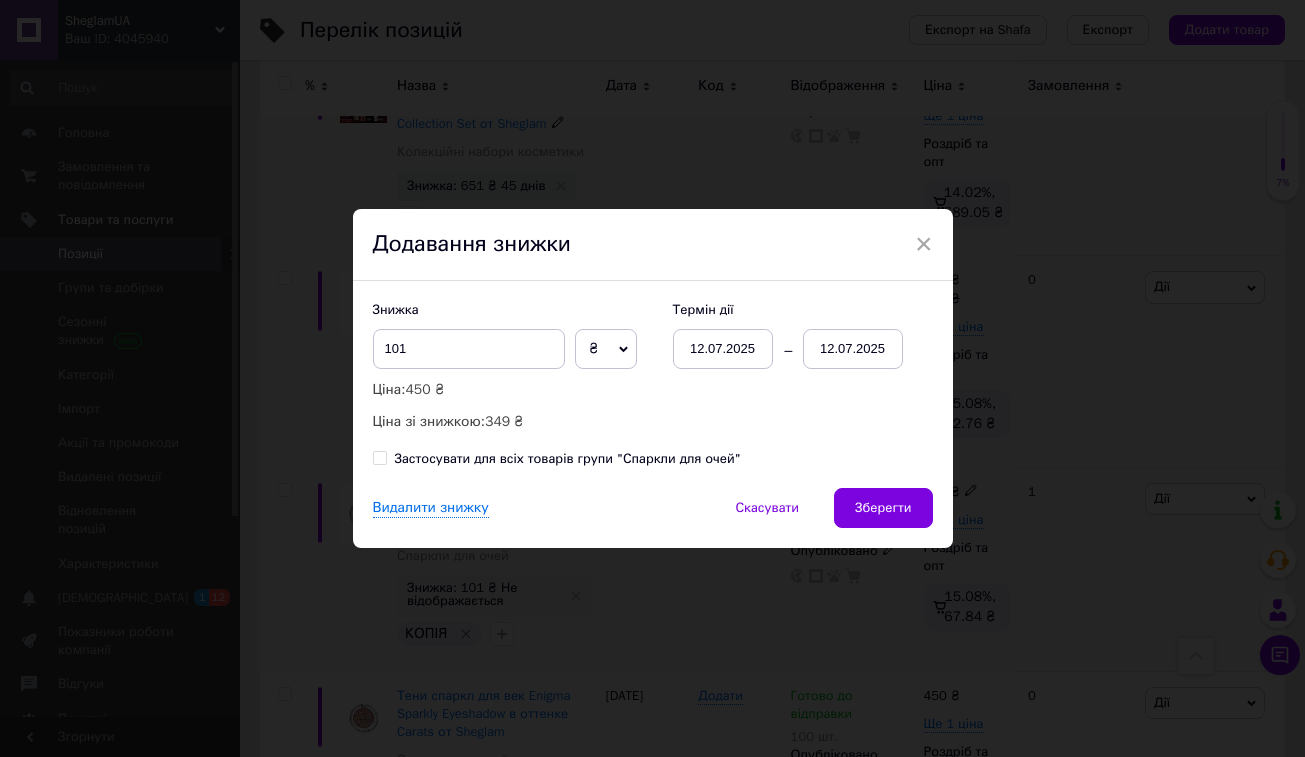 click on "12.07.2025" at bounding box center [853, 349] 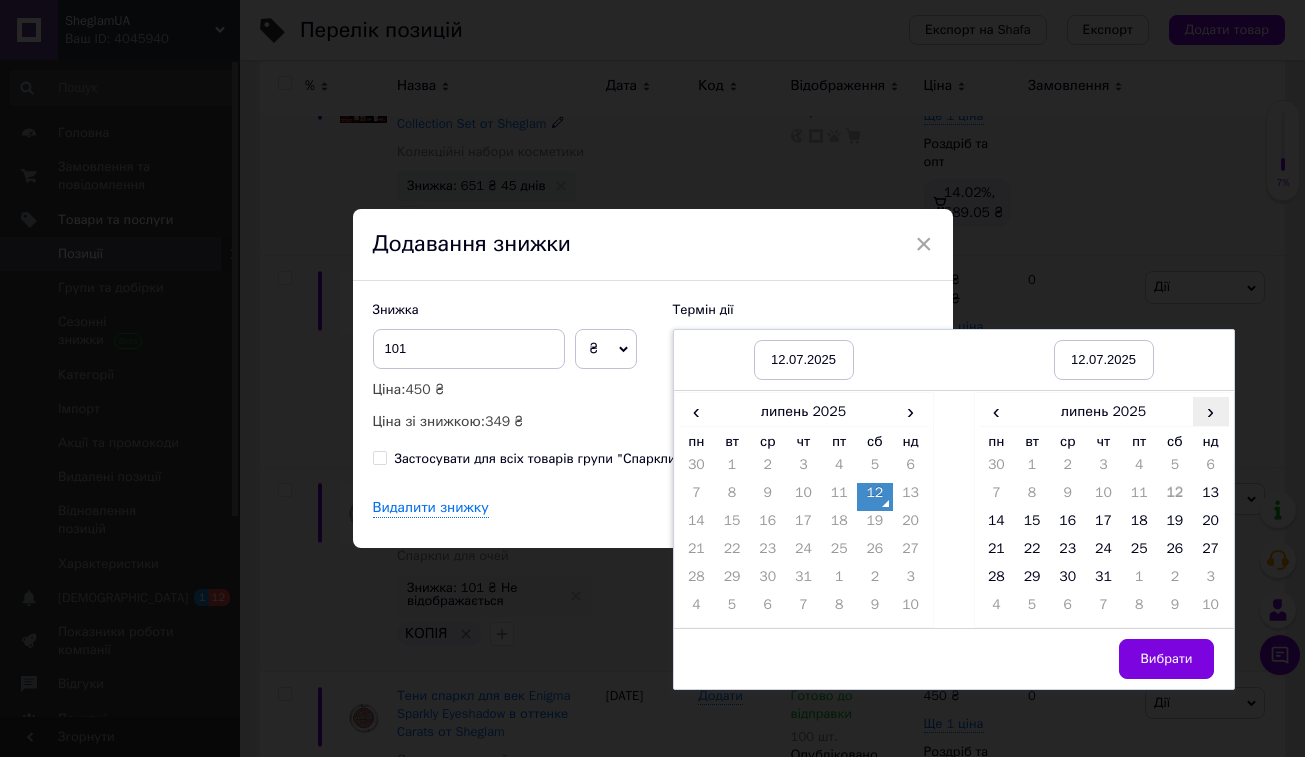 click on "›" at bounding box center (1211, 411) 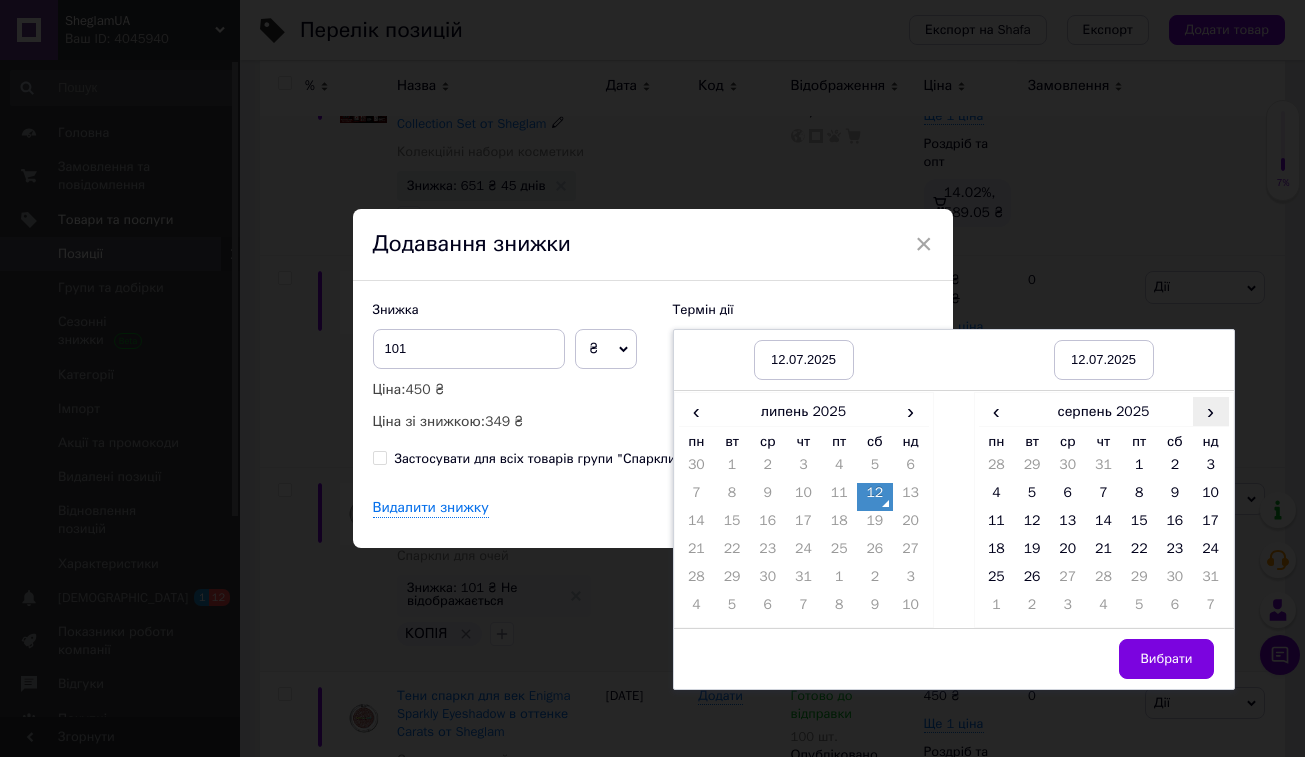 click on "›" at bounding box center (1211, 411) 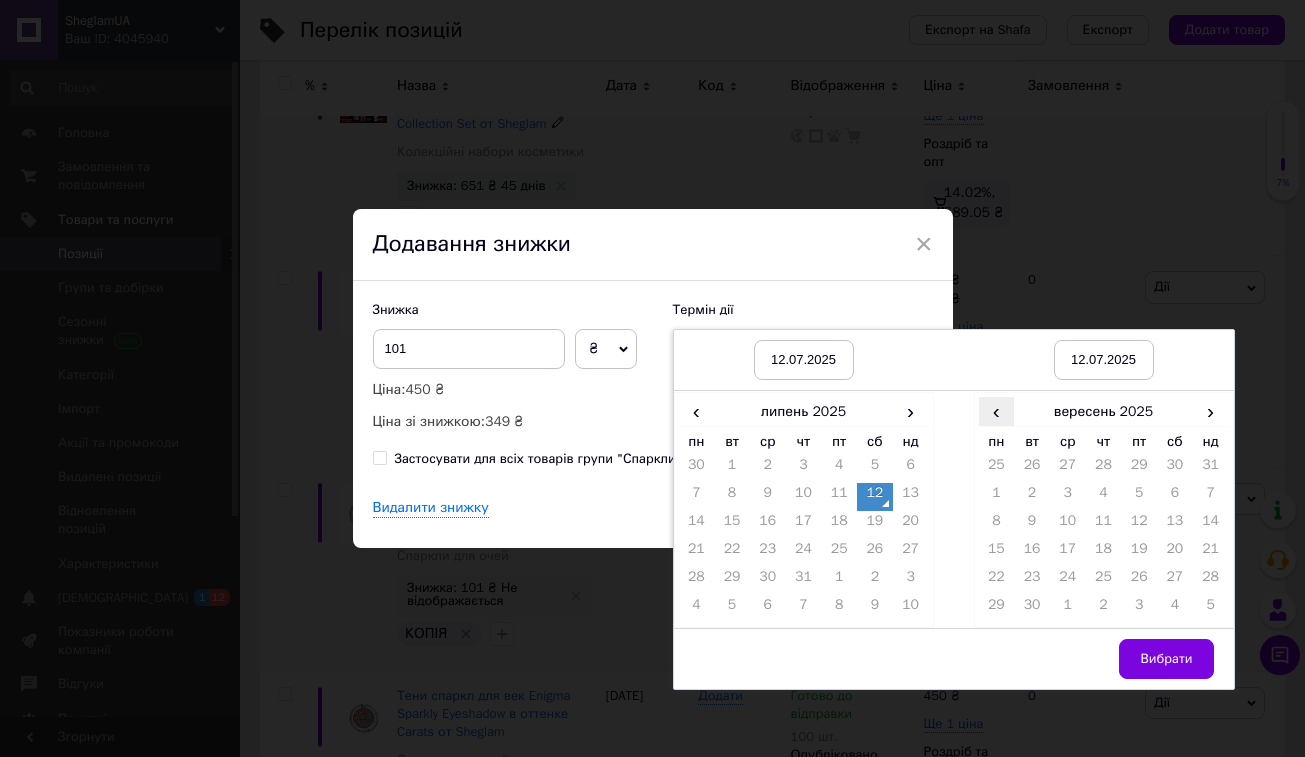 click on "‹" at bounding box center [997, 411] 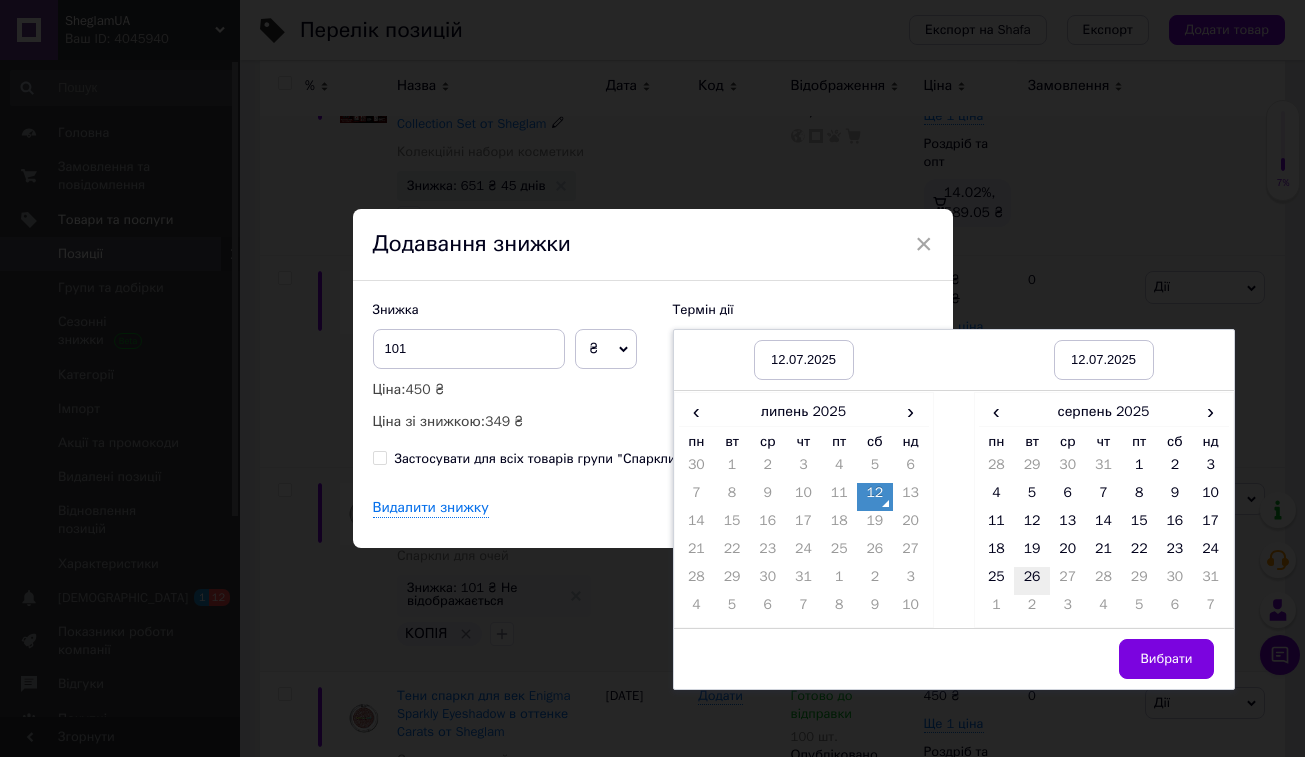 click on "26" at bounding box center [1032, 581] 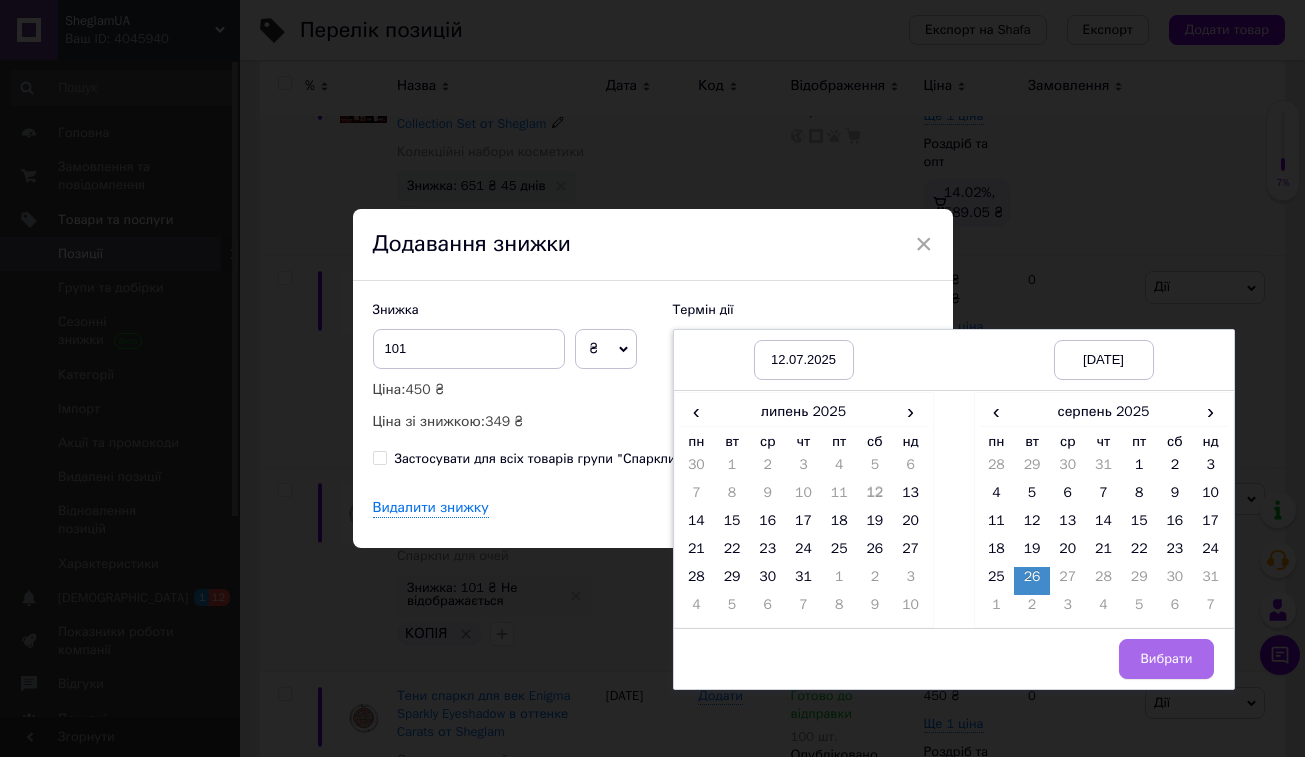 click on "Вибрати" at bounding box center [1166, 659] 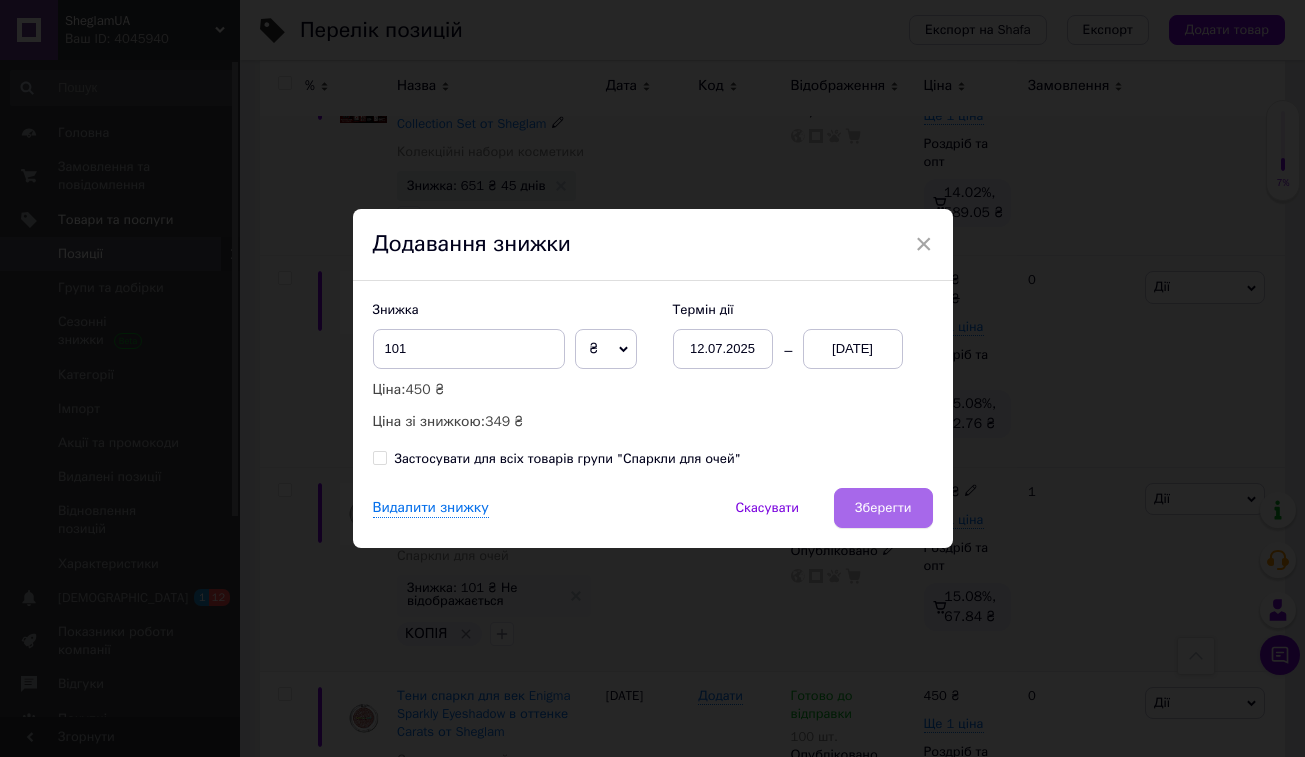 click on "Зберегти" at bounding box center (883, 508) 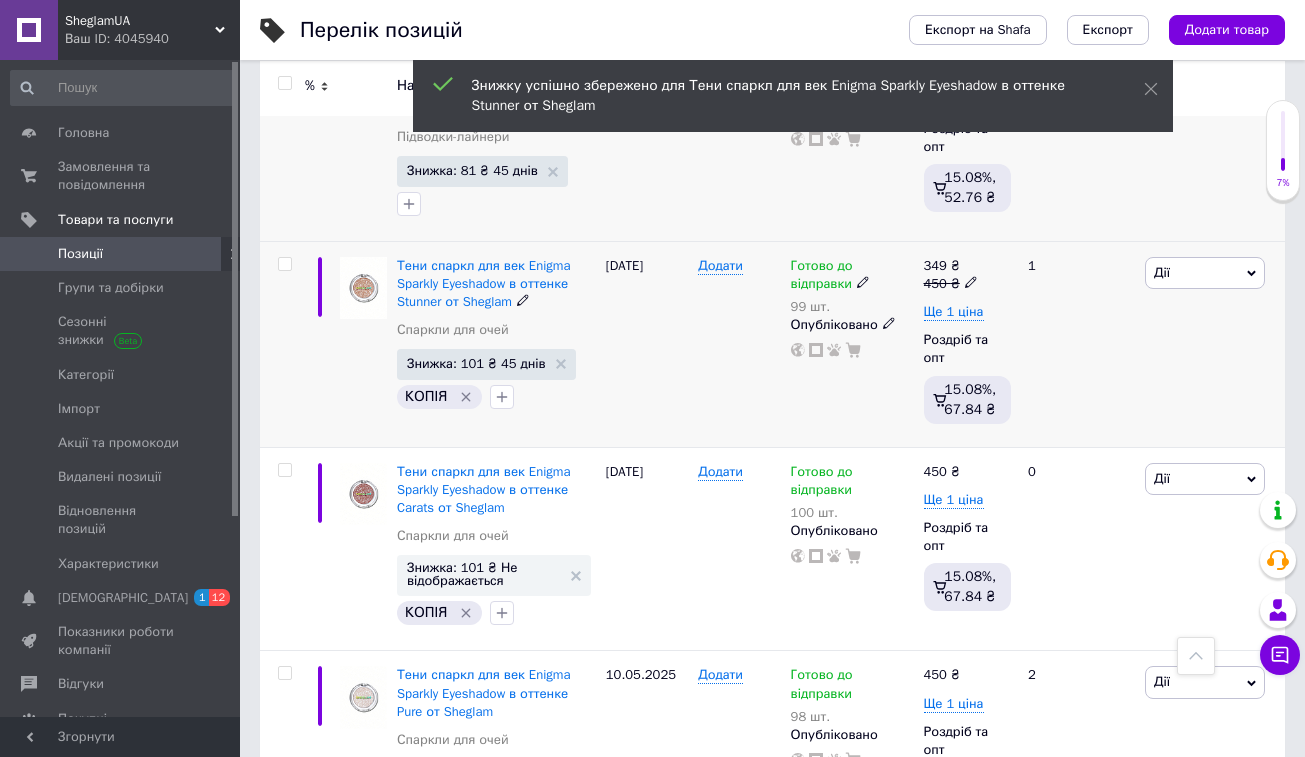 scroll, scrollTop: 10494, scrollLeft: 0, axis: vertical 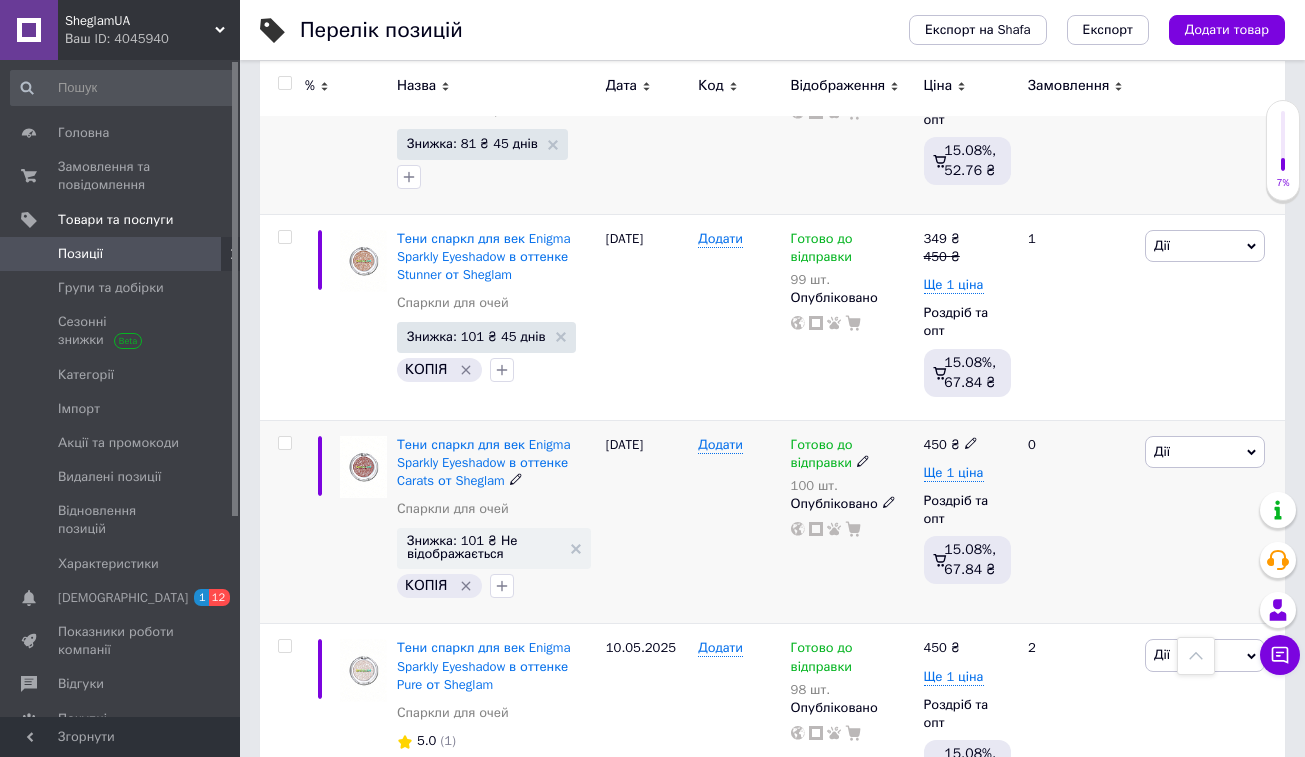 click on "Дії" at bounding box center (1205, 452) 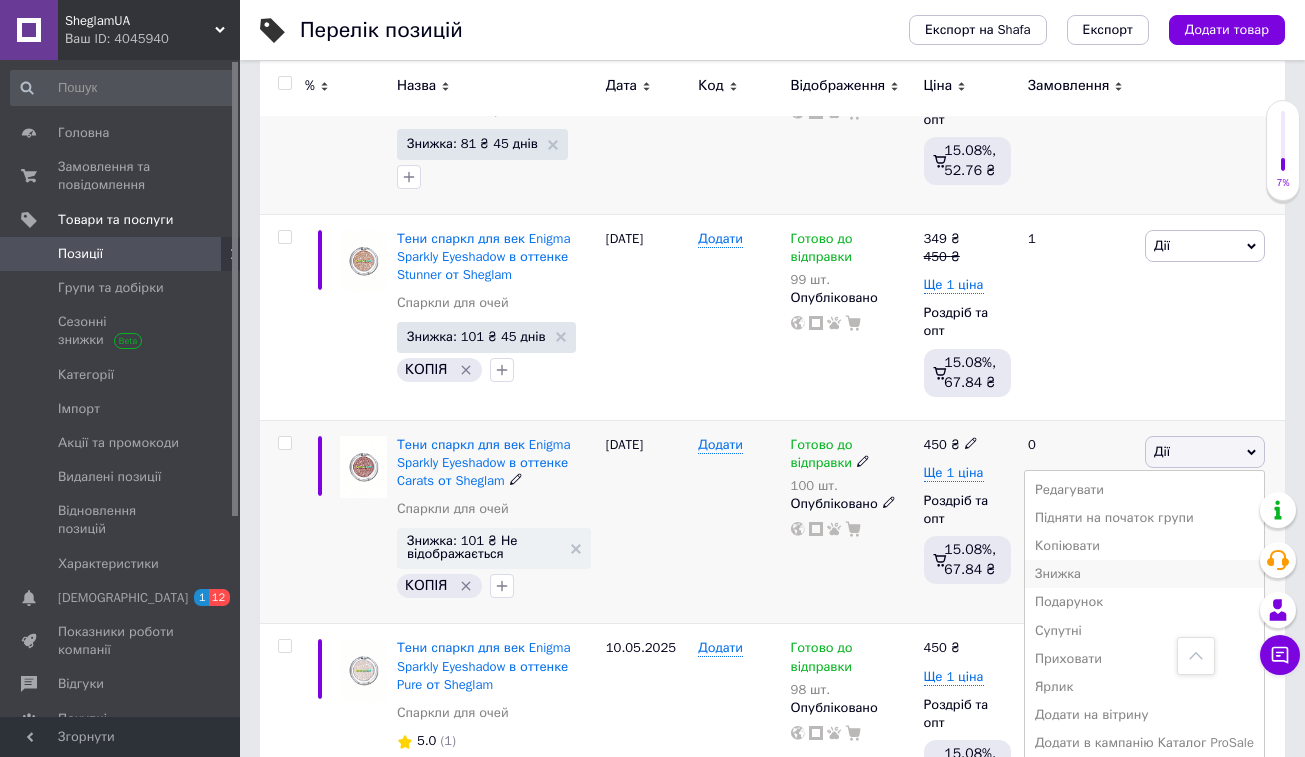 click on "Знижка" at bounding box center (1144, 574) 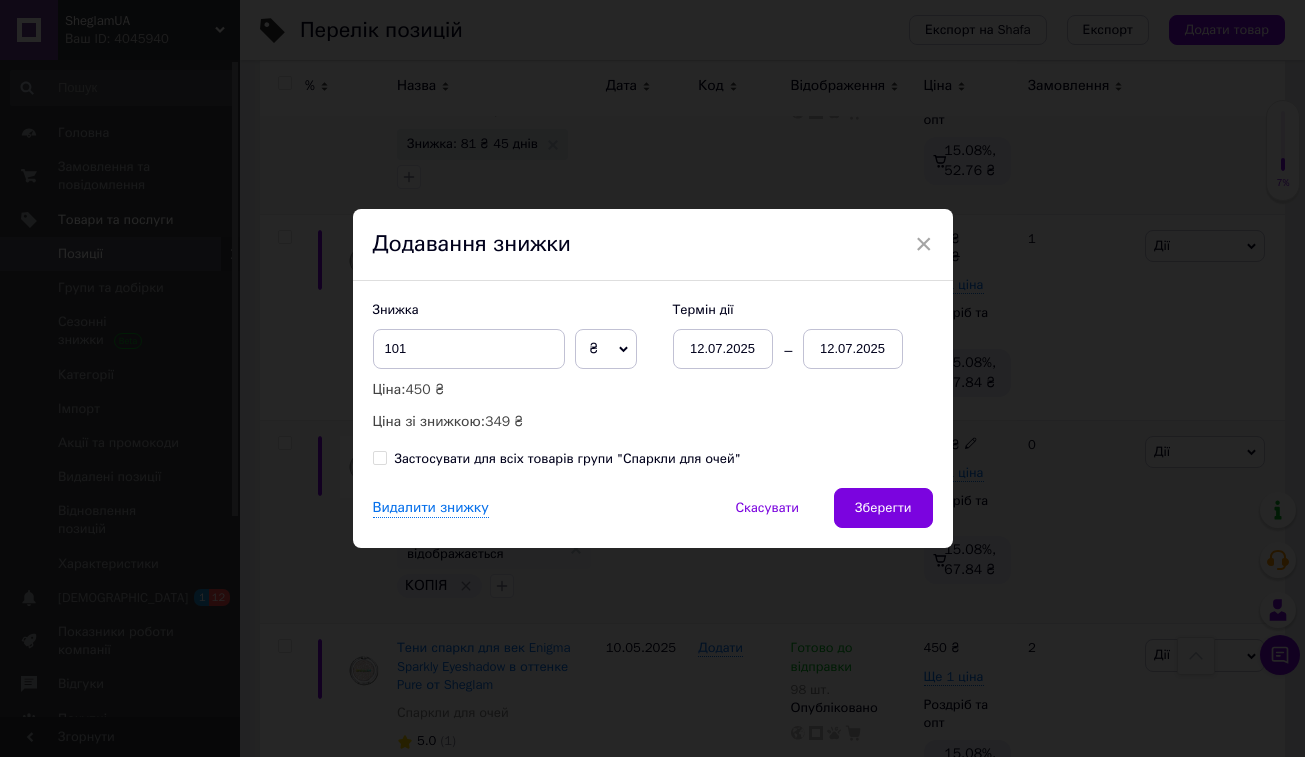 click on "12.07.2025" at bounding box center (853, 349) 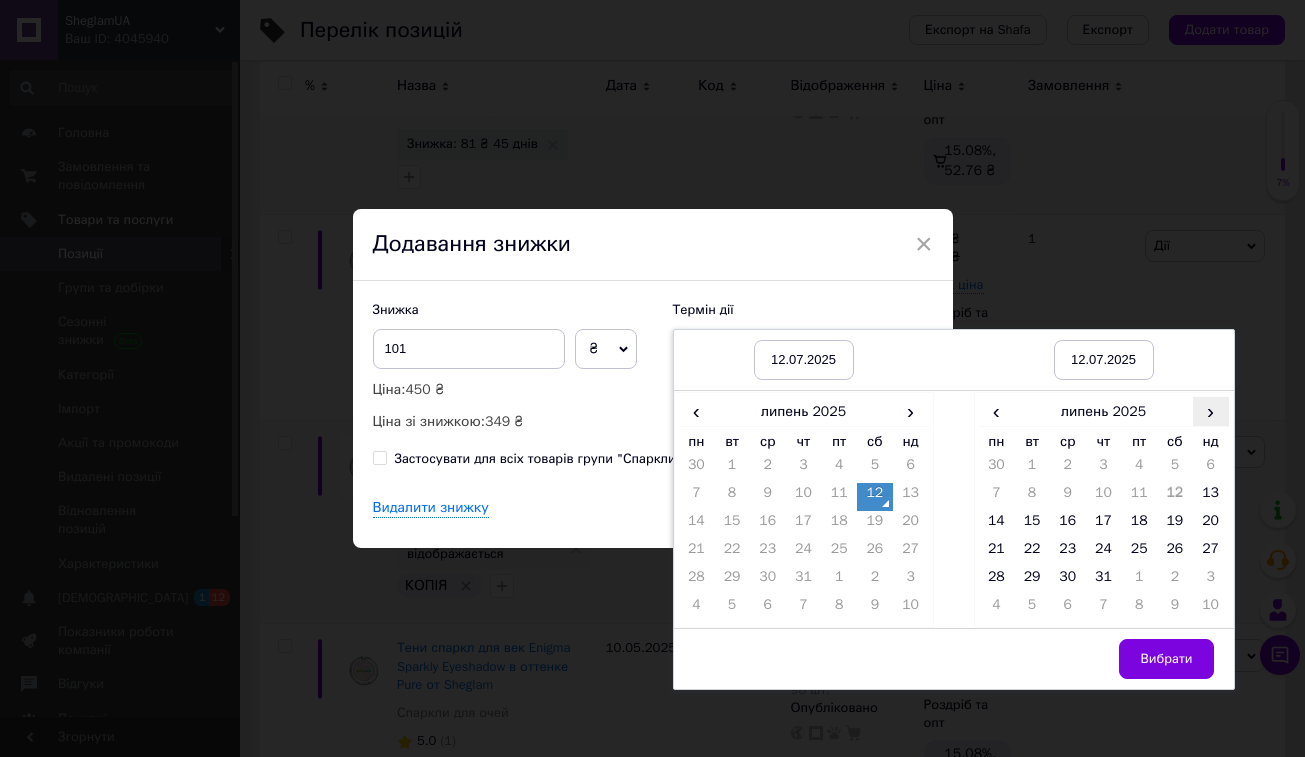 click on "›" at bounding box center (1211, 411) 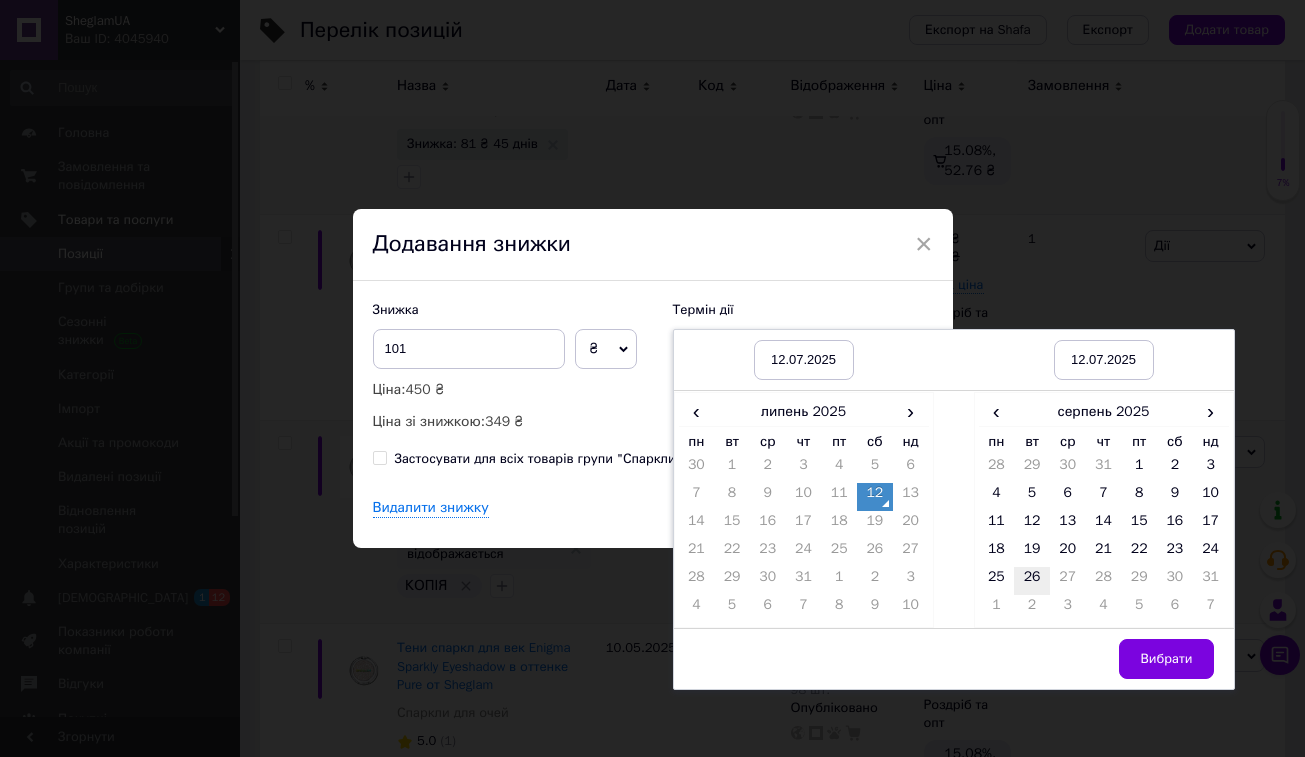 click on "26" at bounding box center [1032, 581] 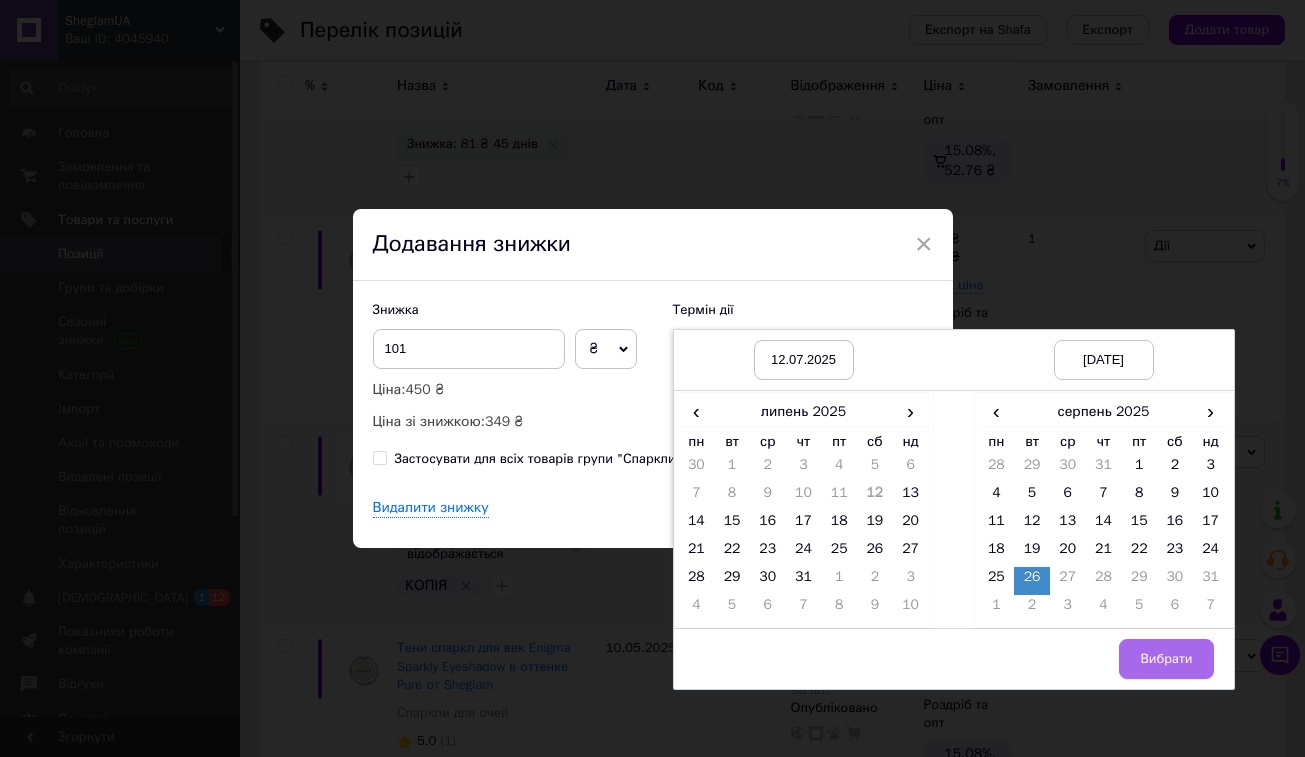 click on "Вибрати" at bounding box center (1166, 659) 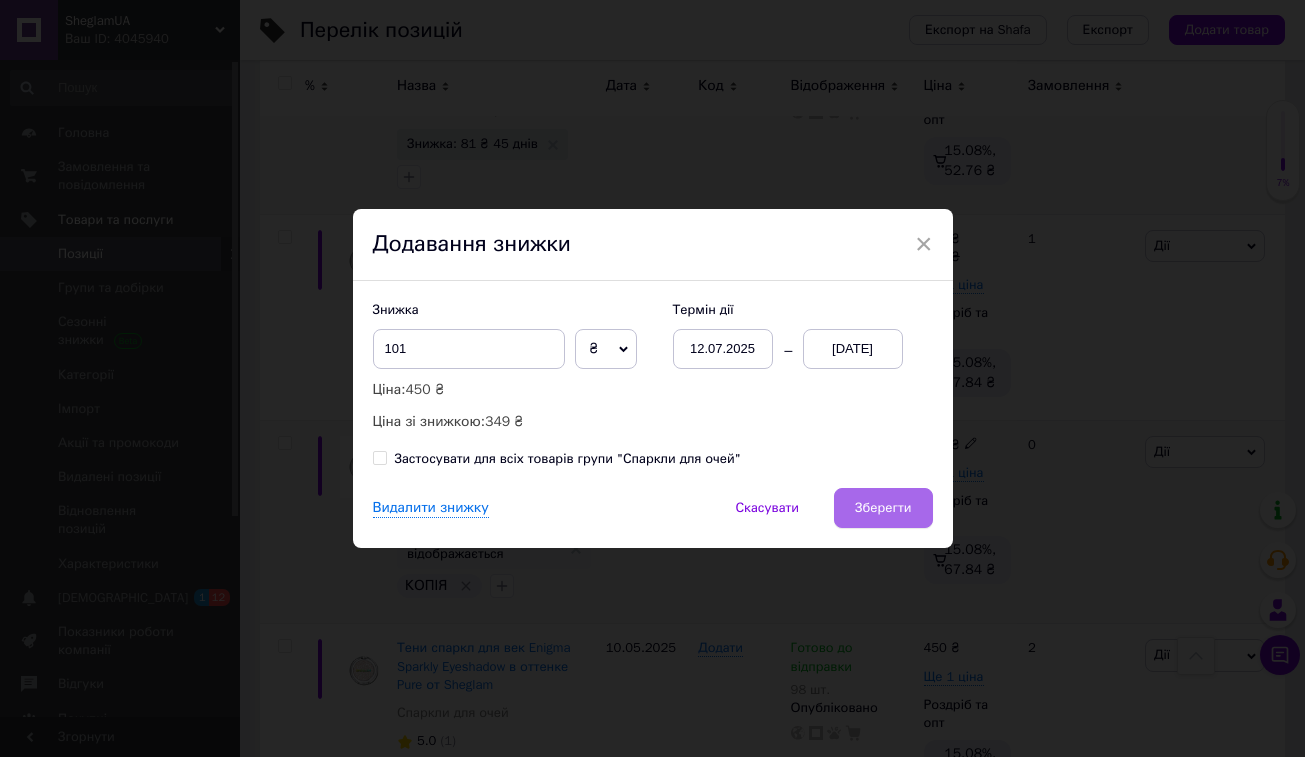 click on "Зберегти" at bounding box center [883, 508] 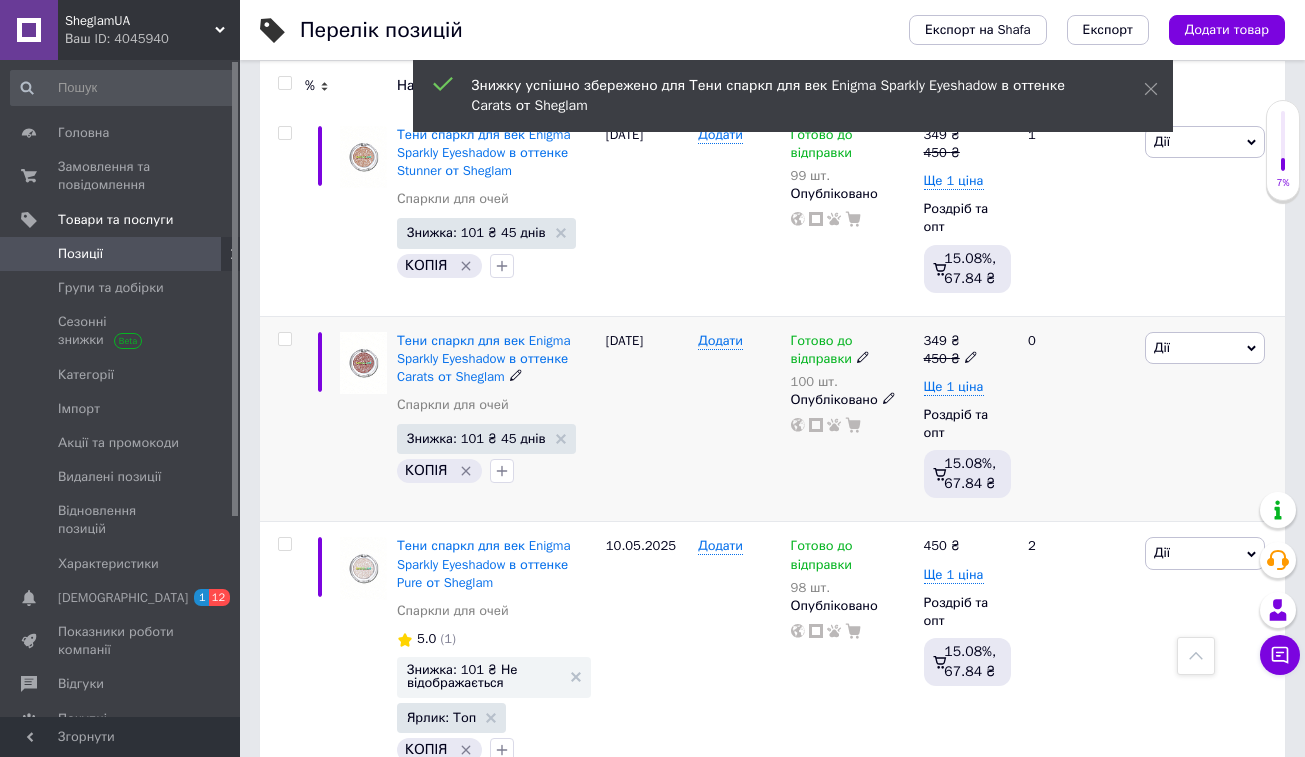scroll, scrollTop: 10779, scrollLeft: 0, axis: vertical 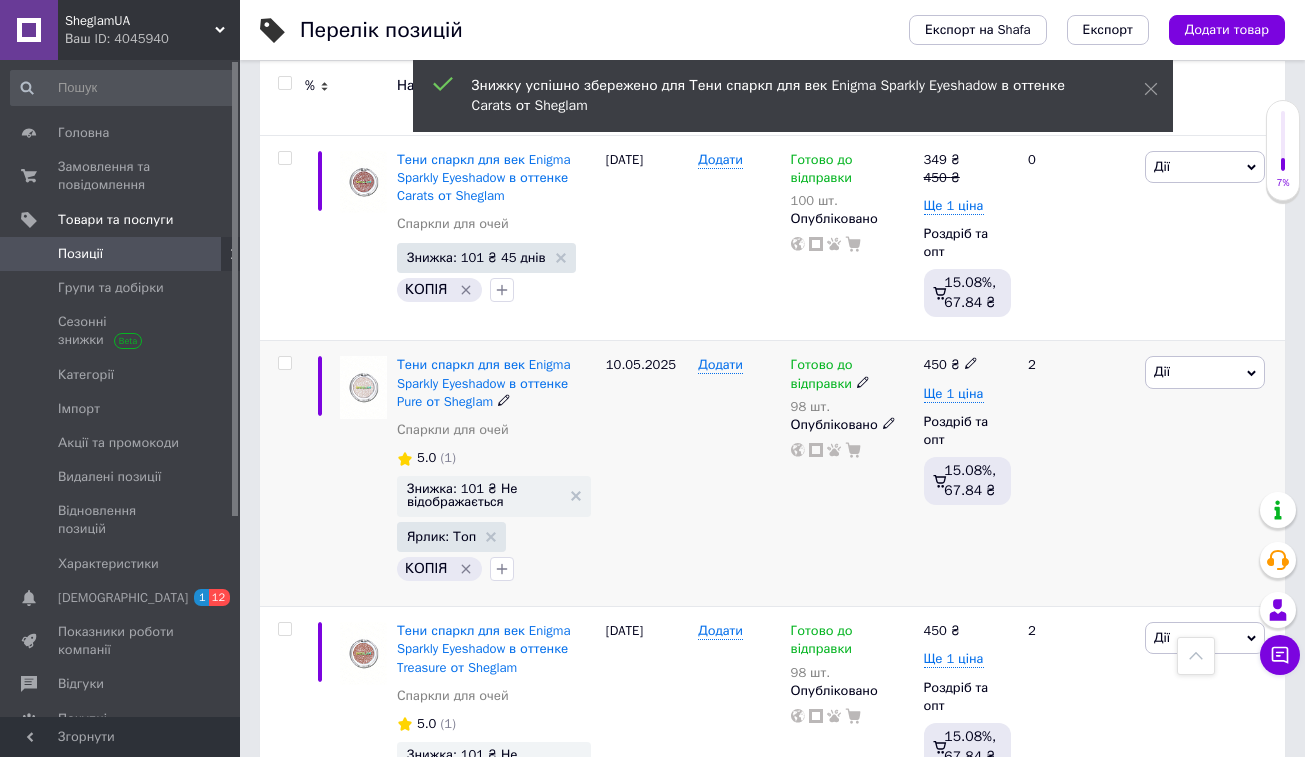 click on "Дії" at bounding box center [1162, 371] 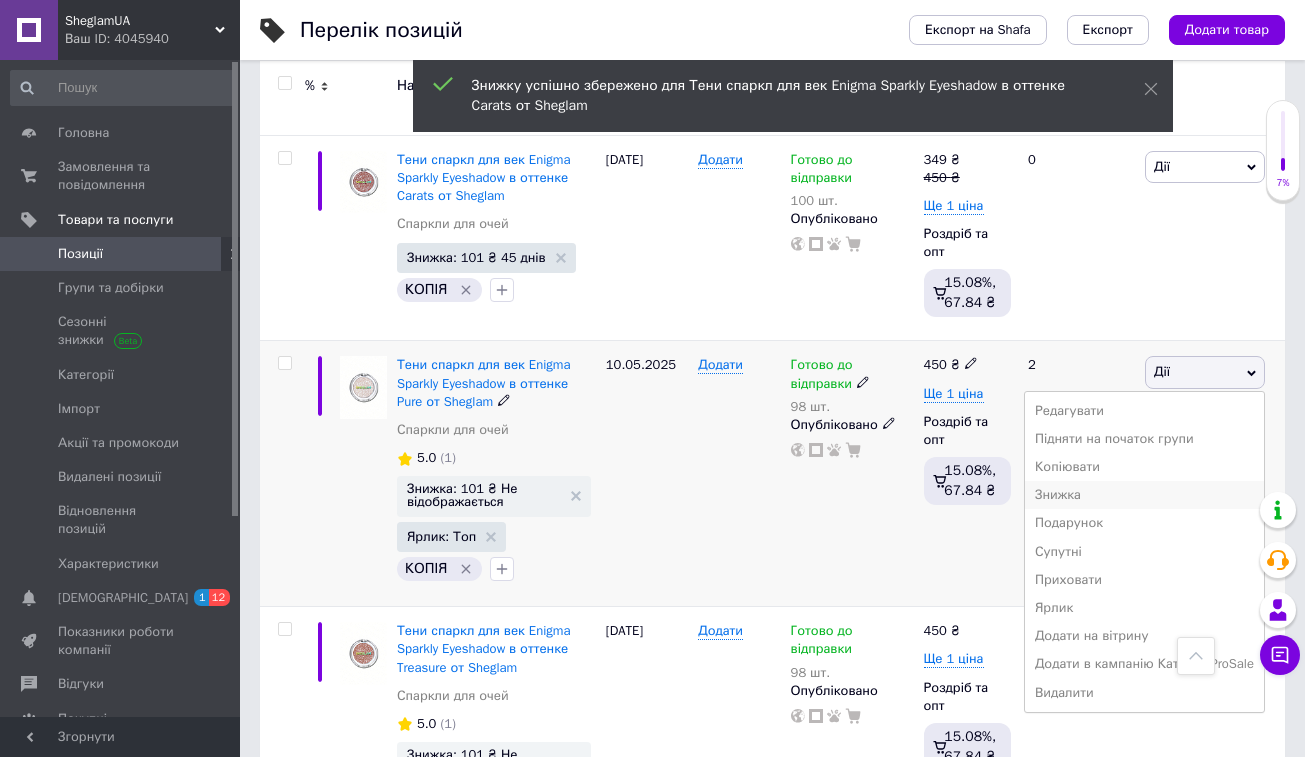 click on "Знижка" at bounding box center (1144, 495) 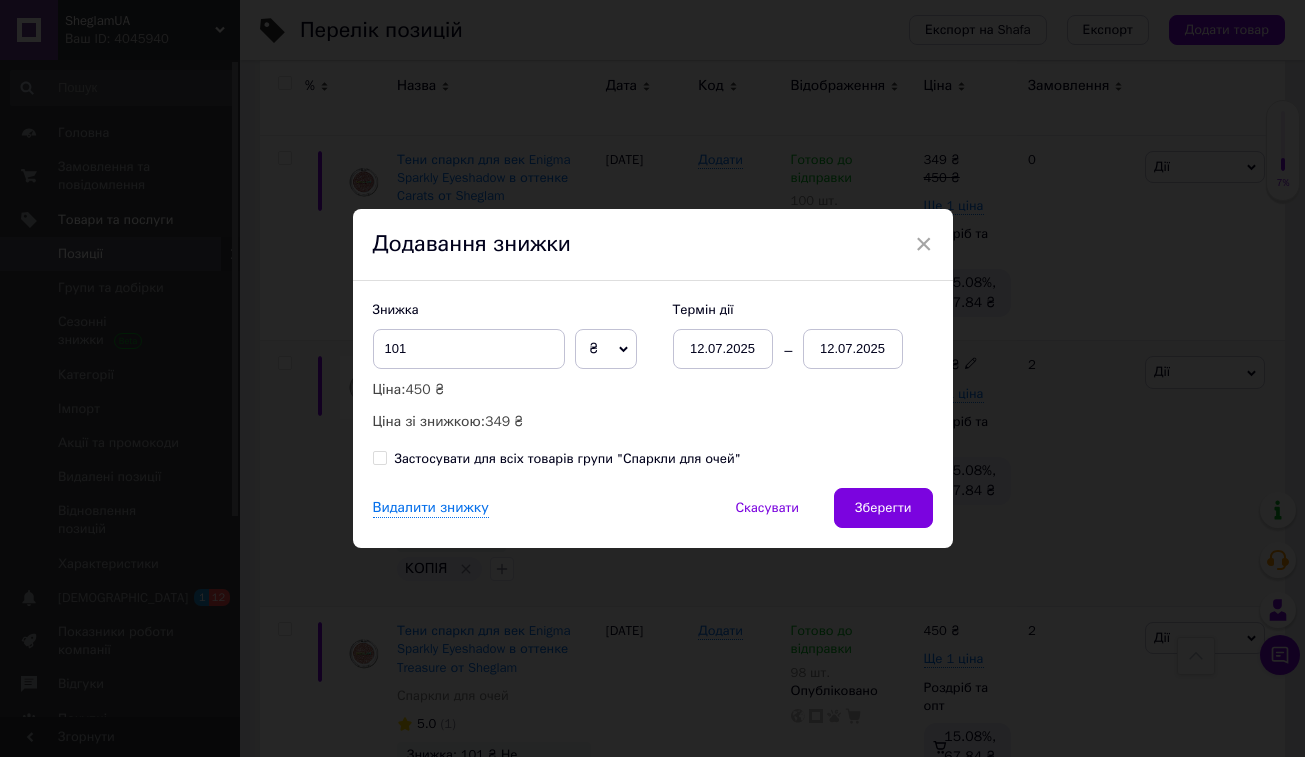 click on "12.07.2025" at bounding box center [853, 349] 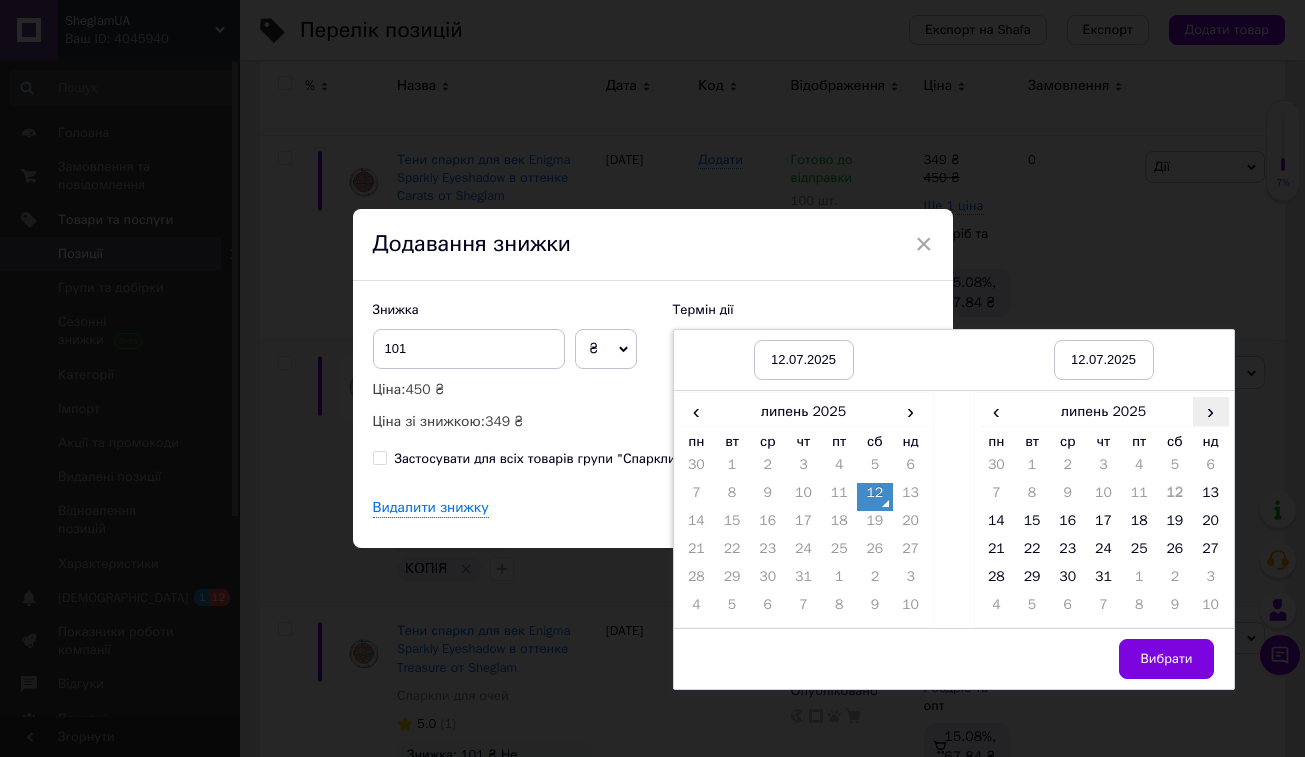 click on "›" at bounding box center (1211, 411) 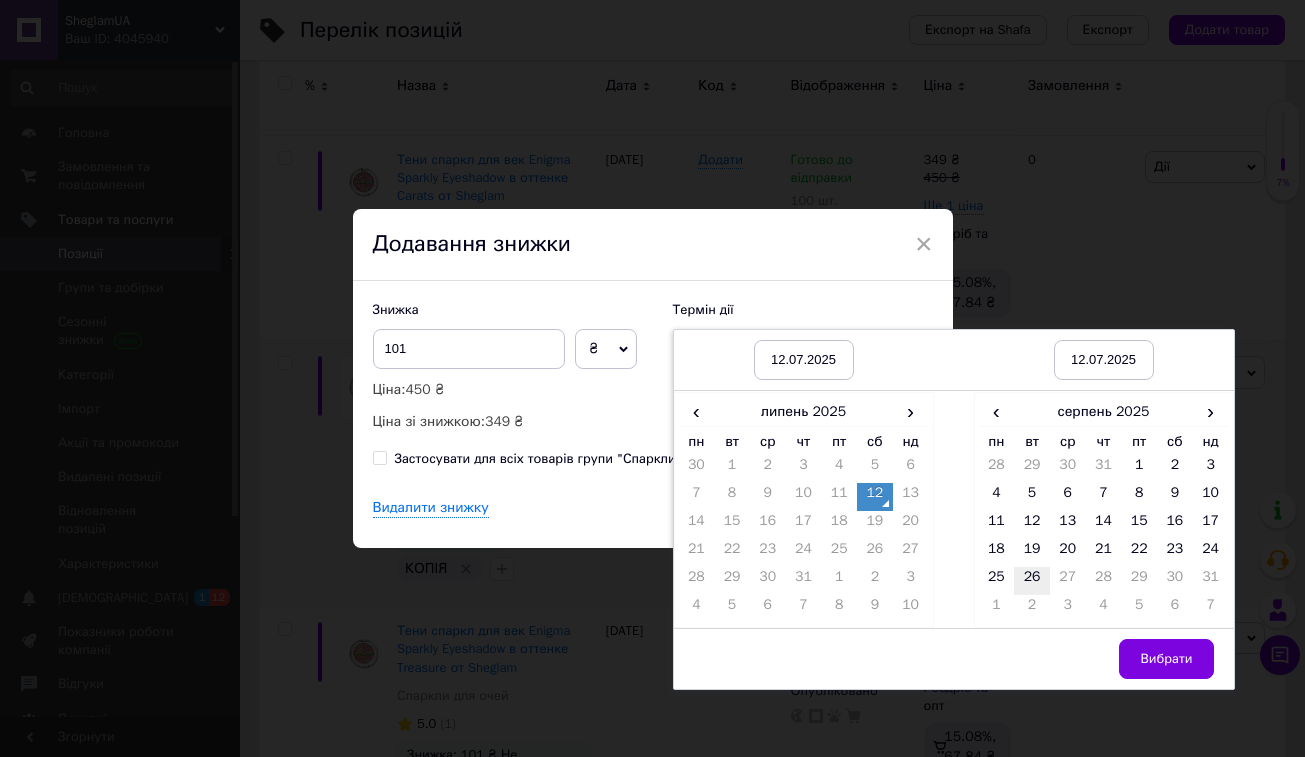 click on "26" at bounding box center [1032, 581] 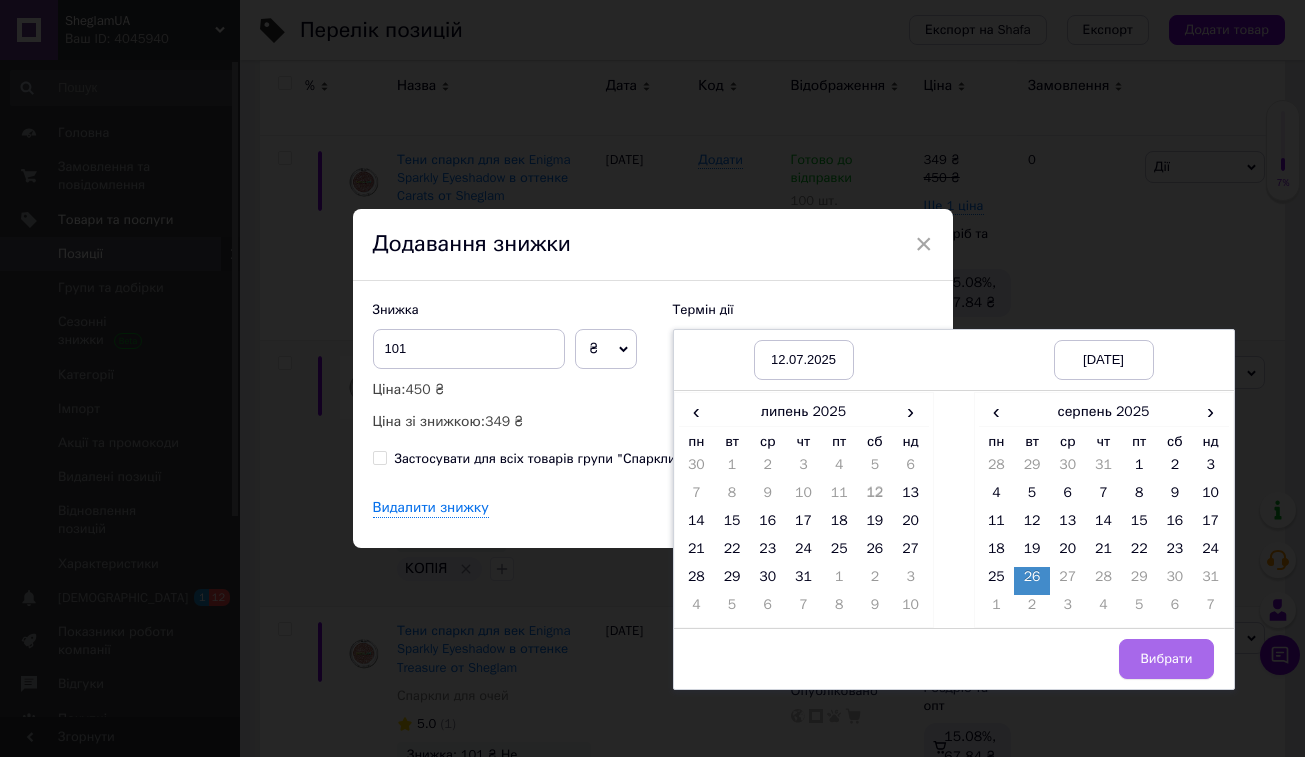 click on "Вибрати" at bounding box center [1166, 659] 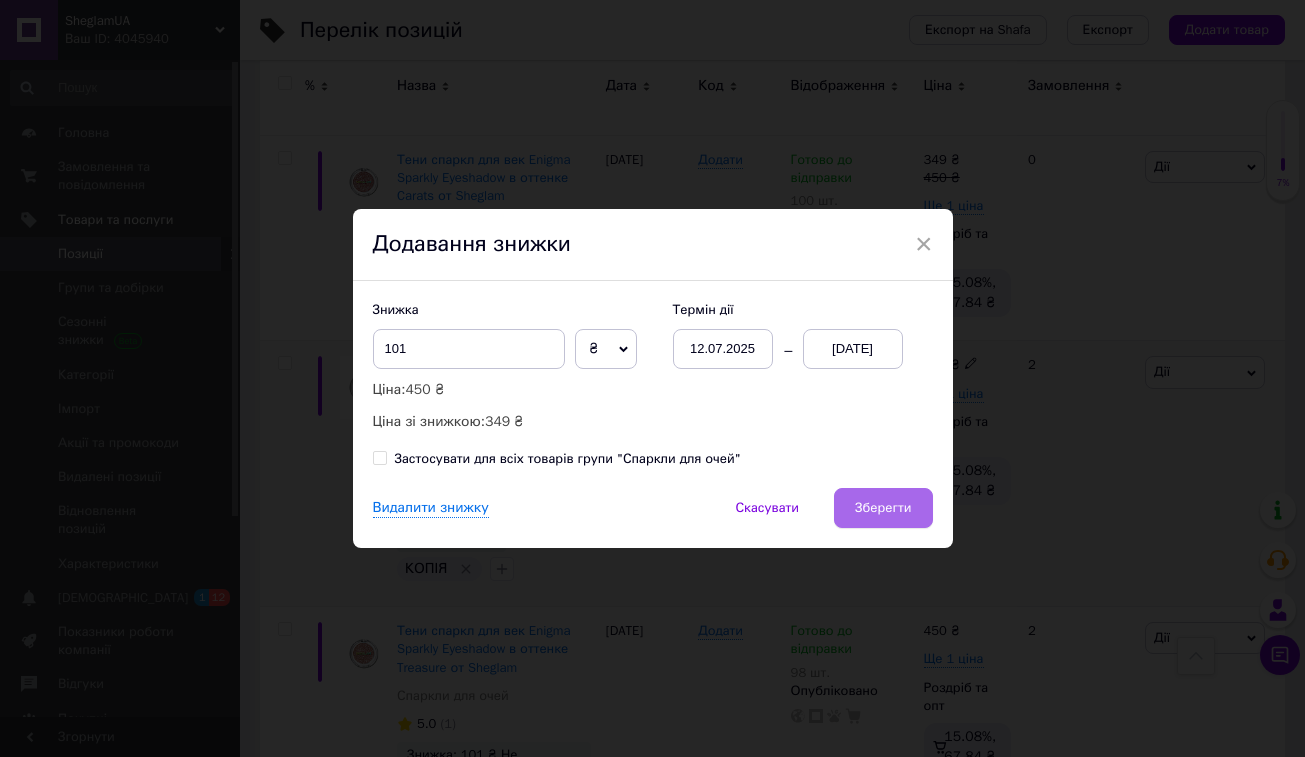 click on "Зберегти" at bounding box center [883, 508] 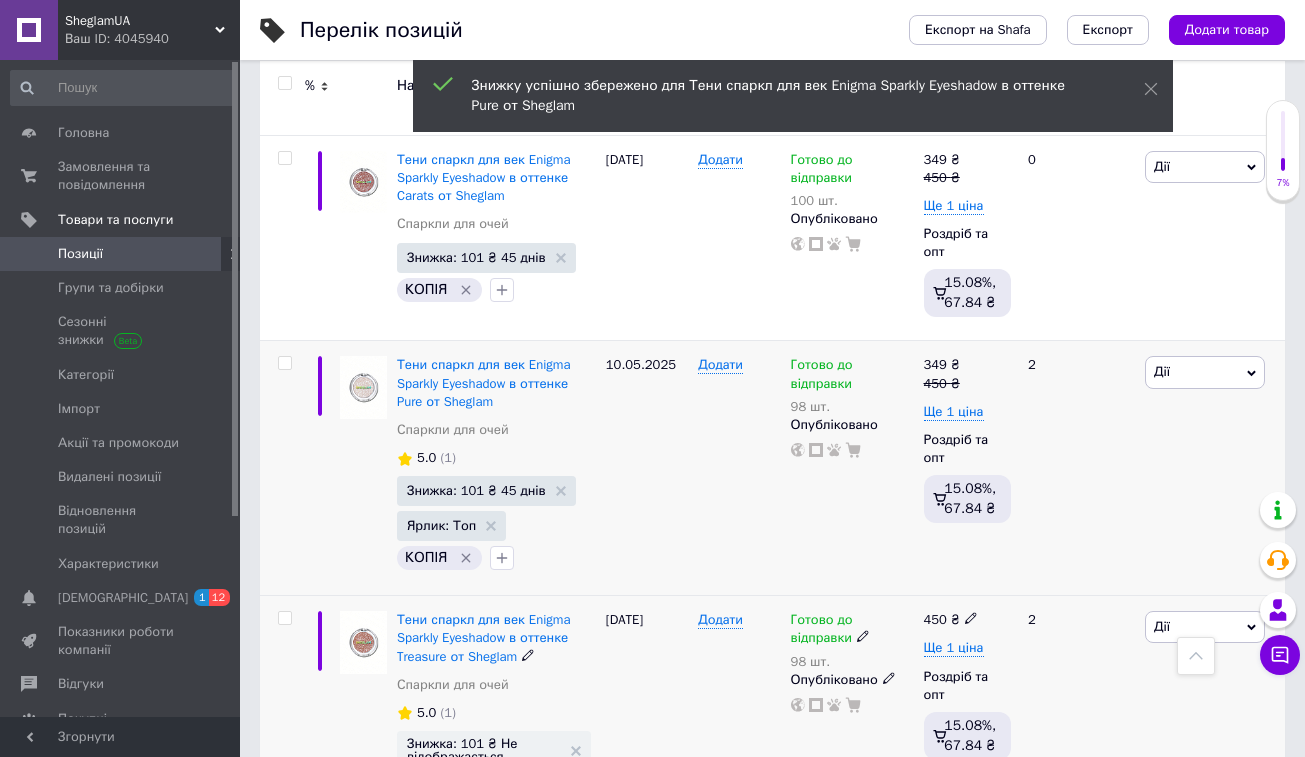 click on "Дії" at bounding box center (1162, 626) 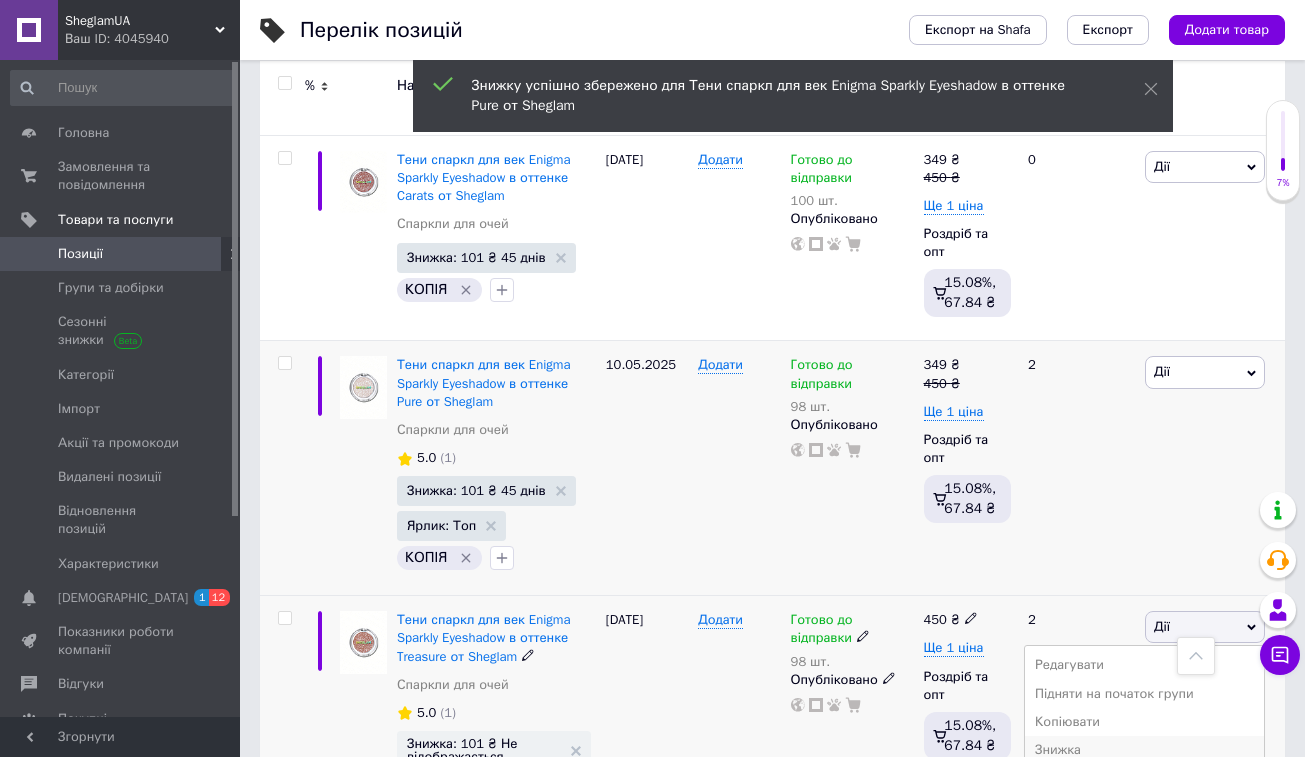 click on "Знижка" at bounding box center (1144, 750) 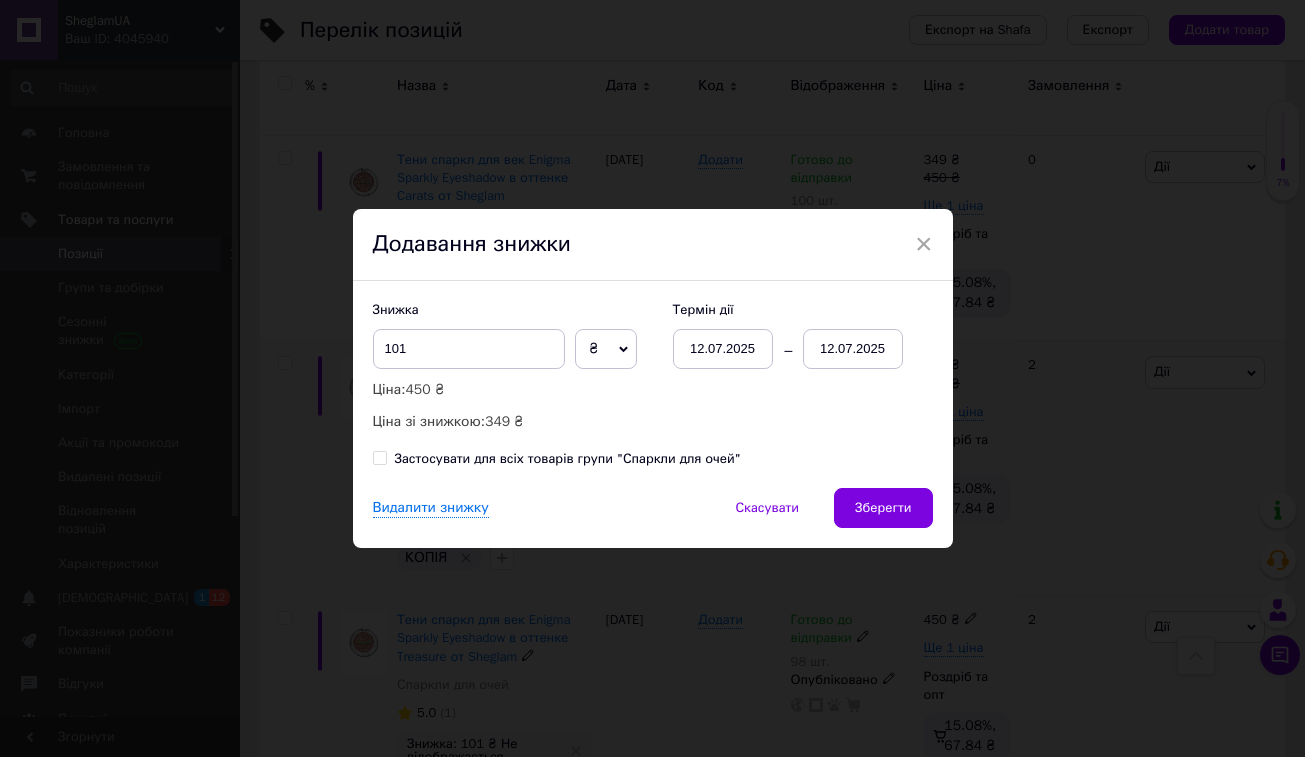 click on "12.07.2025" at bounding box center [853, 349] 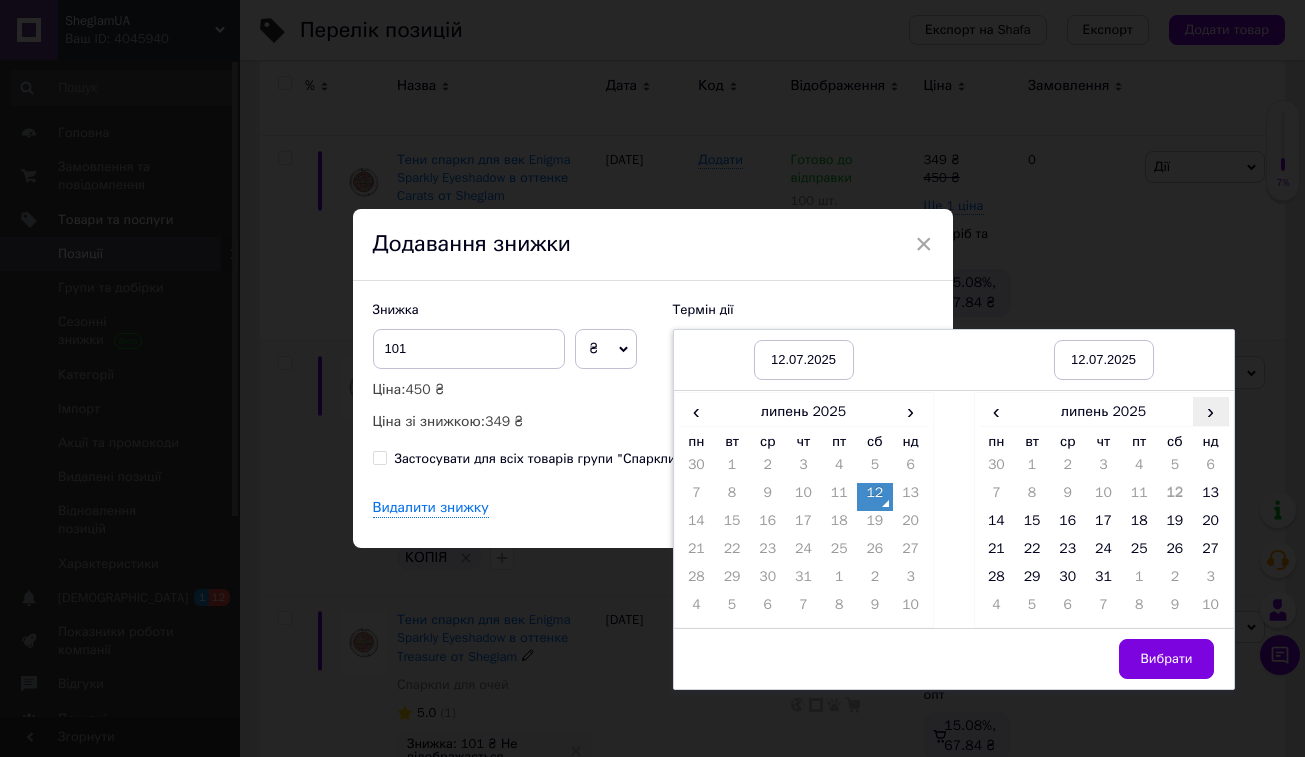 click on "›" at bounding box center [1211, 411] 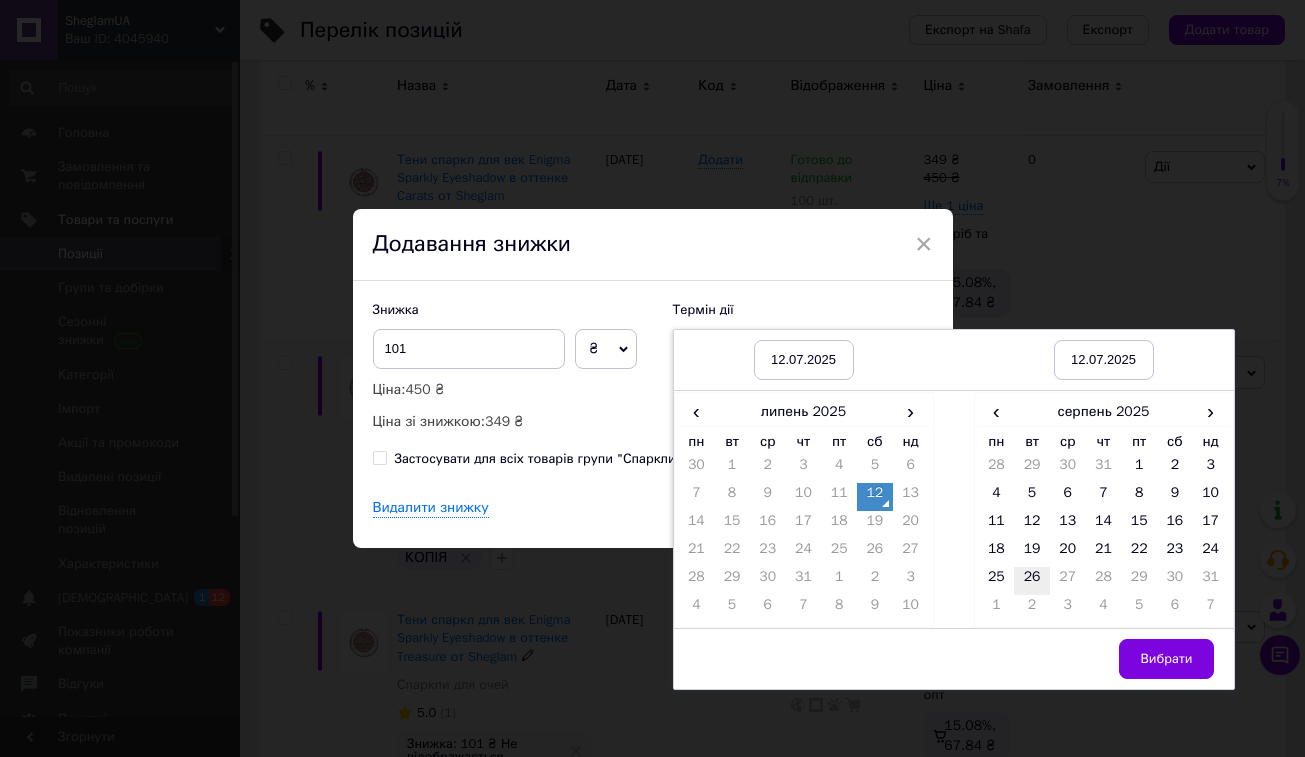 click on "26" at bounding box center (1032, 581) 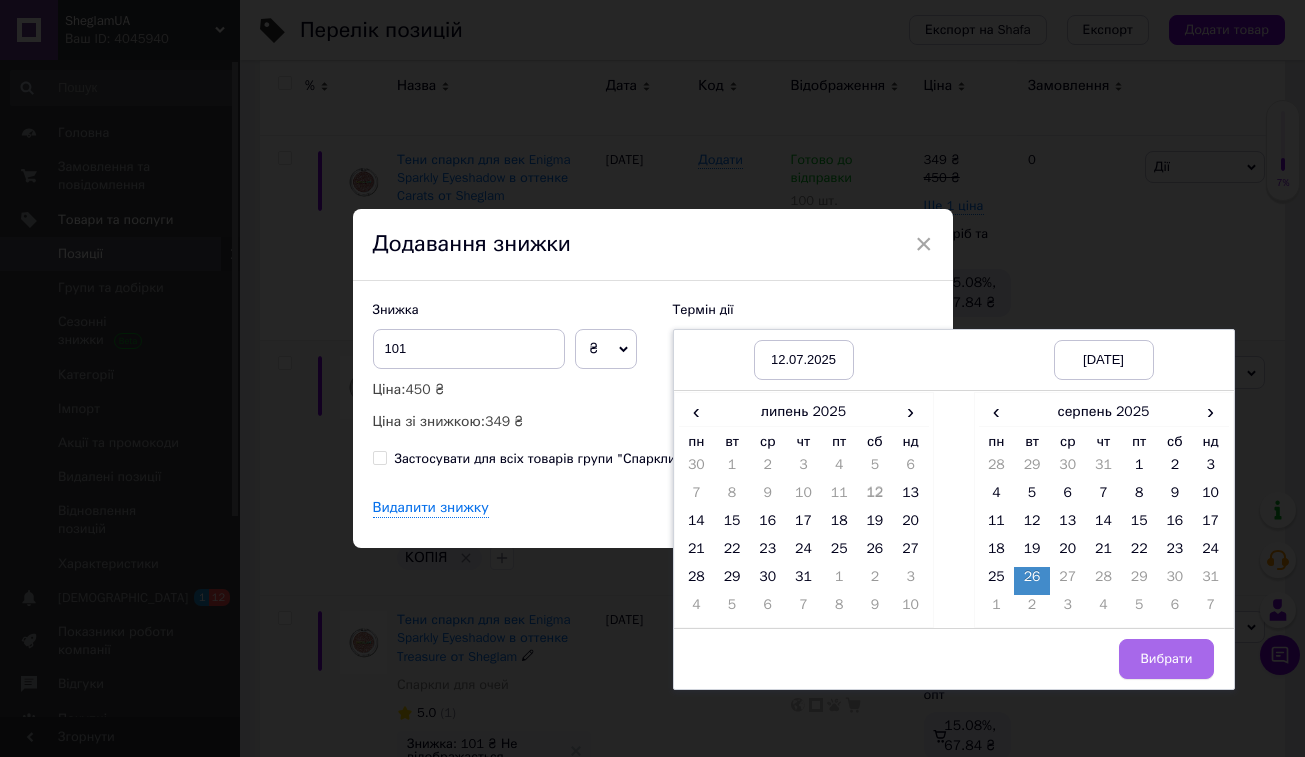 click on "Вибрати" at bounding box center (1166, 659) 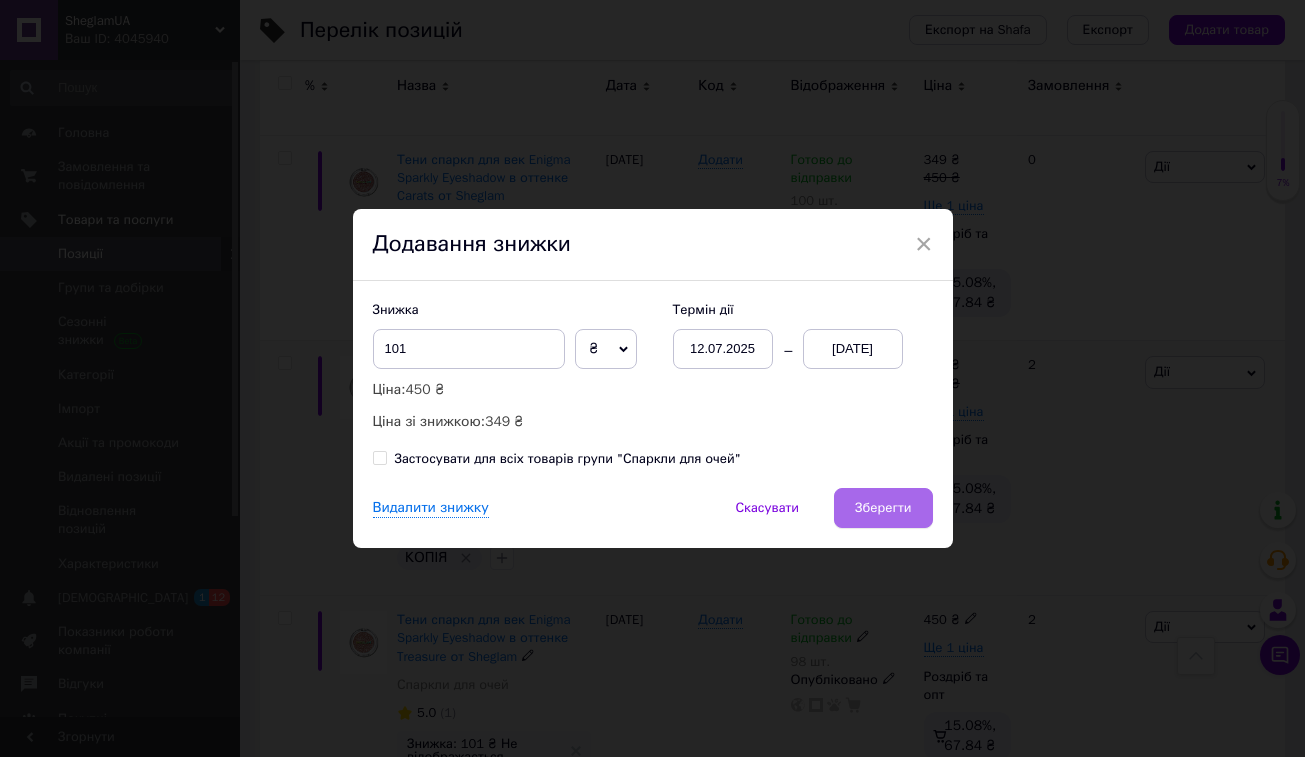 click on "Зберегти" at bounding box center (883, 508) 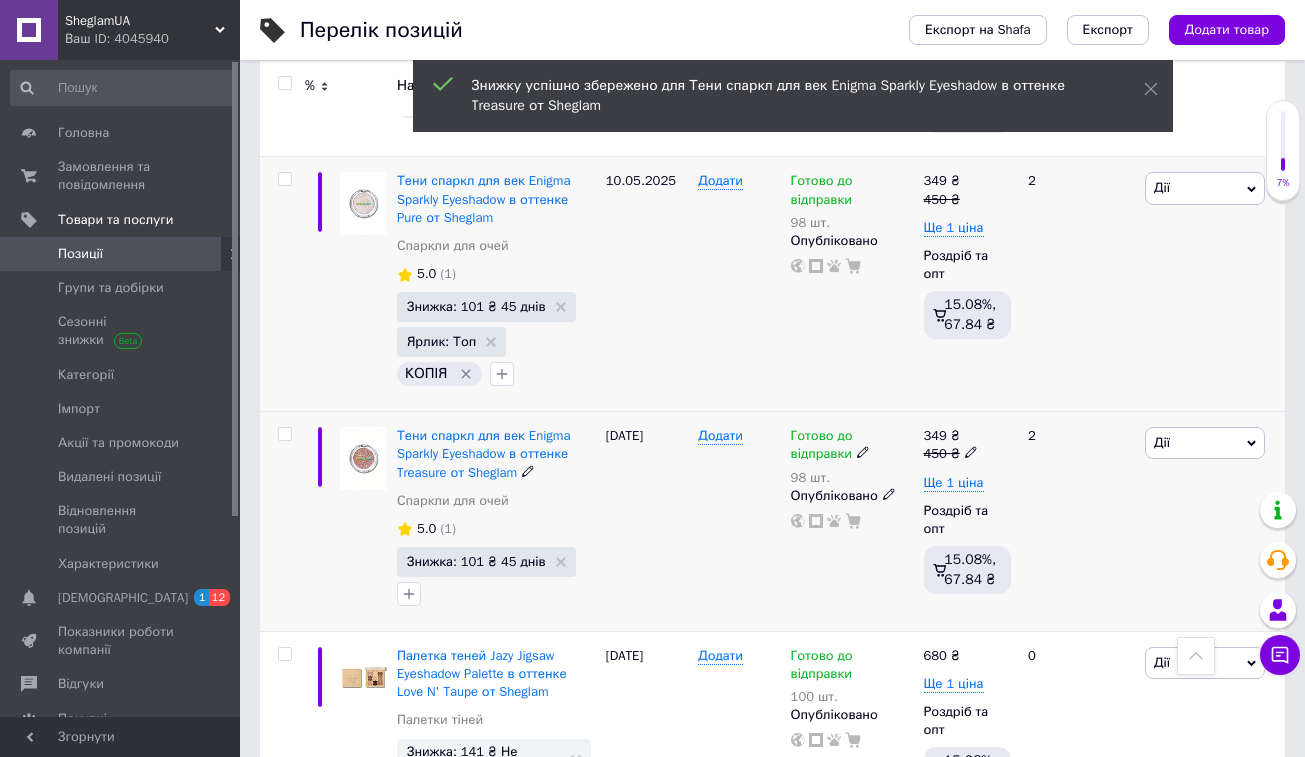 scroll, scrollTop: 11110, scrollLeft: 0, axis: vertical 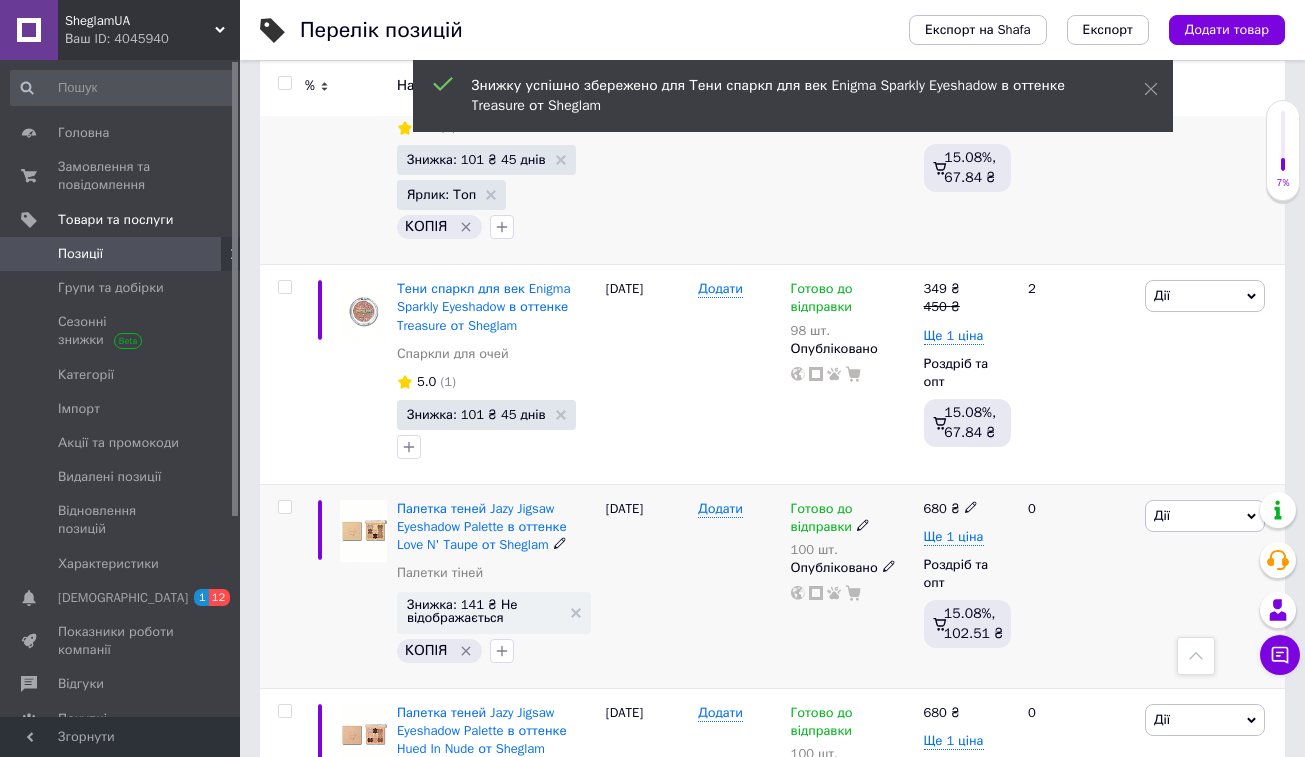 click on "Дії" at bounding box center [1162, 515] 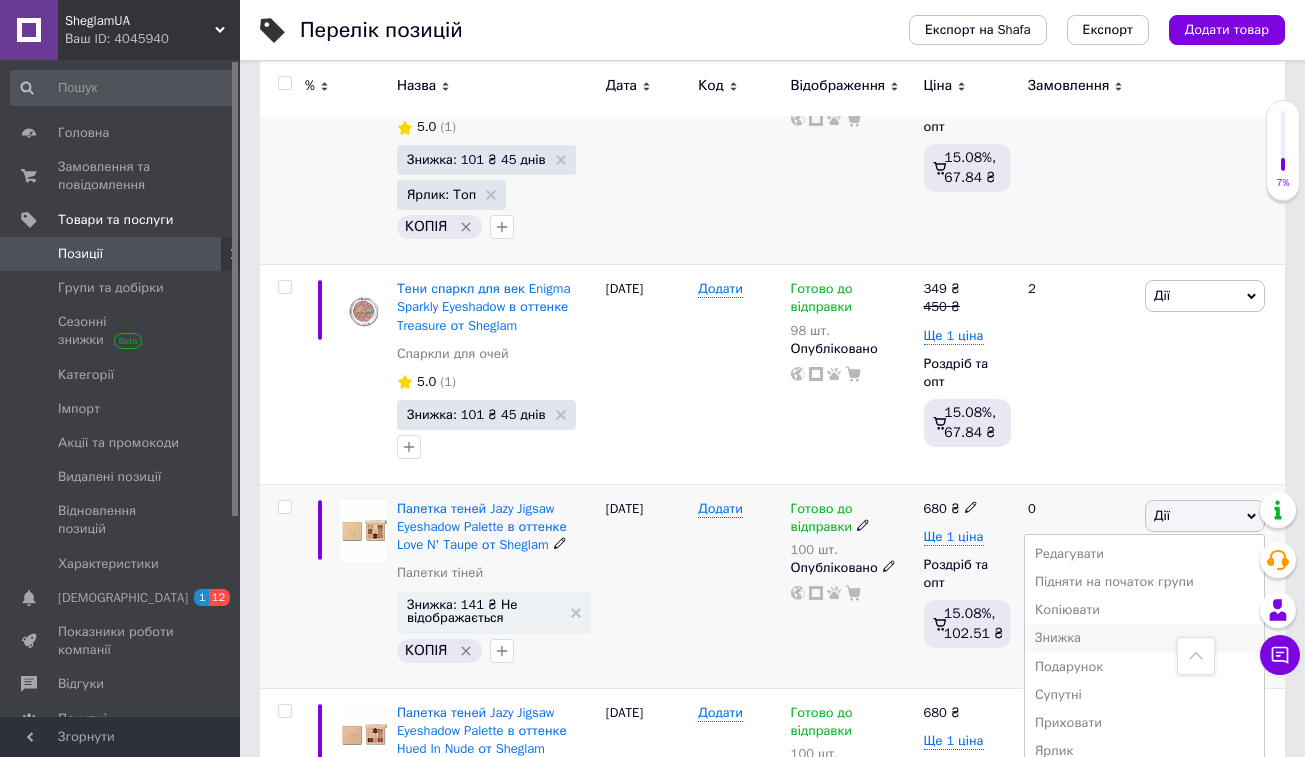 click on "Знижка" at bounding box center (1144, 638) 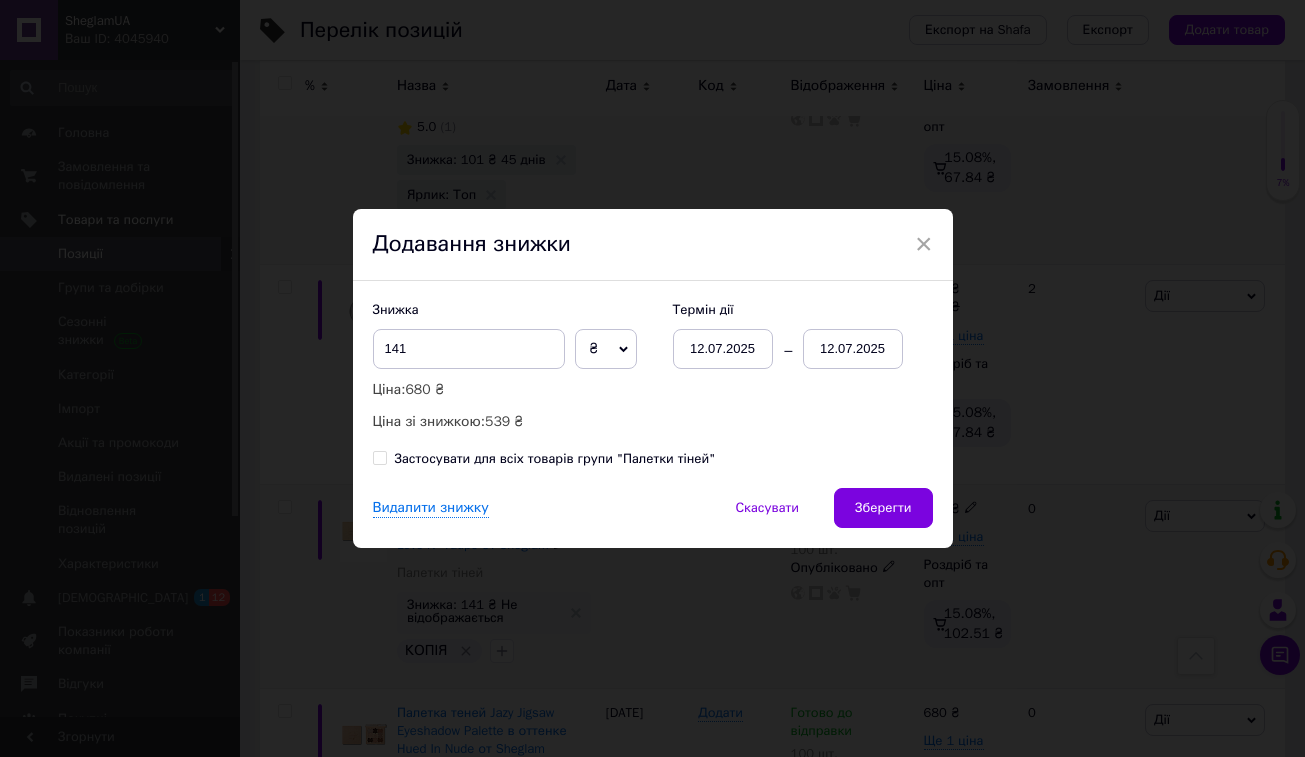 click on "12.07.2025" at bounding box center [853, 349] 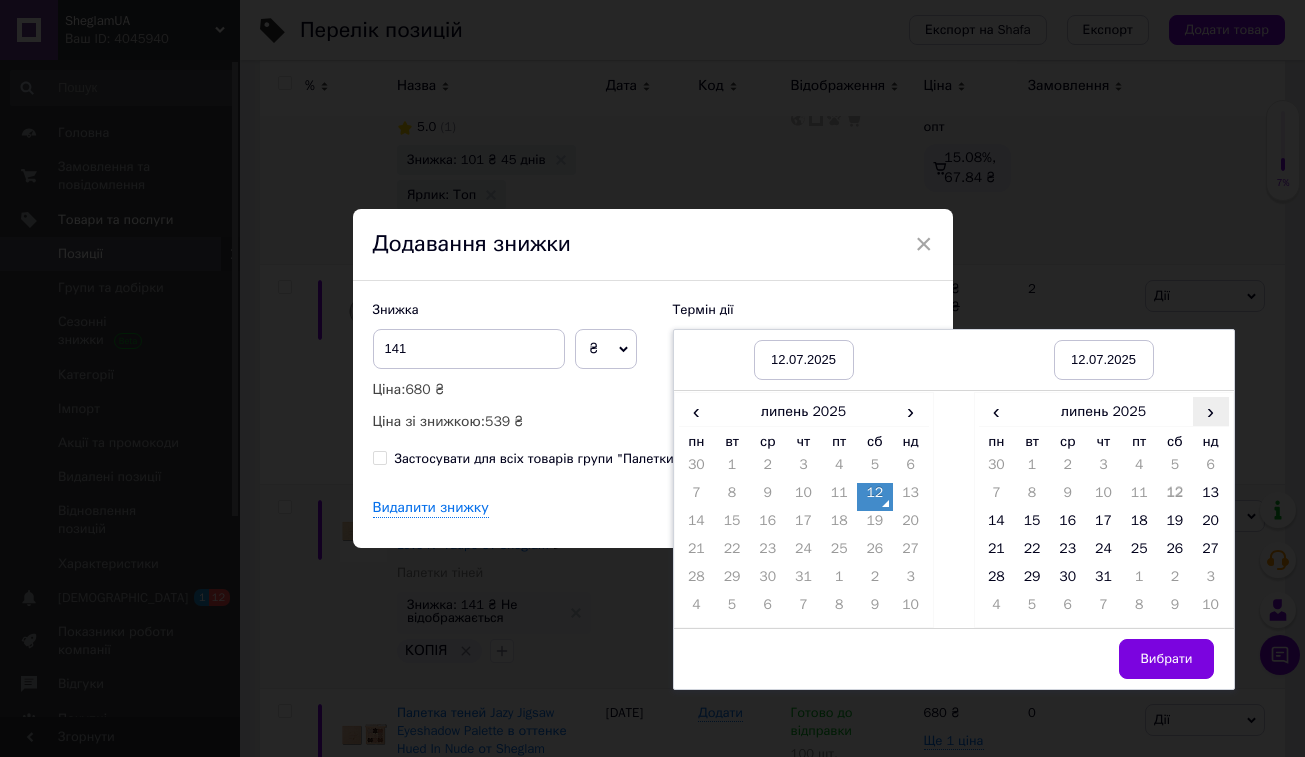 click on "›" at bounding box center (1211, 411) 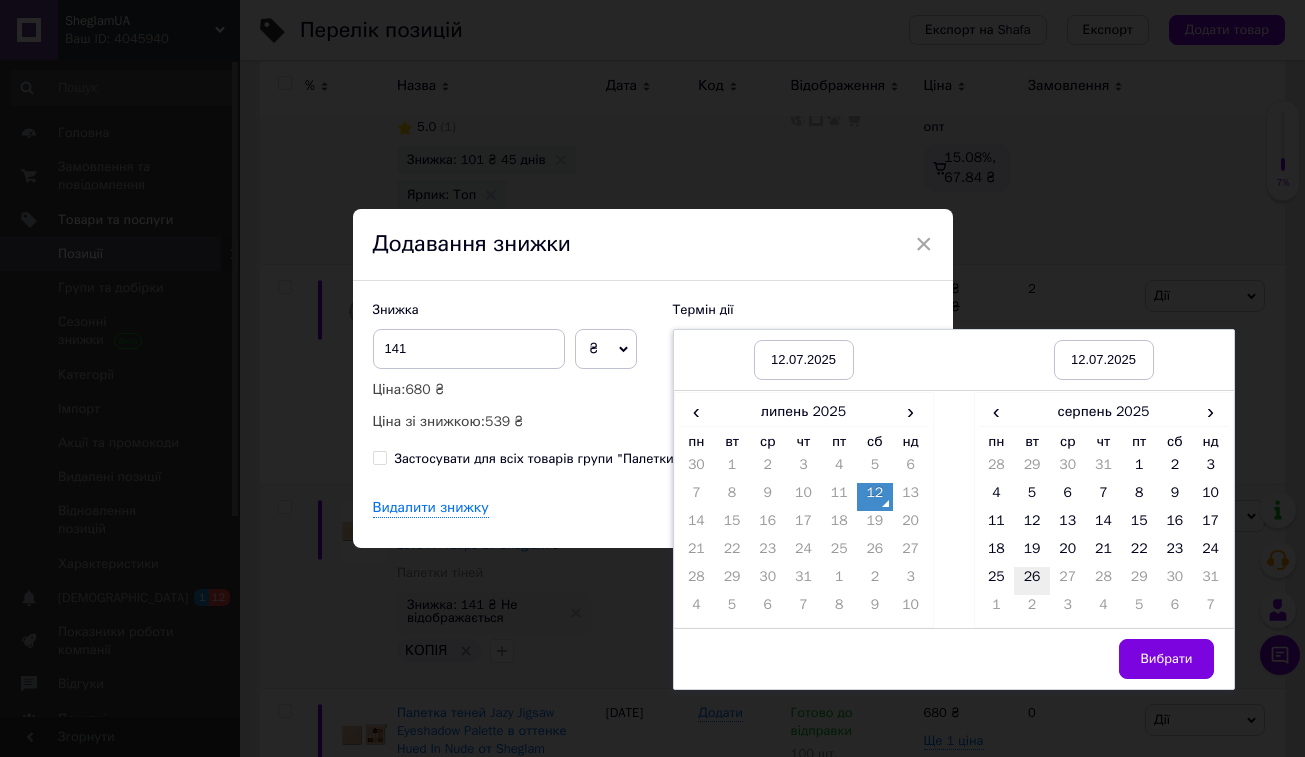 click on "26" at bounding box center (1032, 581) 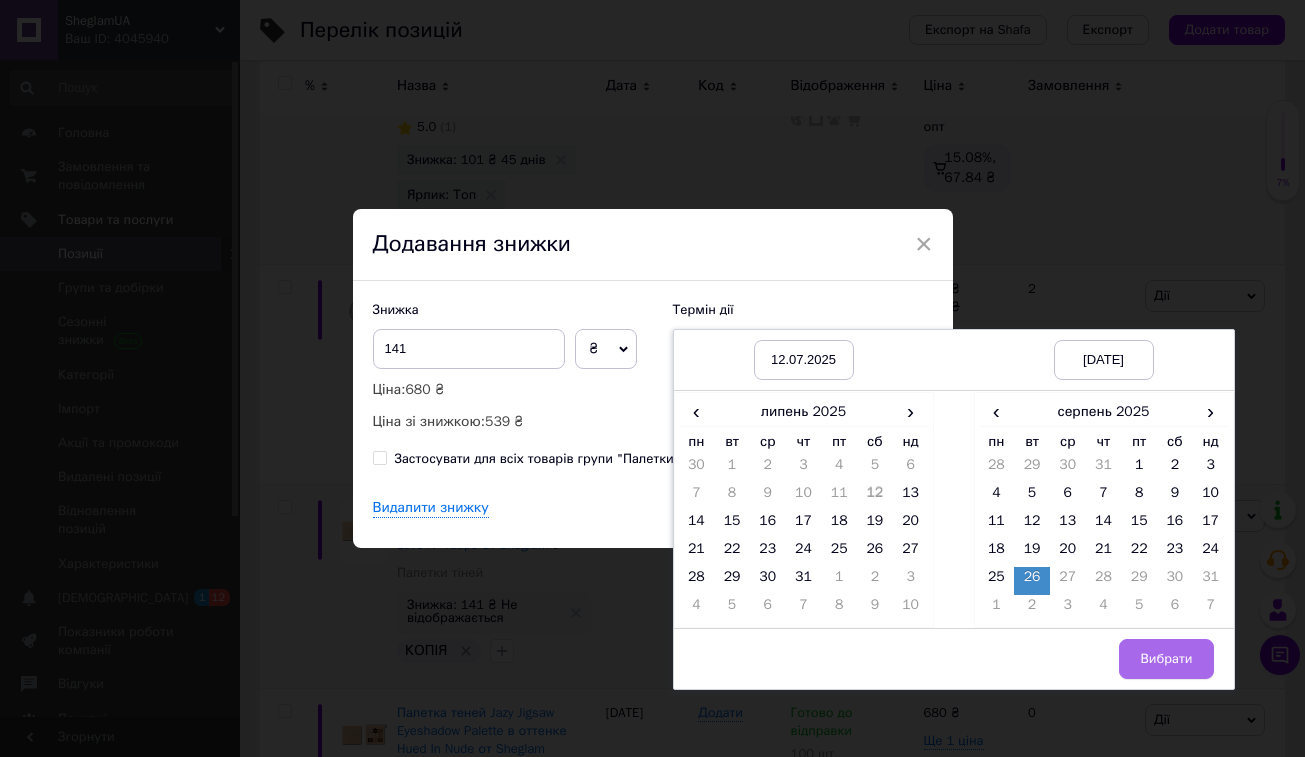 click on "Вибрати" at bounding box center (1166, 659) 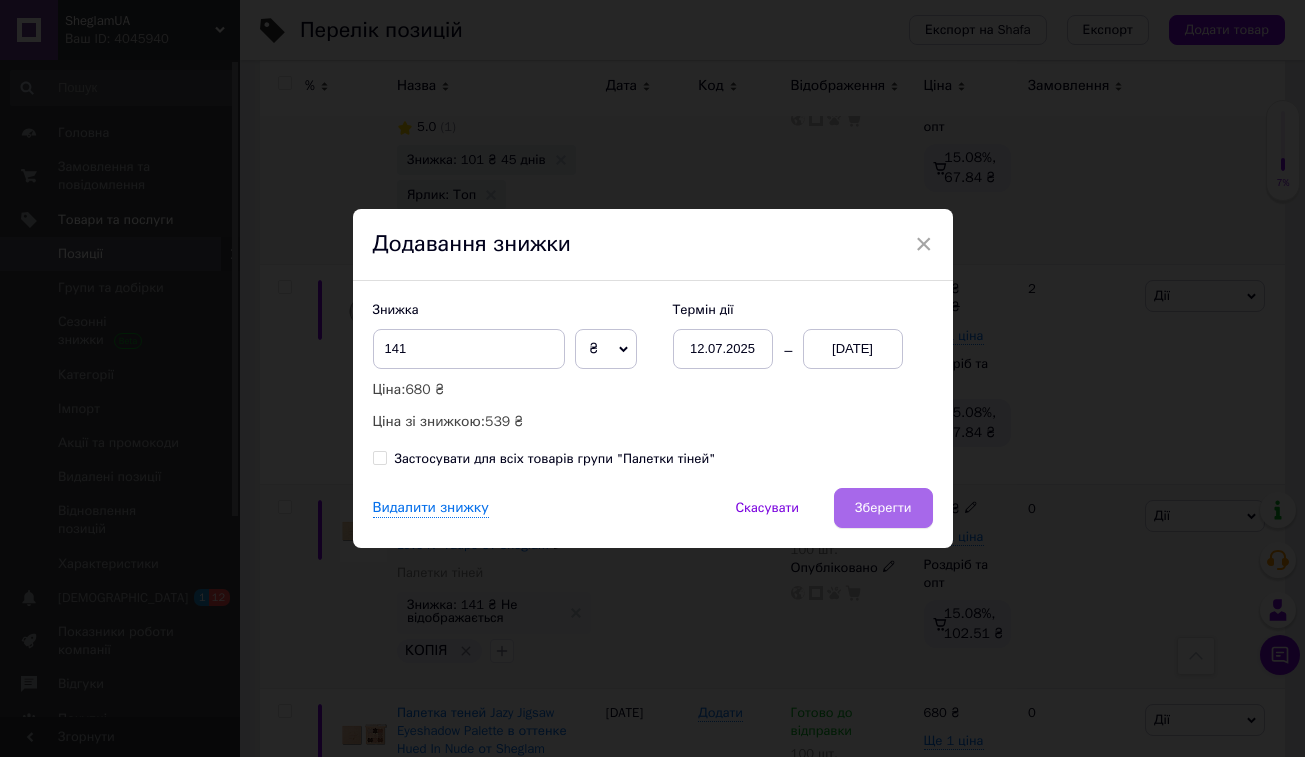click on "Зберегти" at bounding box center [883, 508] 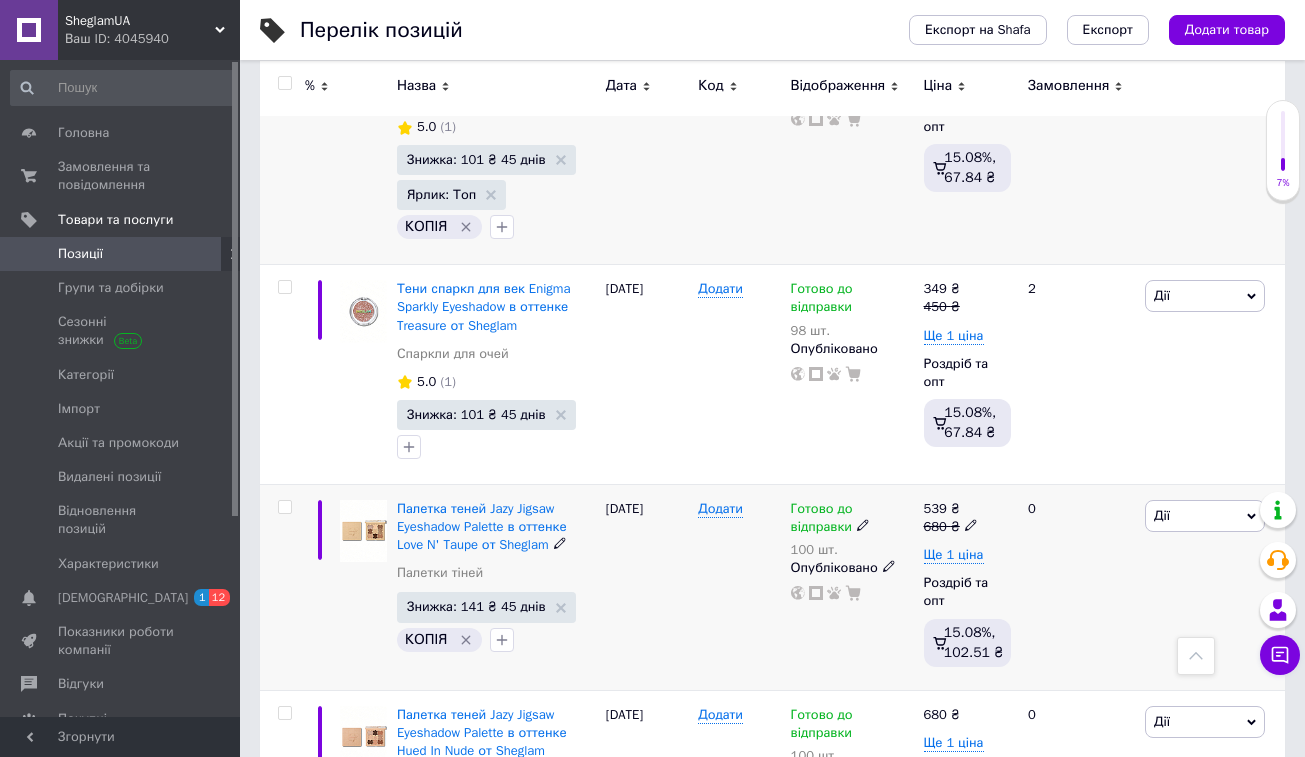 click 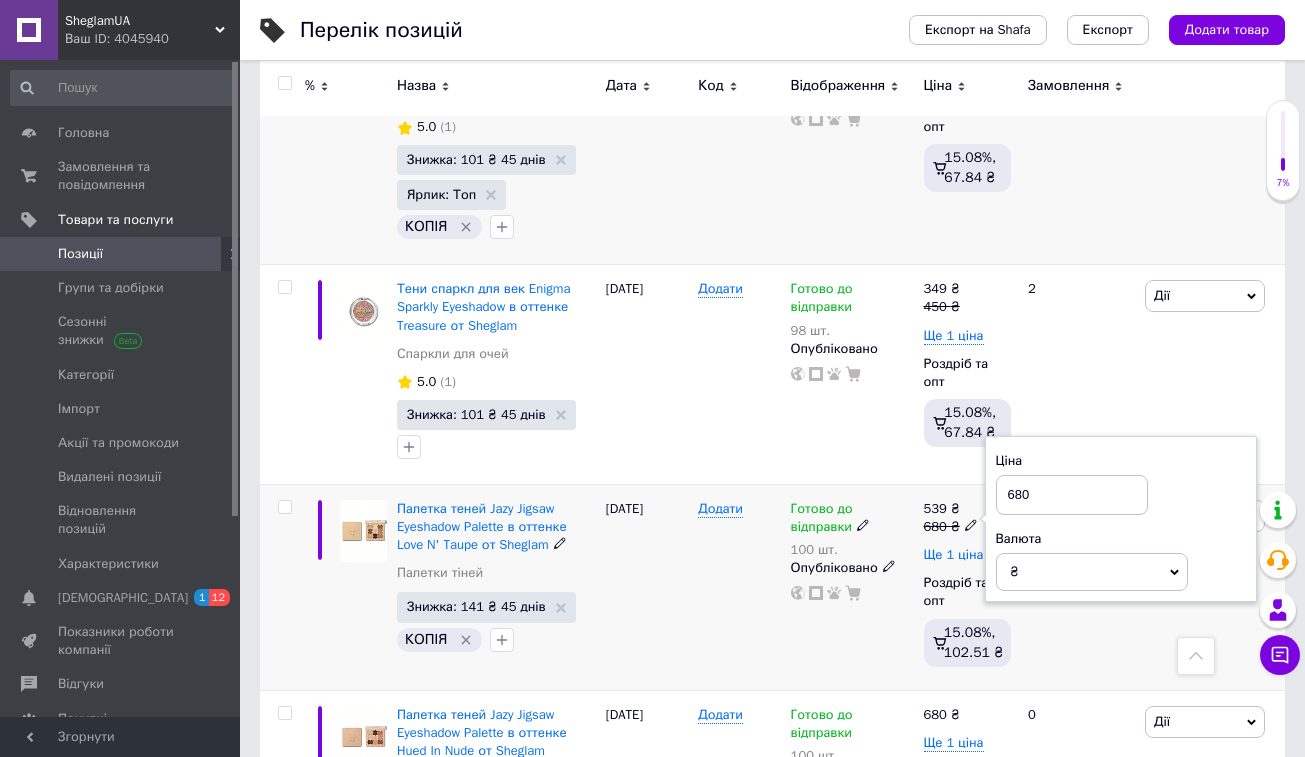 click on "Ще 1 ціна" at bounding box center [954, 555] 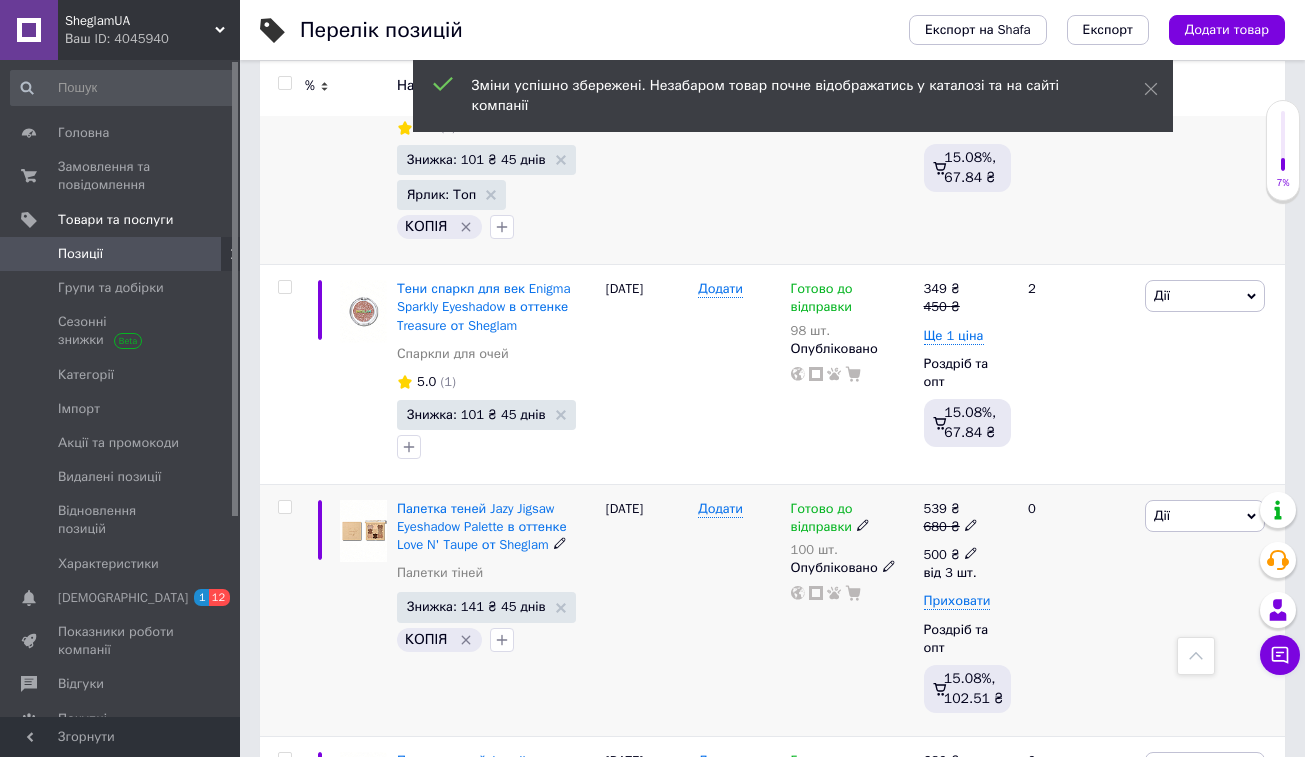 click on "500   ₴" at bounding box center (951, 555) 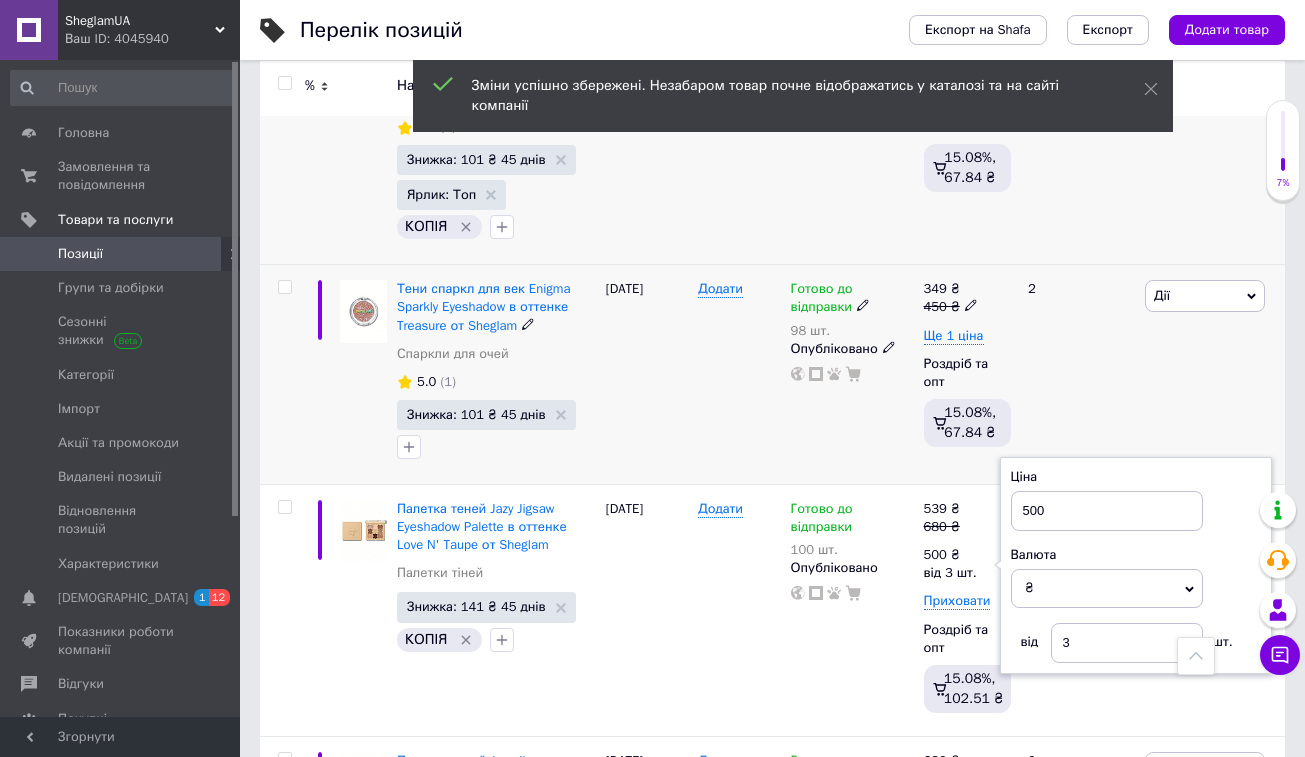 click on "2" at bounding box center (1078, 375) 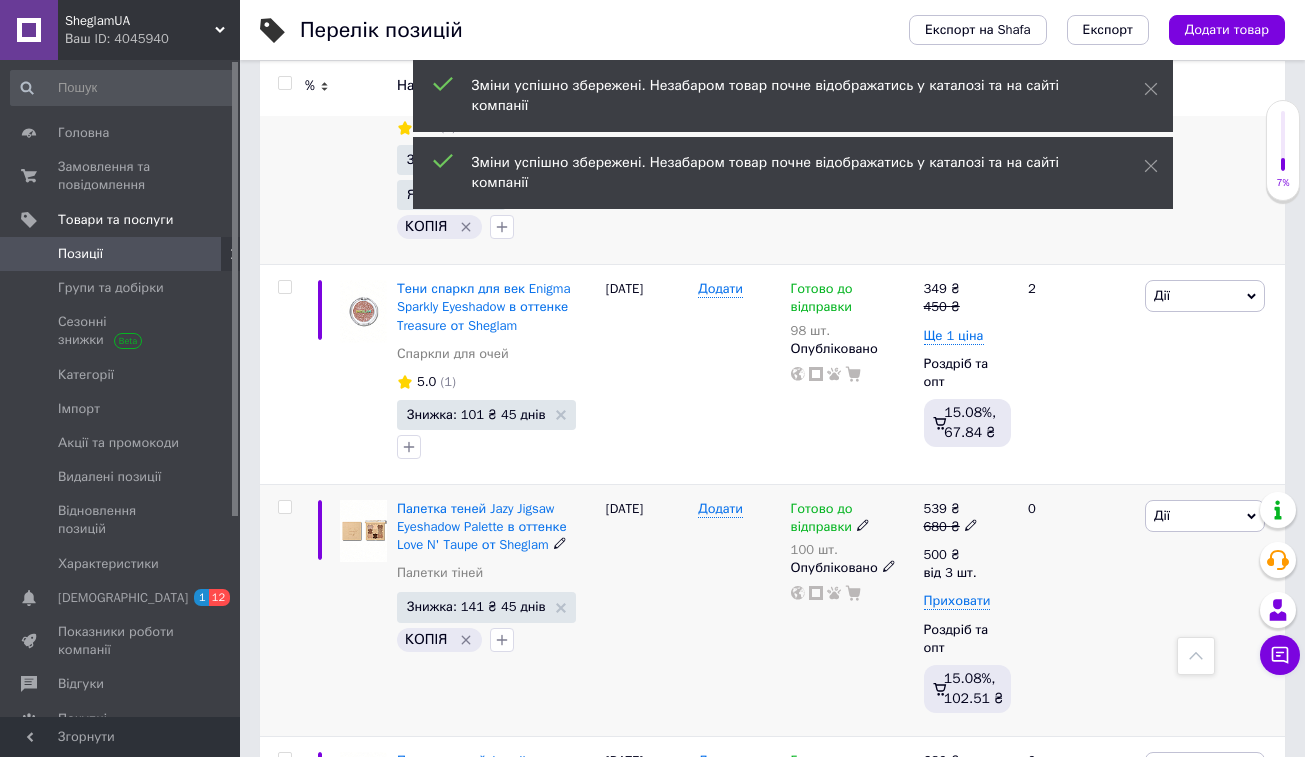 click on "Дії" at bounding box center (1205, 516) 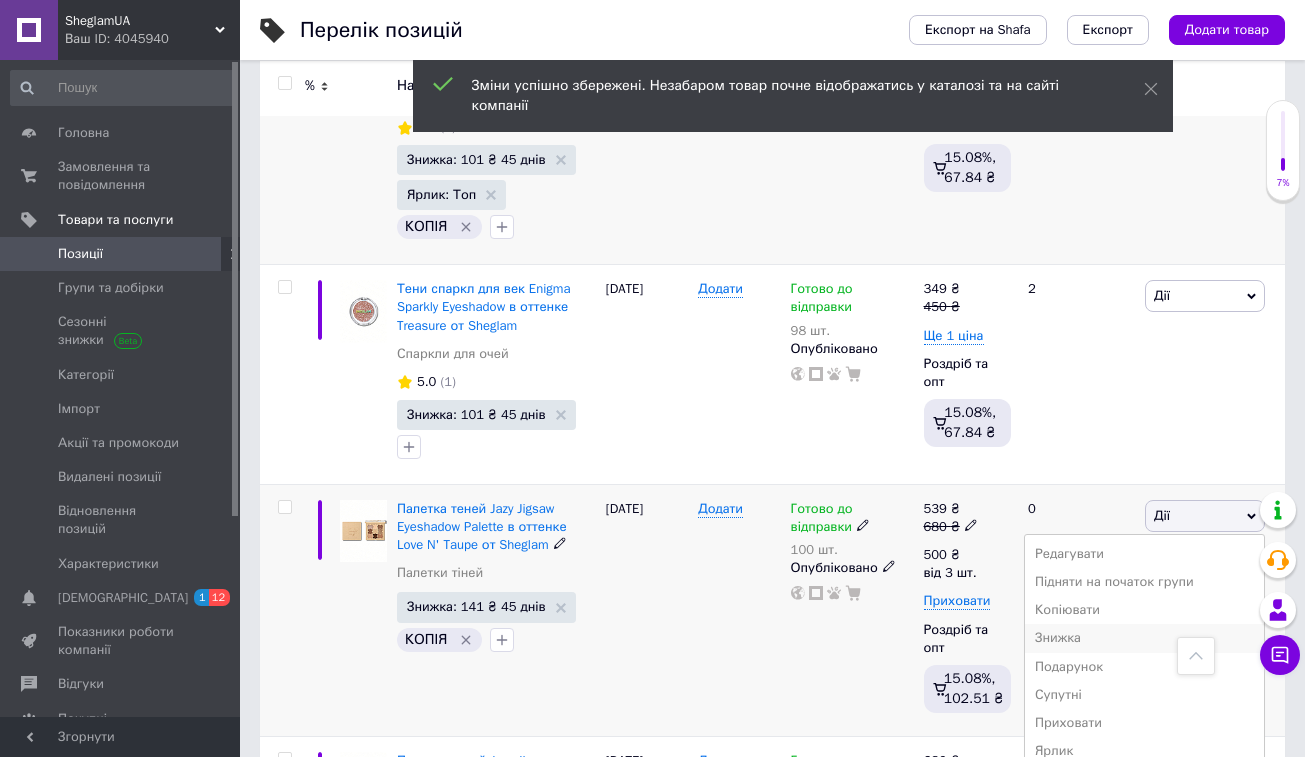 click on "Знижка" at bounding box center [1144, 638] 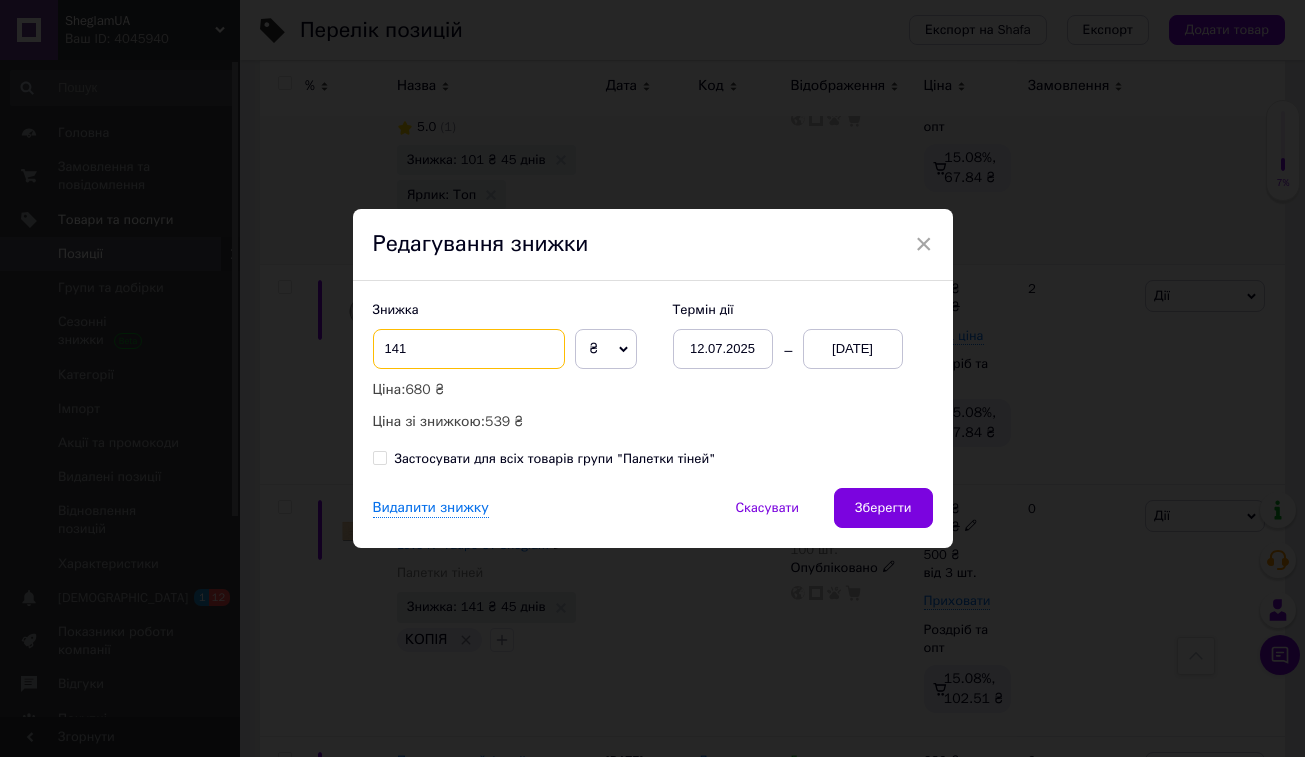 click on "141" at bounding box center [469, 349] 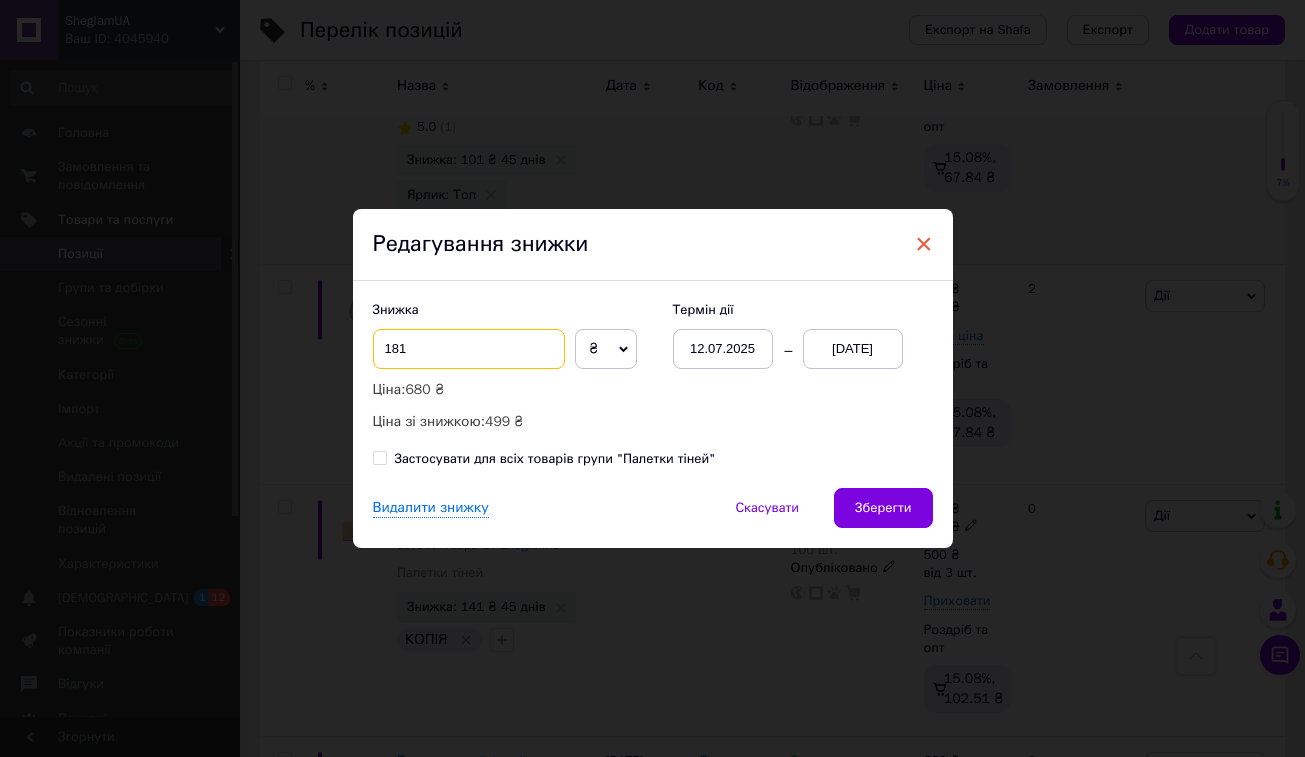 type on "181" 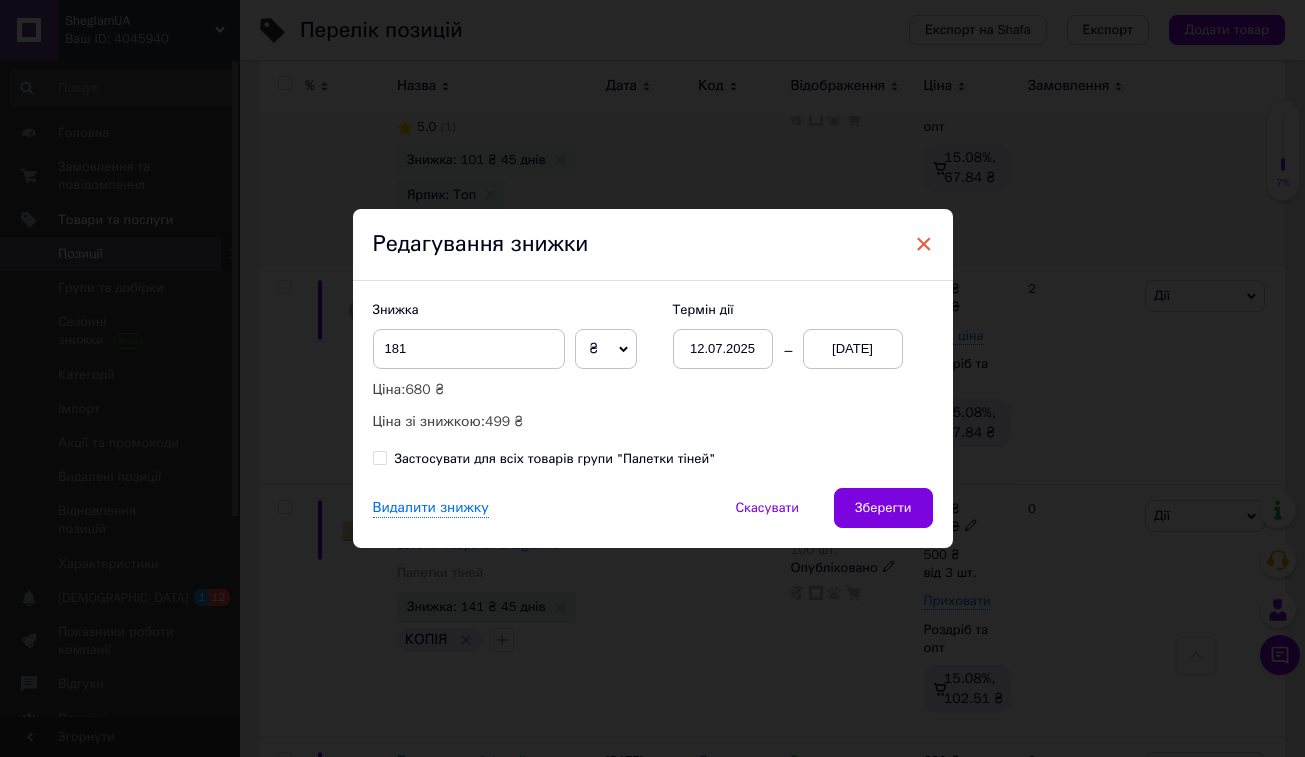 click on "×" at bounding box center (924, 244) 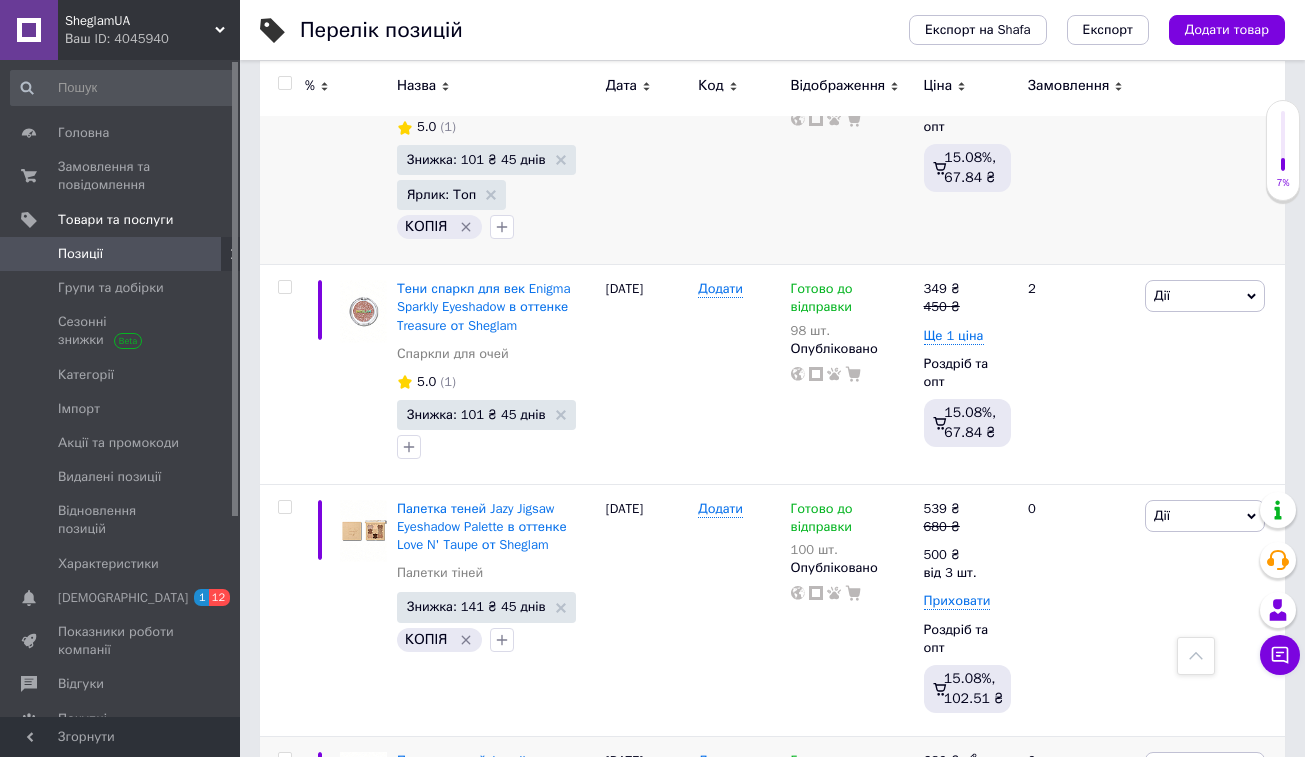 click on "Дії" at bounding box center (1205, 768) 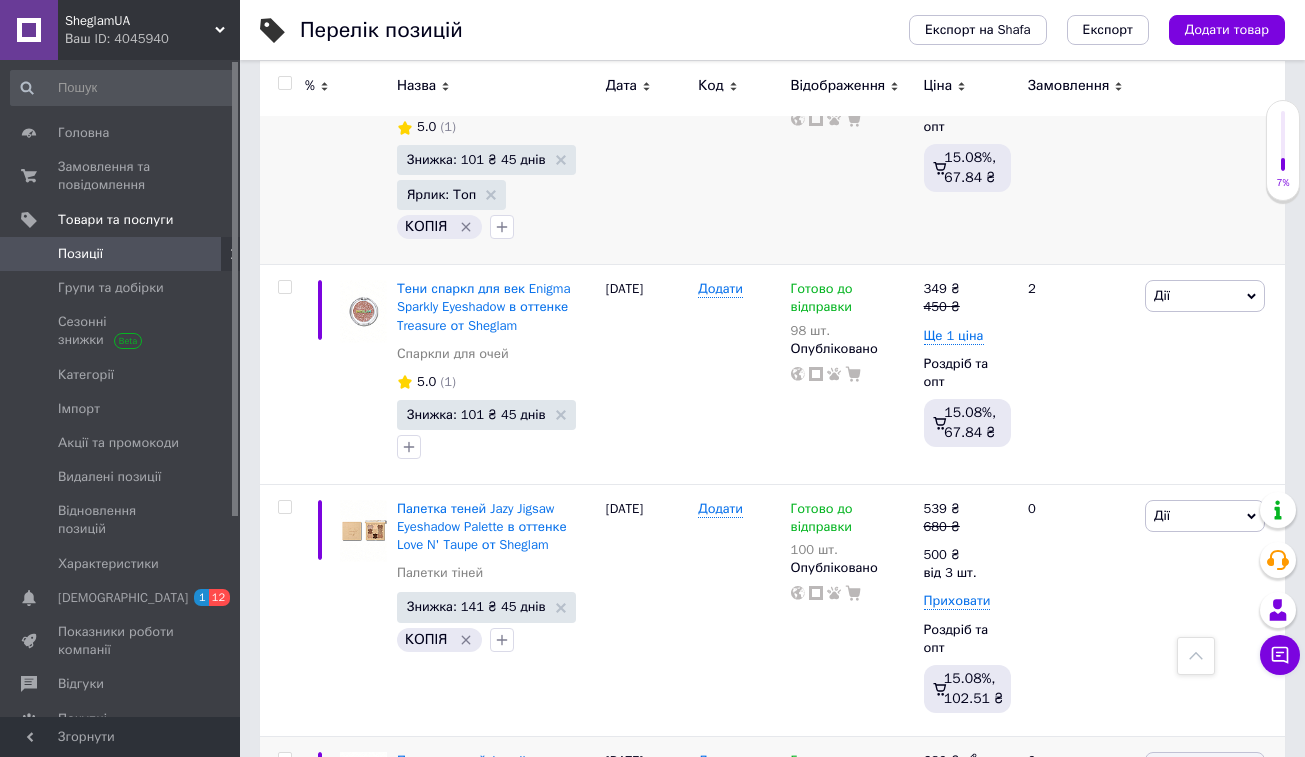 scroll, scrollTop: 11158, scrollLeft: 0, axis: vertical 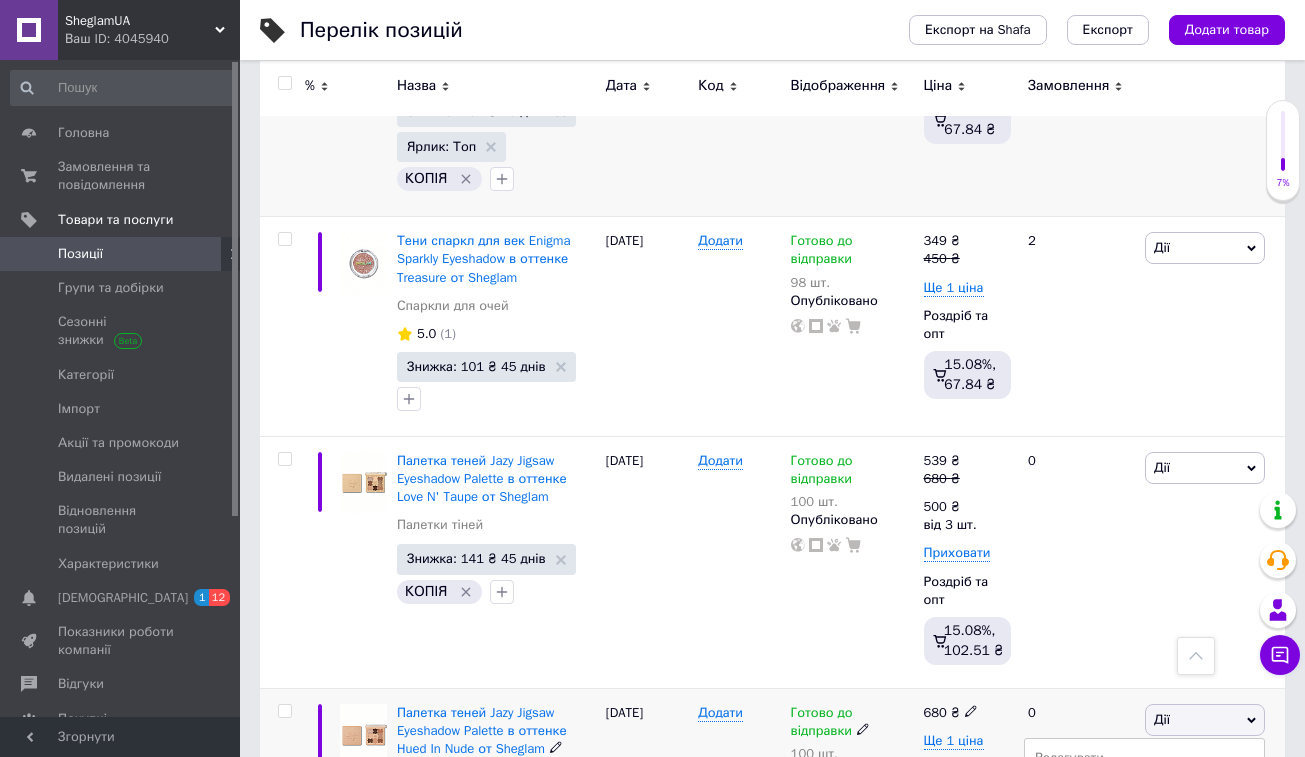 click on "Знижка" at bounding box center [1144, 843] 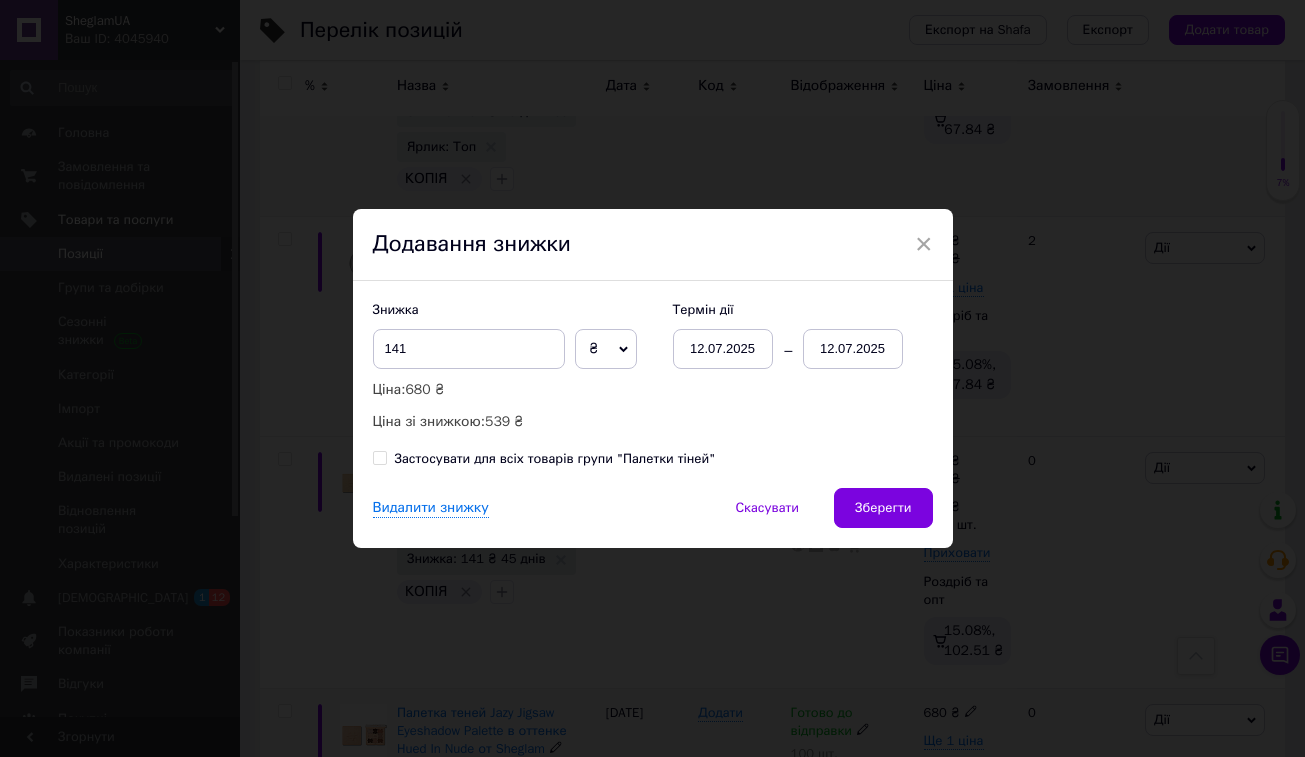 click on "12.07.2025" at bounding box center (853, 349) 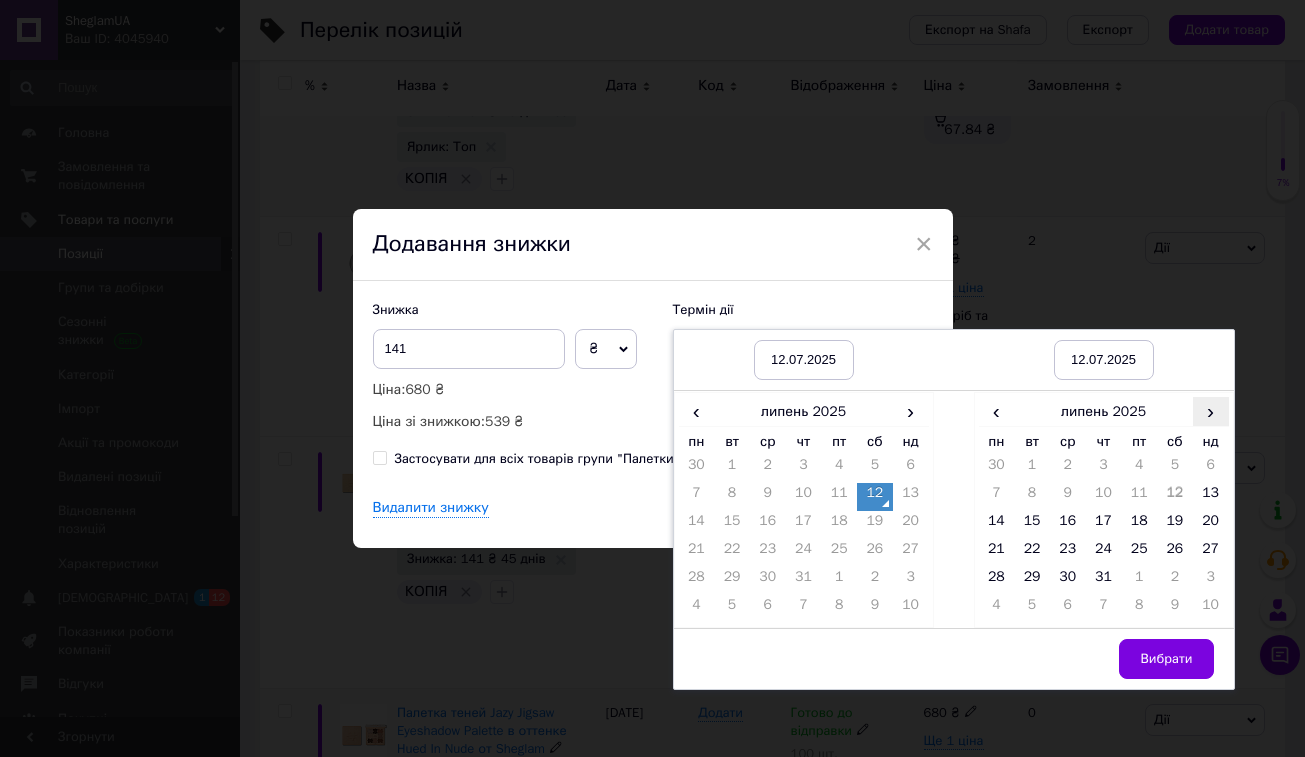 click on "›" at bounding box center [1211, 411] 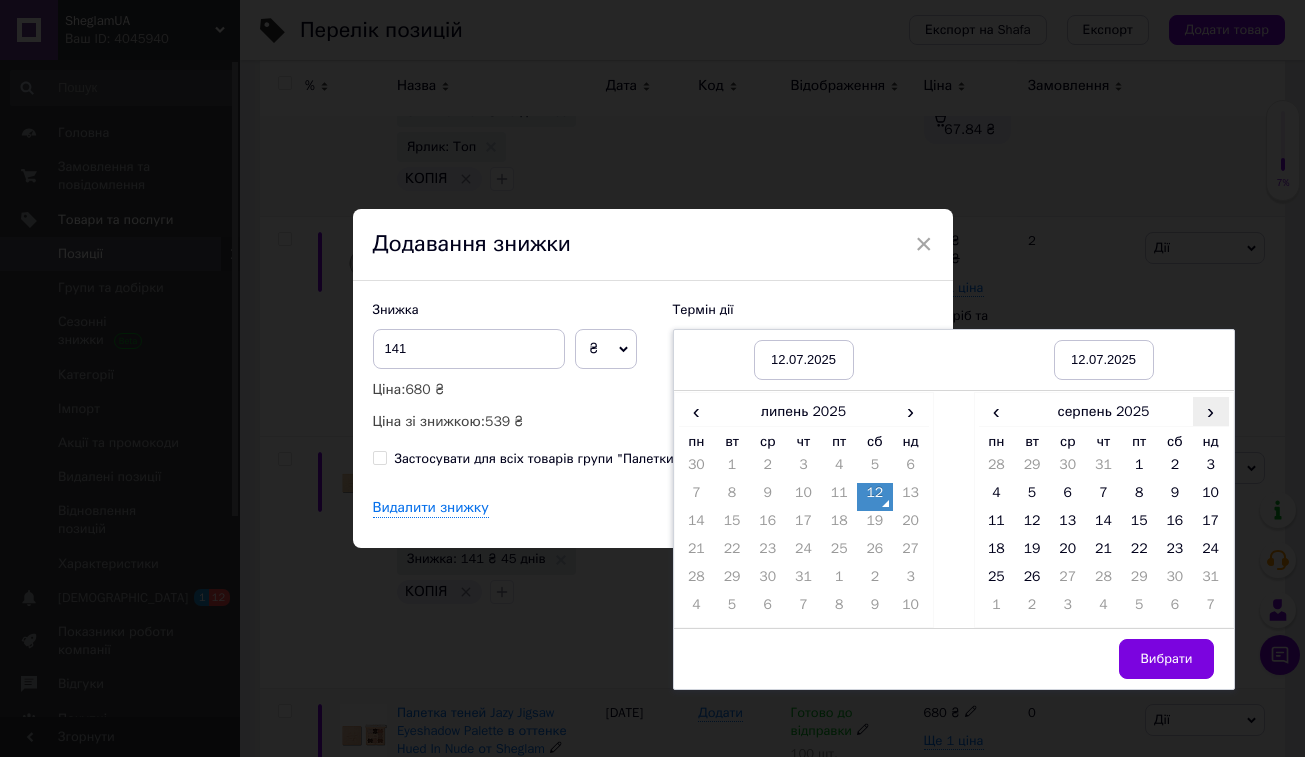 click on "›" at bounding box center (1211, 411) 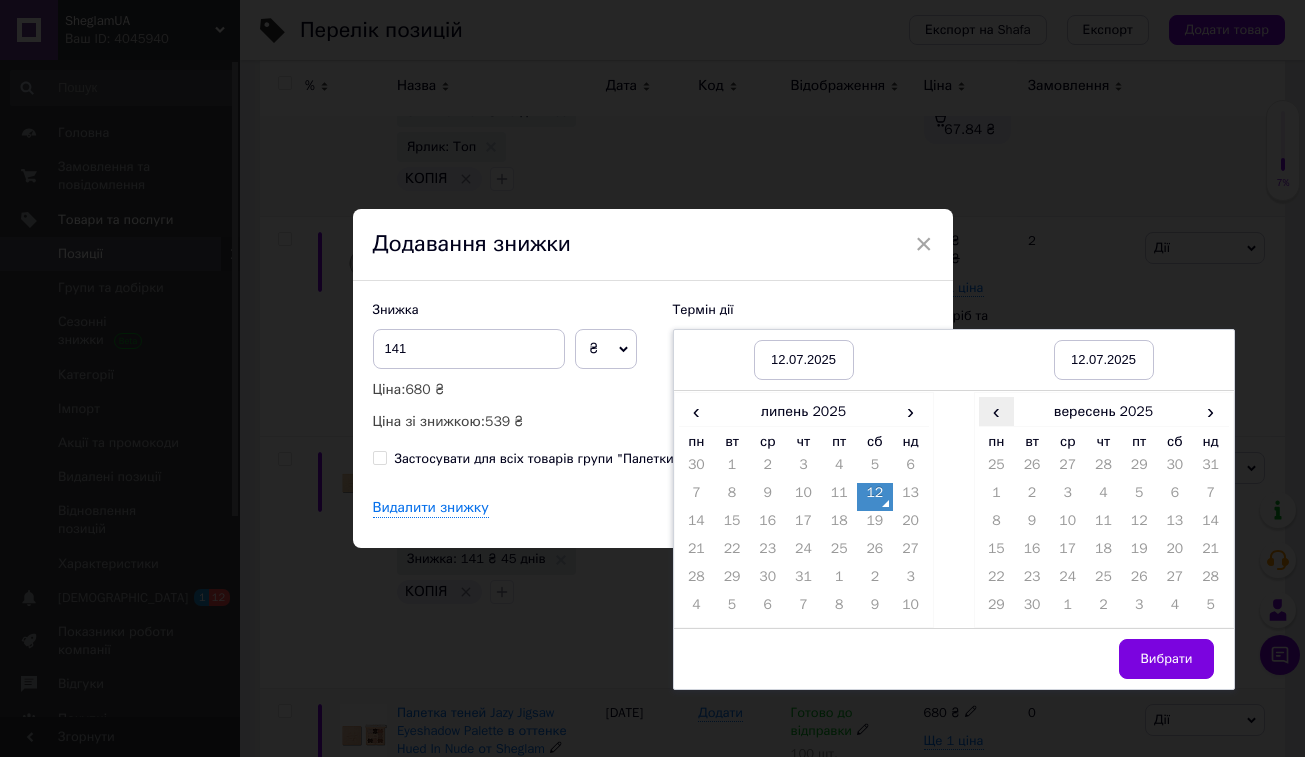 click on "‹" at bounding box center (997, 411) 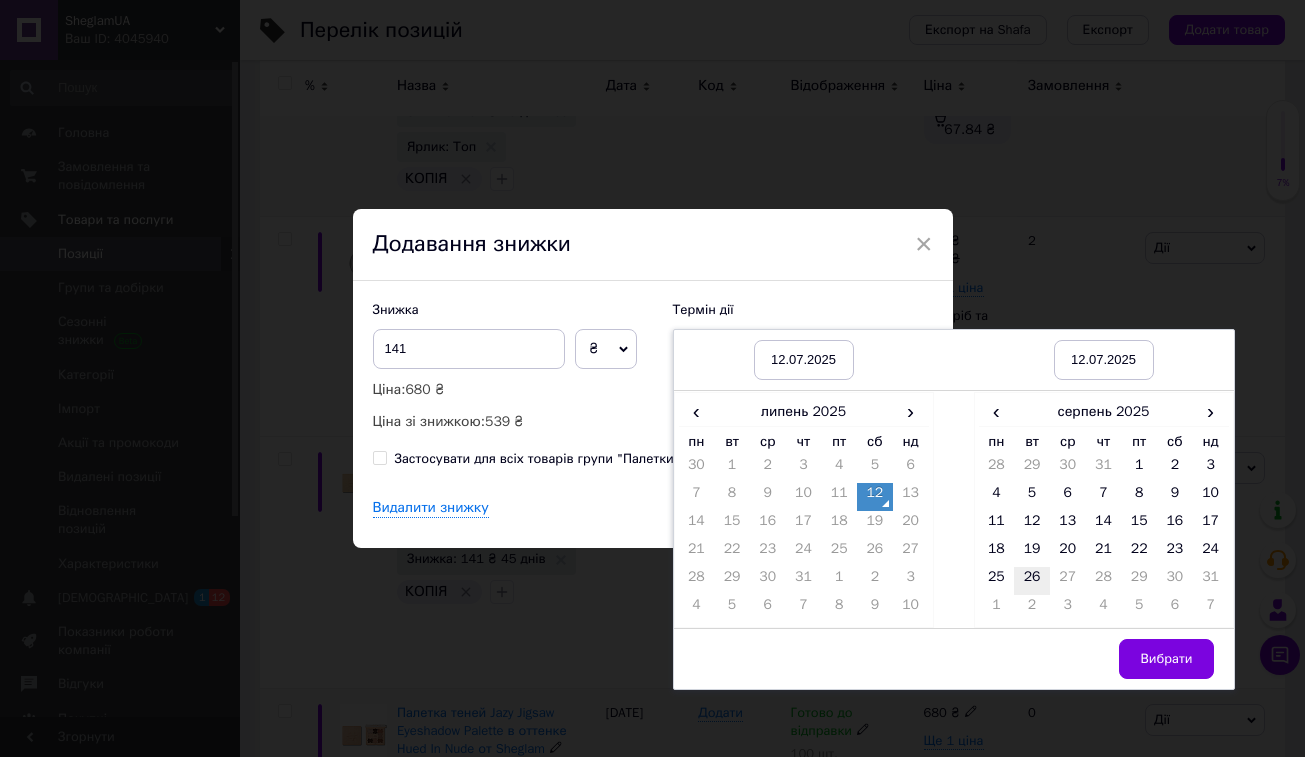 click on "26" at bounding box center (1032, 581) 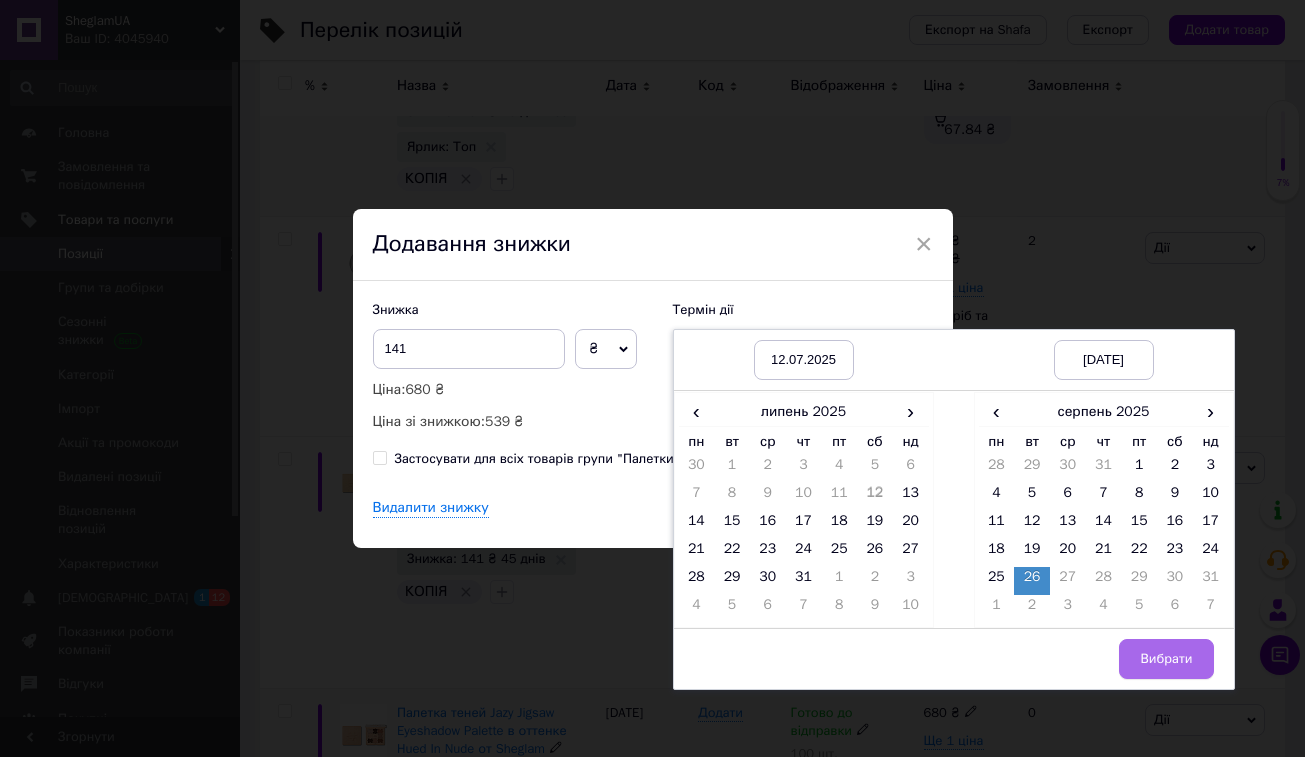 click on "Вибрати" at bounding box center (1166, 659) 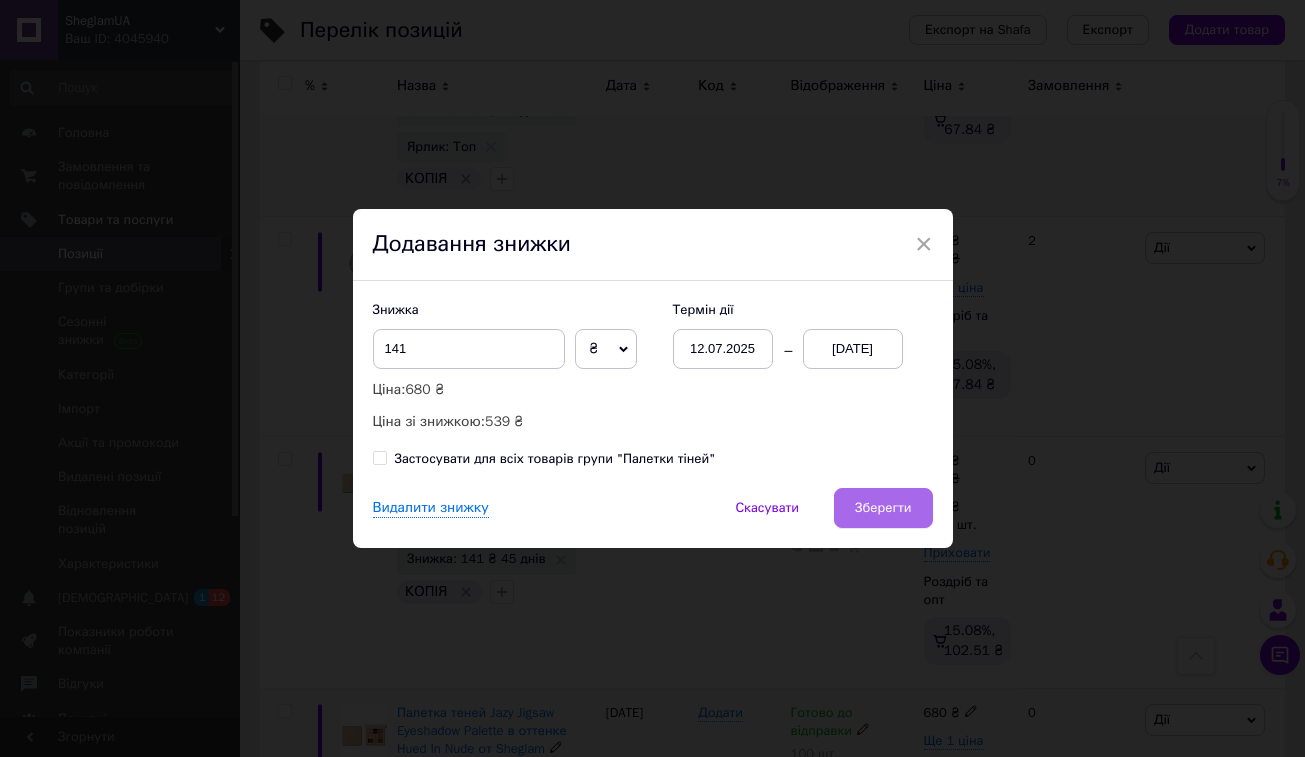 click on "Зберегти" at bounding box center (883, 508) 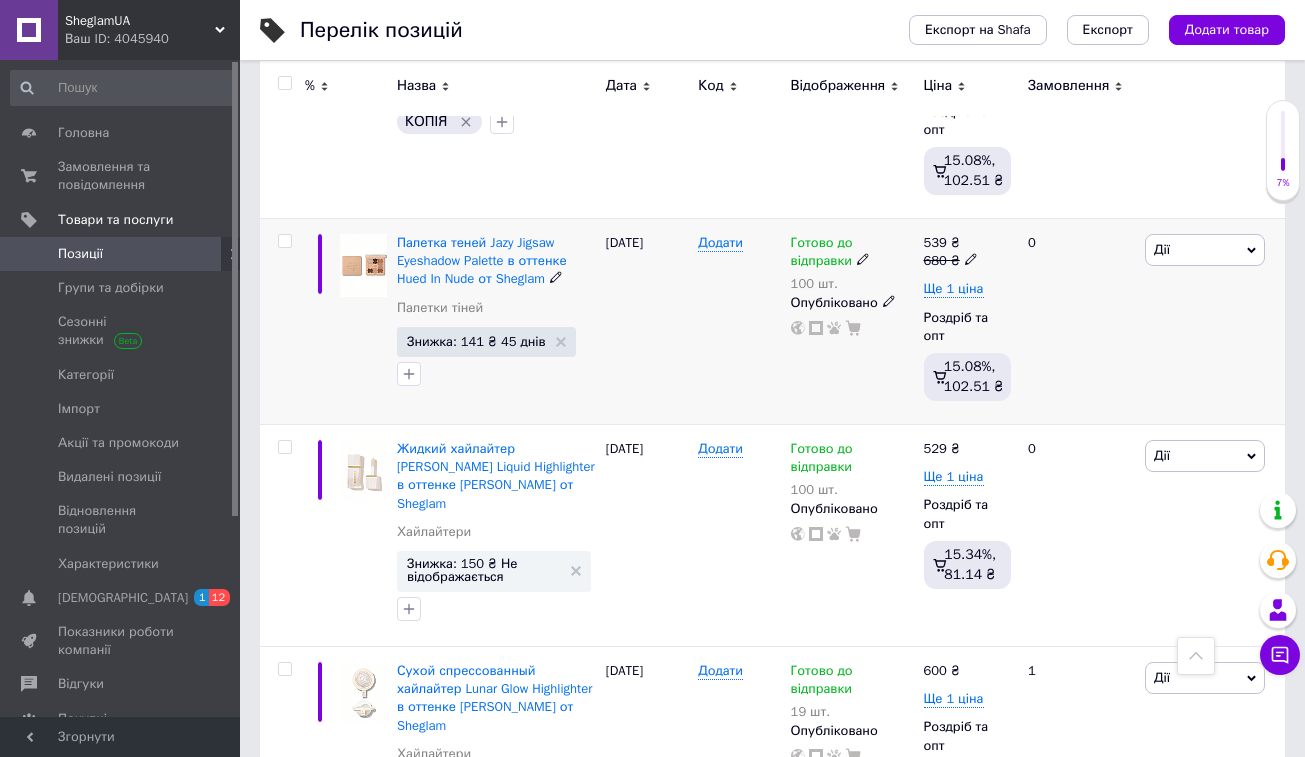 scroll, scrollTop: 11565, scrollLeft: 0, axis: vertical 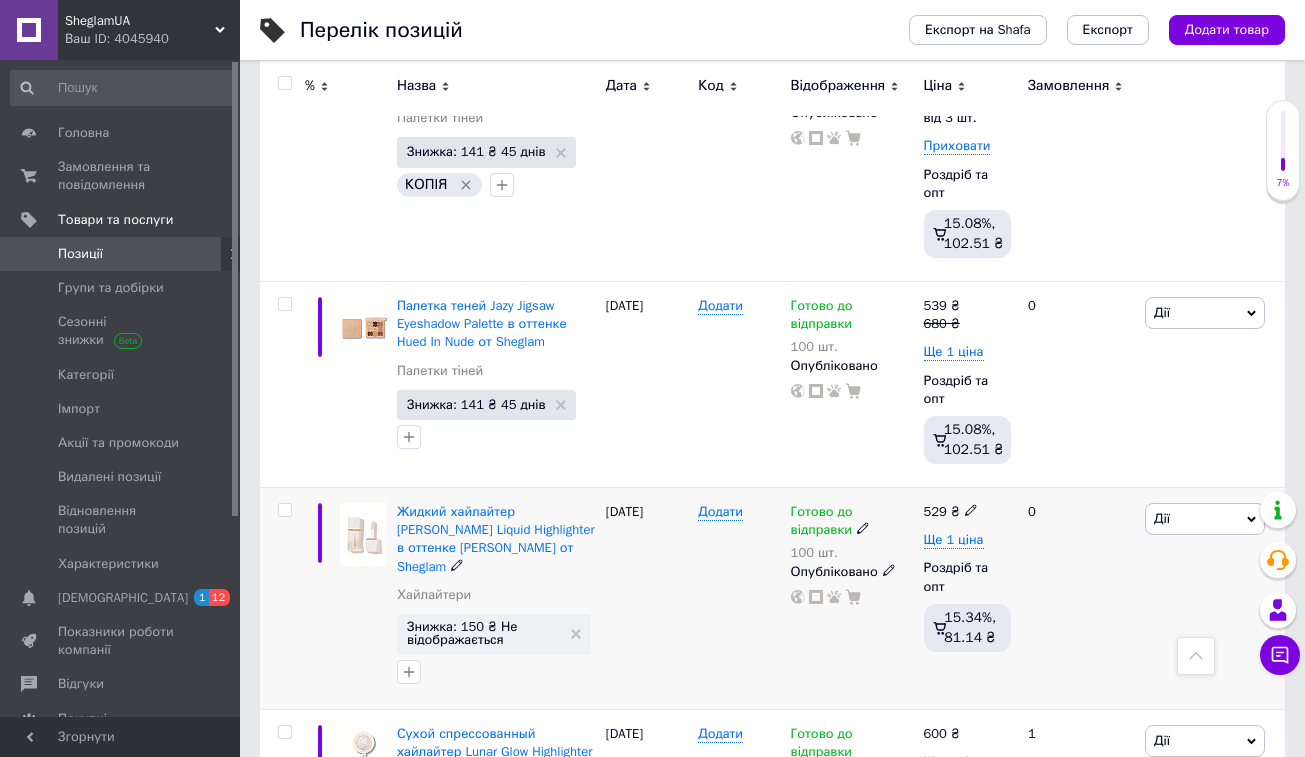 click on "Дії" at bounding box center [1205, 519] 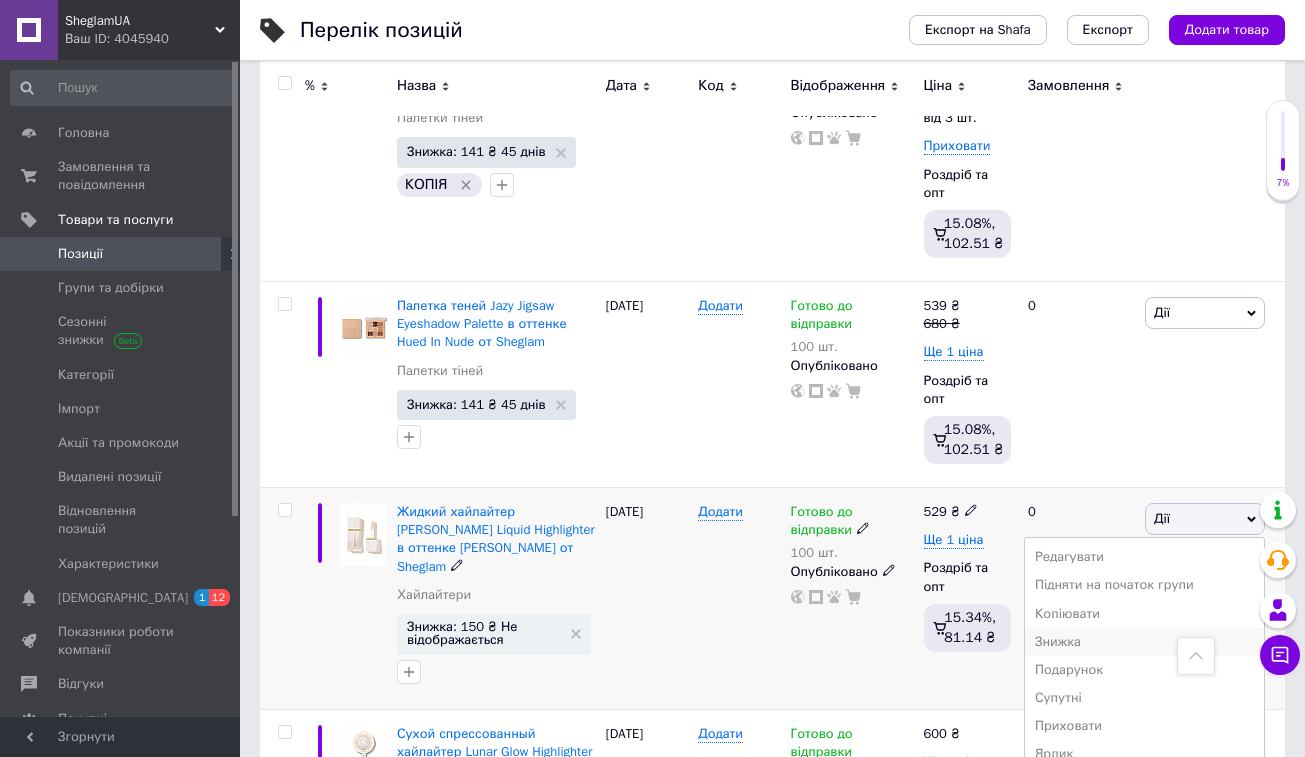 click on "Знижка" at bounding box center (1144, 642) 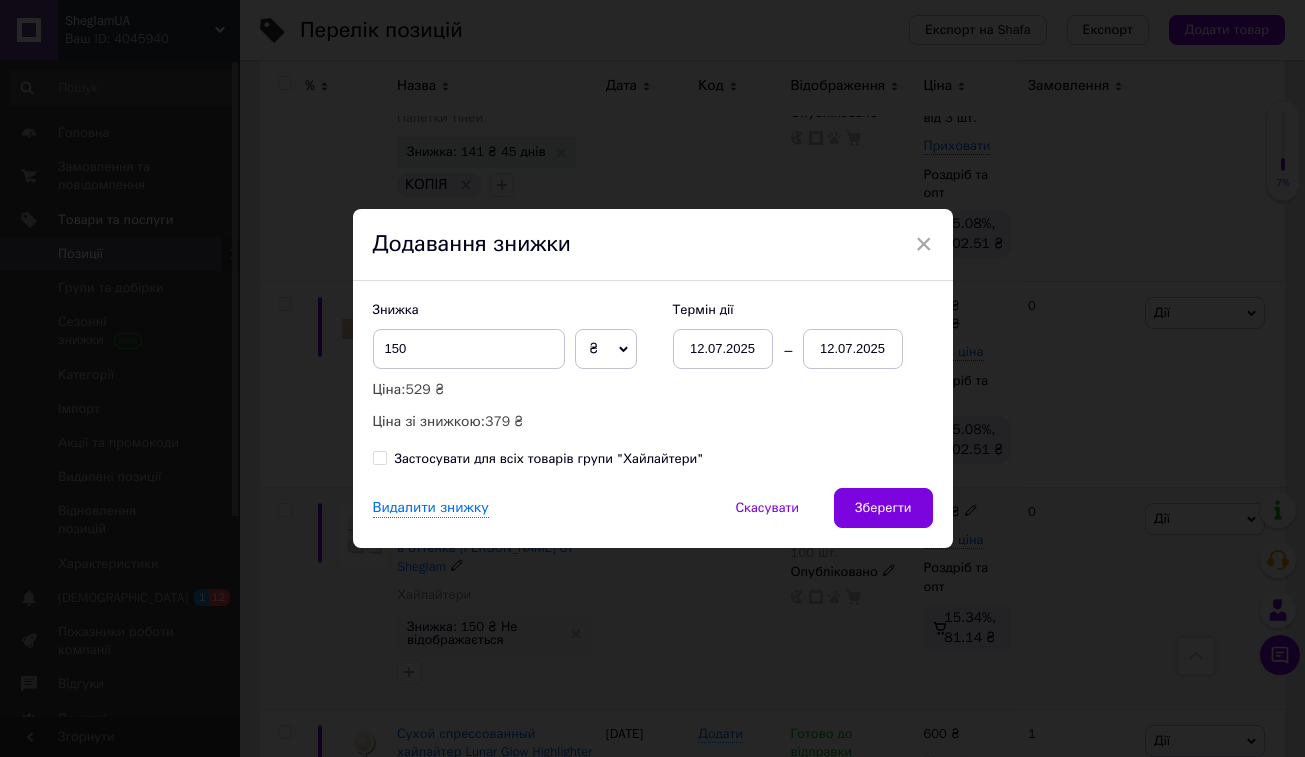 click on "12.07.2025" at bounding box center [853, 349] 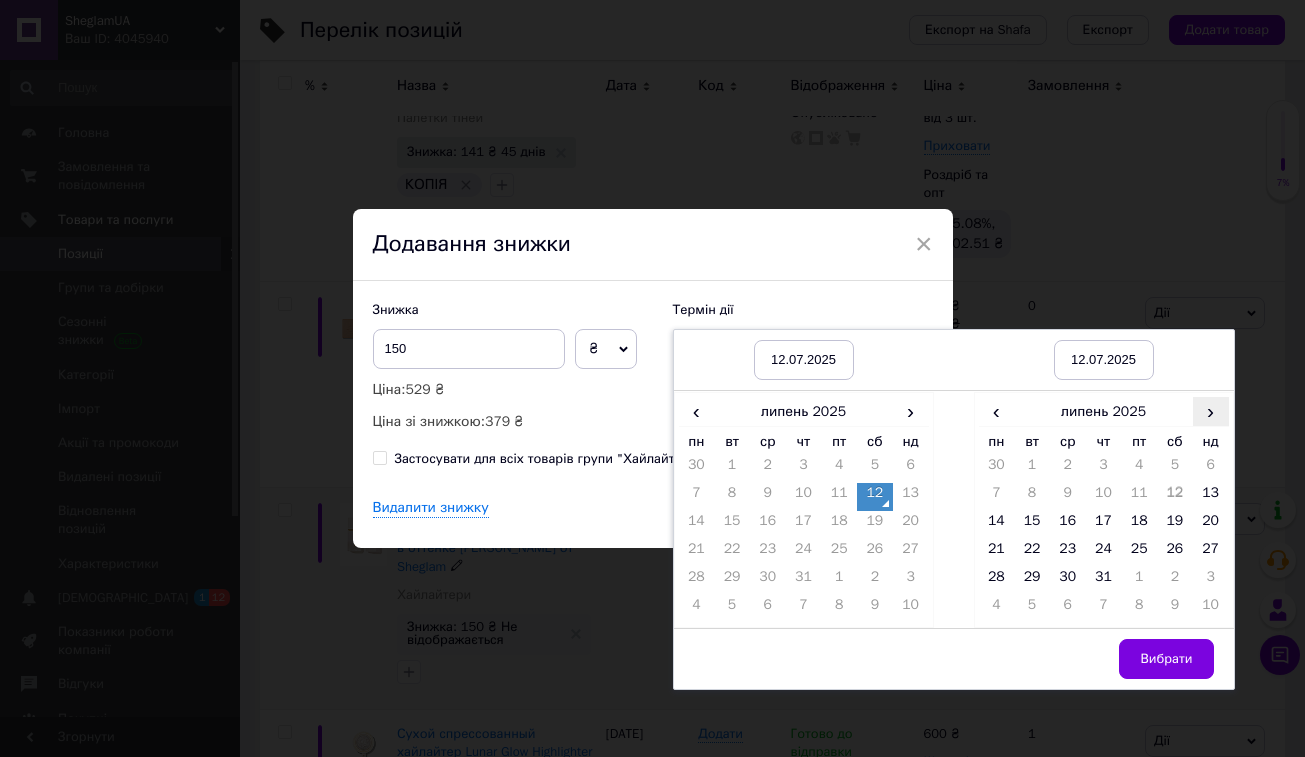 click on "›" at bounding box center [1211, 411] 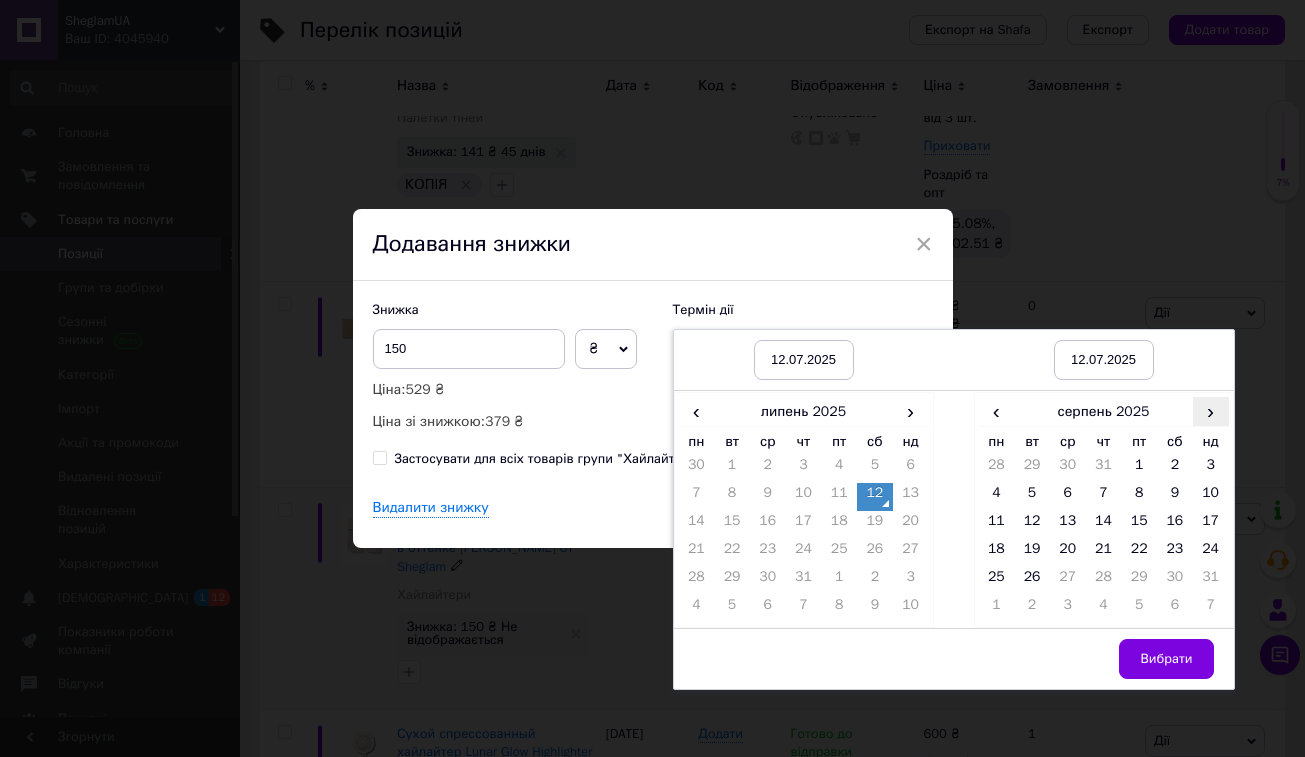 click on "›" at bounding box center [1211, 411] 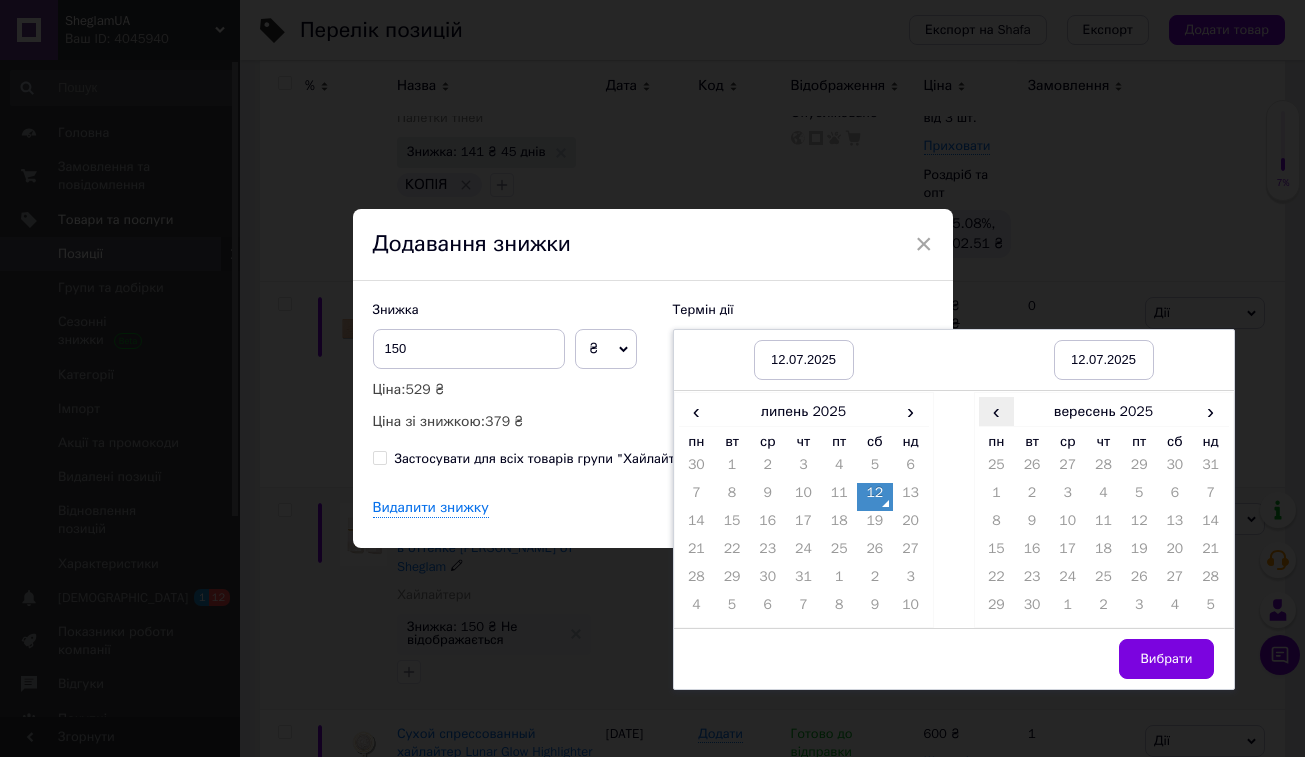 click on "‹" at bounding box center [997, 411] 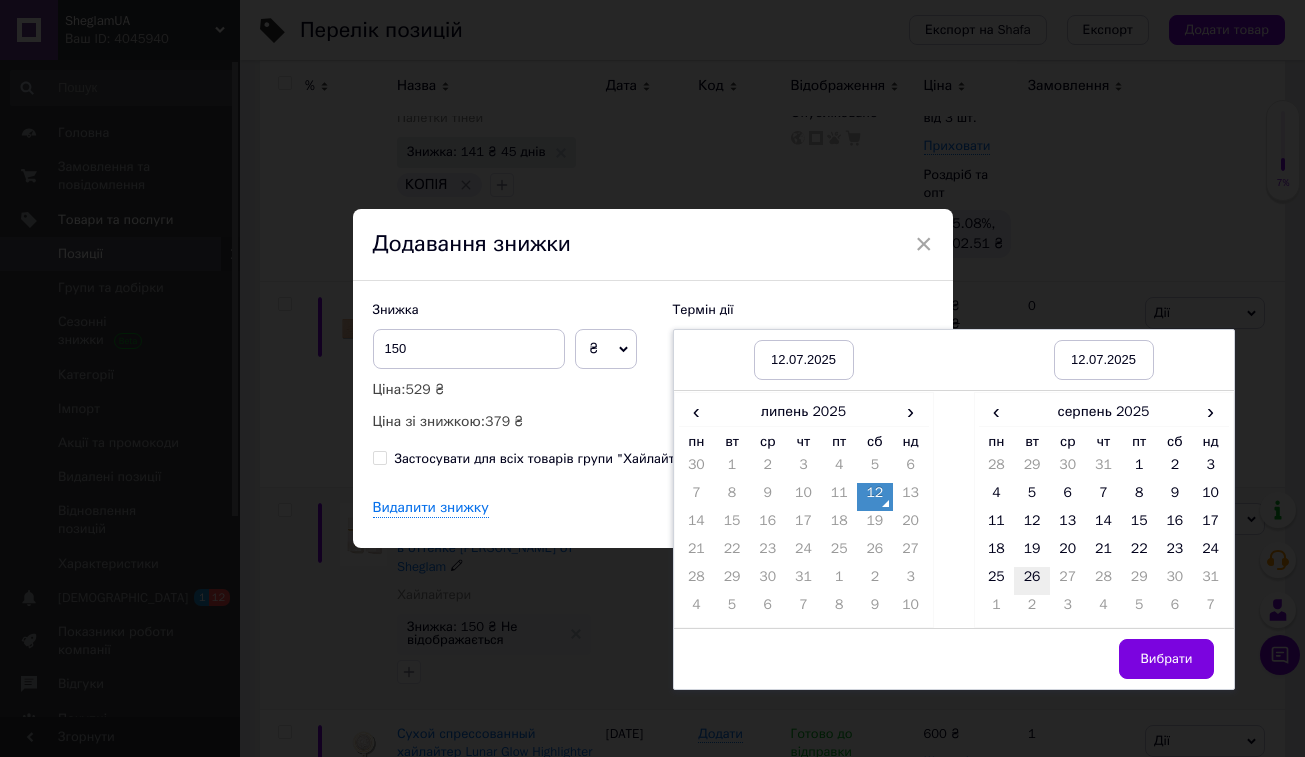 click on "26" at bounding box center (1032, 581) 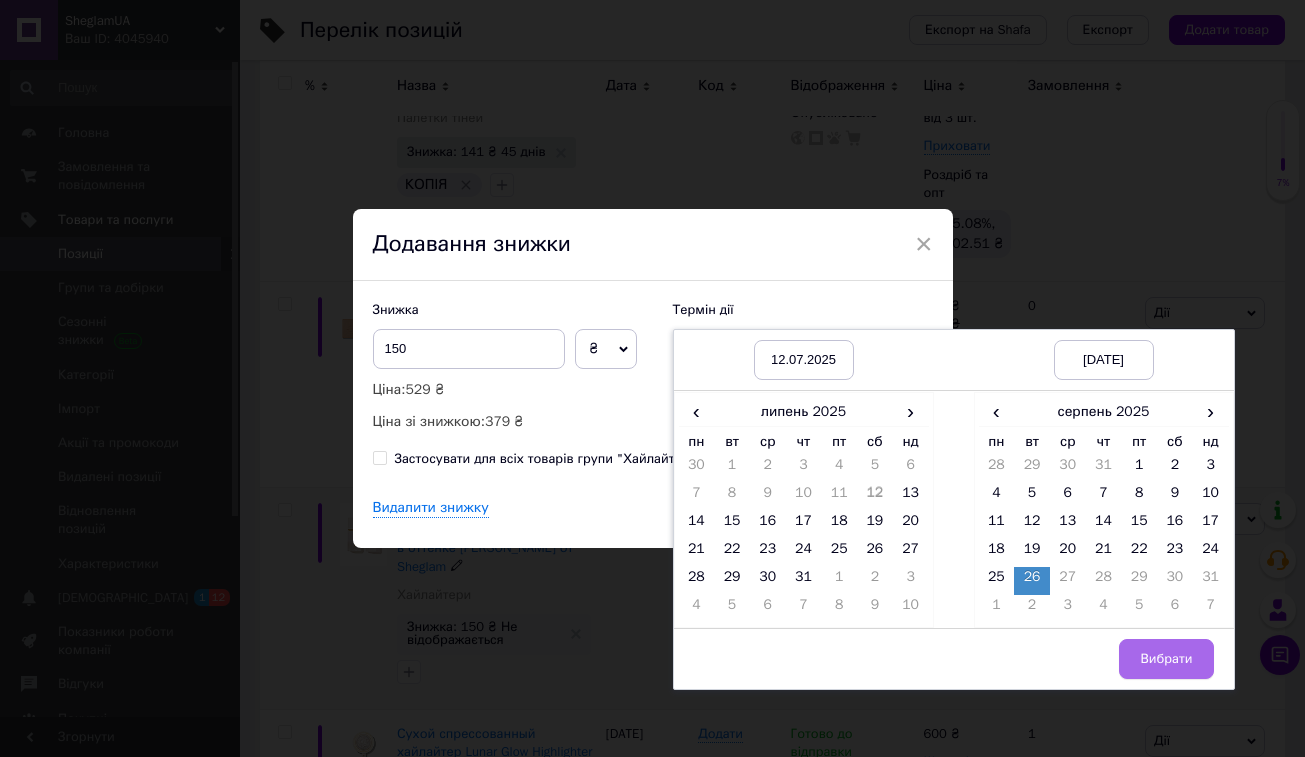 click on "Вибрати" at bounding box center (1166, 659) 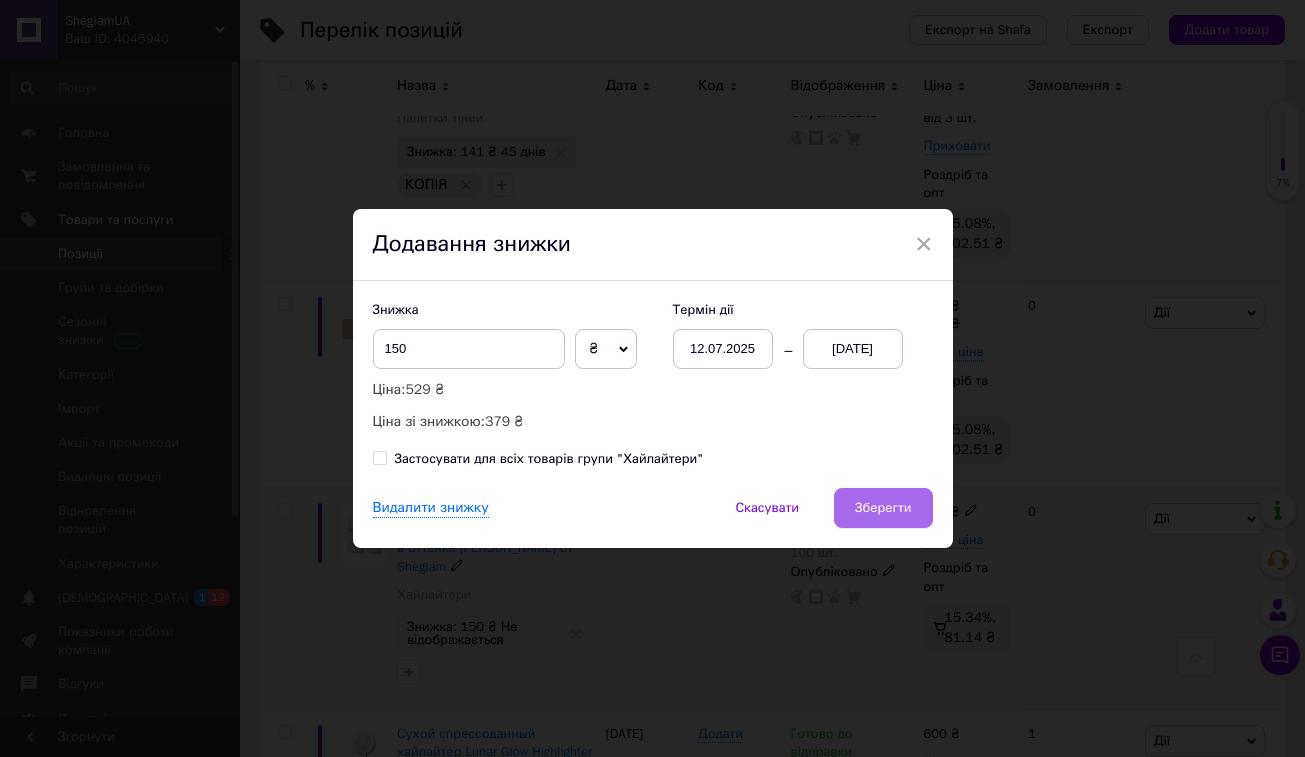 click on "Зберегти" at bounding box center [883, 508] 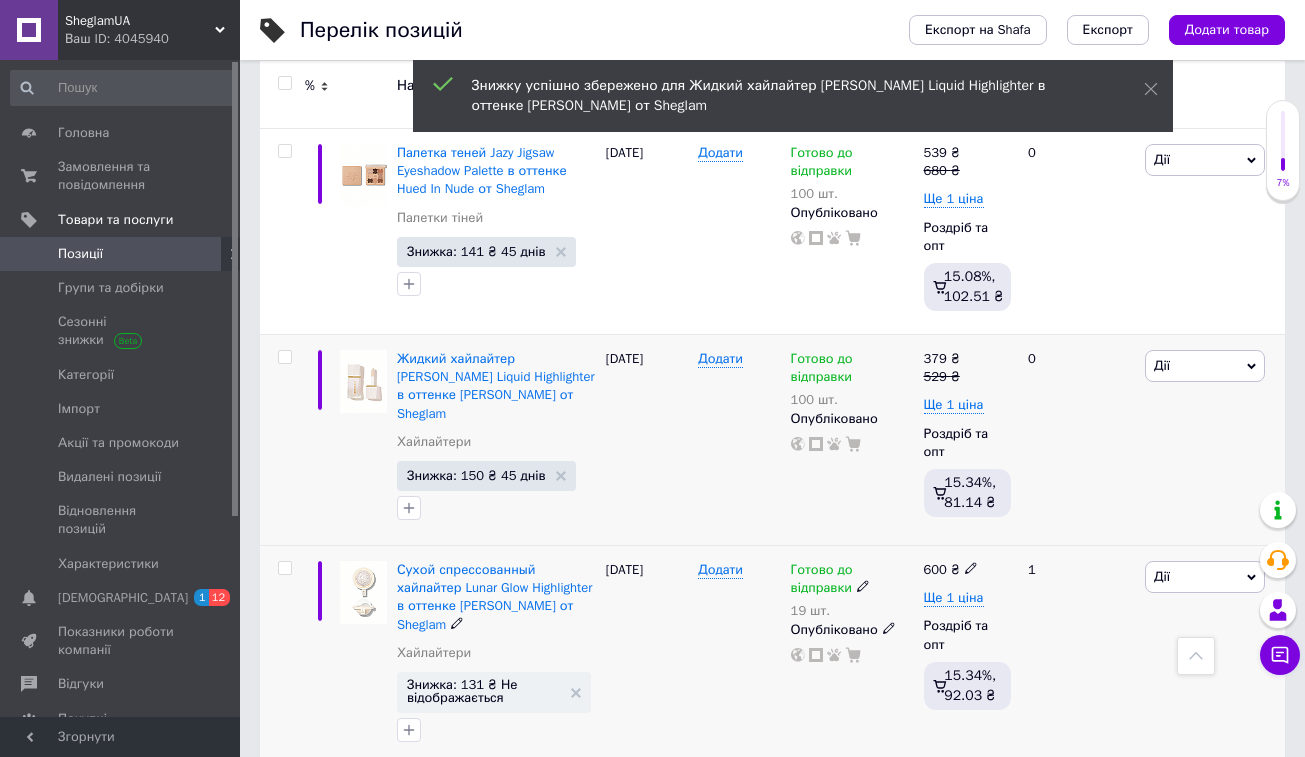 scroll, scrollTop: 11740, scrollLeft: 0, axis: vertical 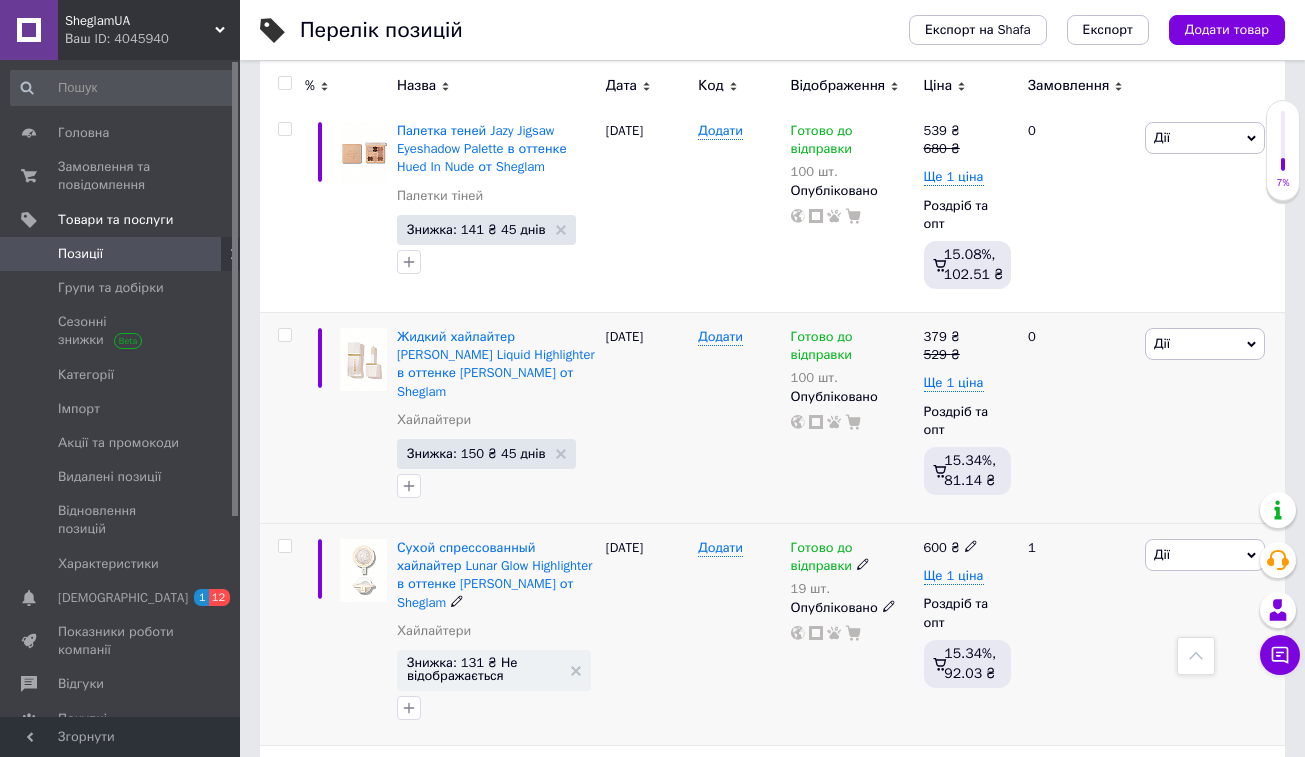 click on "Дії" at bounding box center [1162, 554] 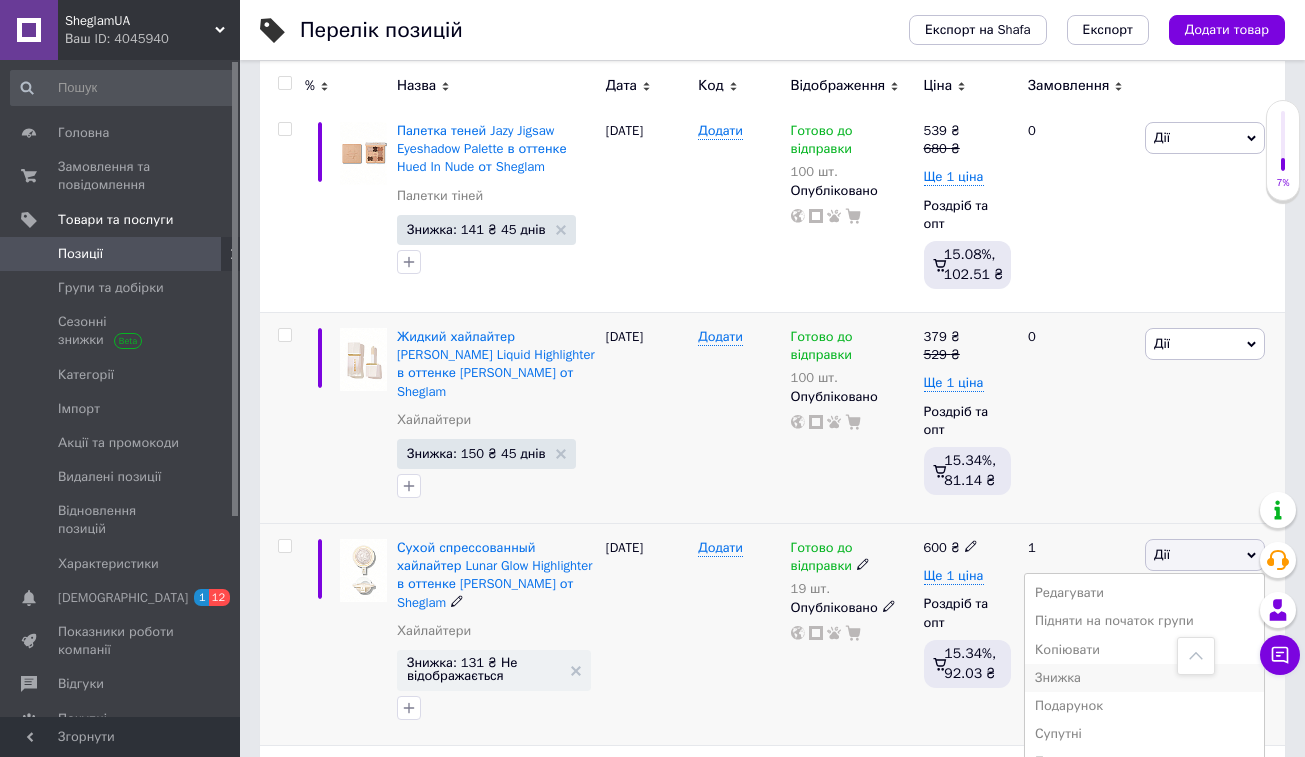click on "Знижка" at bounding box center [1144, 678] 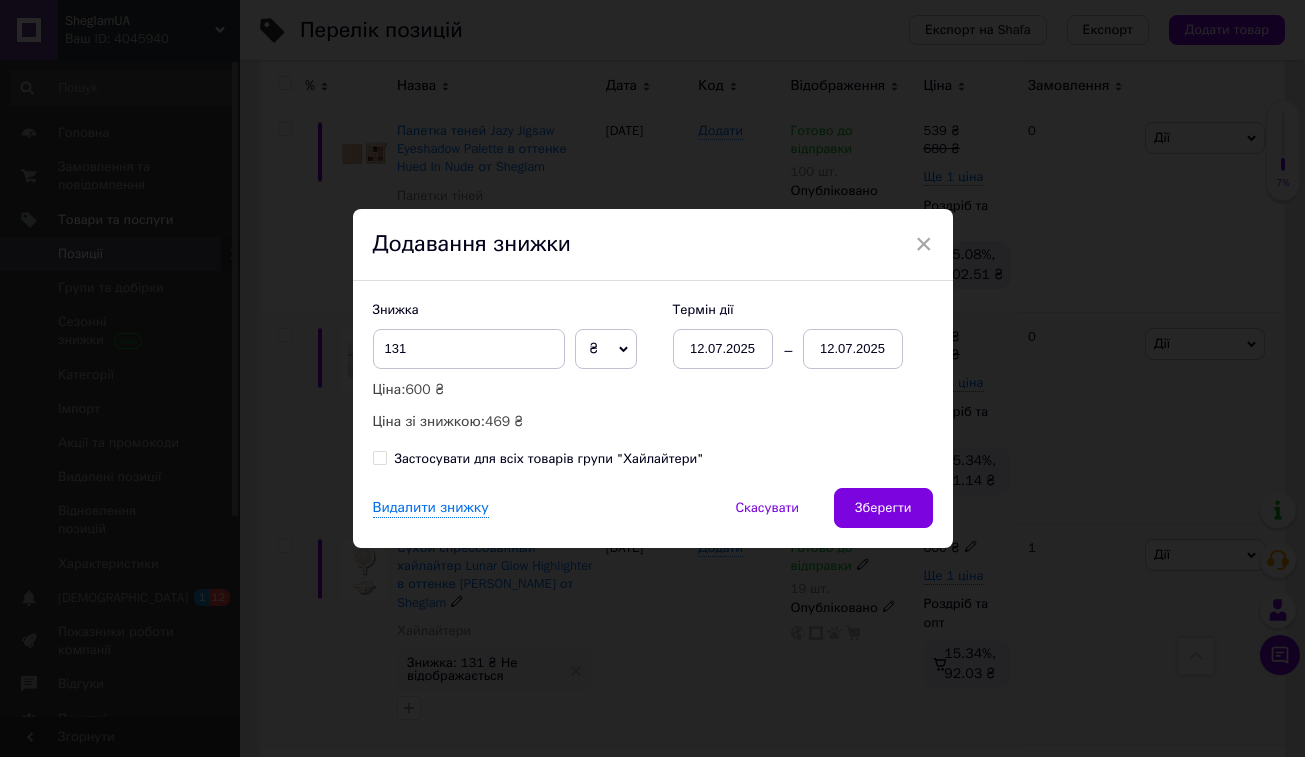 click on "12.07.2025" at bounding box center [853, 349] 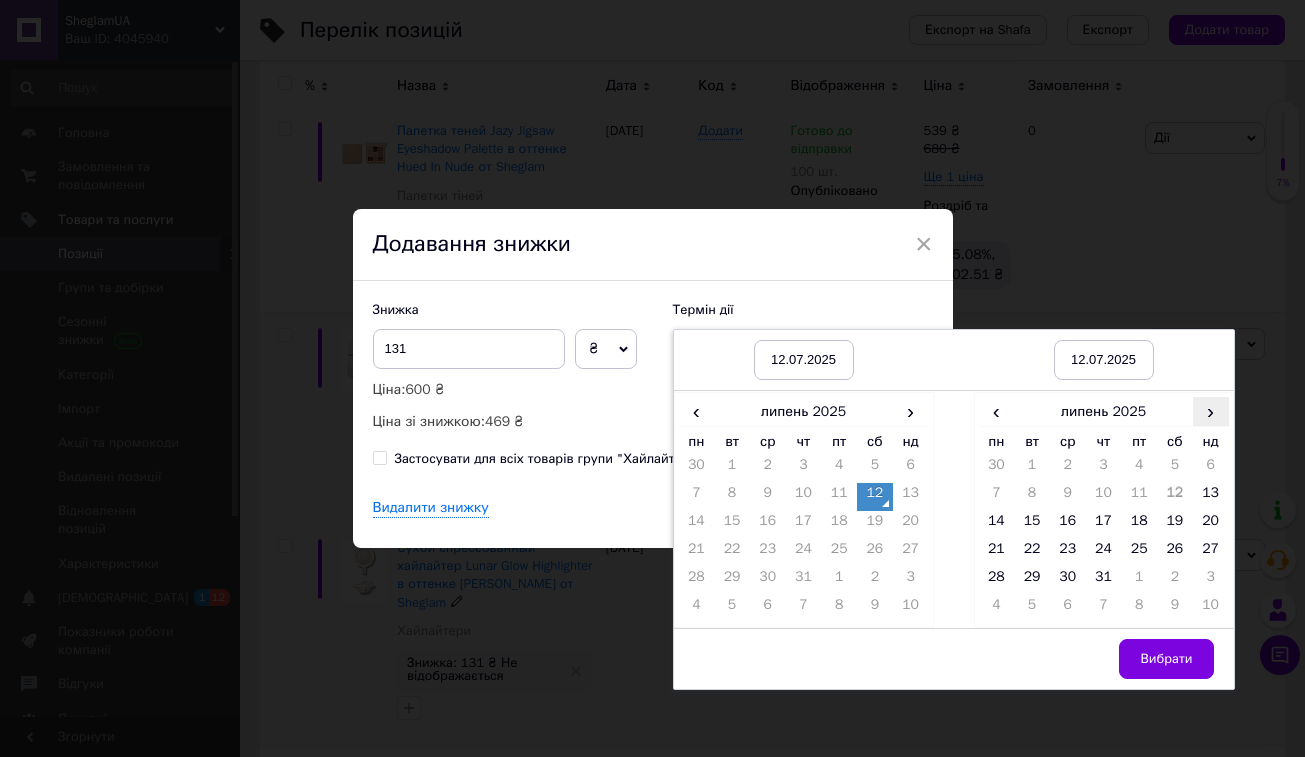 click on "›" at bounding box center [1211, 411] 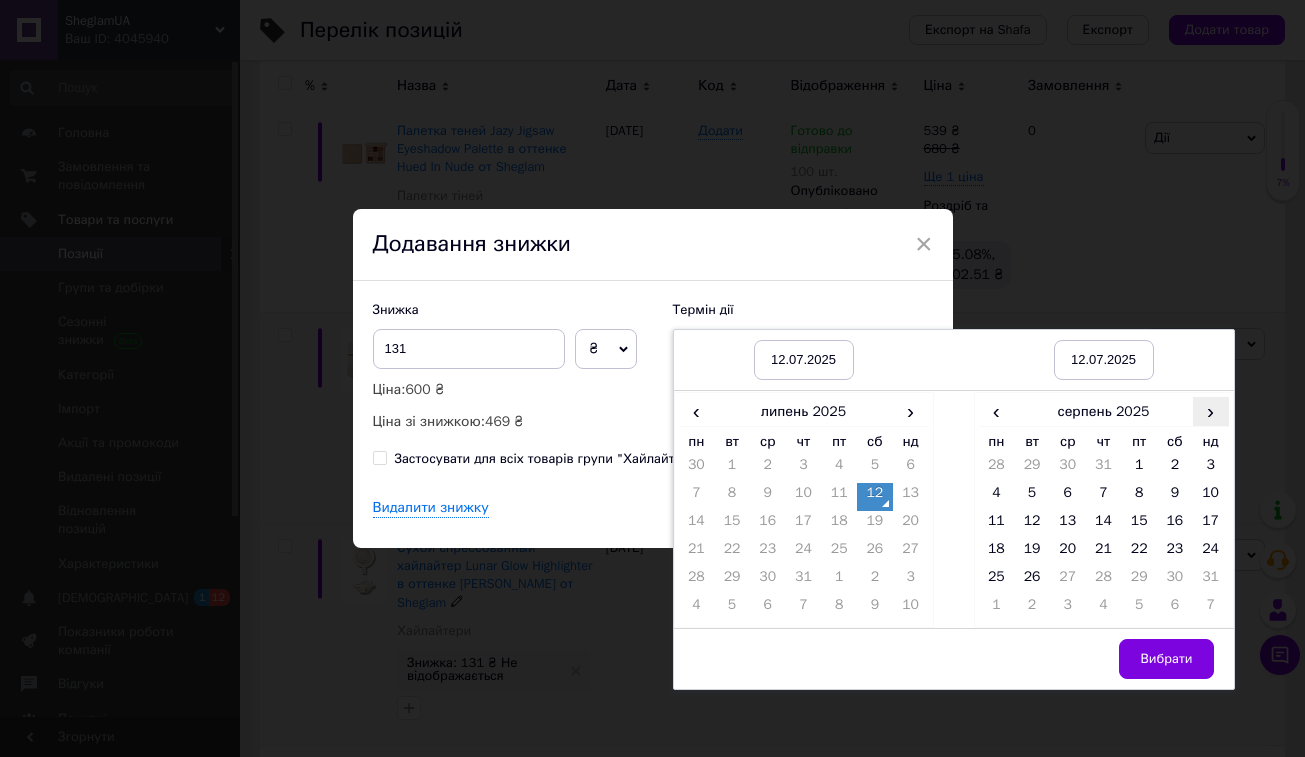 click on "›" at bounding box center [1211, 411] 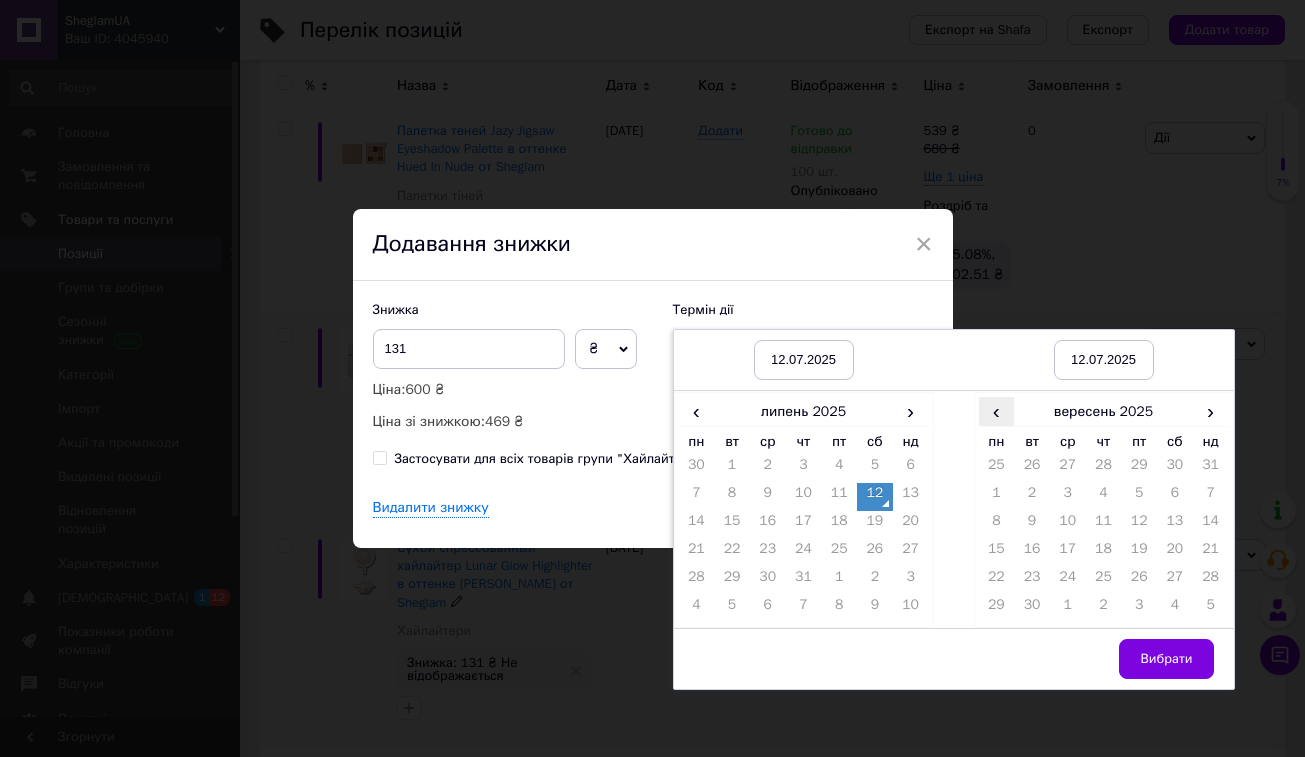 click on "‹" at bounding box center [997, 411] 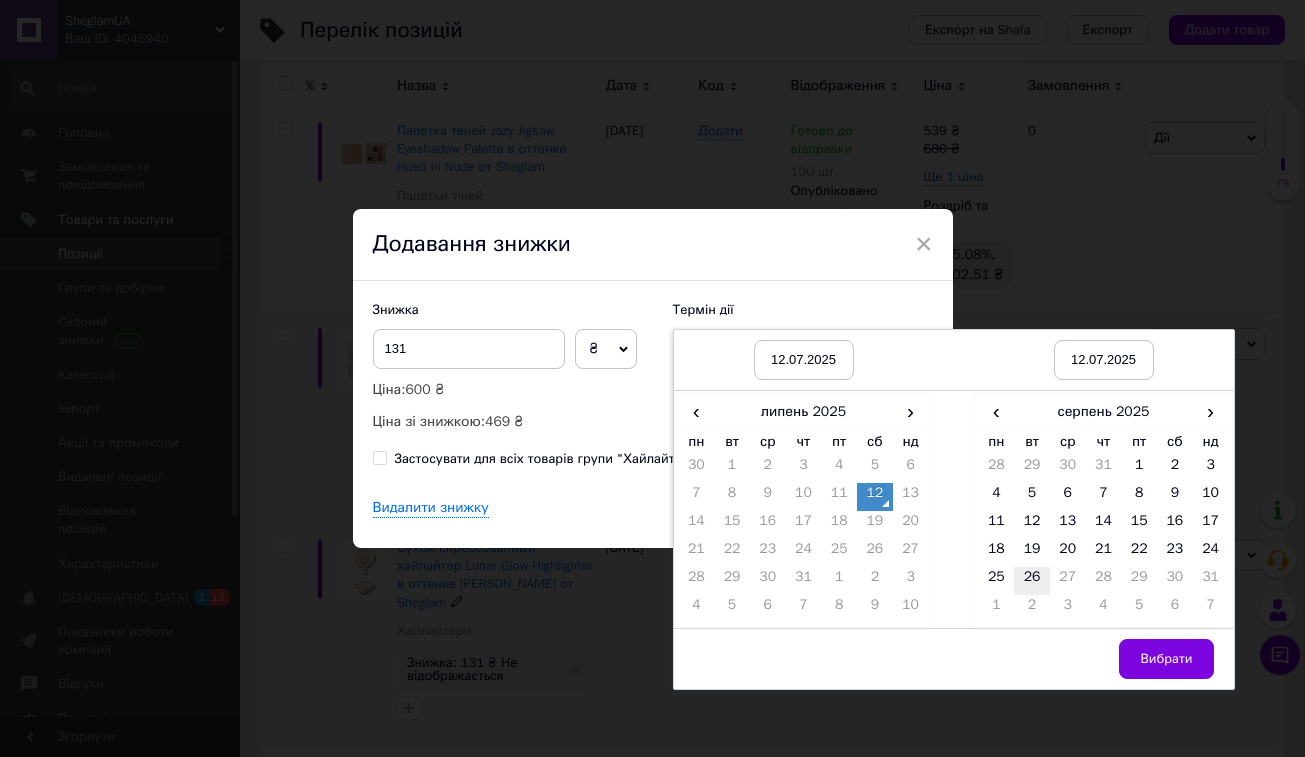 click on "26" at bounding box center [1032, 581] 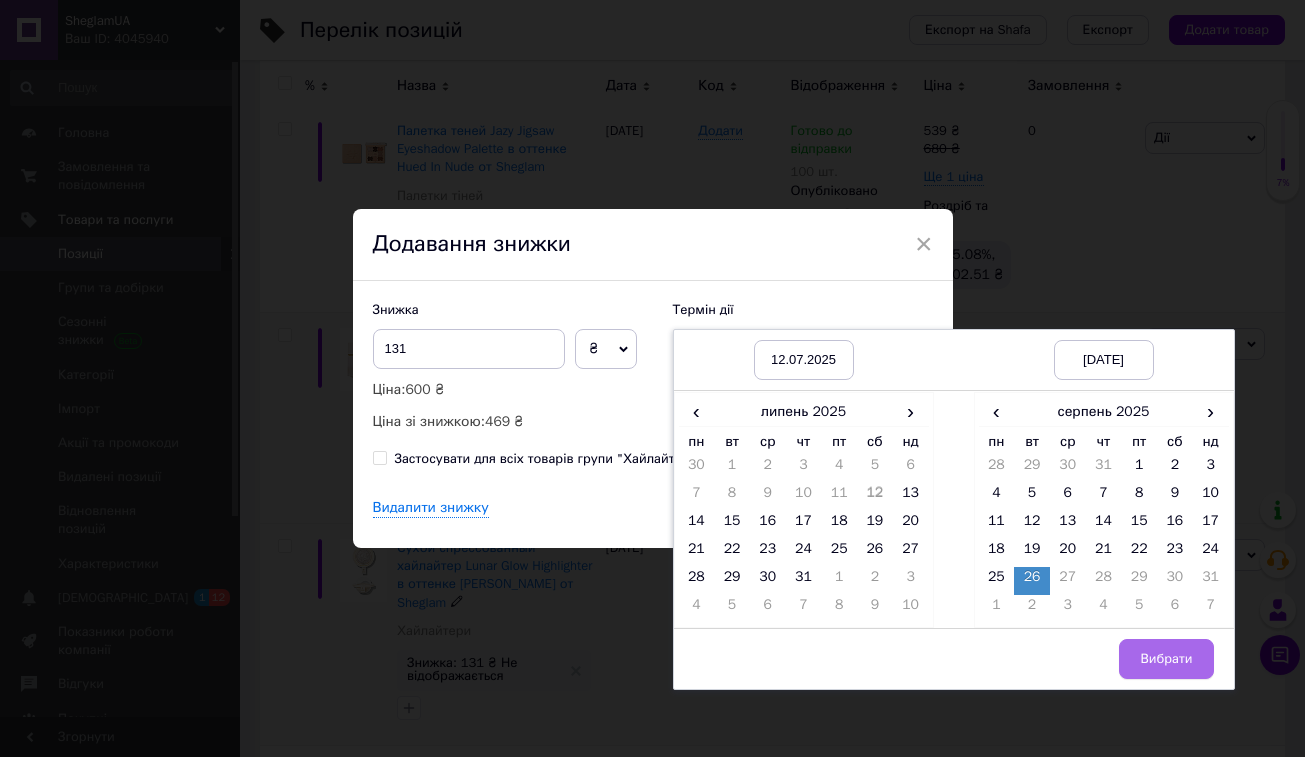 click on "Вибрати" at bounding box center (1166, 659) 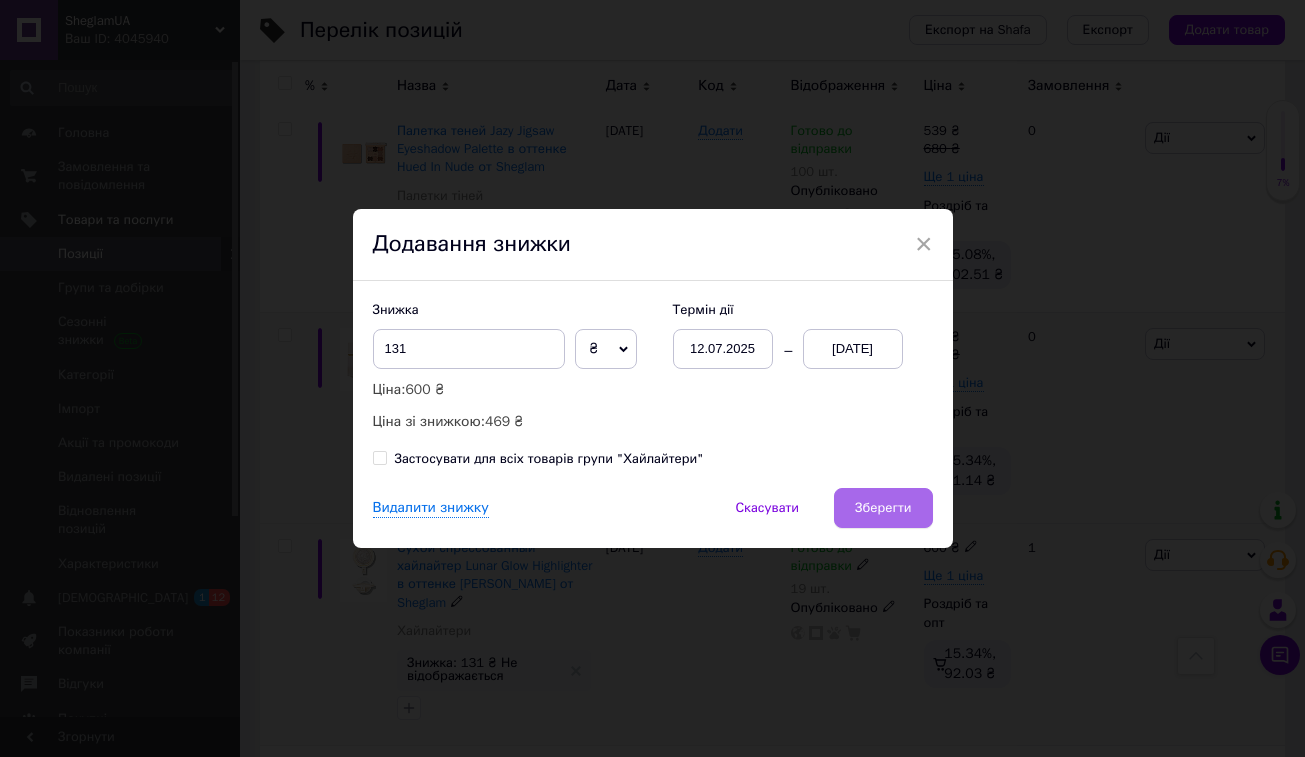 click on "Зберегти" at bounding box center [883, 508] 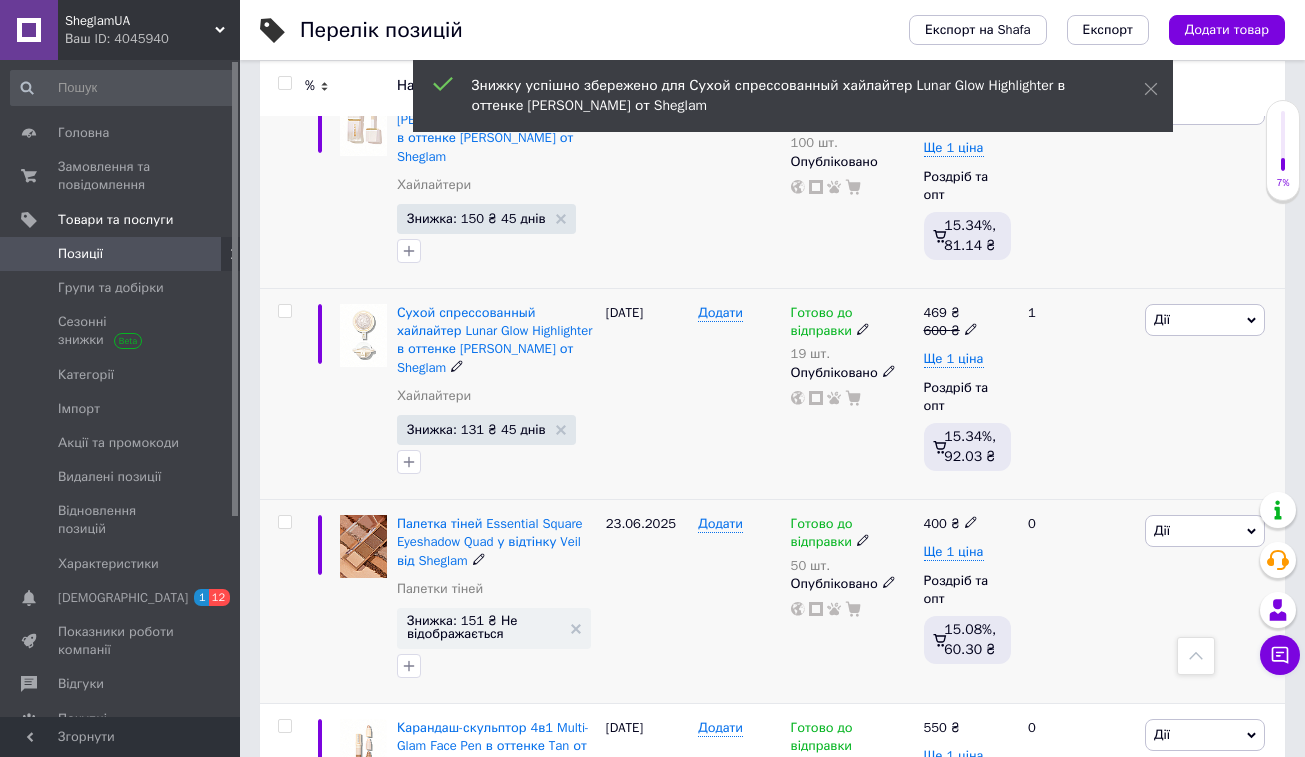 scroll, scrollTop: 11982, scrollLeft: 0, axis: vertical 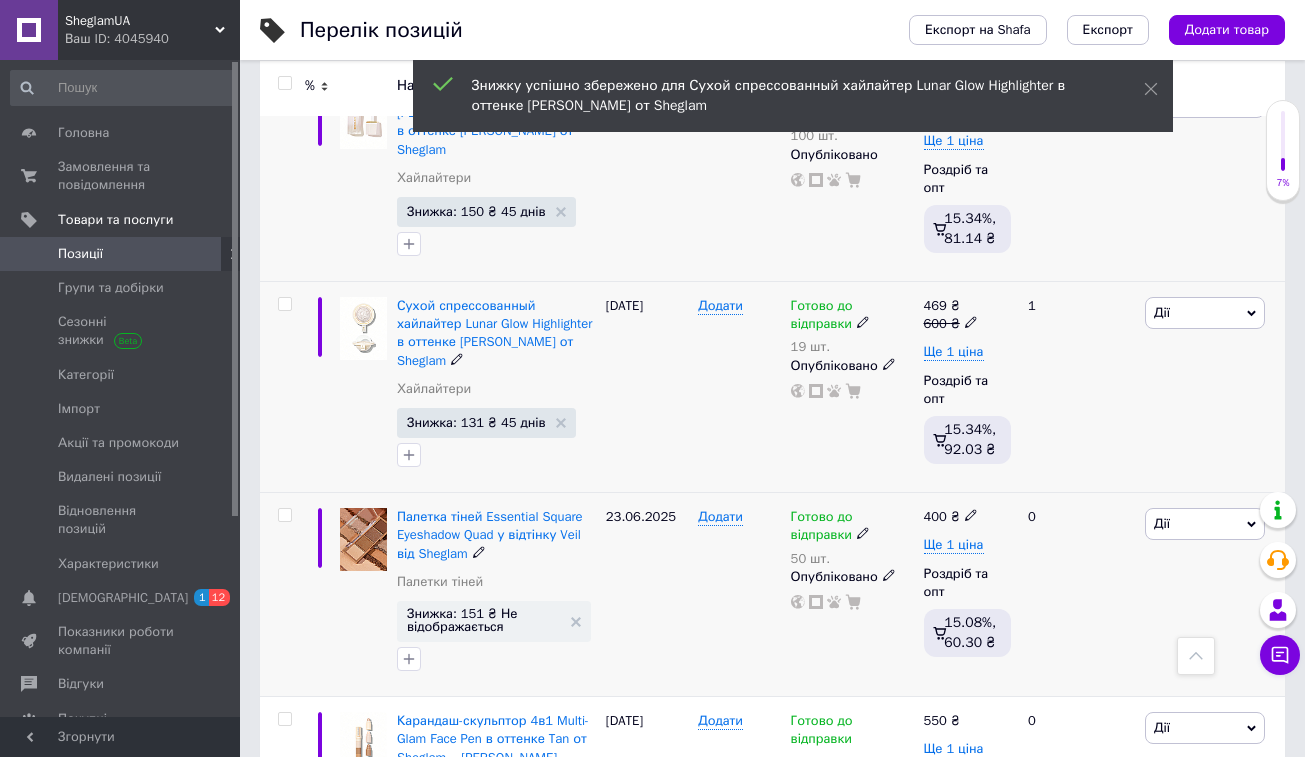 click on "Дії" at bounding box center [1205, 524] 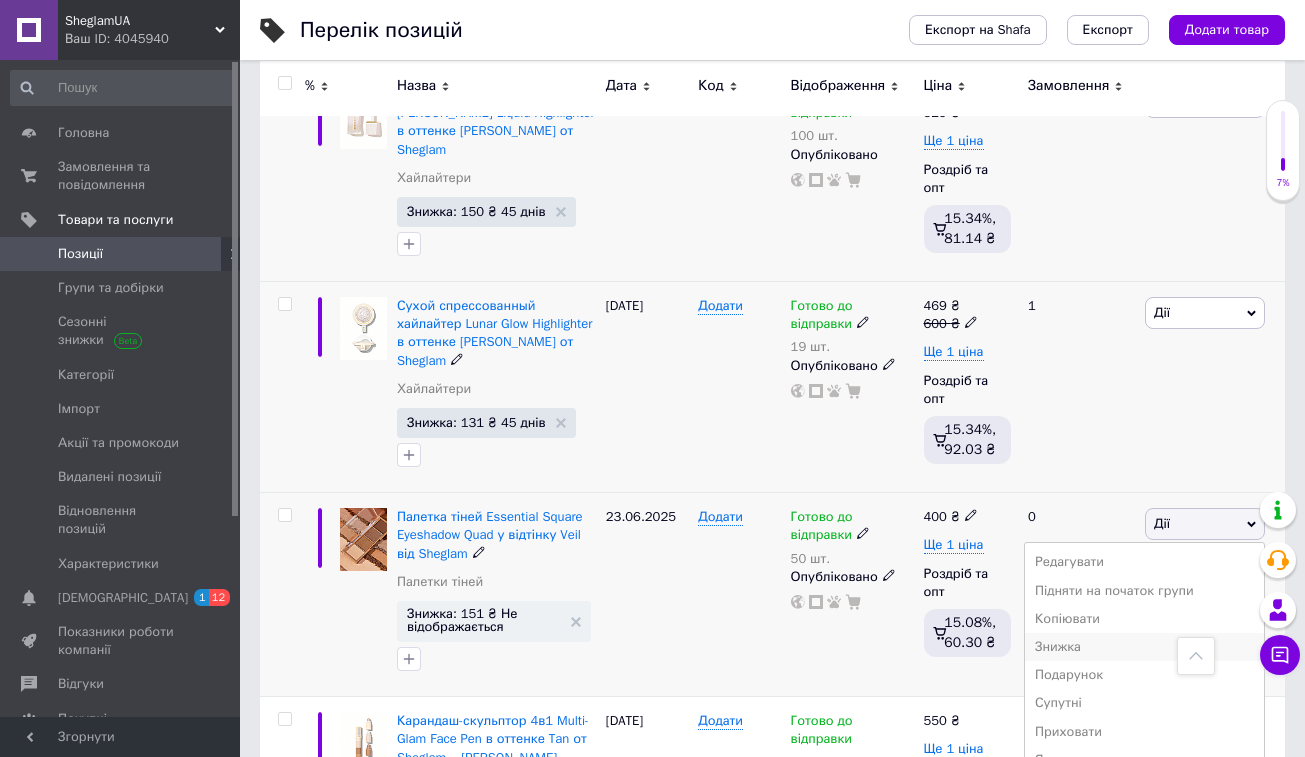 click on "Знижка" at bounding box center [1144, 647] 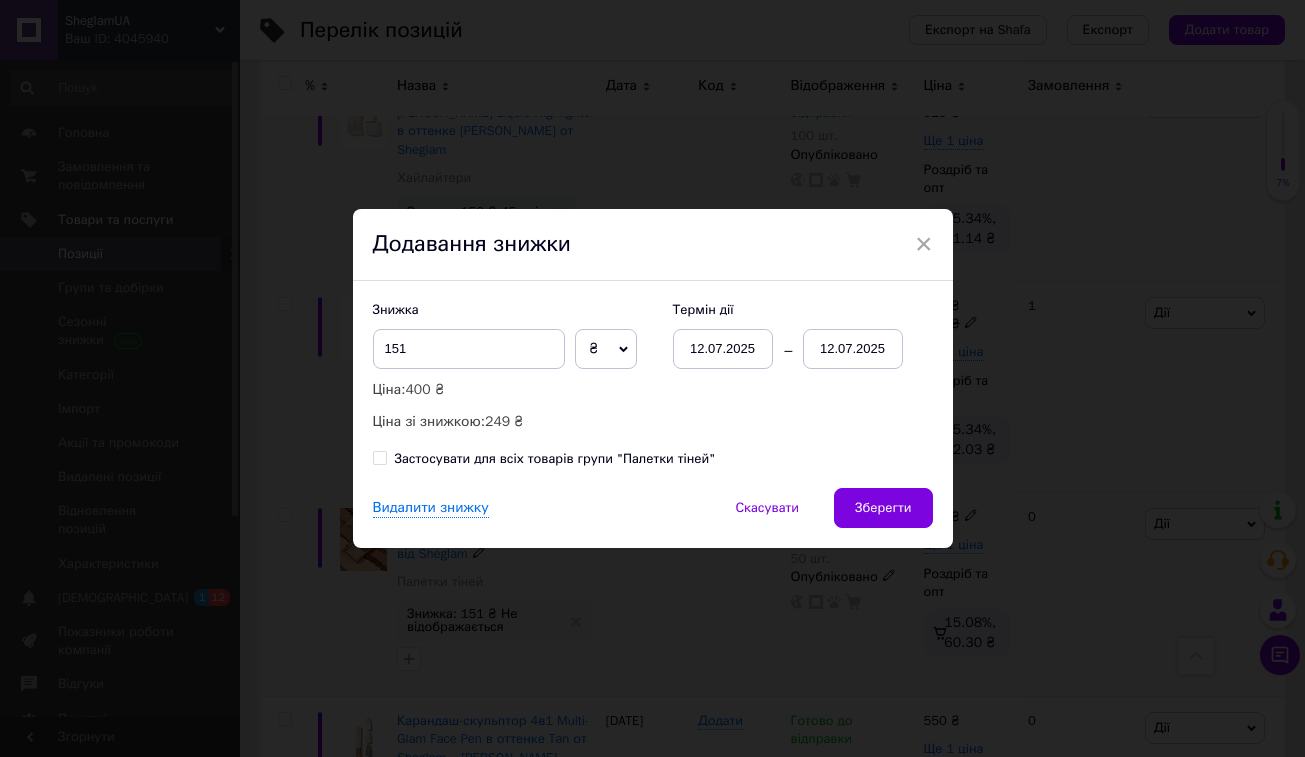 click on "12.07.2025" at bounding box center (853, 349) 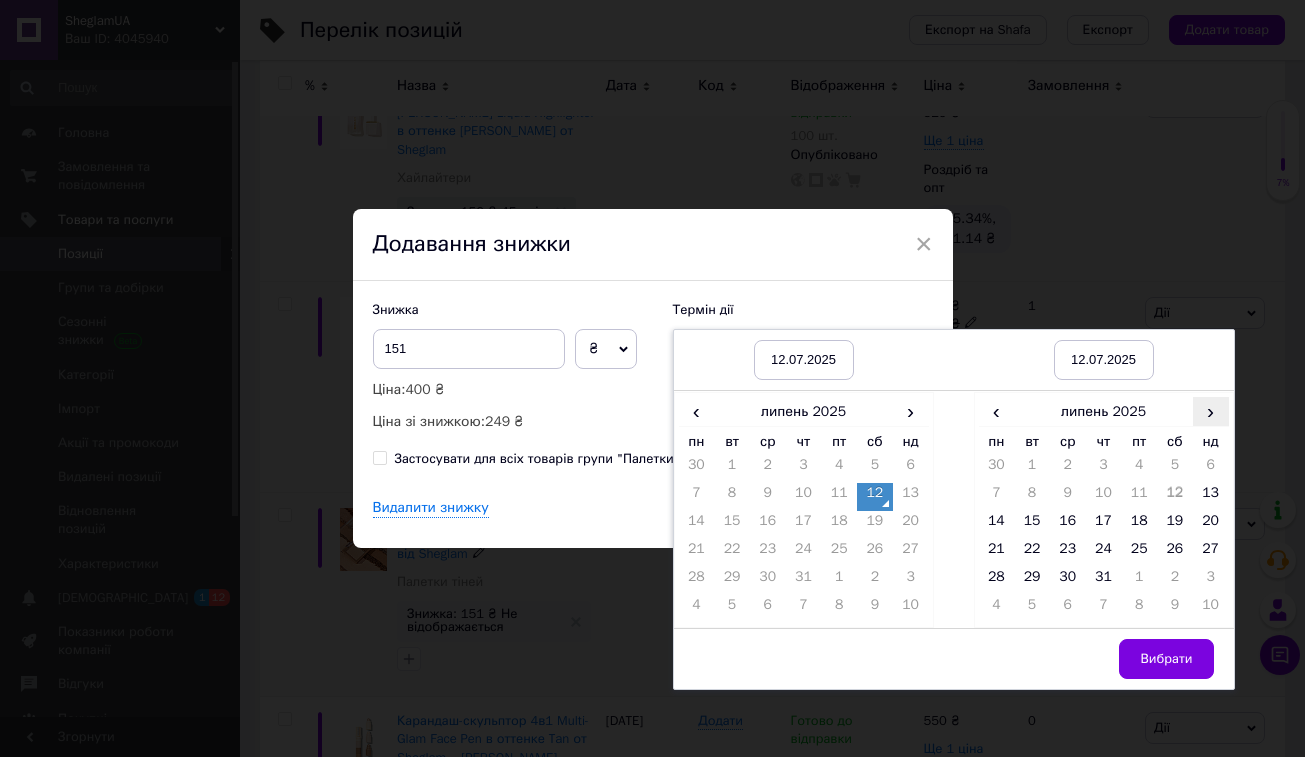 click on "›" at bounding box center [1211, 411] 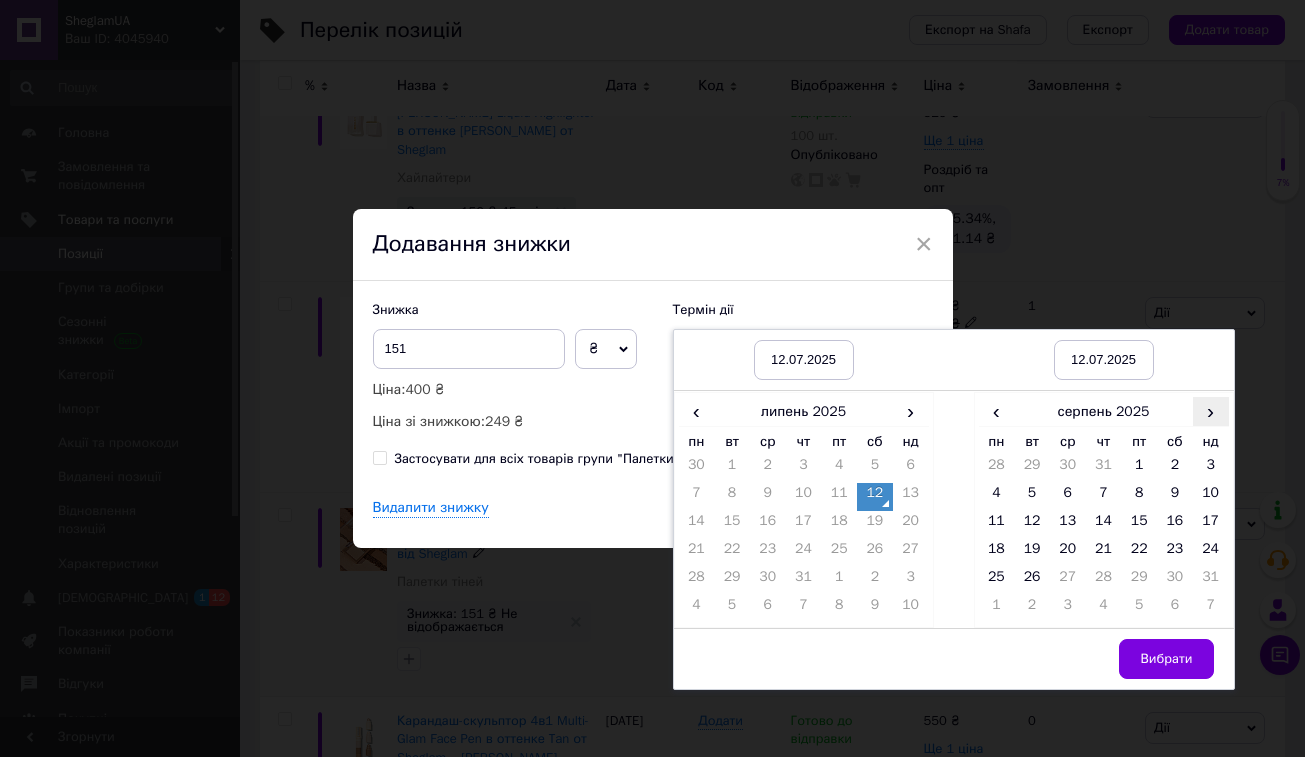 click on "›" at bounding box center (1211, 411) 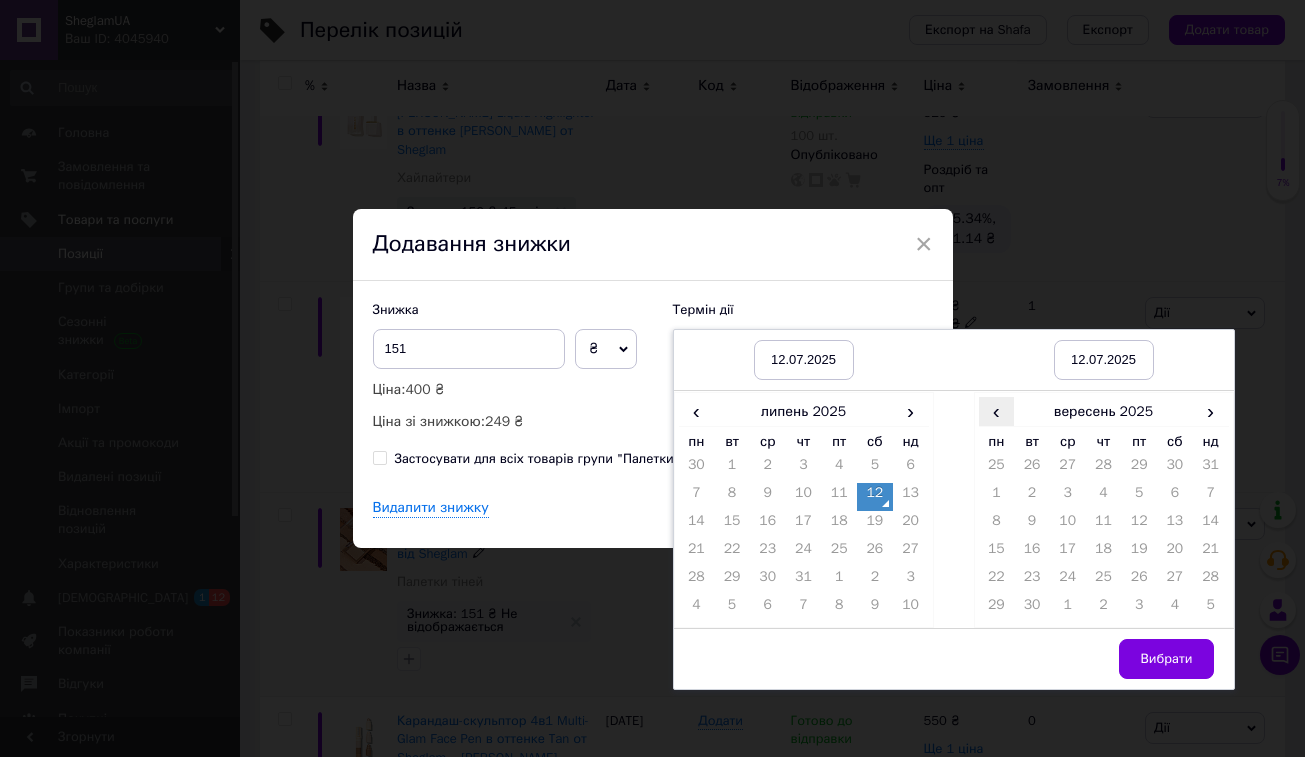 click on "‹" at bounding box center (997, 411) 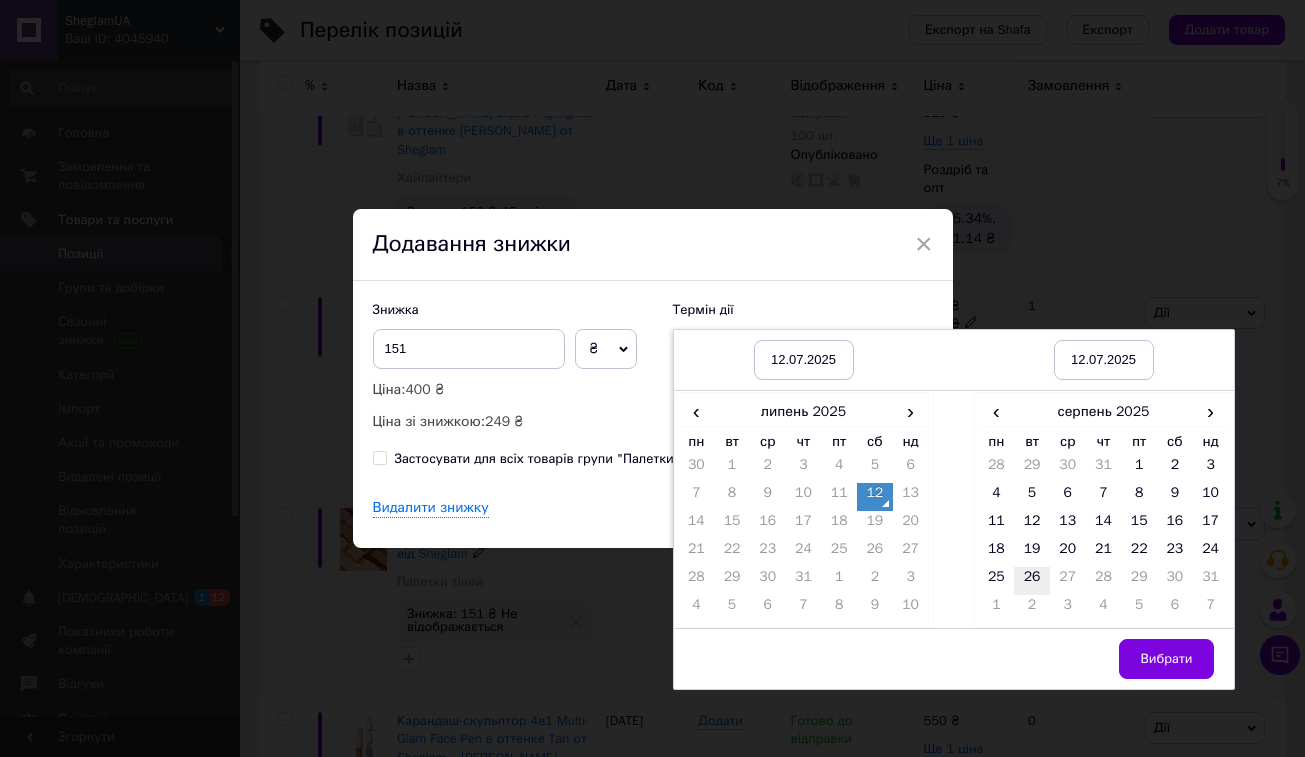 click on "26" at bounding box center (1032, 581) 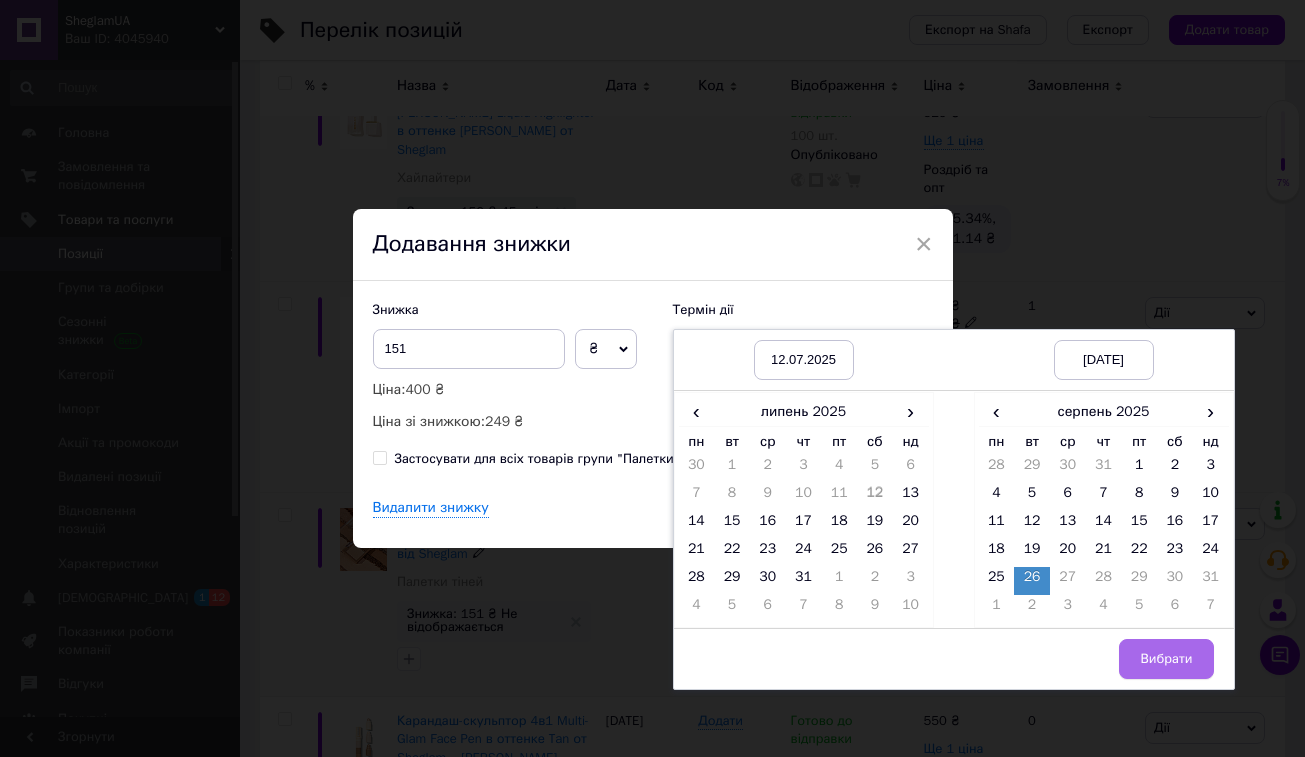 click on "Вибрати" at bounding box center [1166, 659] 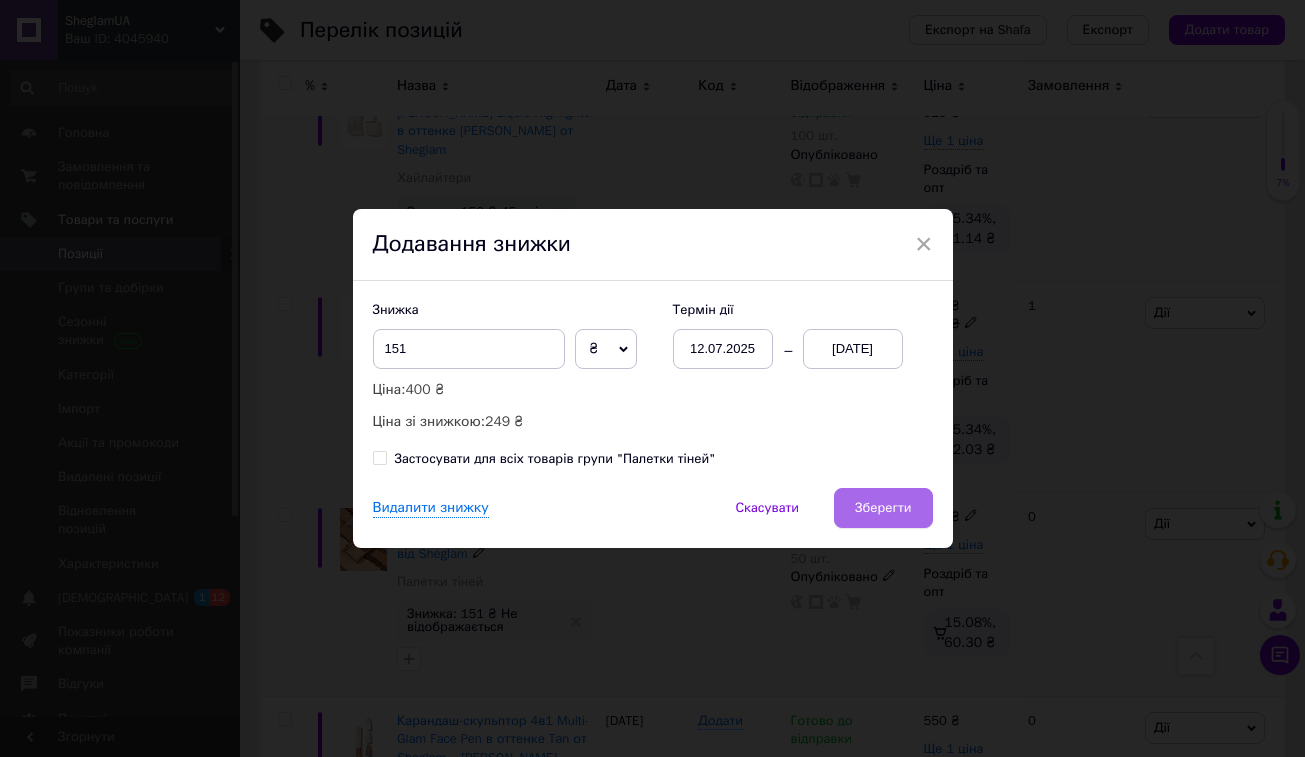 click on "Зберегти" at bounding box center (883, 508) 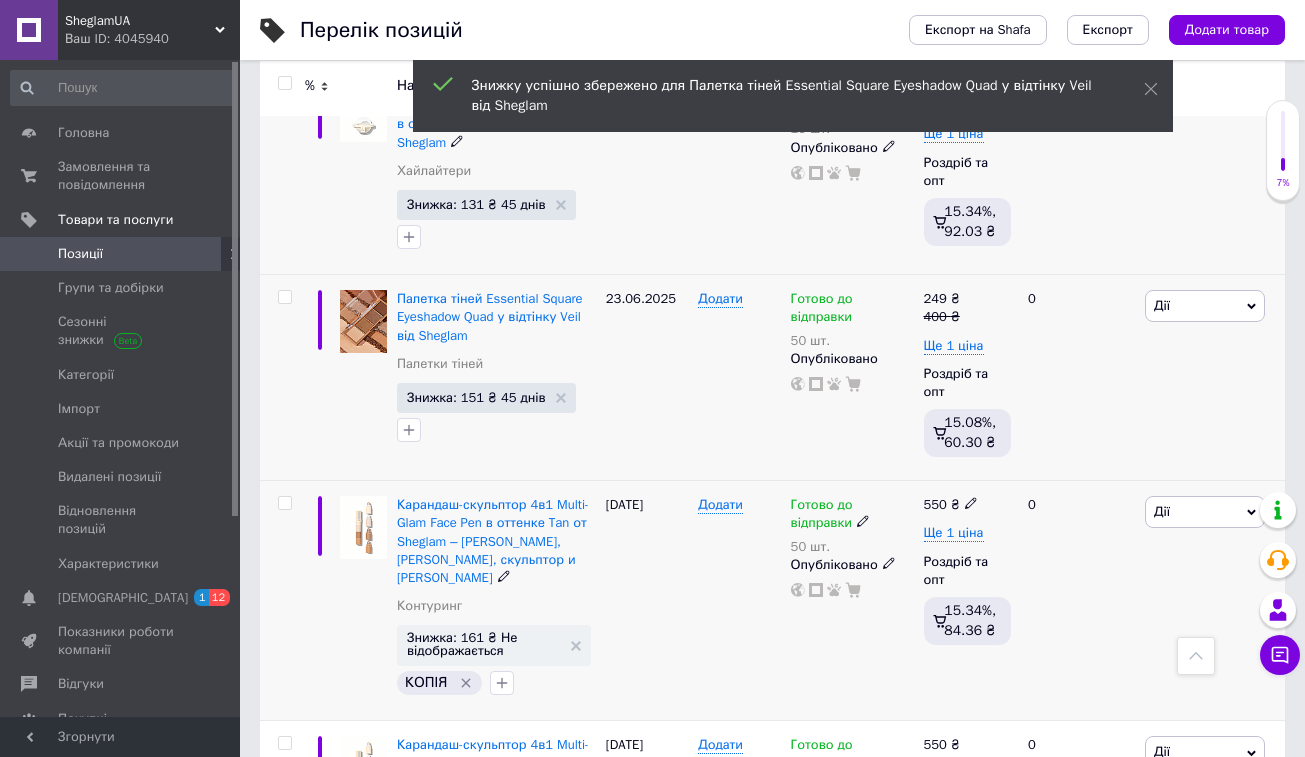 scroll, scrollTop: 12207, scrollLeft: 0, axis: vertical 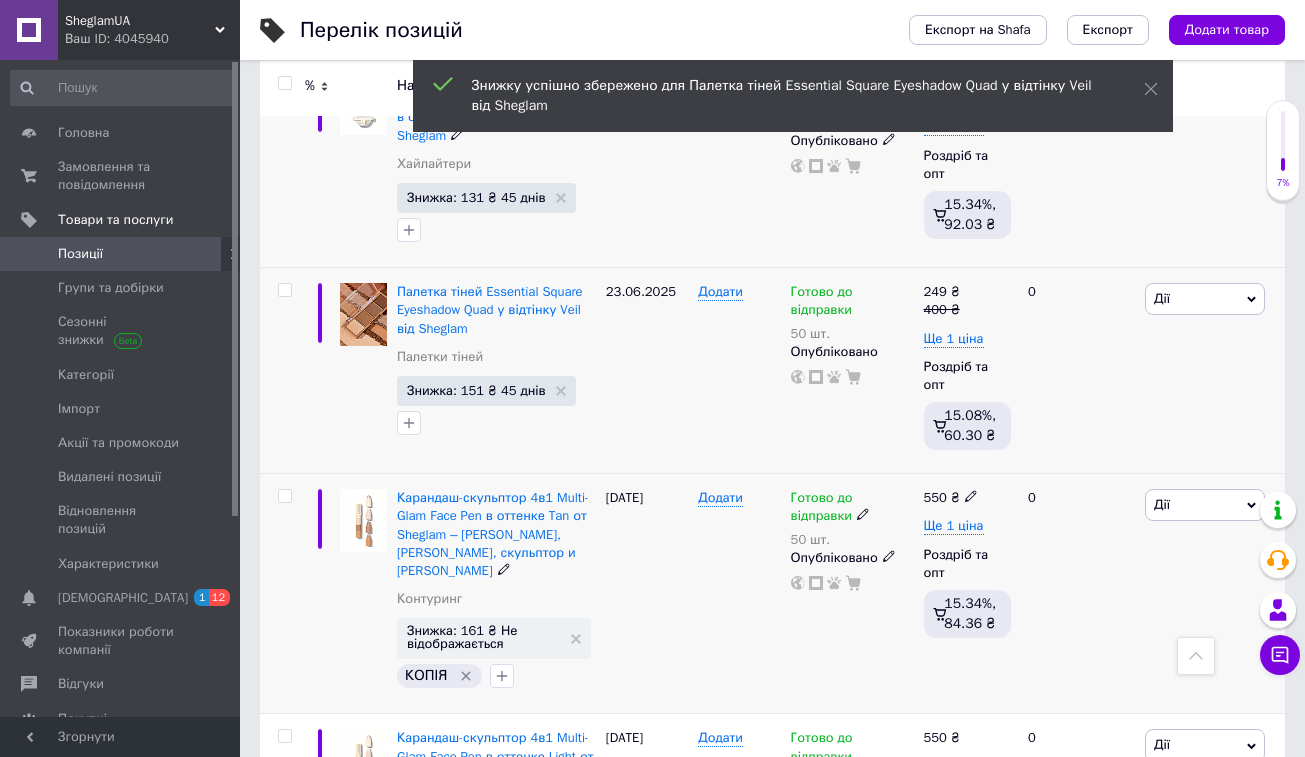 click on "Дії" at bounding box center (1205, 505) 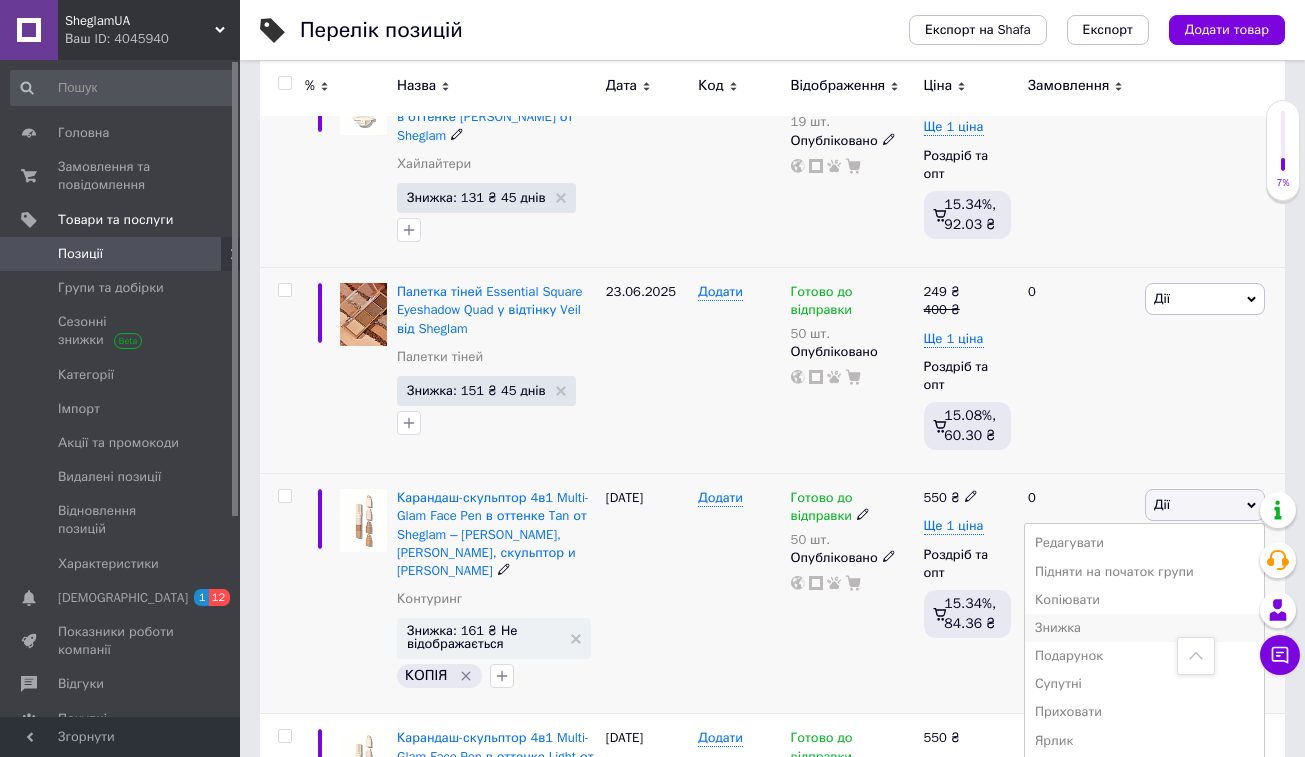 click on "Знижка" at bounding box center (1144, 628) 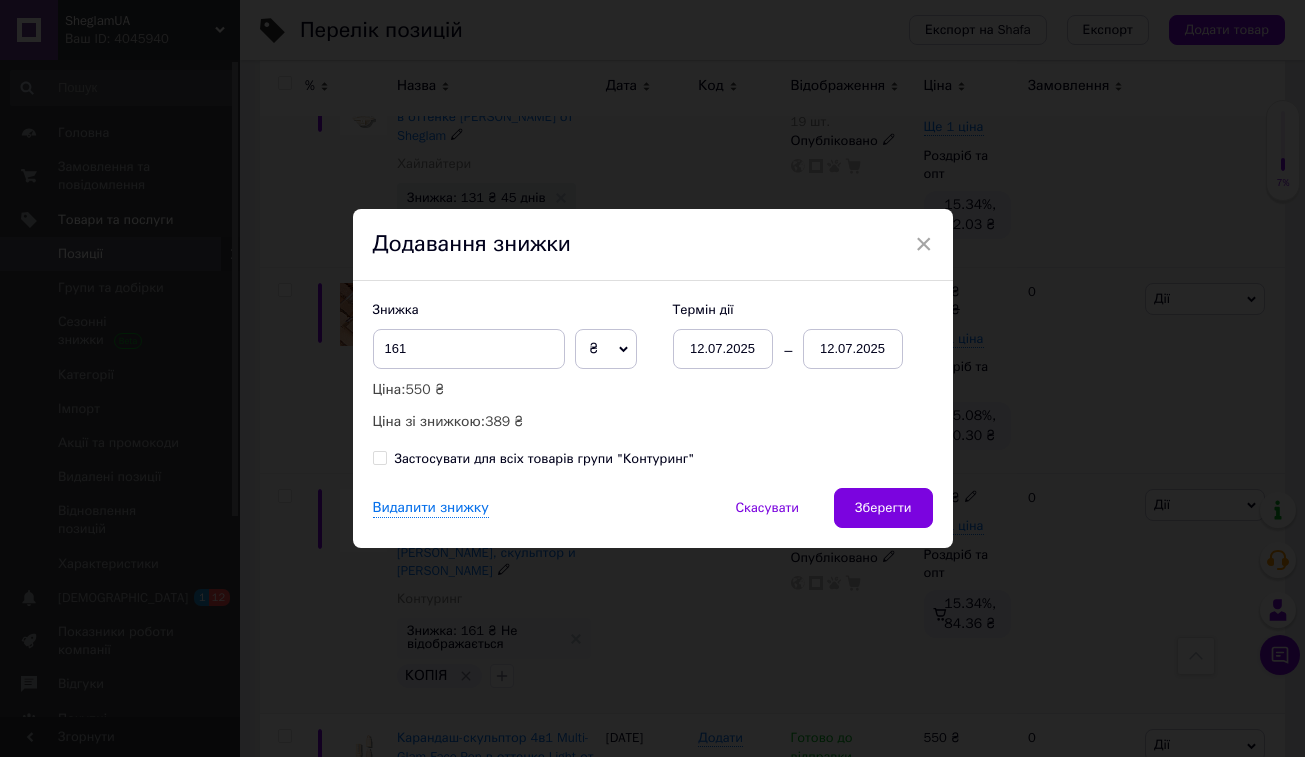 click on "12.07.2025" at bounding box center (853, 349) 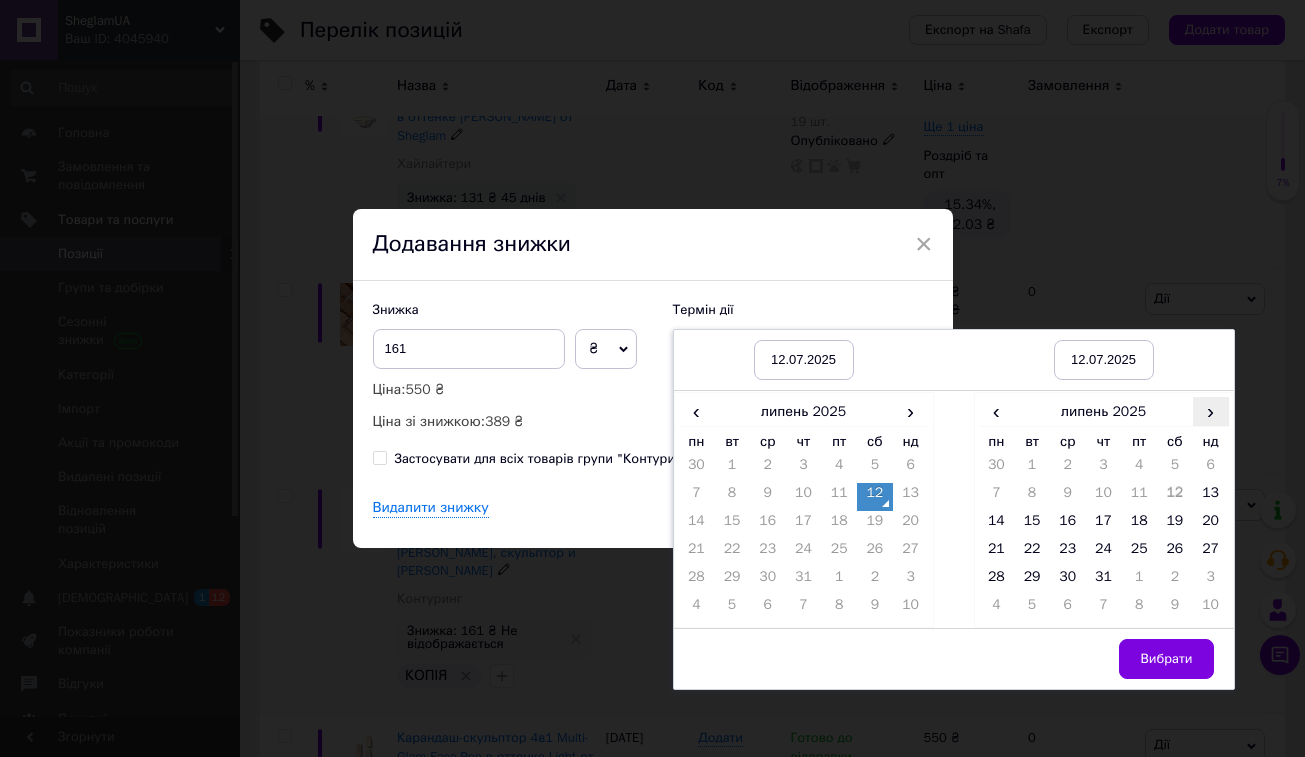 click on "›" at bounding box center [1211, 411] 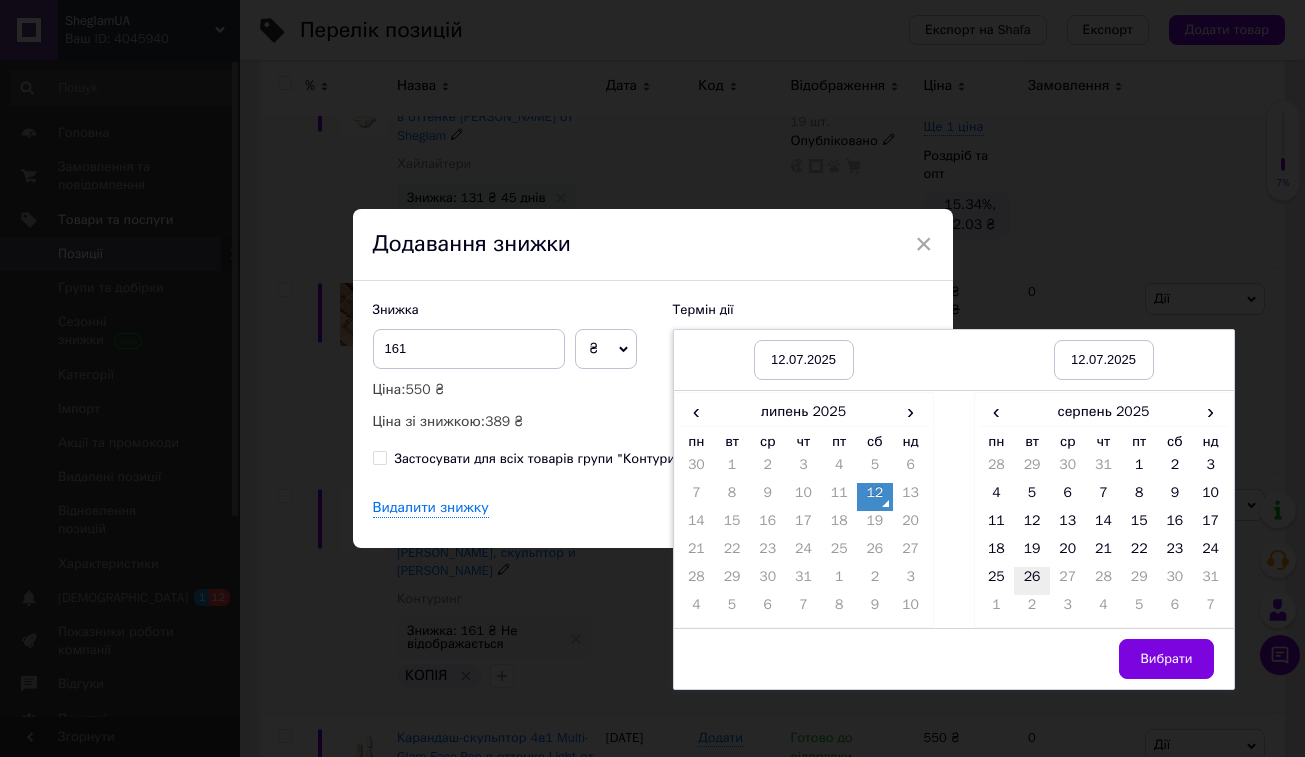 click on "26" at bounding box center (1032, 581) 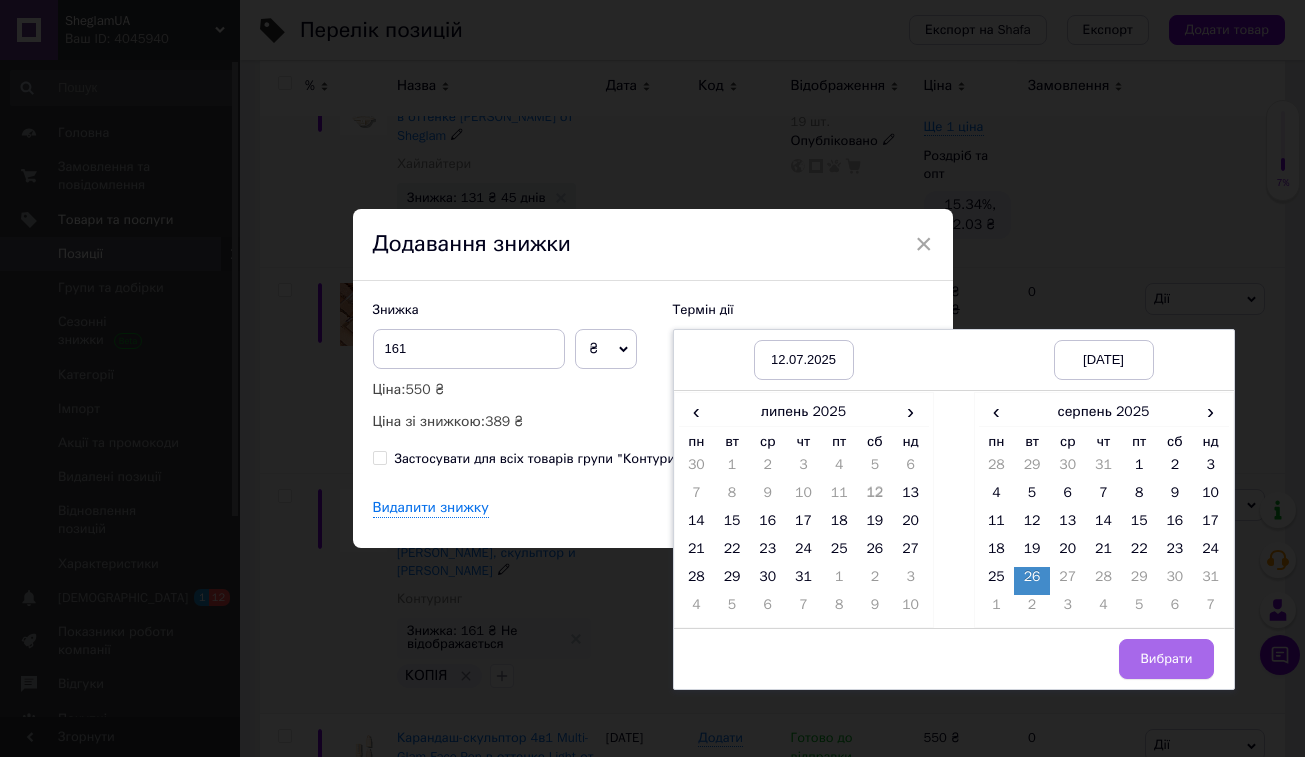 click on "Вибрати" at bounding box center [1166, 659] 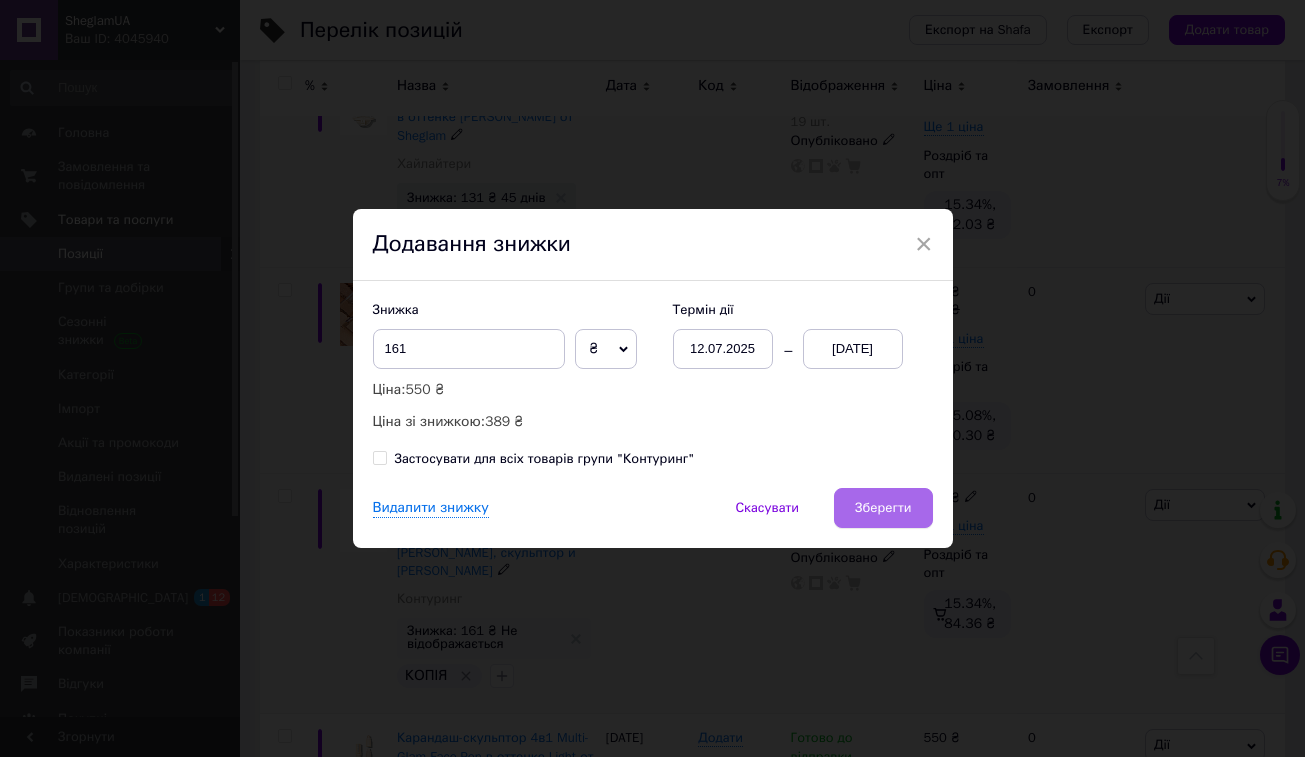 click on "Зберегти" at bounding box center (883, 508) 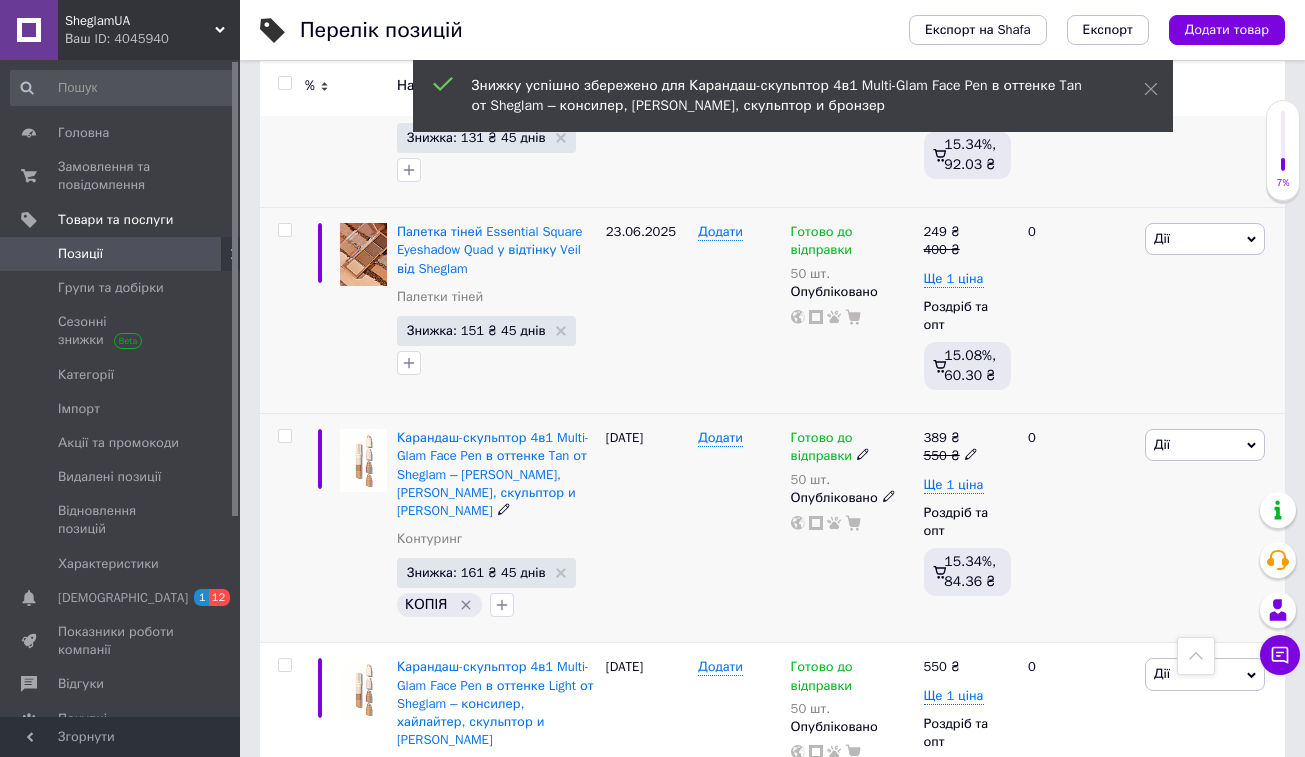scroll, scrollTop: 12302, scrollLeft: 0, axis: vertical 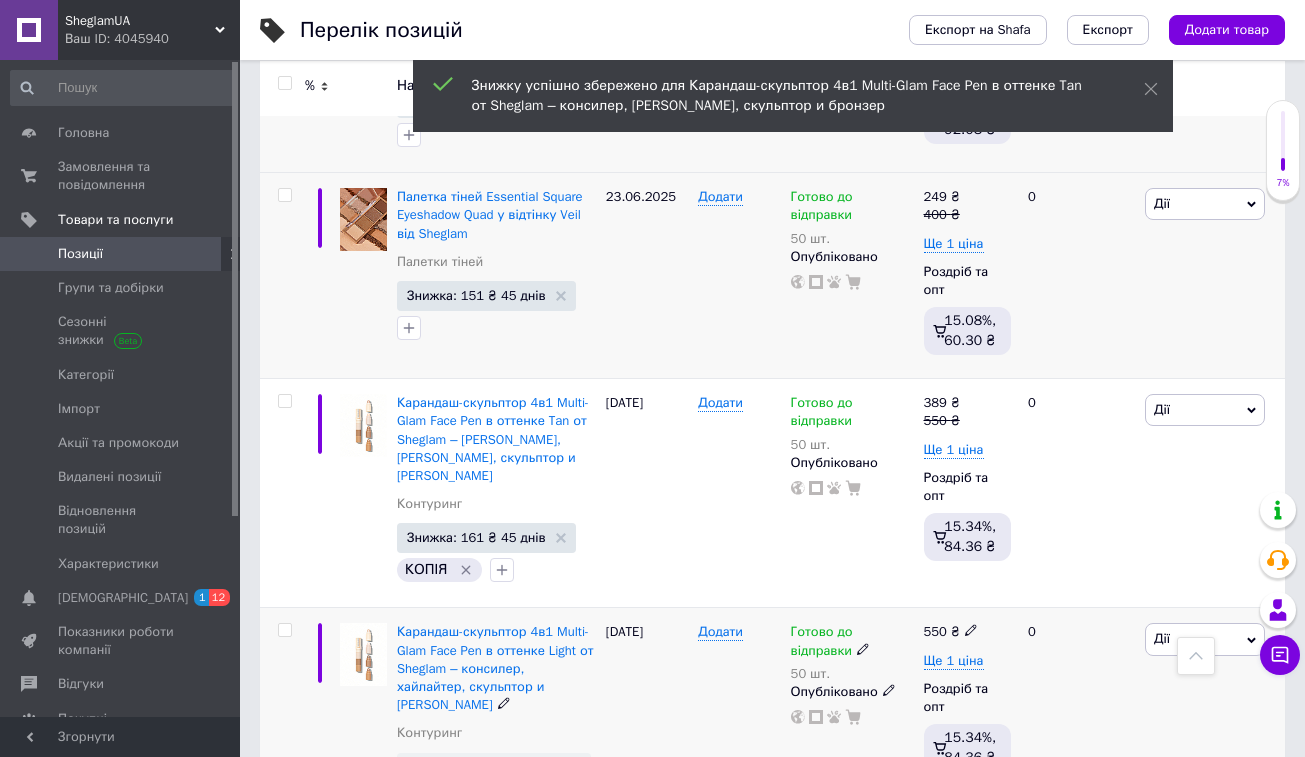 click on "Дії" at bounding box center (1162, 638) 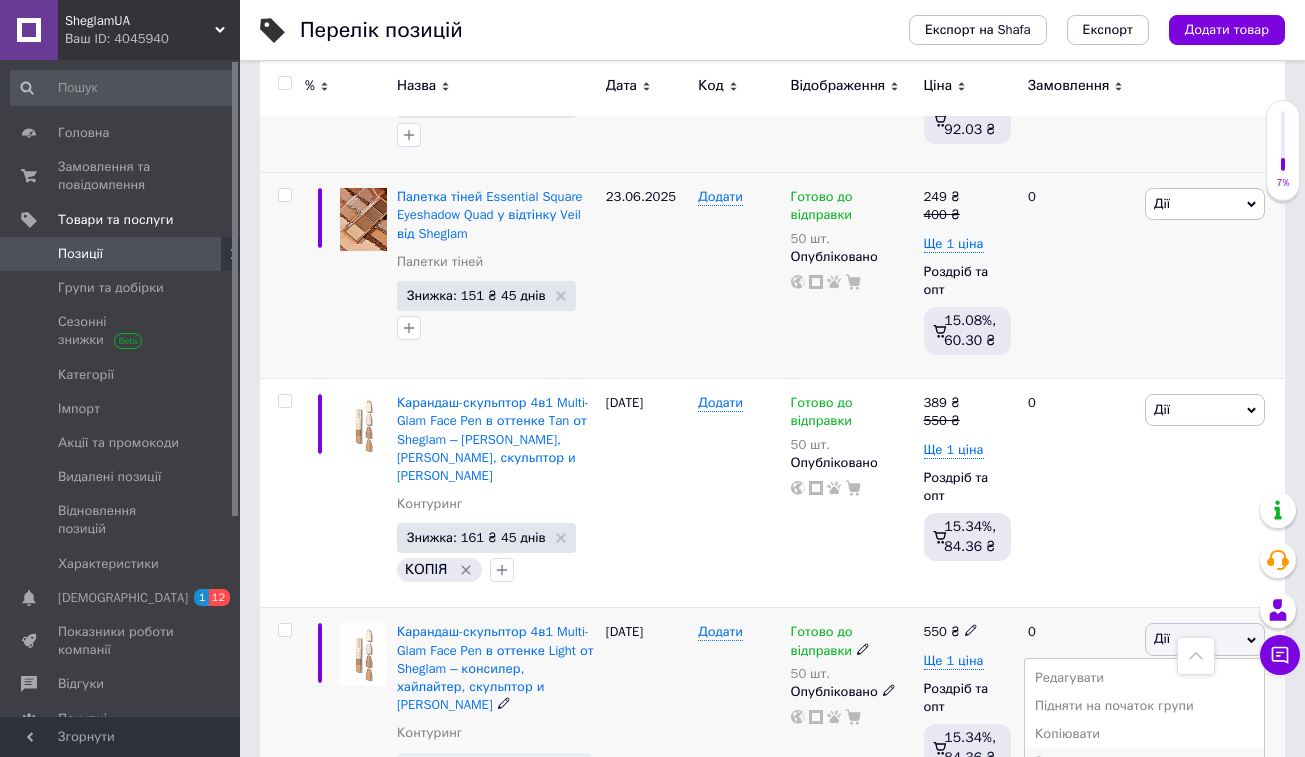 click on "Знижка" at bounding box center (1144, 762) 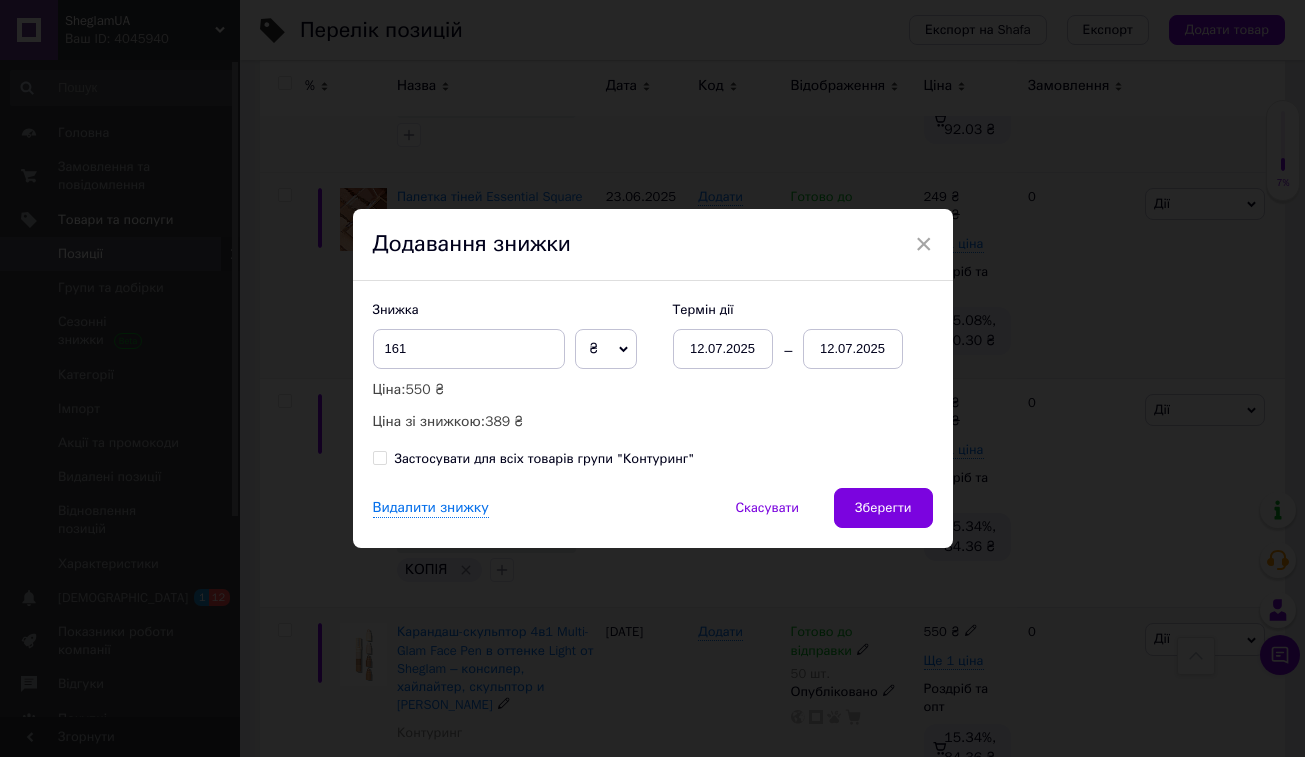 click on "12.07.2025" at bounding box center (853, 349) 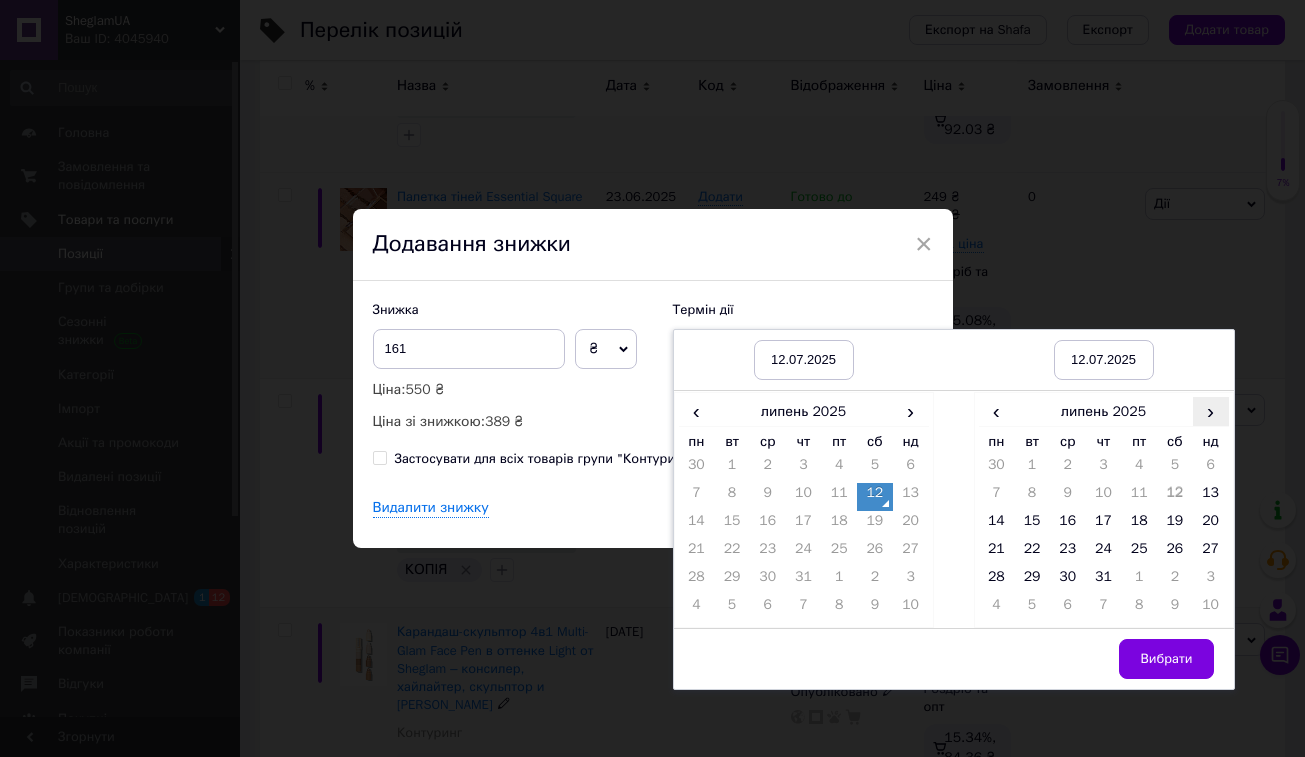 click on "›" at bounding box center [1211, 411] 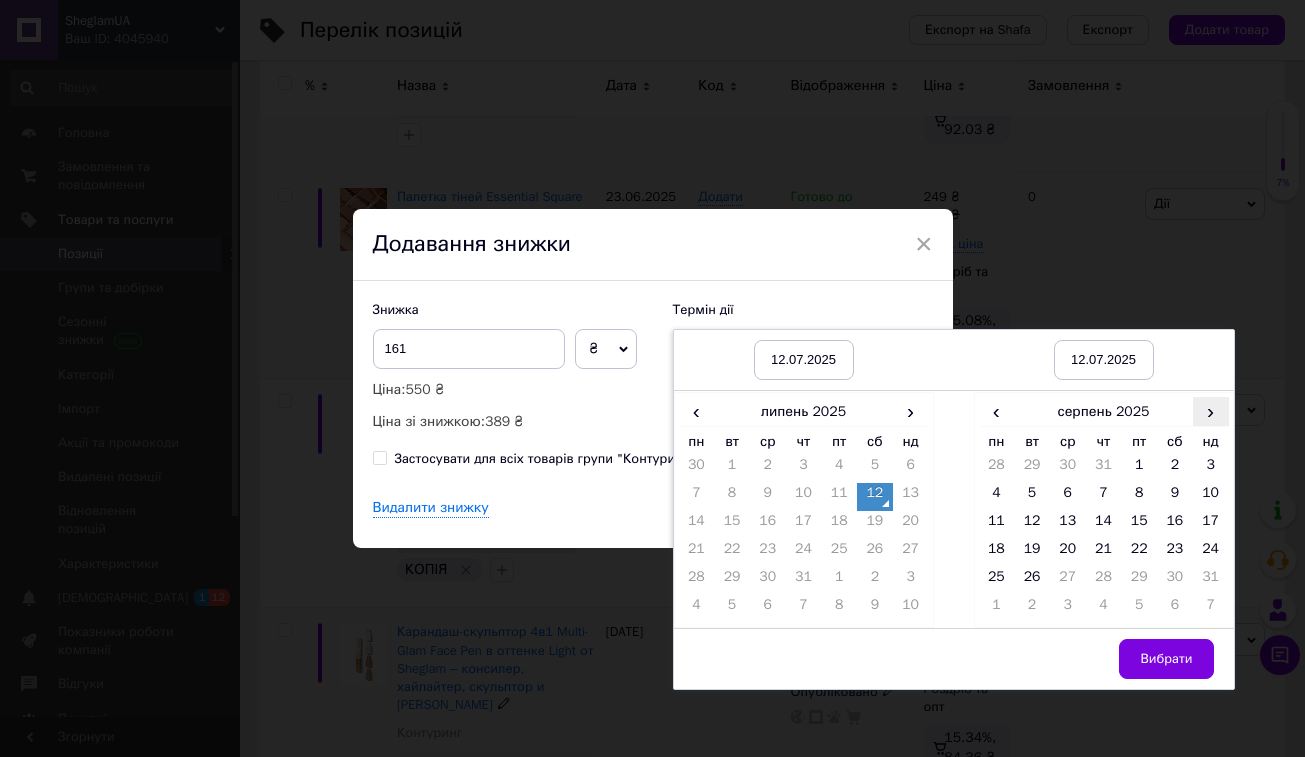 click on "›" at bounding box center (1211, 411) 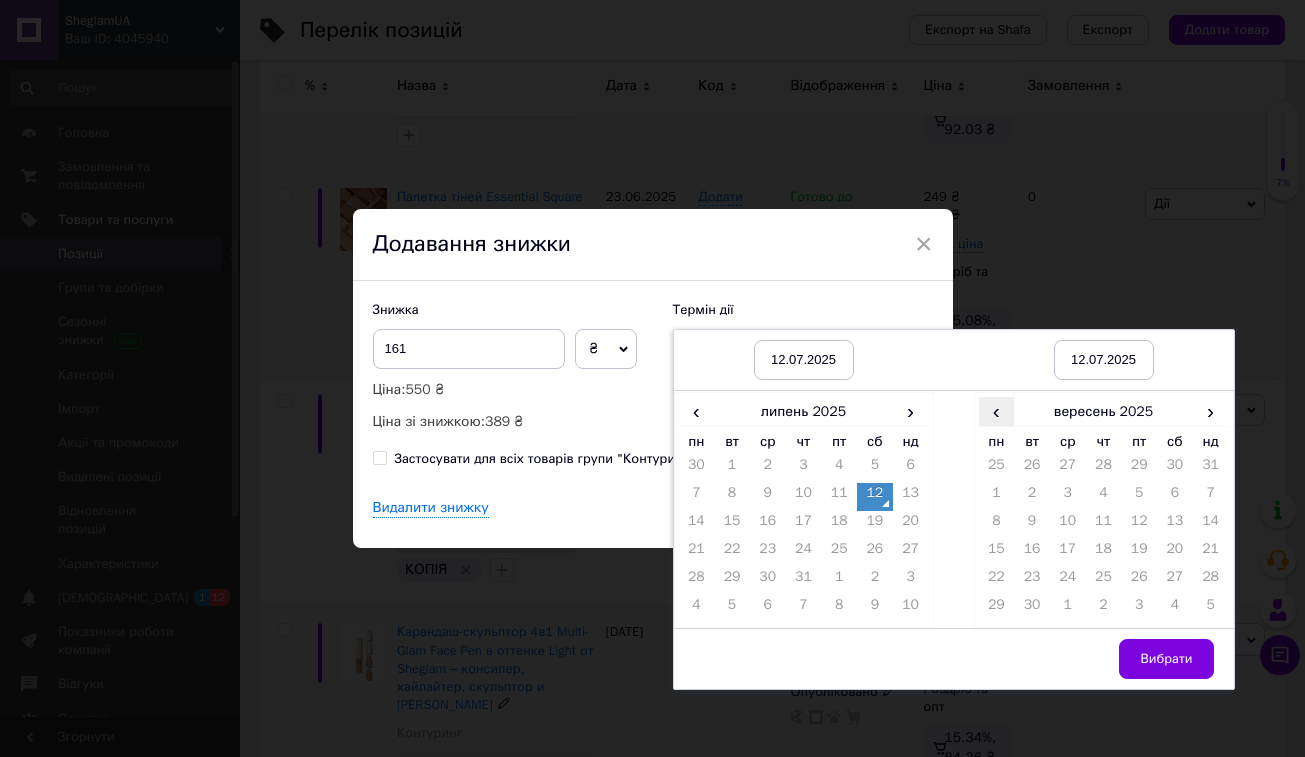 click on "‹" at bounding box center [997, 411] 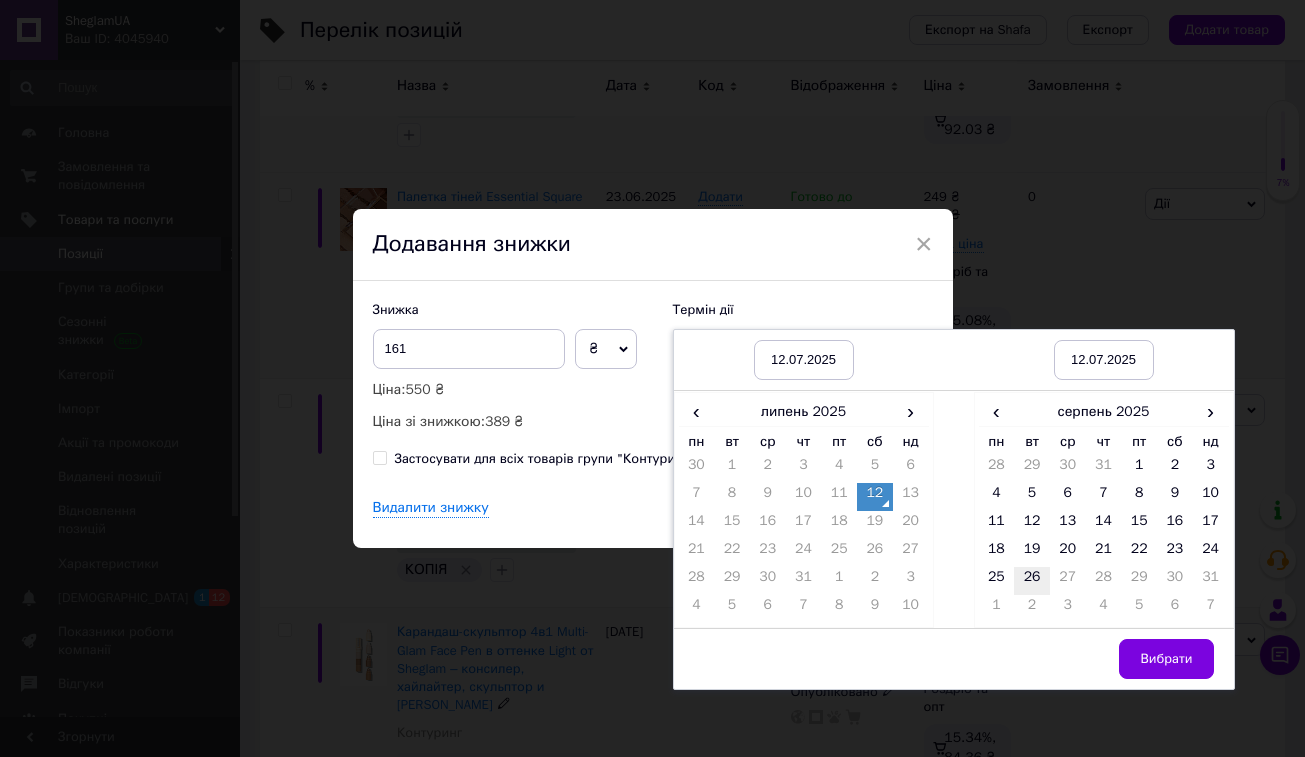 click on "26" at bounding box center (1032, 581) 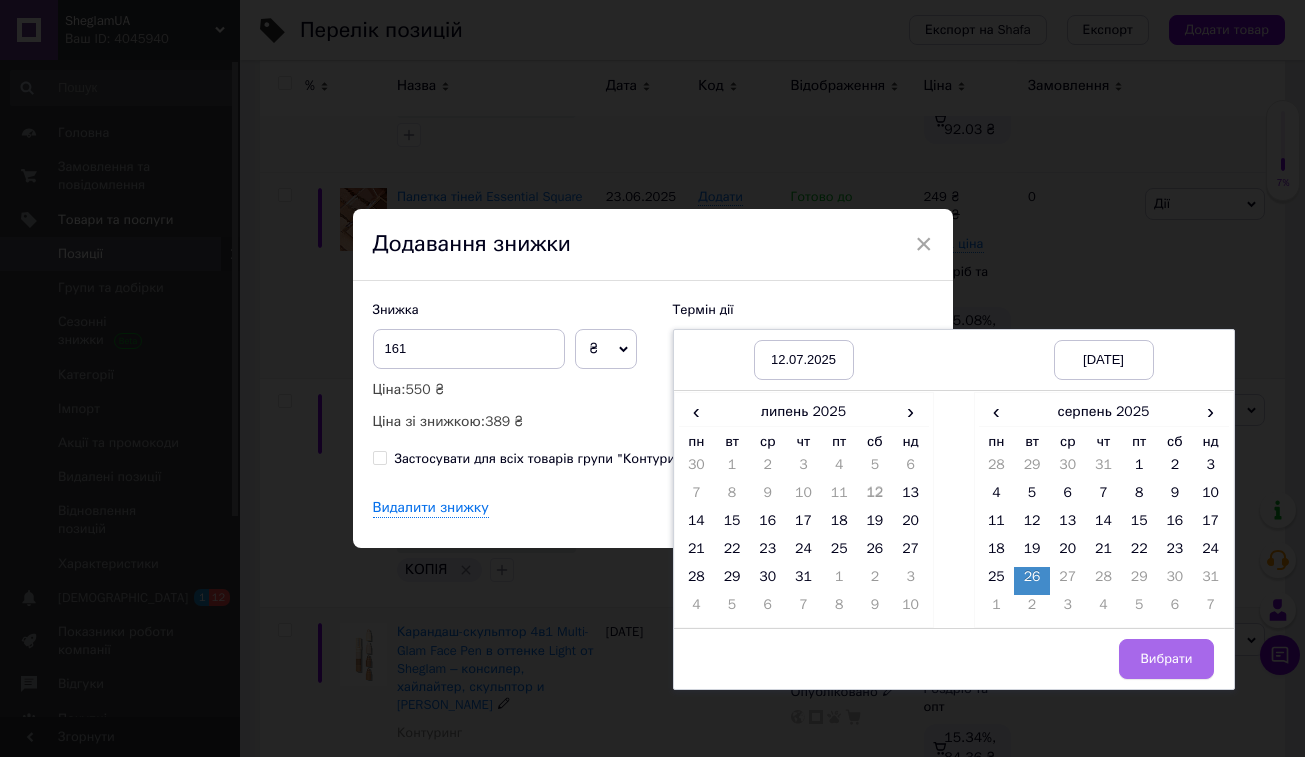 click on "Вибрати" at bounding box center (1166, 659) 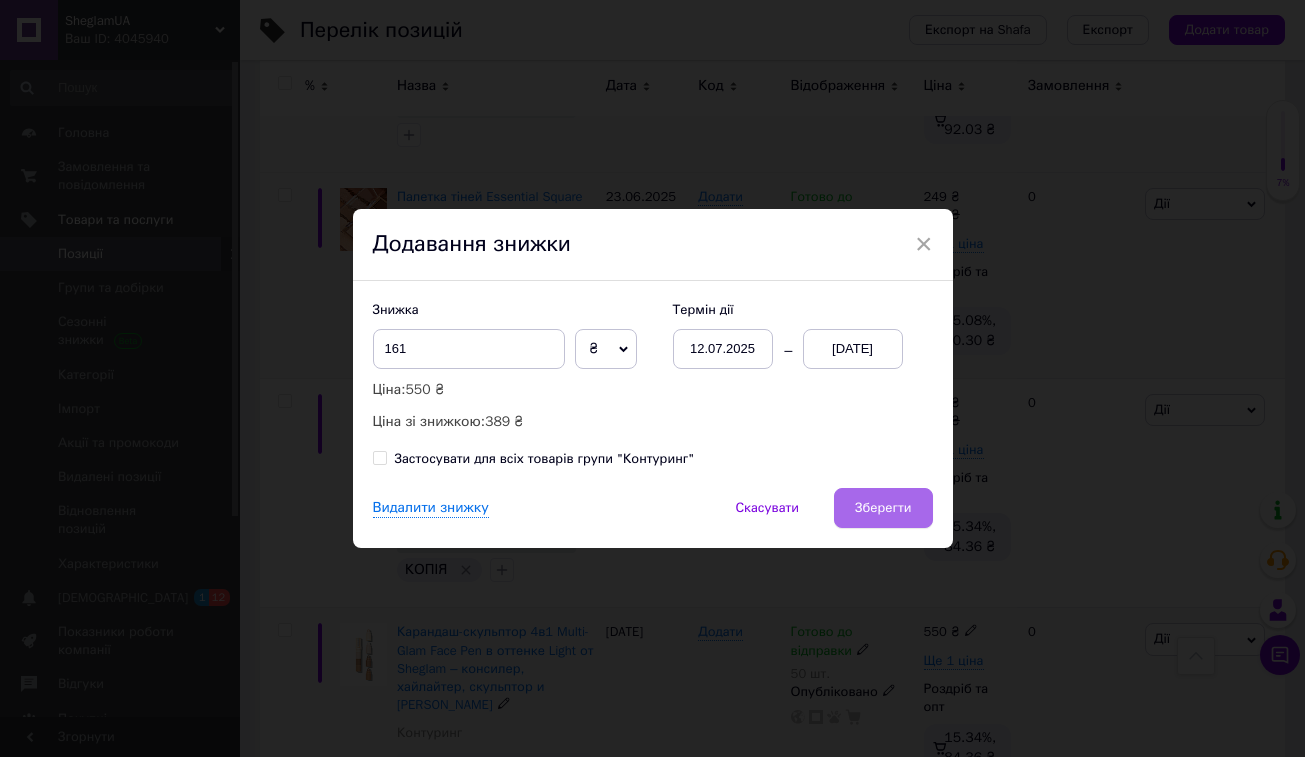 click on "Зберегти" at bounding box center [883, 508] 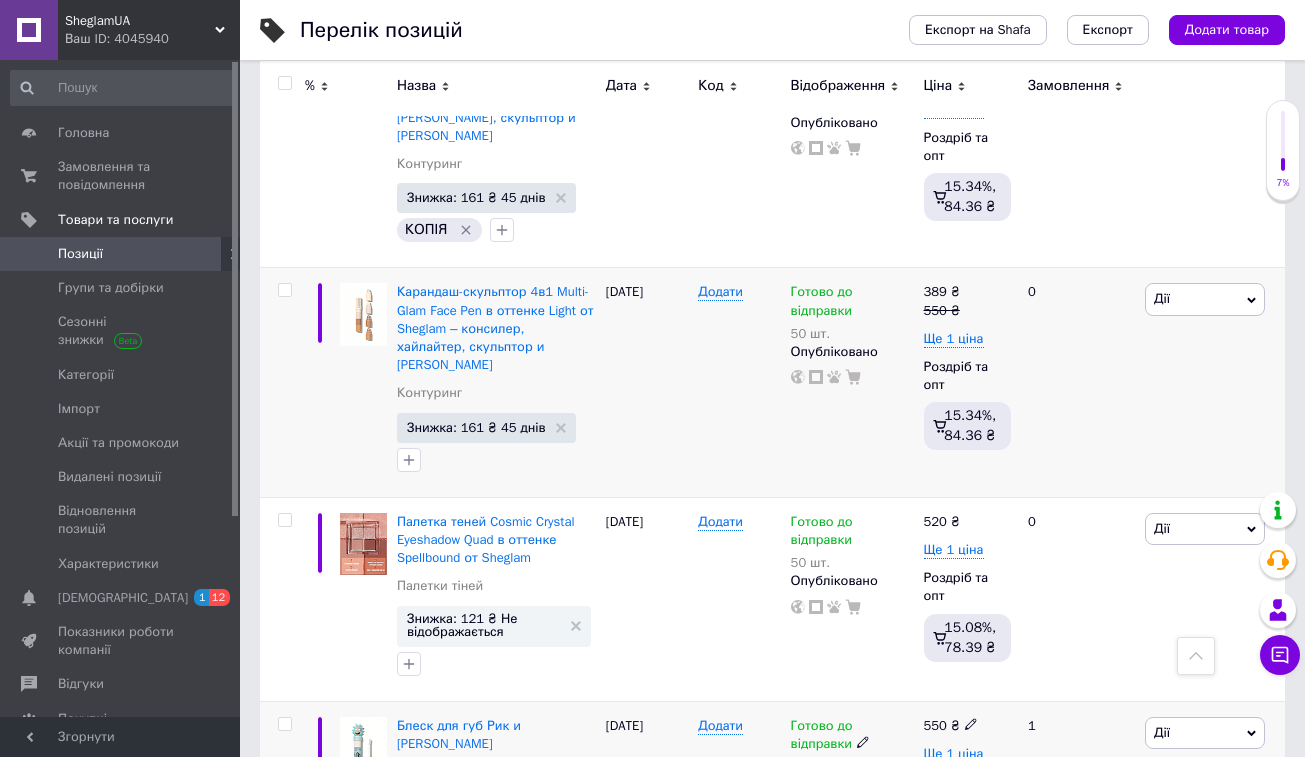 scroll, scrollTop: 12660, scrollLeft: 0, axis: vertical 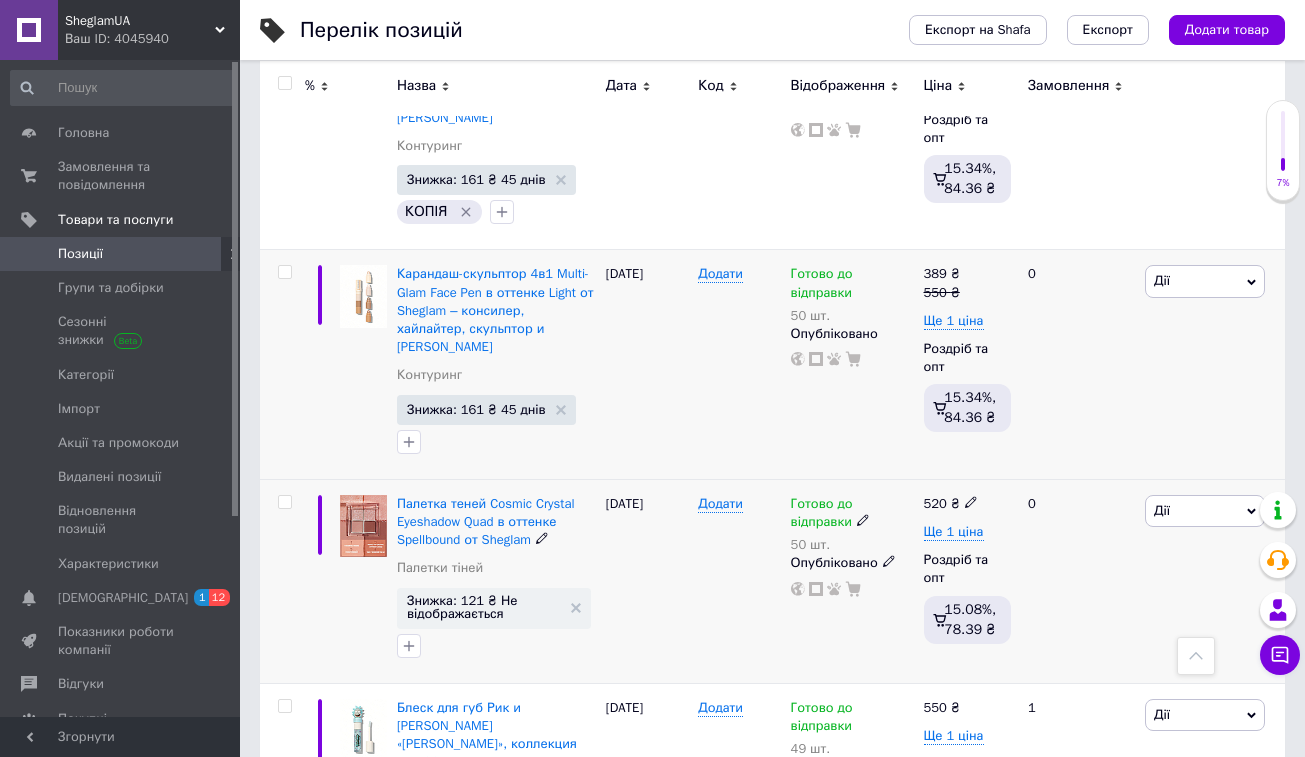 click on "Дії" at bounding box center [1205, 511] 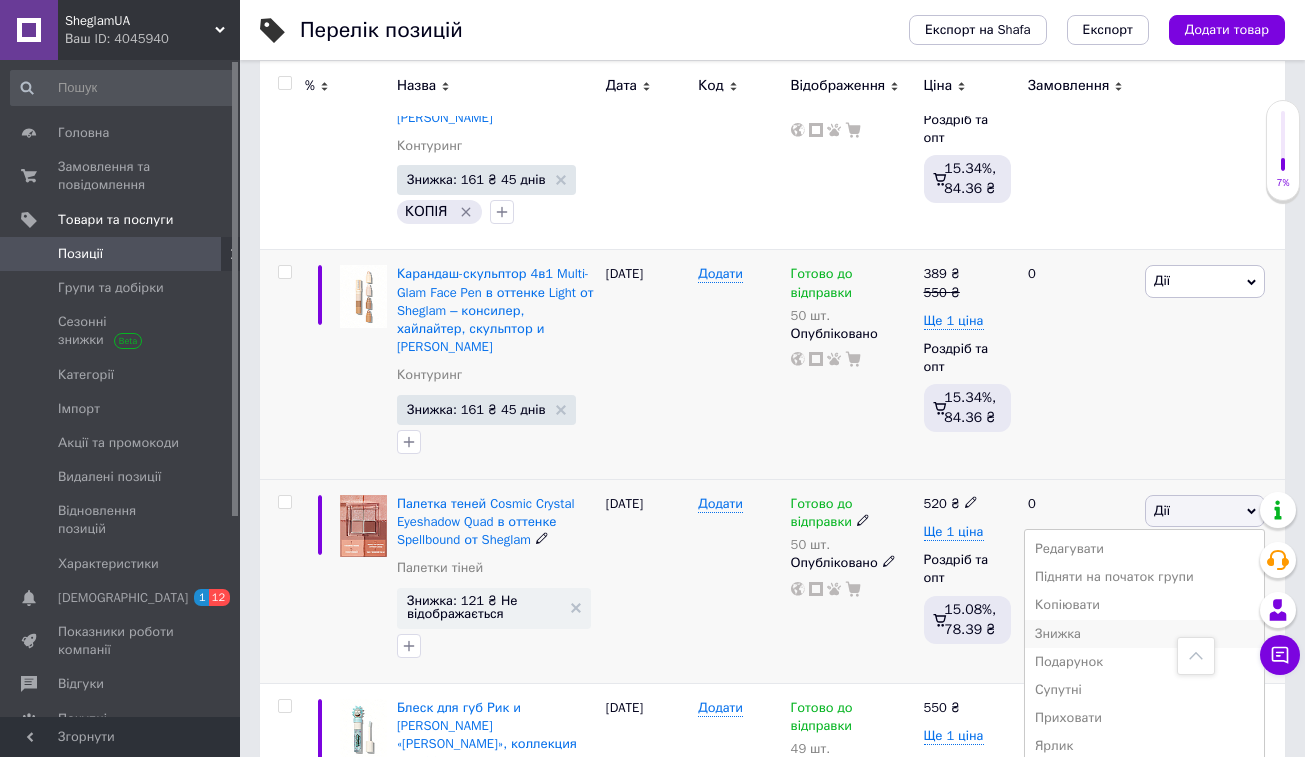 click on "Знижка" at bounding box center [1144, 634] 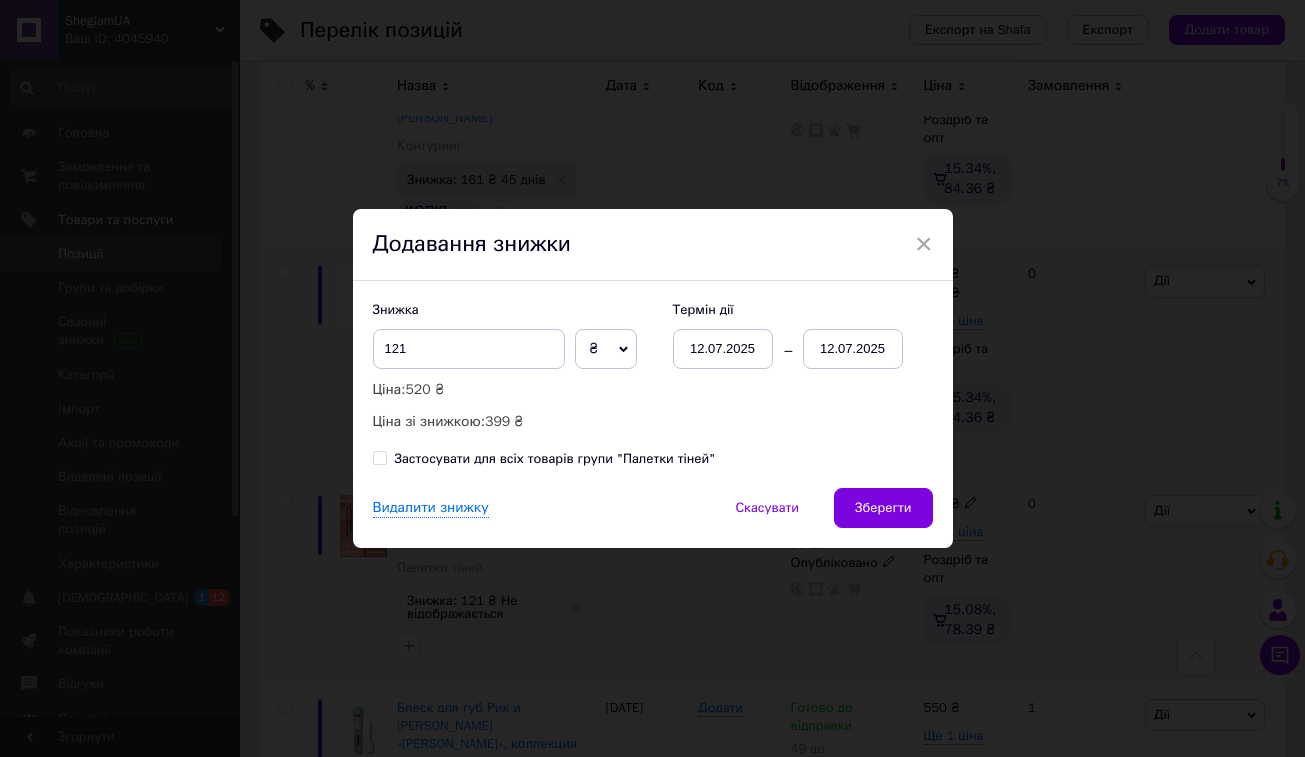 click on "12.07.2025" at bounding box center (853, 349) 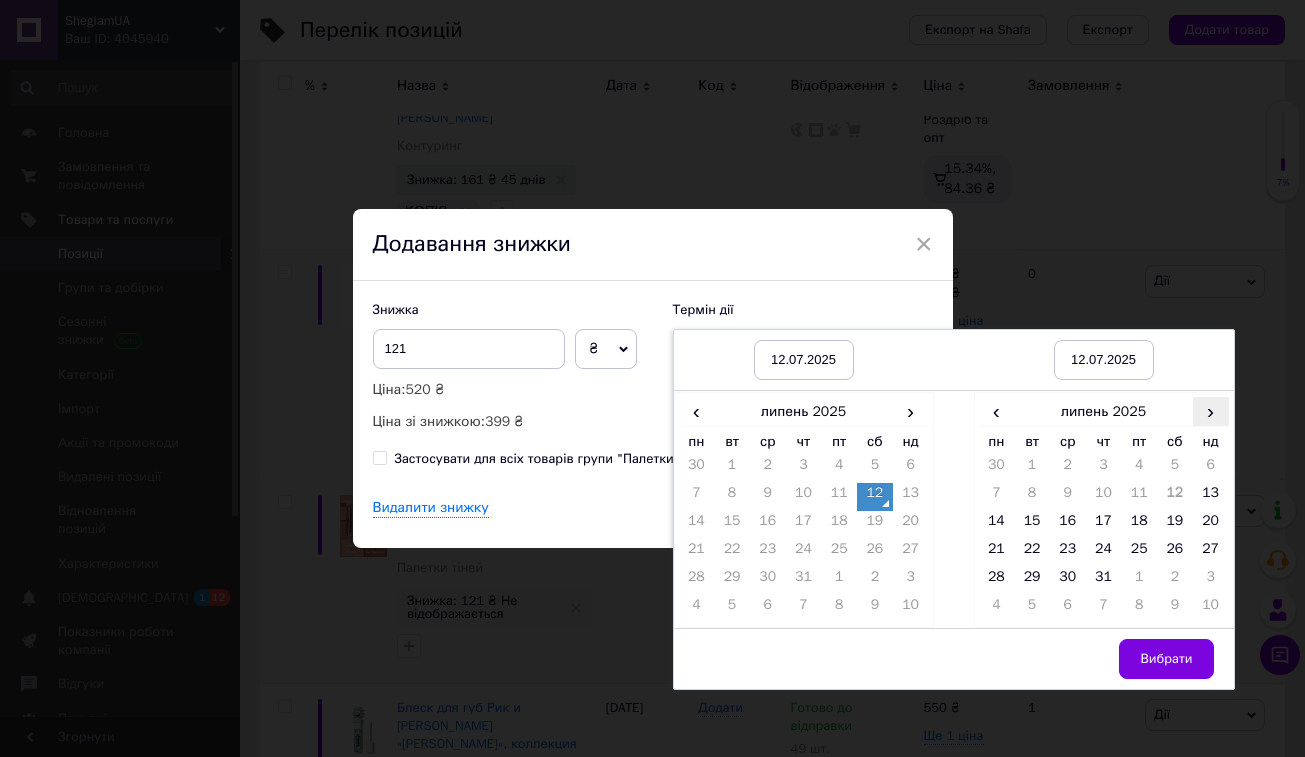 click on "›" at bounding box center [1211, 411] 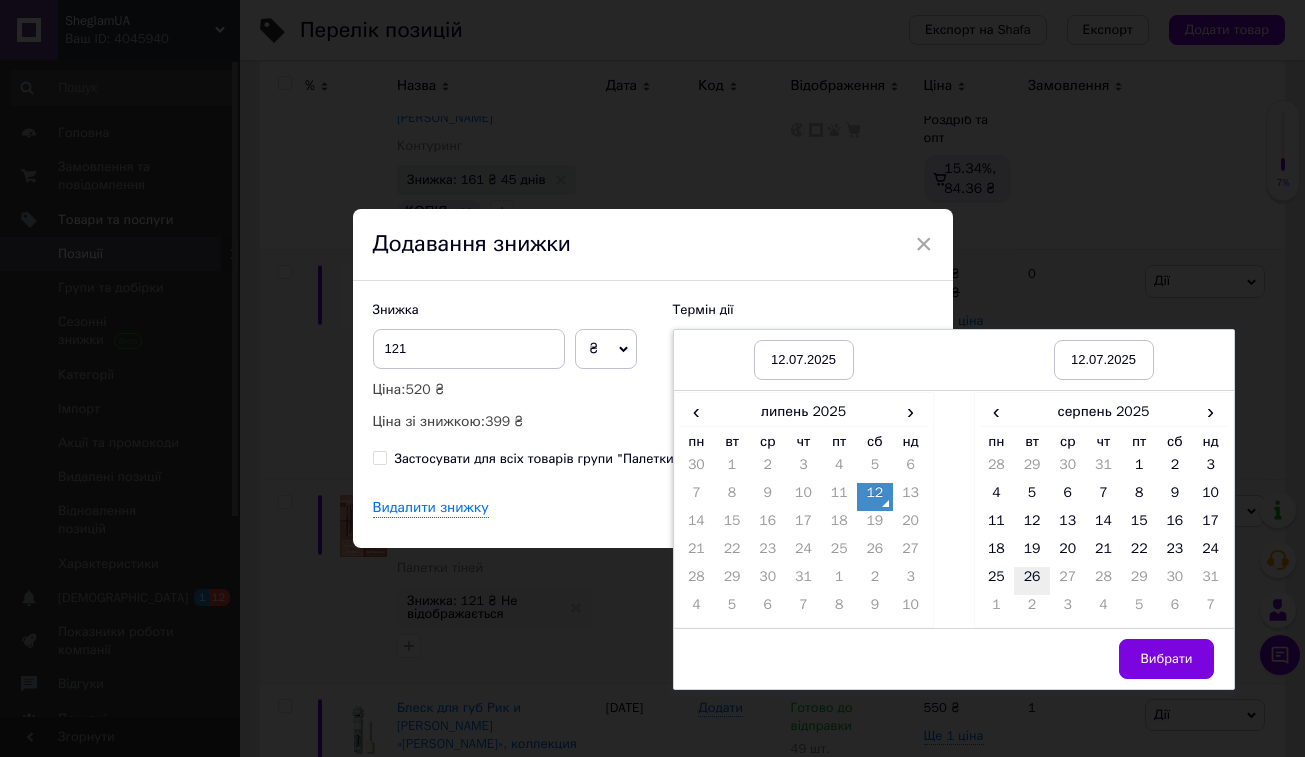 click on "26" at bounding box center [1032, 581] 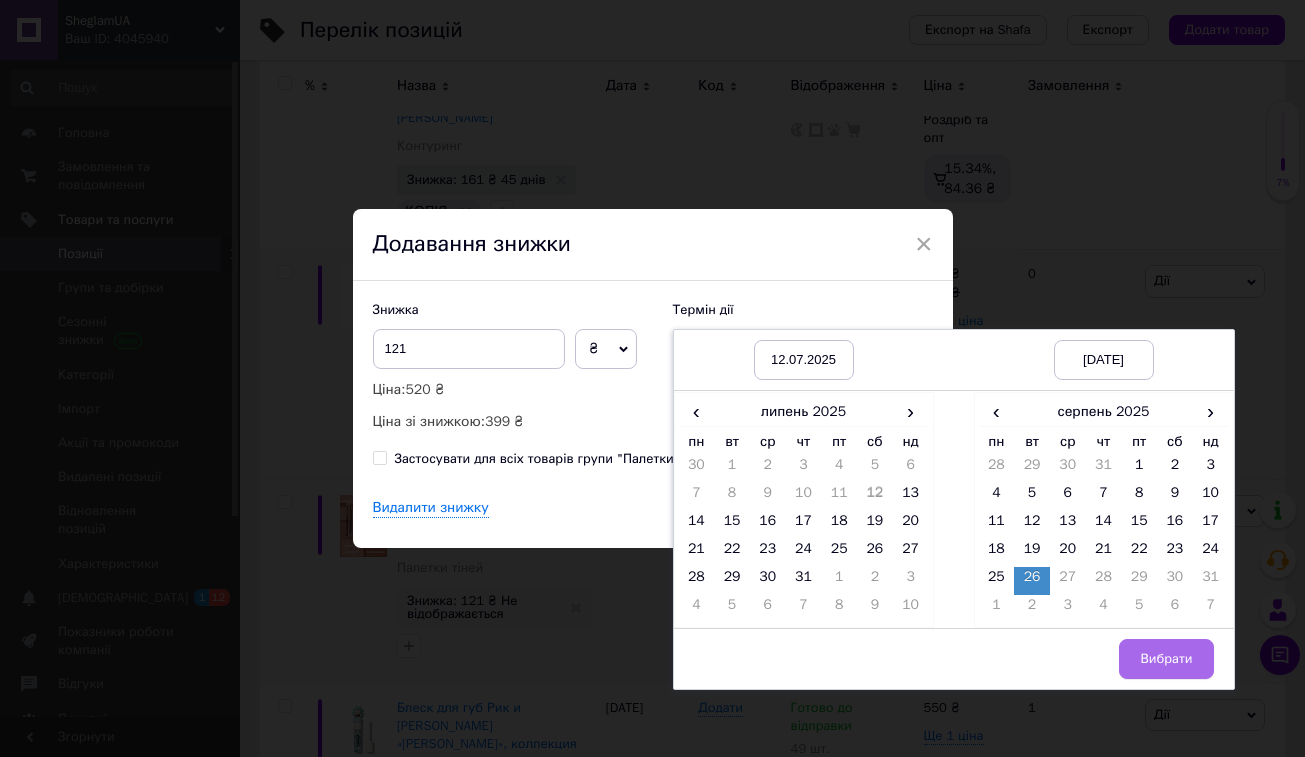 click on "Вибрати" at bounding box center [1166, 659] 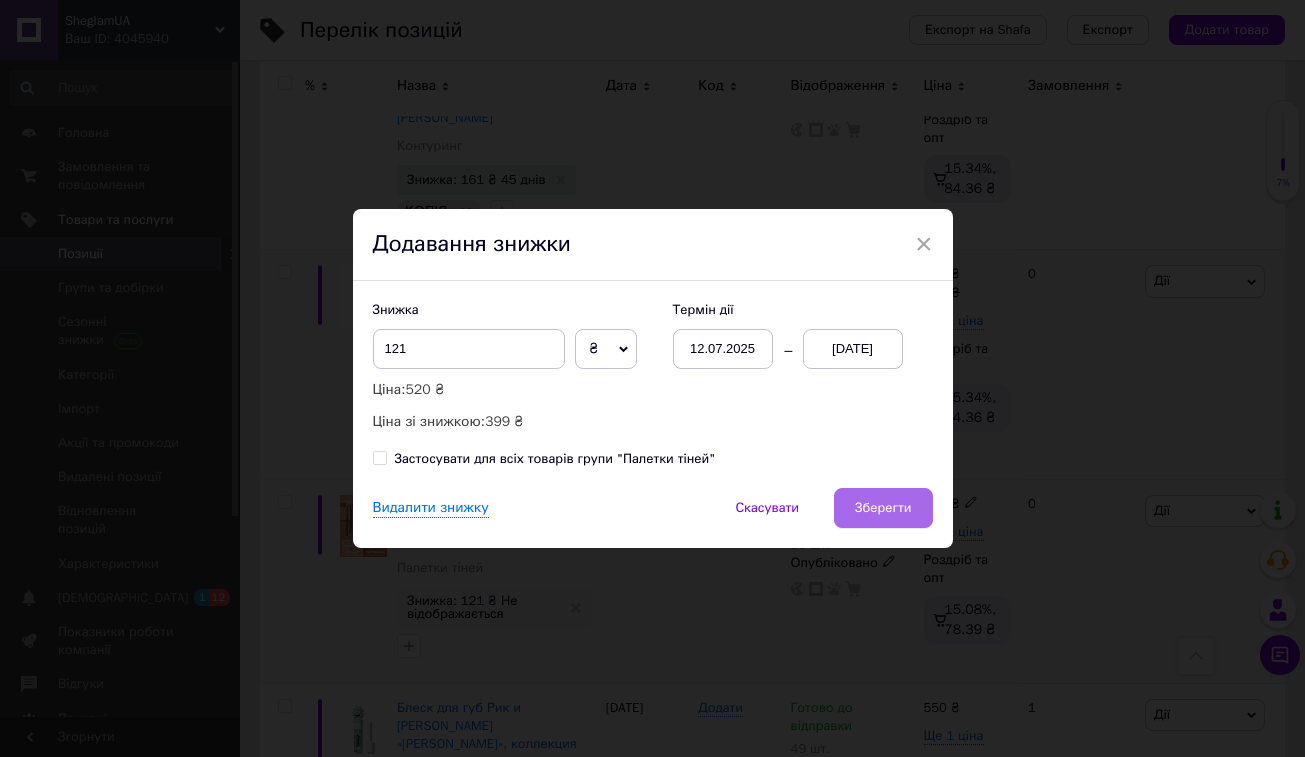 click on "Зберегти" at bounding box center (883, 508) 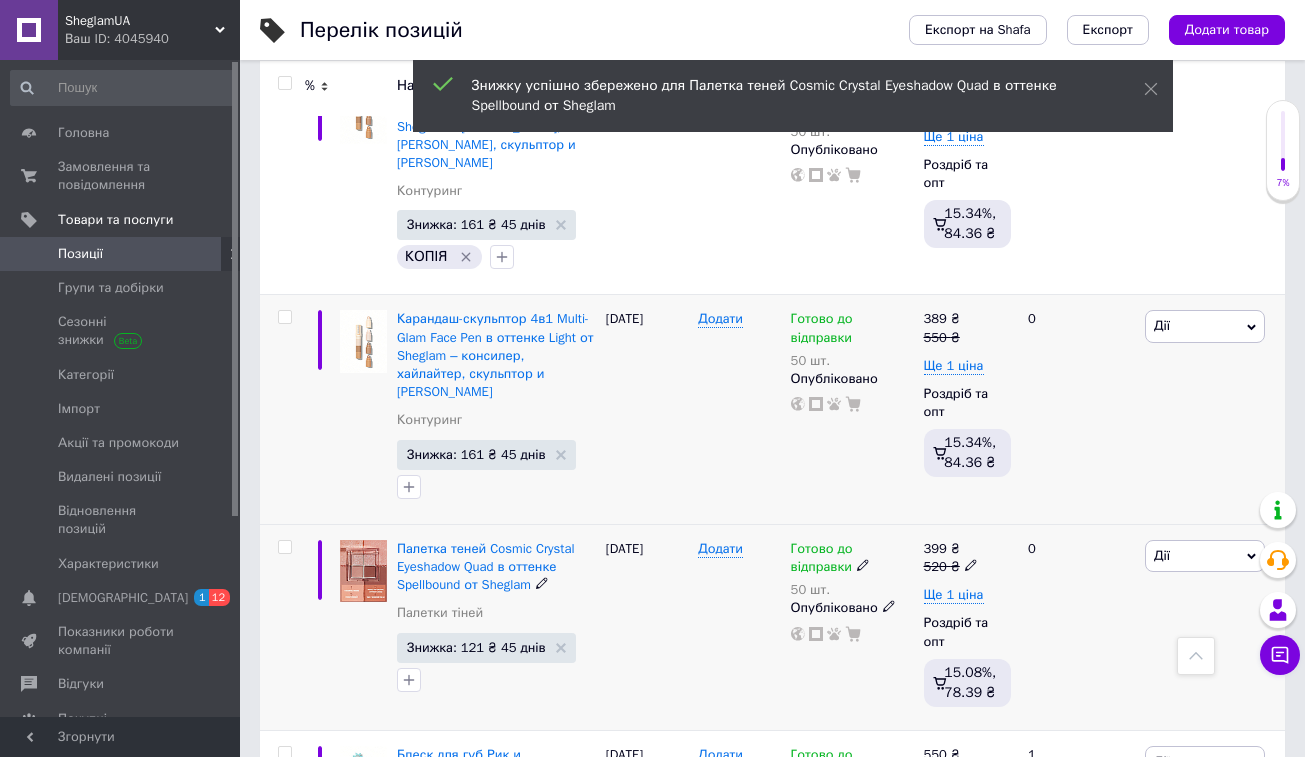 scroll, scrollTop: 12730, scrollLeft: 0, axis: vertical 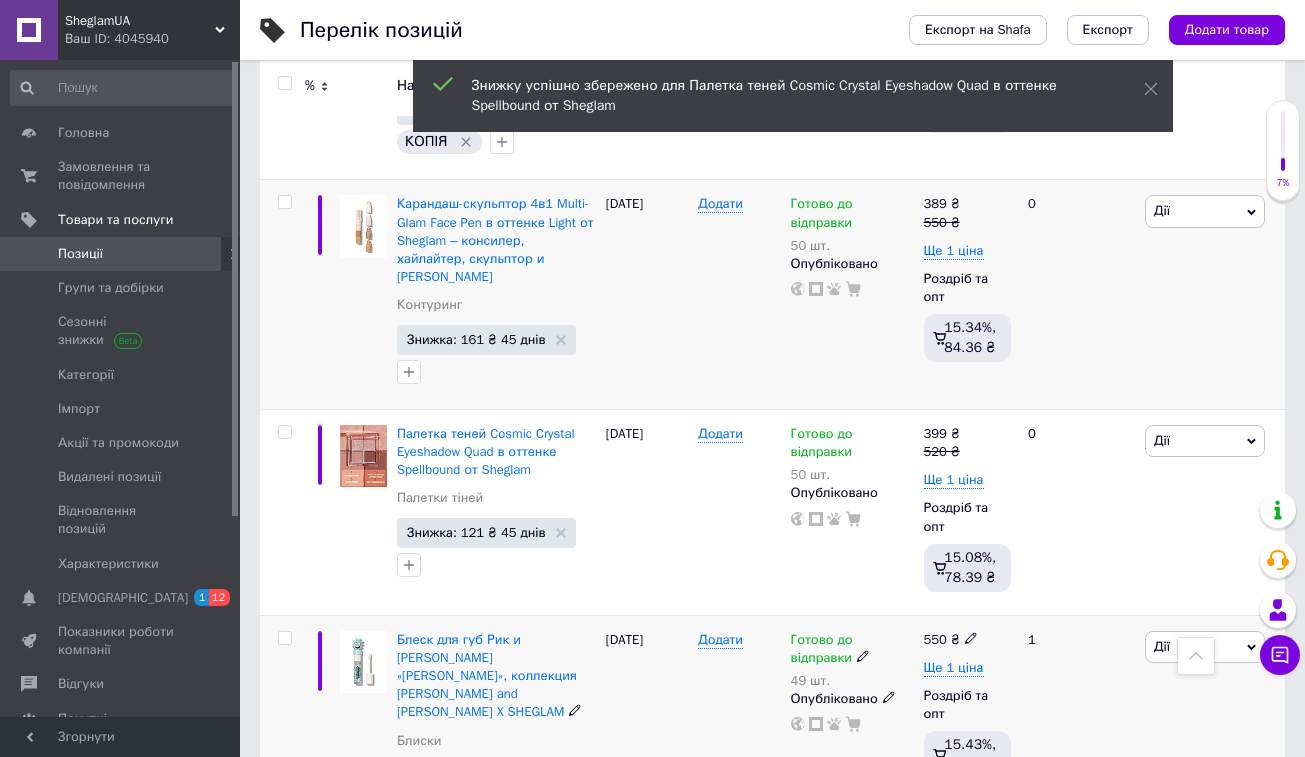 click on "Дії" at bounding box center [1162, 646] 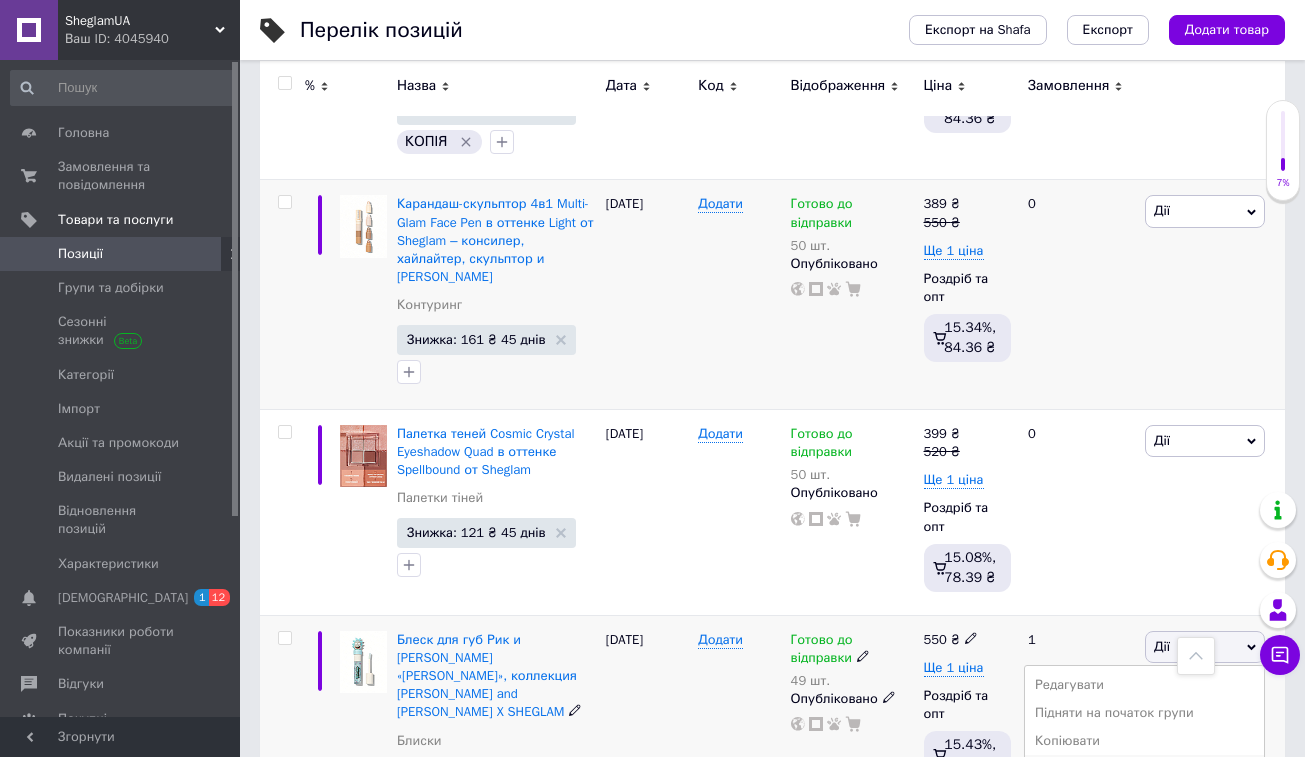 click on "Знижка" at bounding box center (1144, 769) 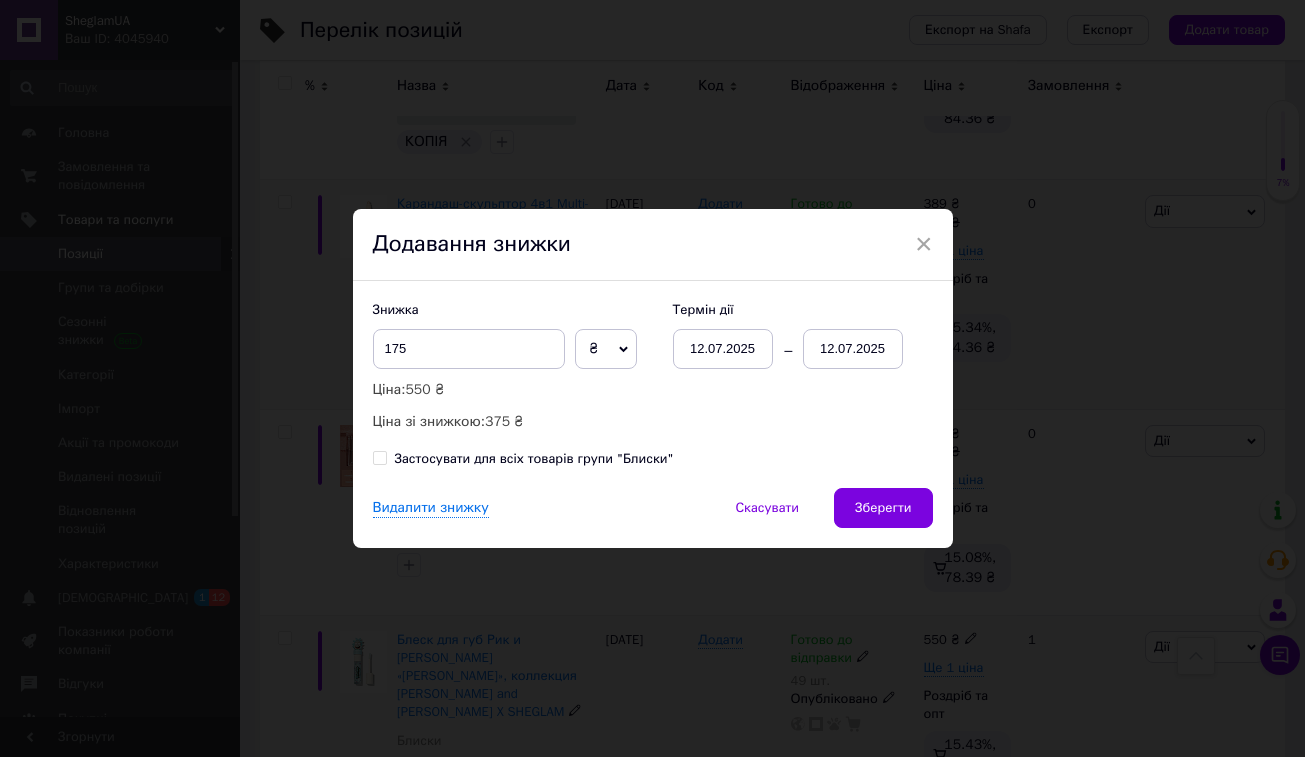 click on "12.07.2025" at bounding box center [853, 349] 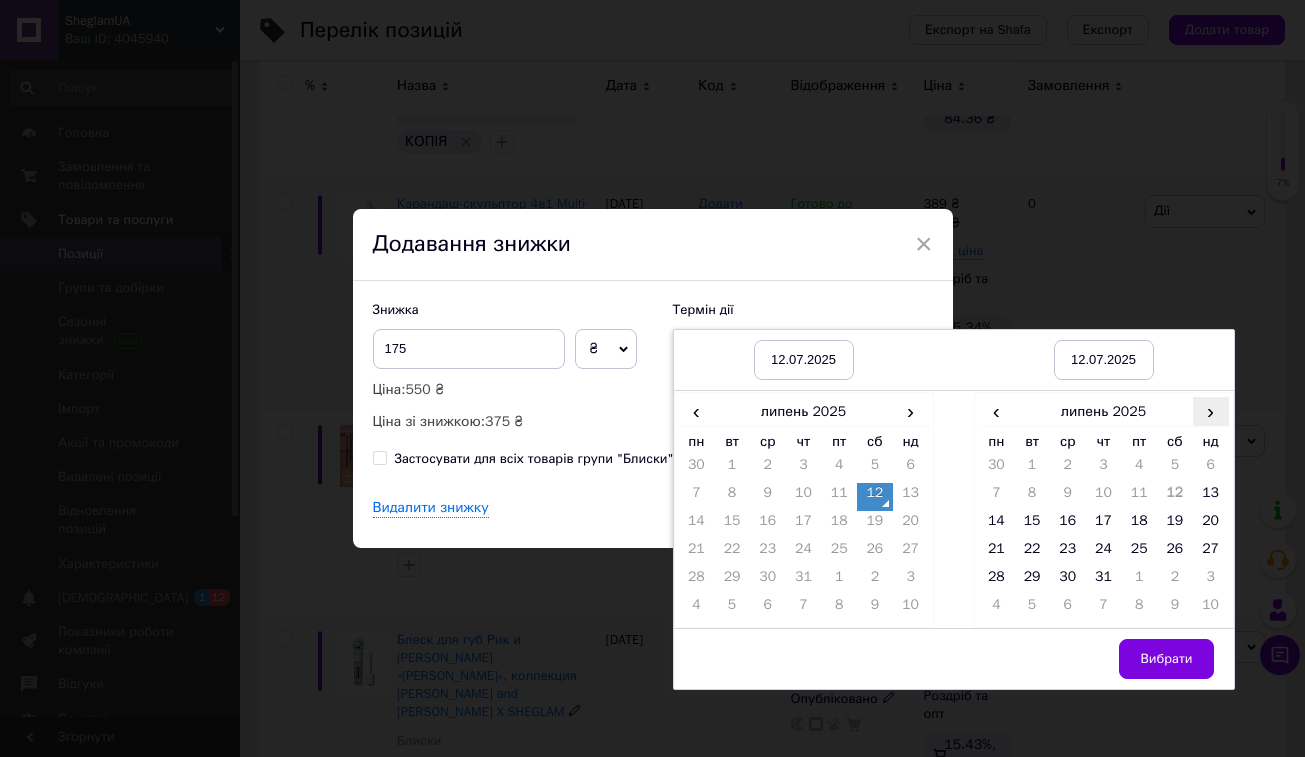 click on "›" at bounding box center [1211, 411] 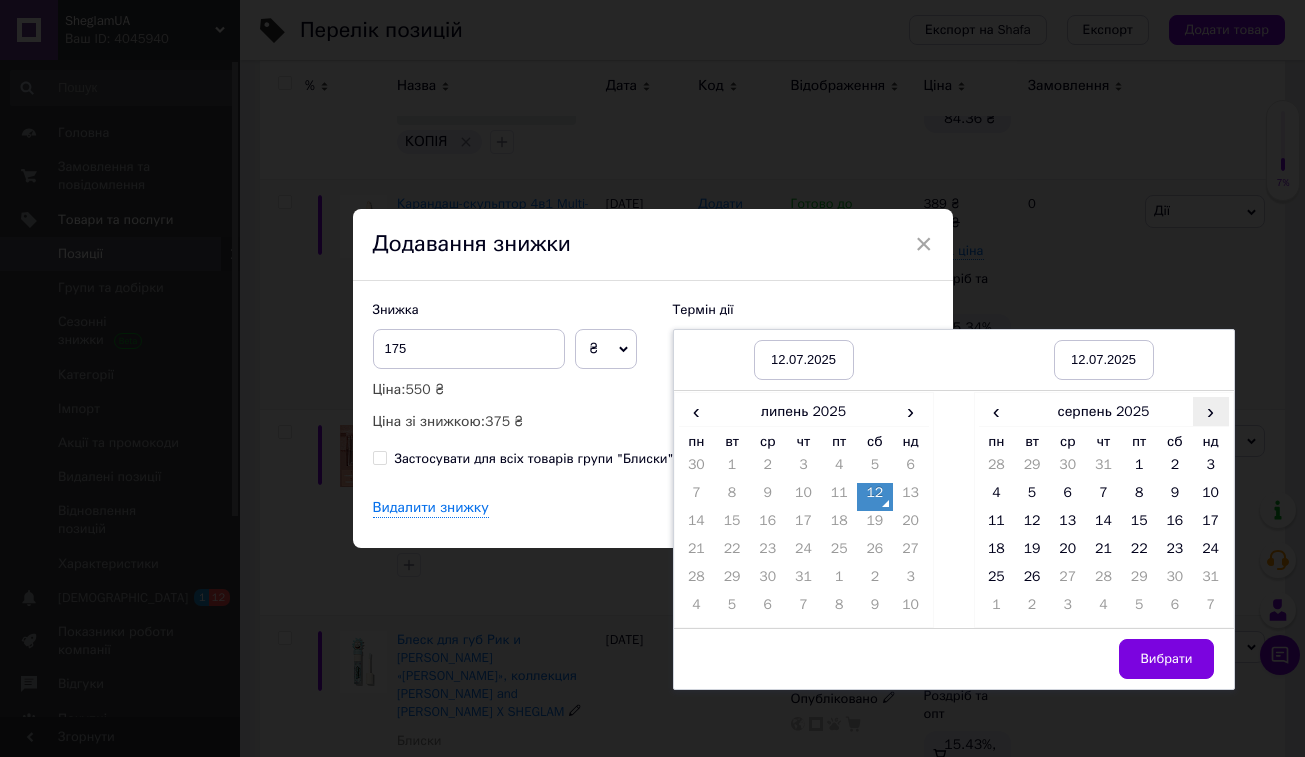click on "›" at bounding box center [1211, 411] 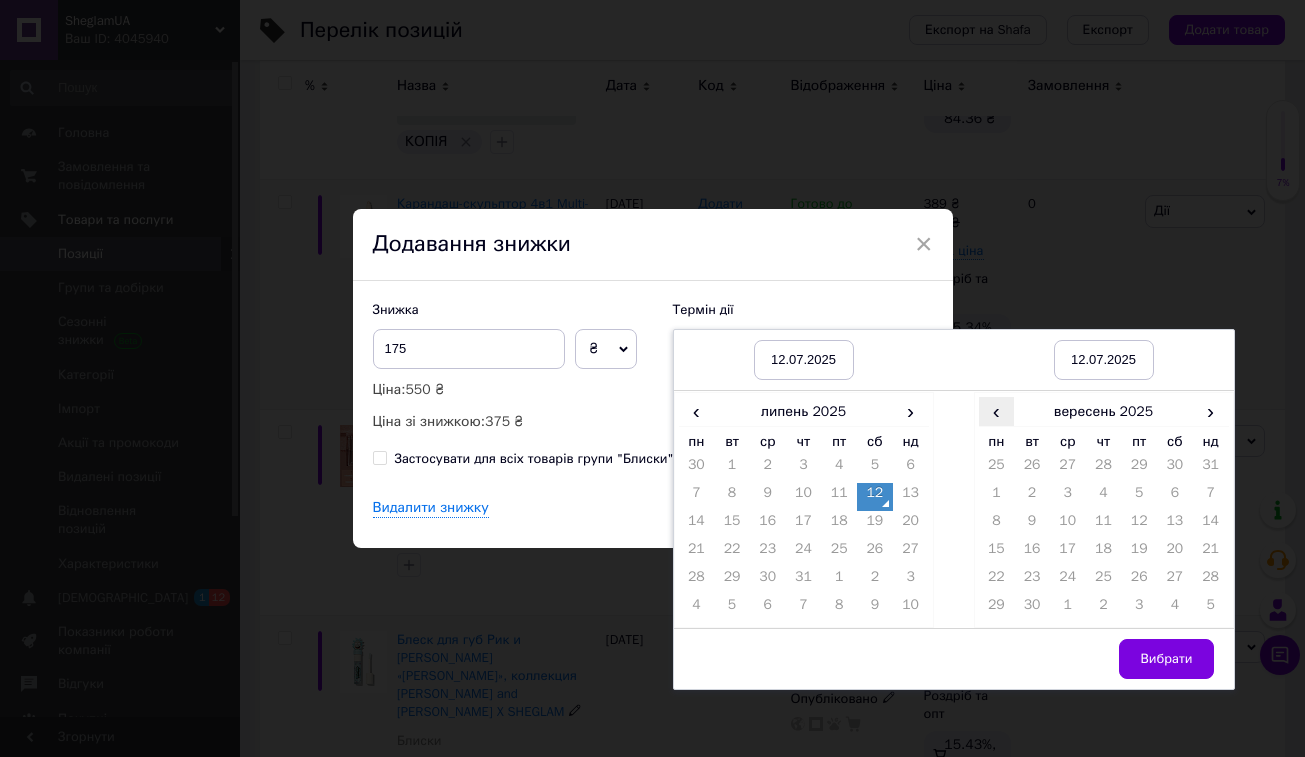 click on "‹" at bounding box center [997, 411] 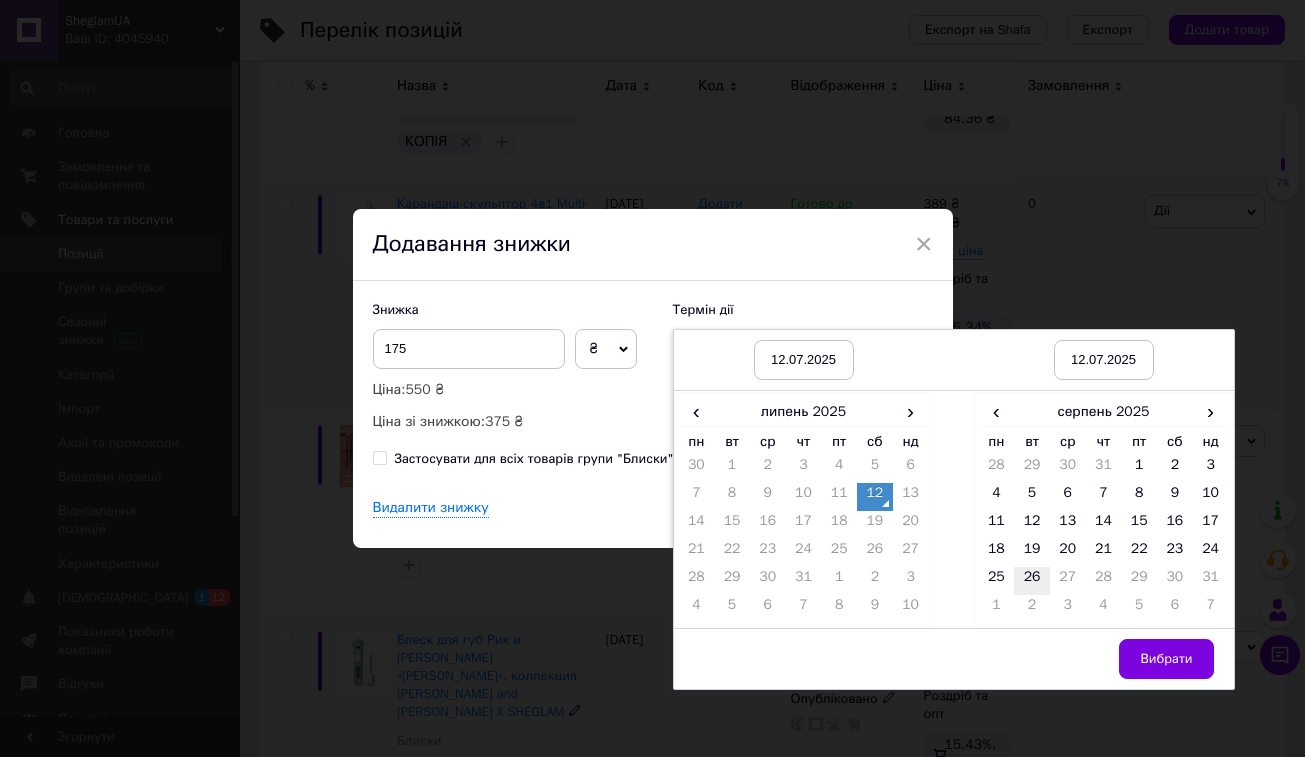 click on "26" at bounding box center (1032, 581) 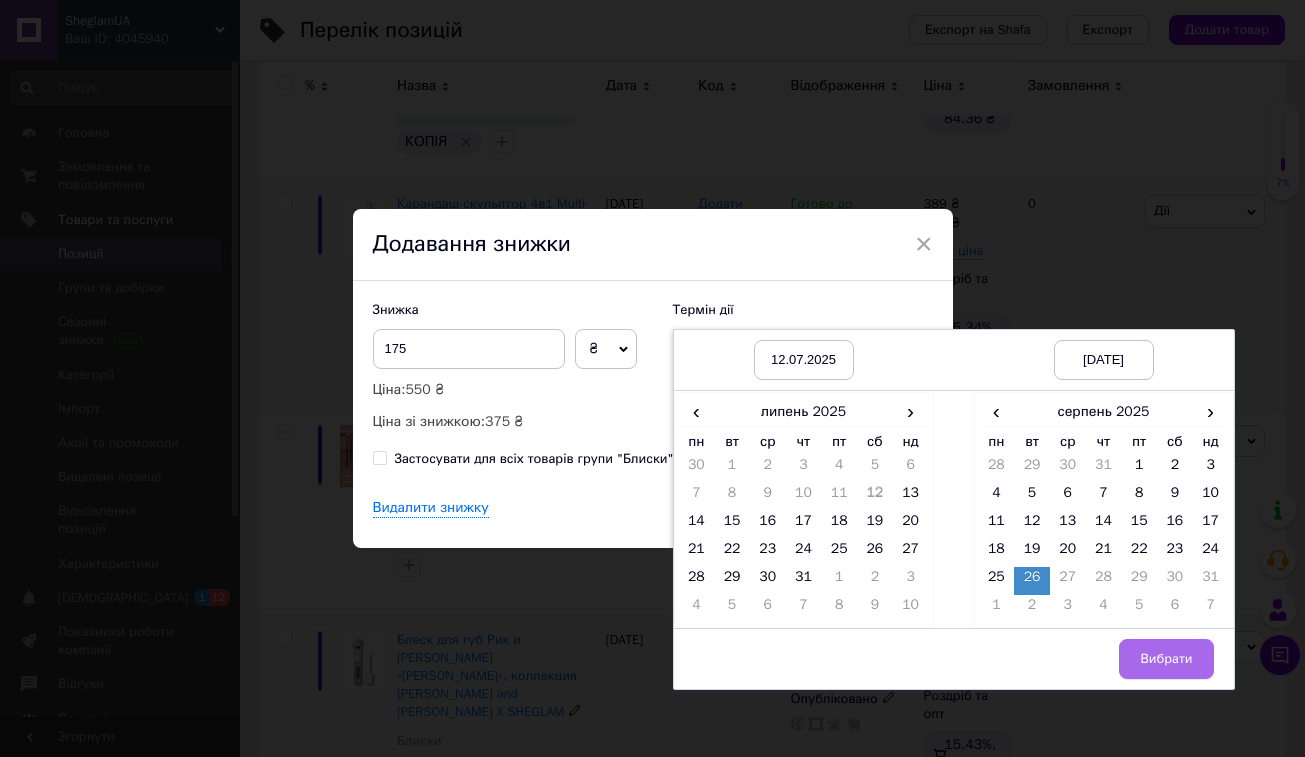 click on "Вибрати" at bounding box center (1166, 659) 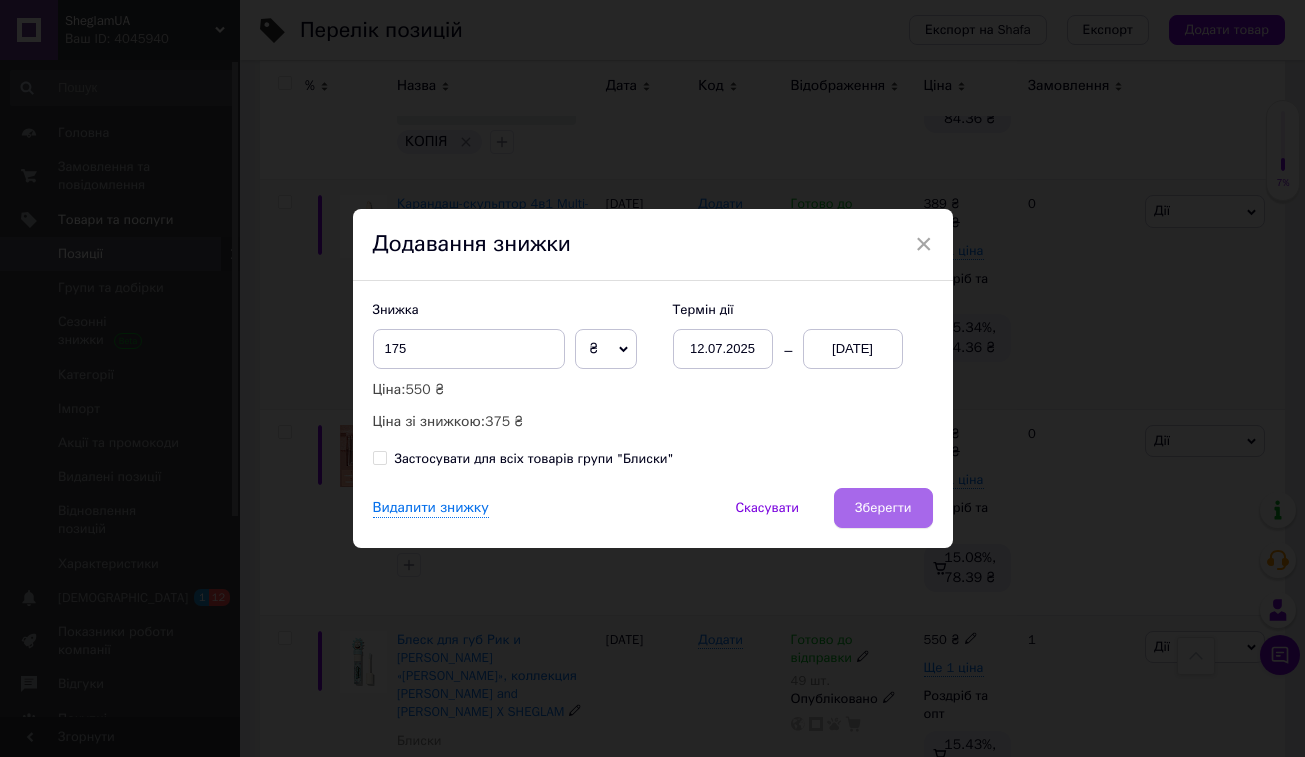 click on "Зберегти" at bounding box center [883, 508] 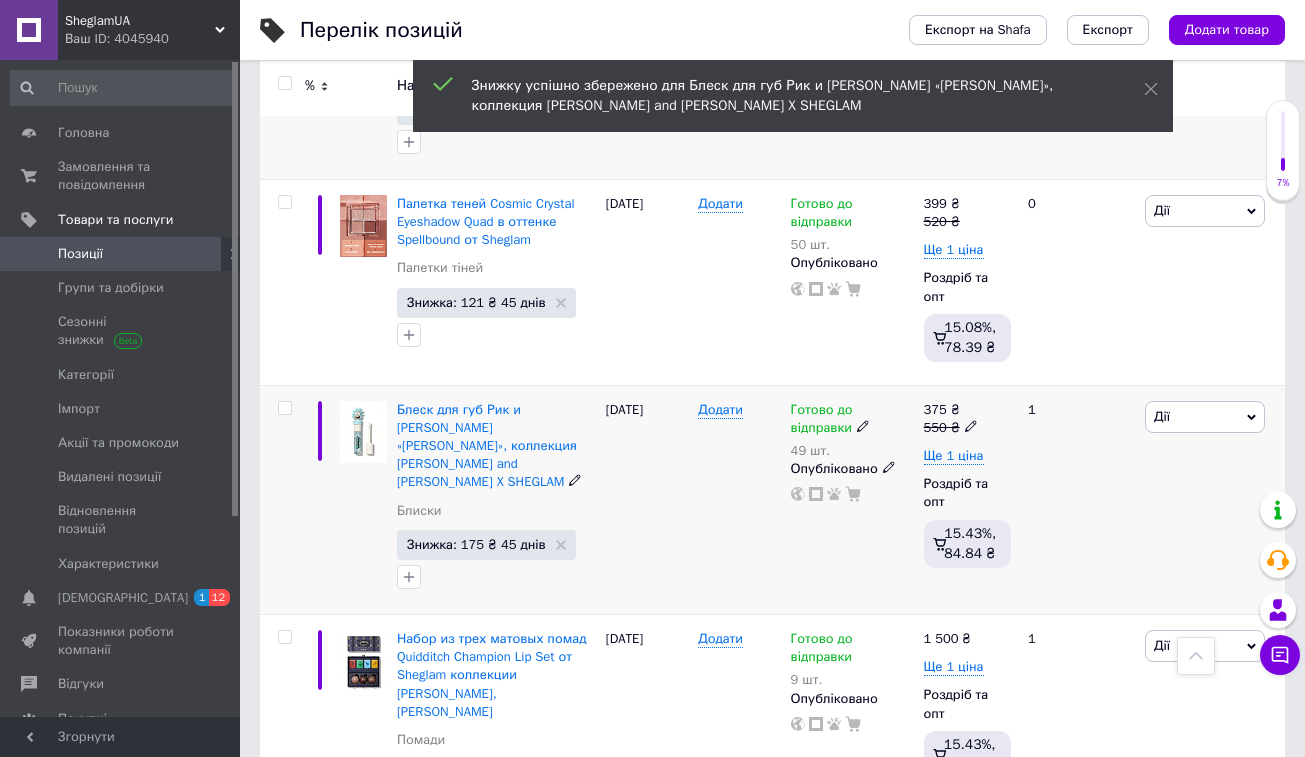 scroll, scrollTop: 12975, scrollLeft: 0, axis: vertical 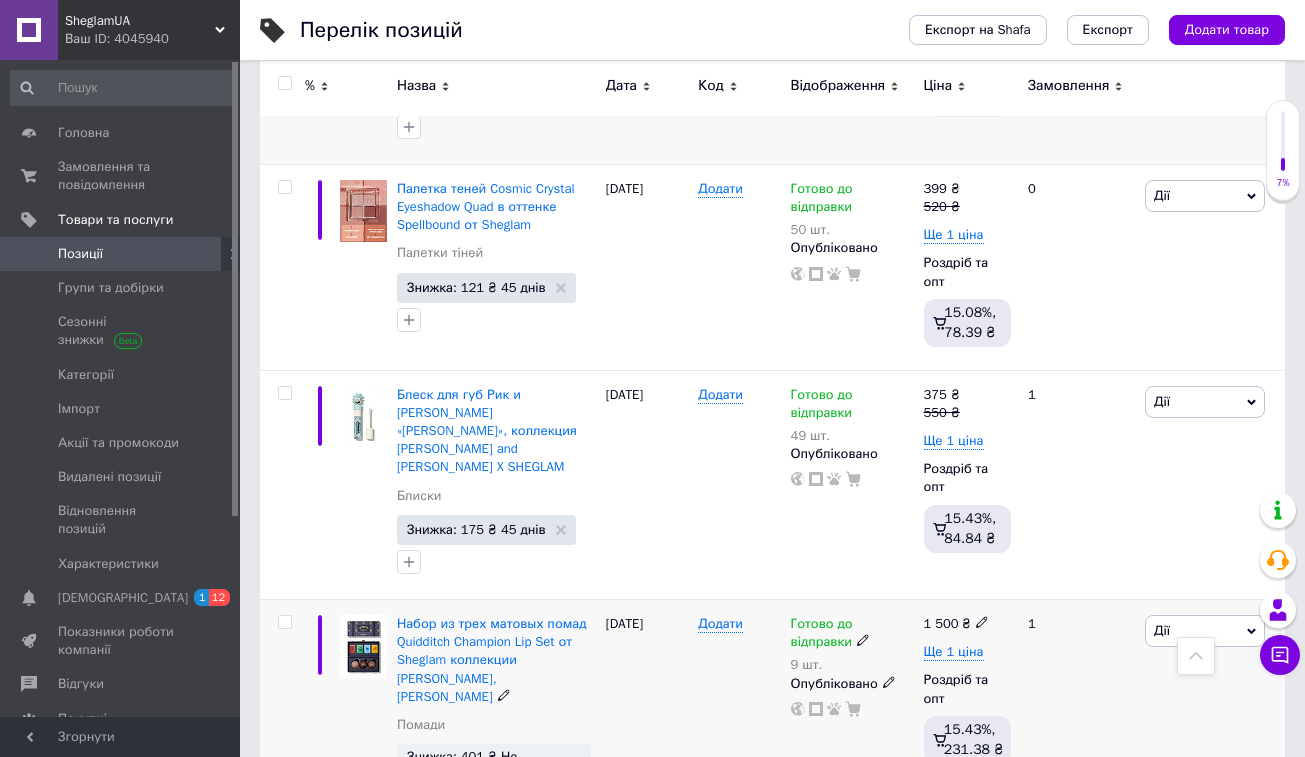 click on "Дії" at bounding box center [1162, 630] 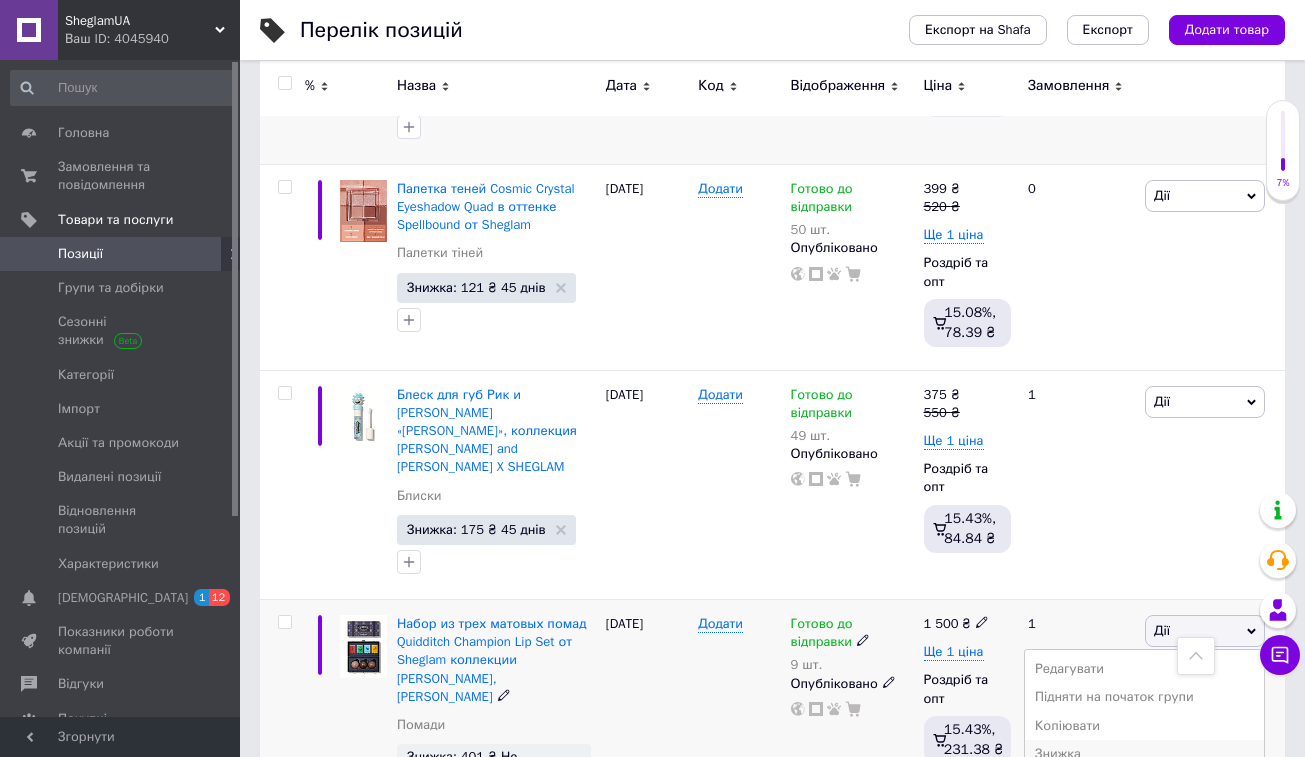 click on "Знижка" at bounding box center [1144, 754] 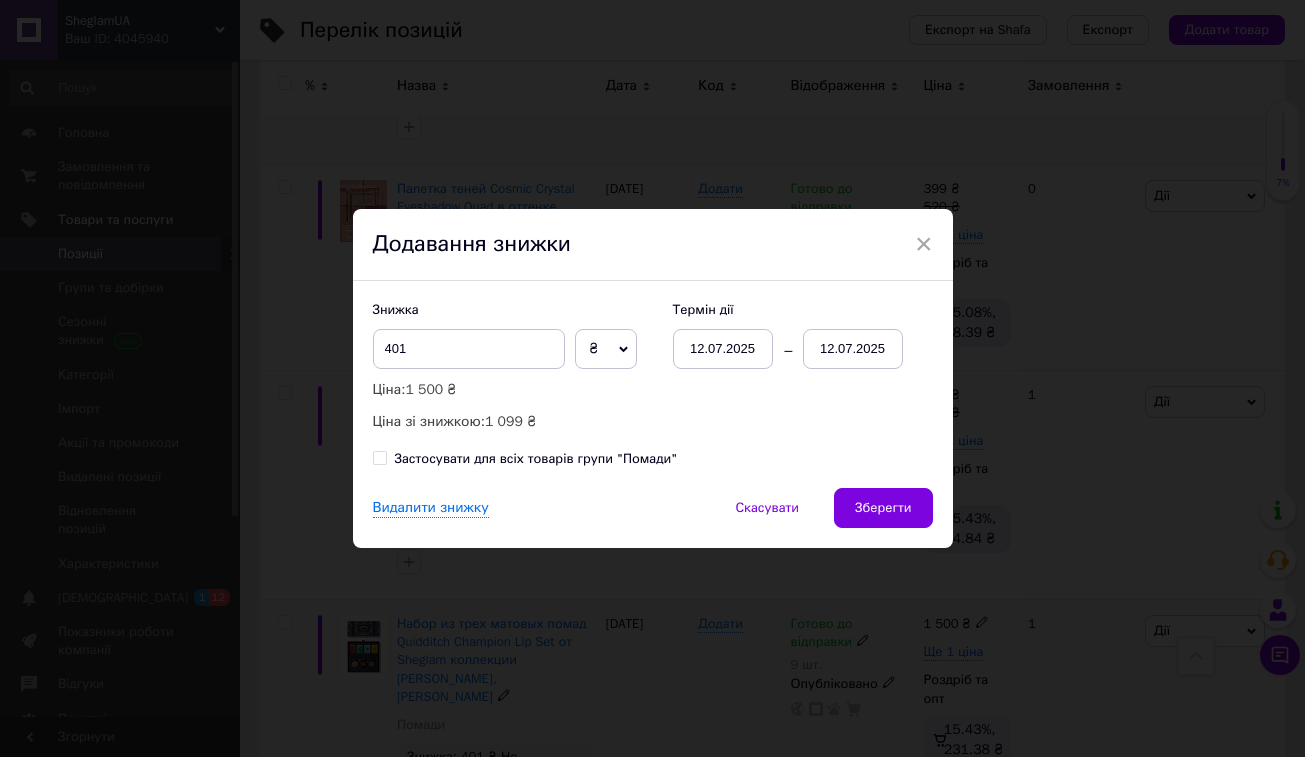 click on "12.07.2025" at bounding box center [853, 349] 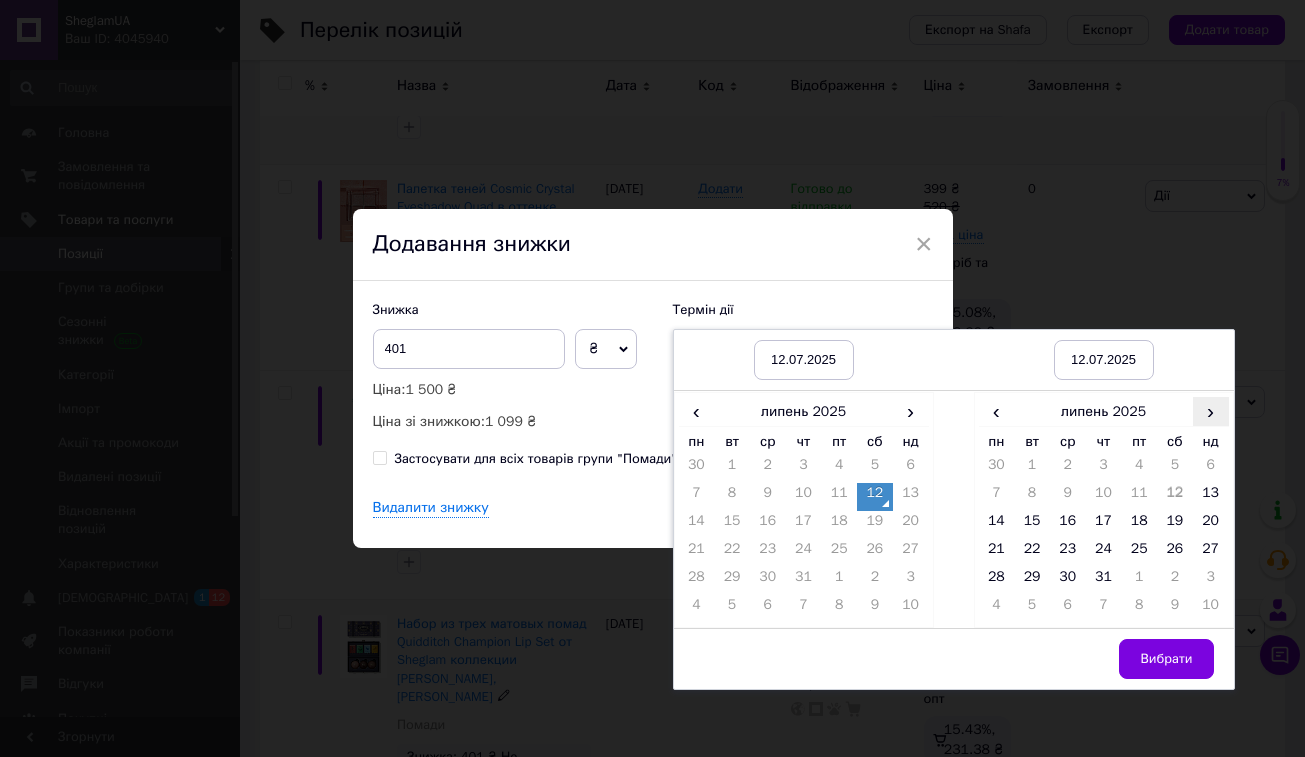 click on "›" at bounding box center [1211, 411] 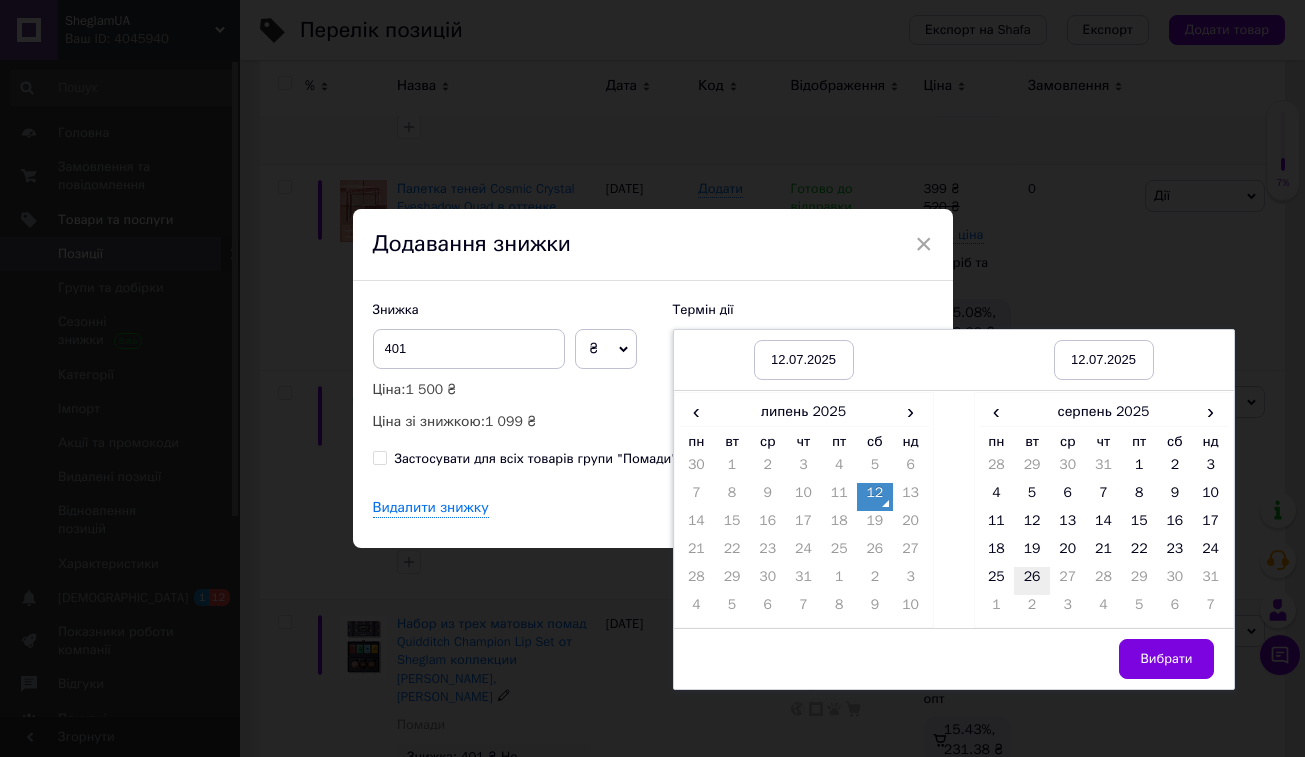 click on "26" at bounding box center (1032, 581) 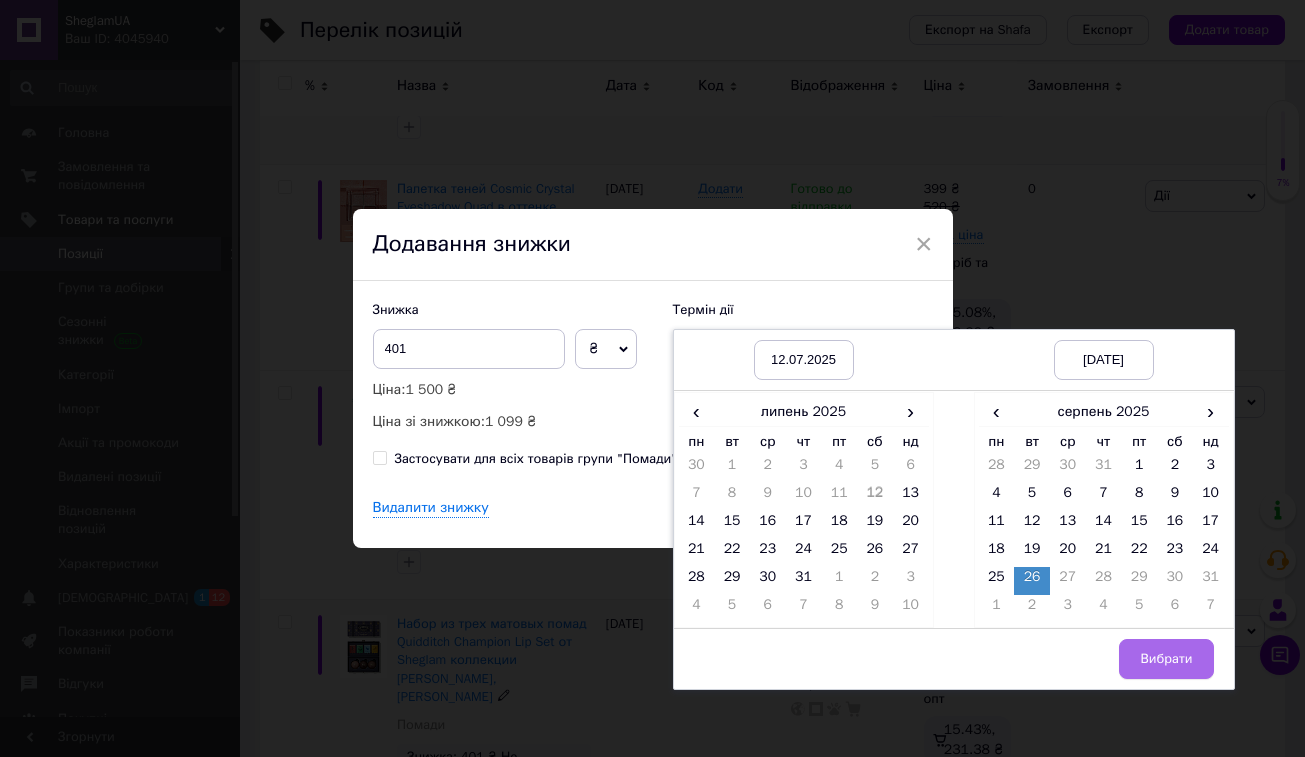 click on "Вибрати" at bounding box center [1166, 659] 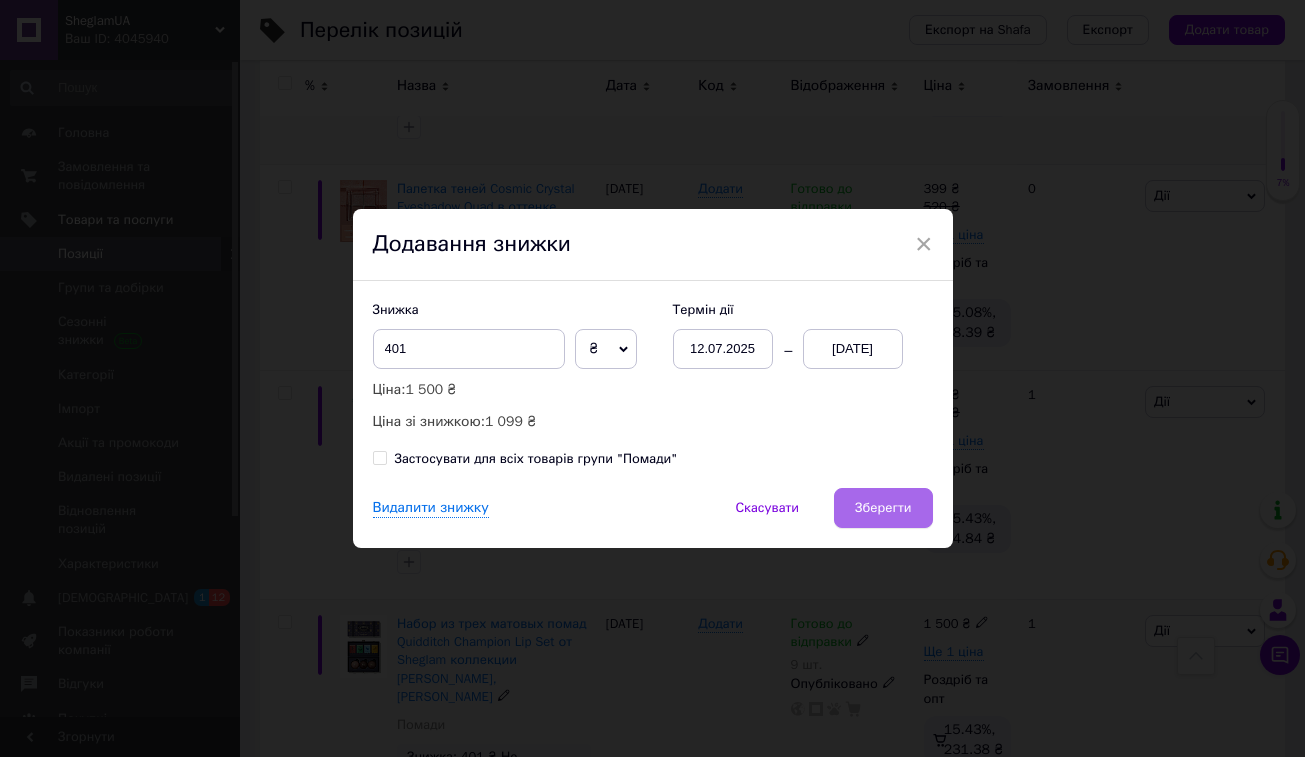 click on "Зберегти" at bounding box center (883, 508) 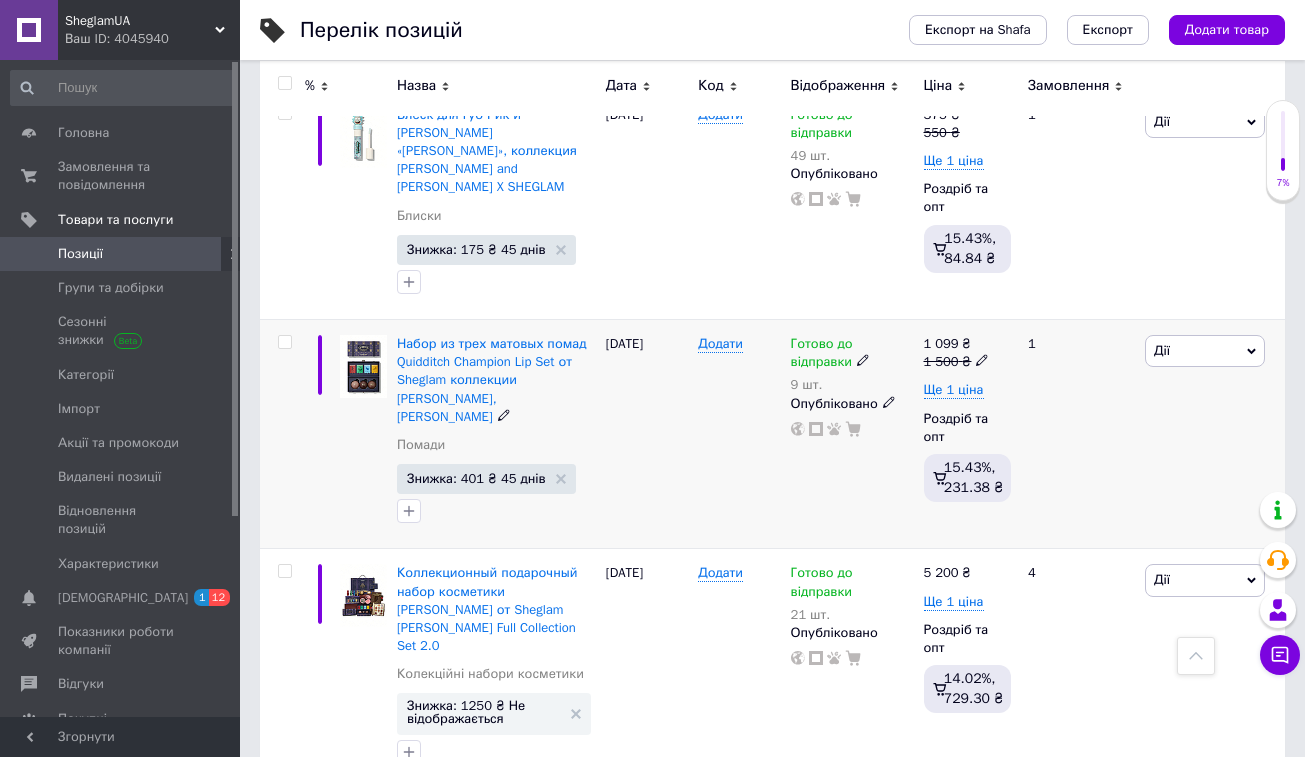 scroll, scrollTop: 13301, scrollLeft: 0, axis: vertical 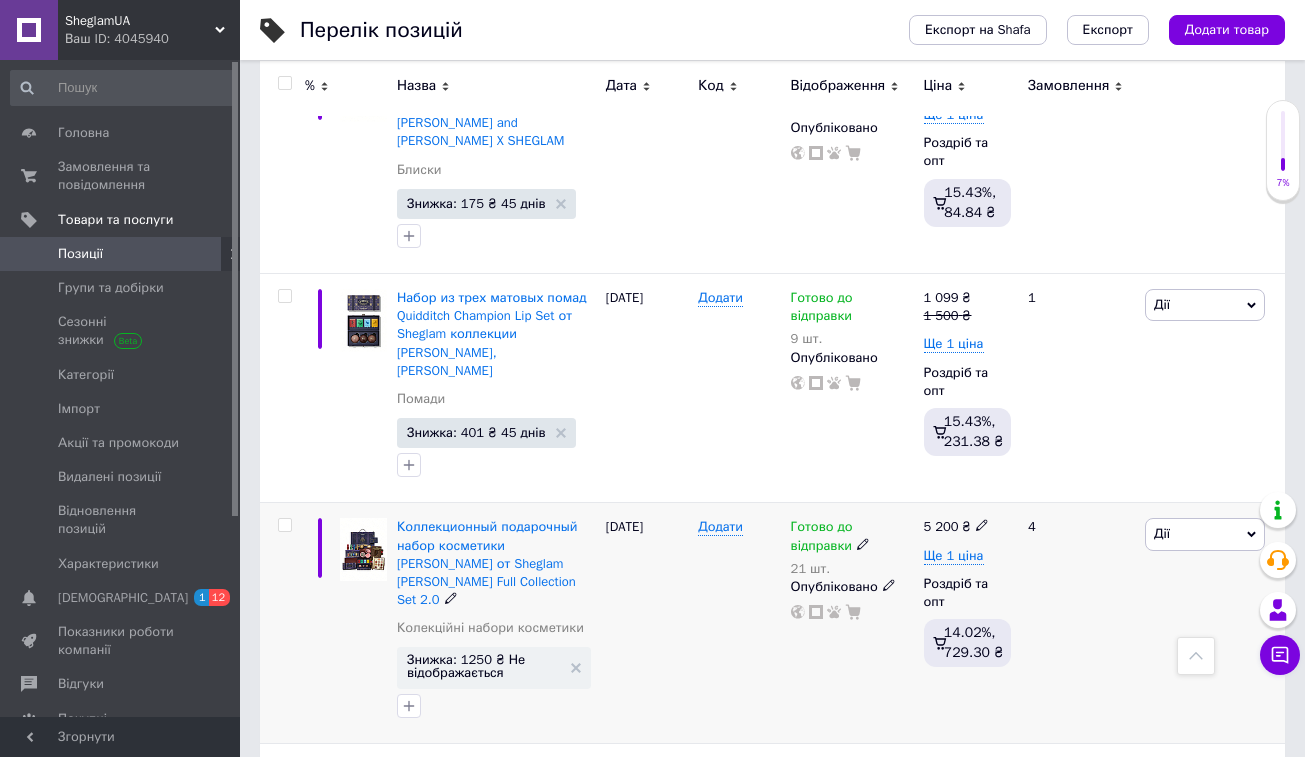 click 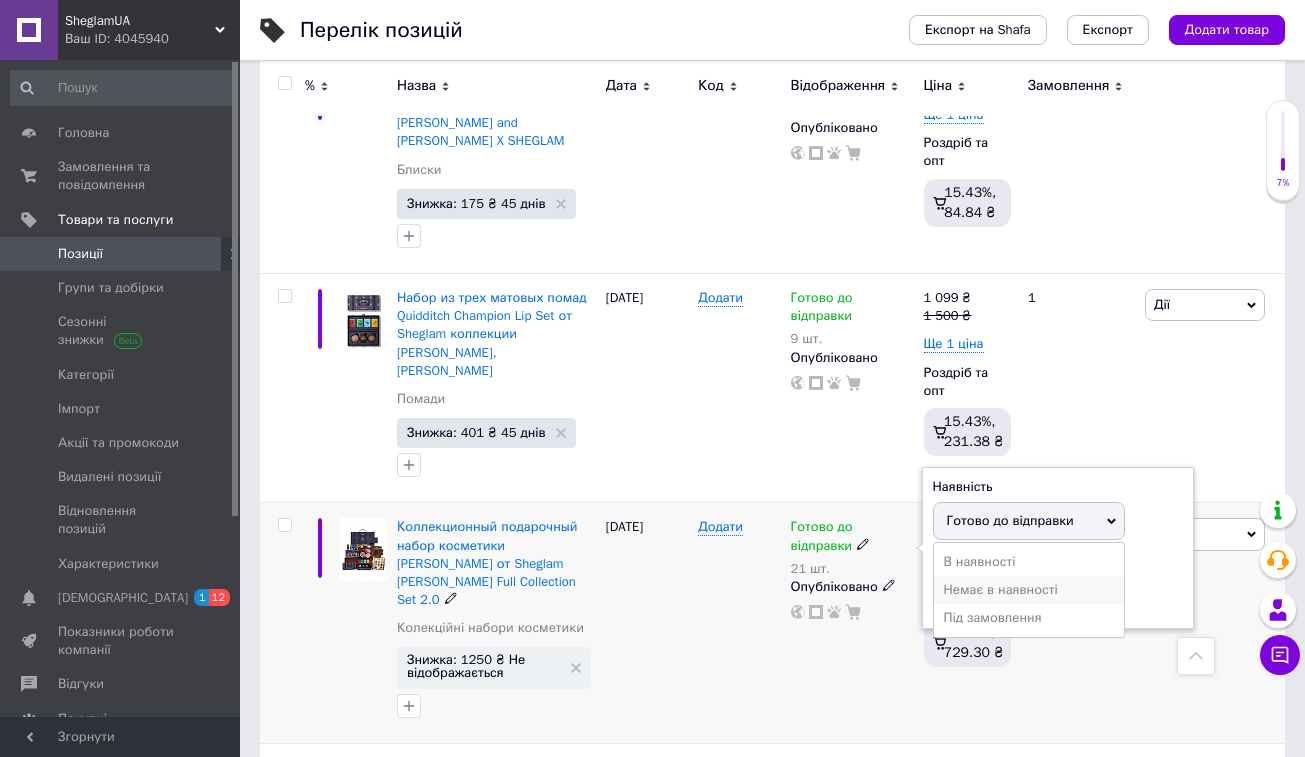 click on "Немає в наявності" at bounding box center (1029, 590) 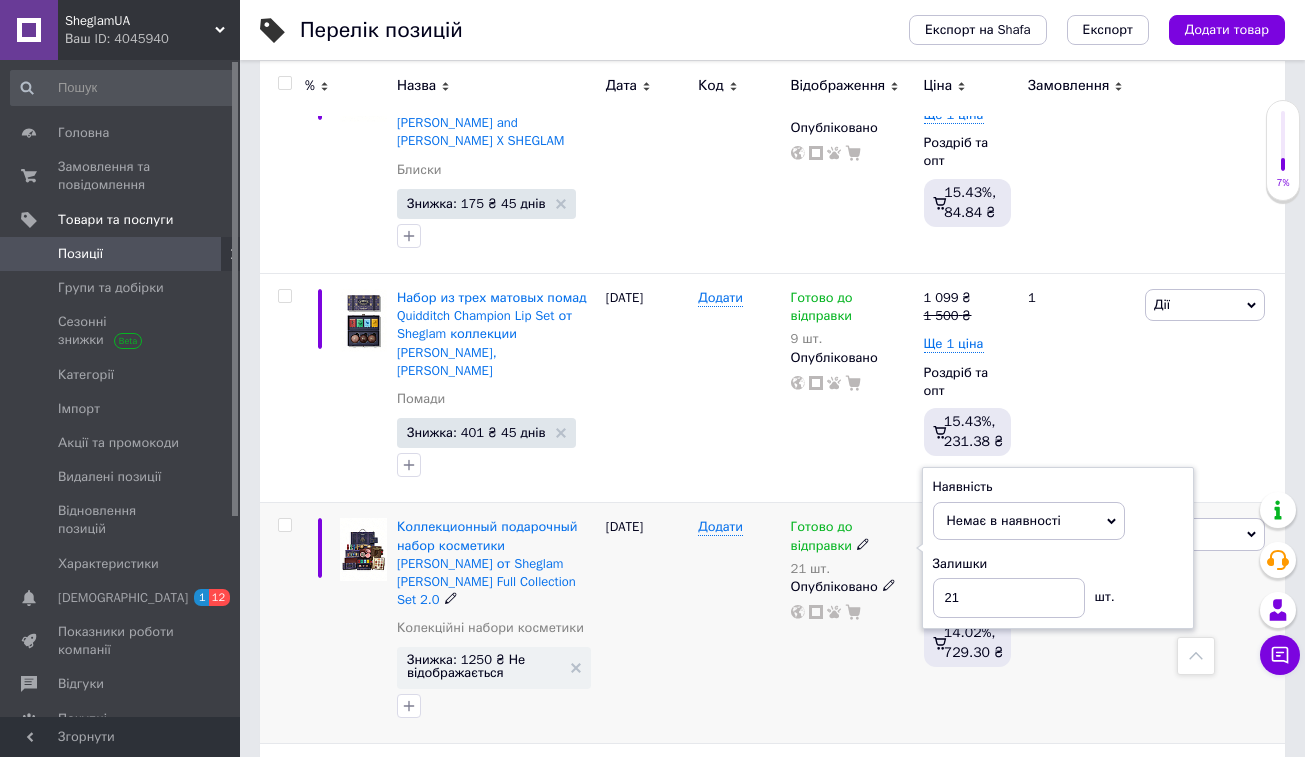 click on "Готово до відправки 21 шт. Наявність Немає в наявності В наявності Під замовлення Готово до відправки Залишки 21 шт. Опубліковано" at bounding box center [852, 623] 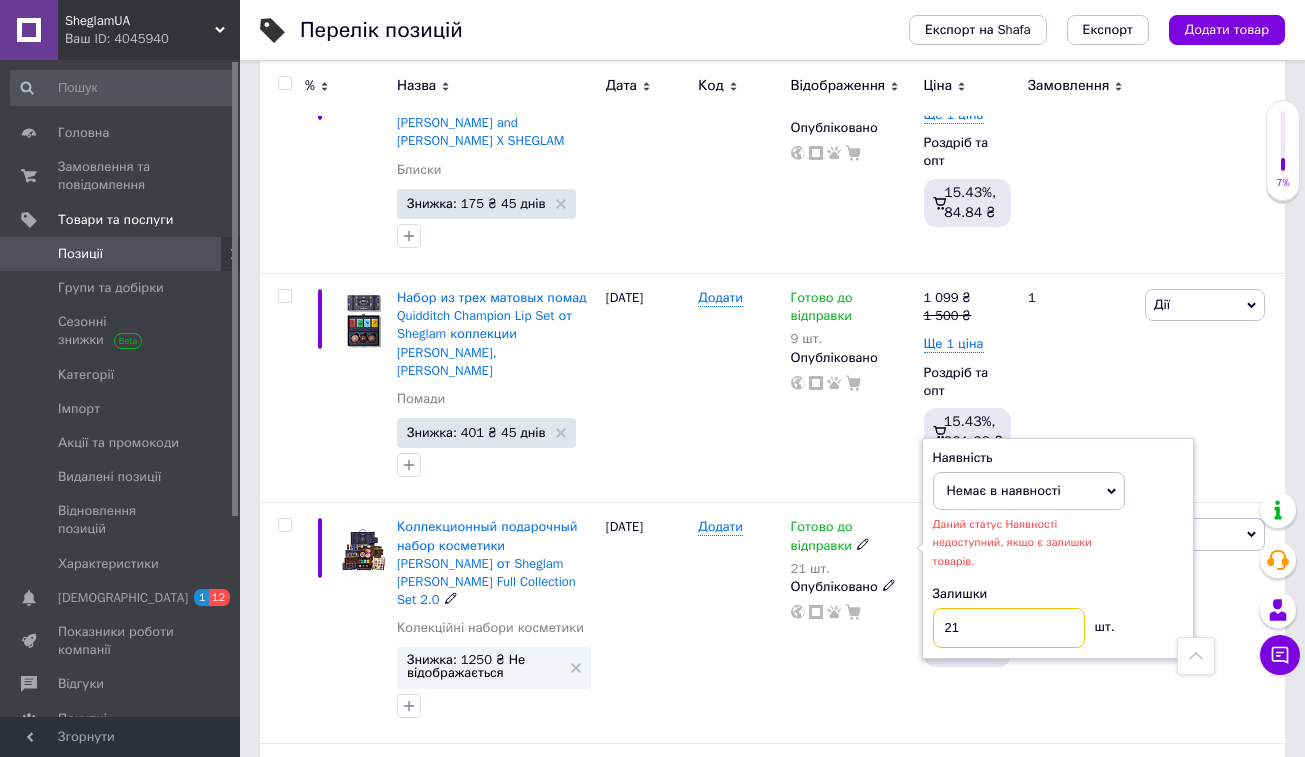 click on "21" at bounding box center [1009, 628] 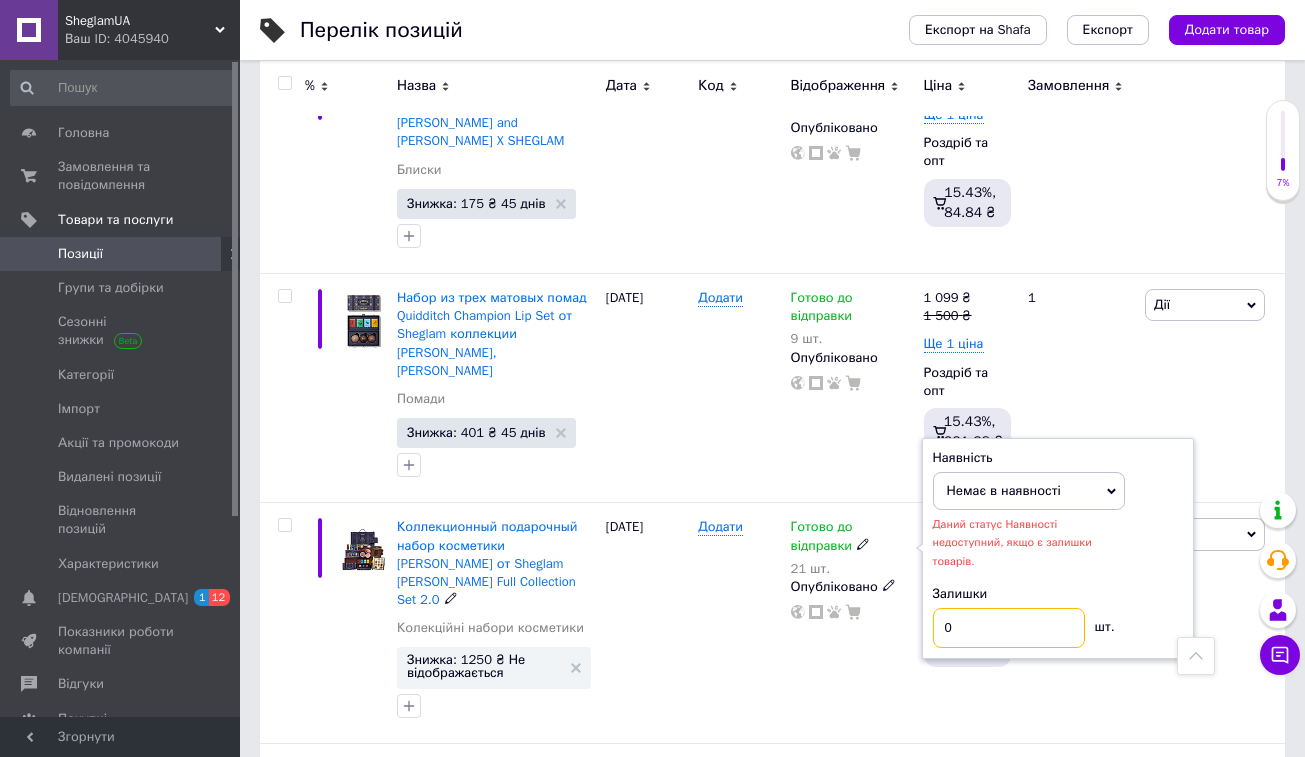 type on "0" 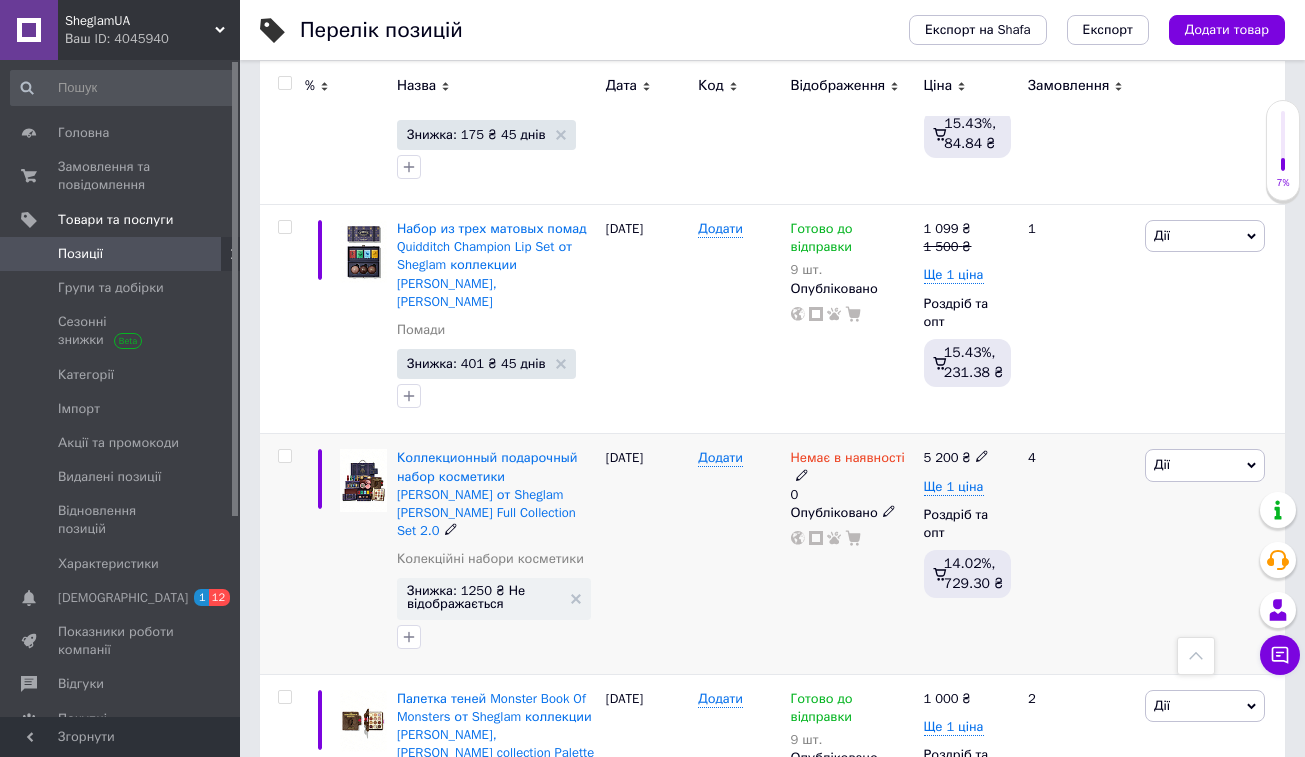 scroll, scrollTop: 13372, scrollLeft: 0, axis: vertical 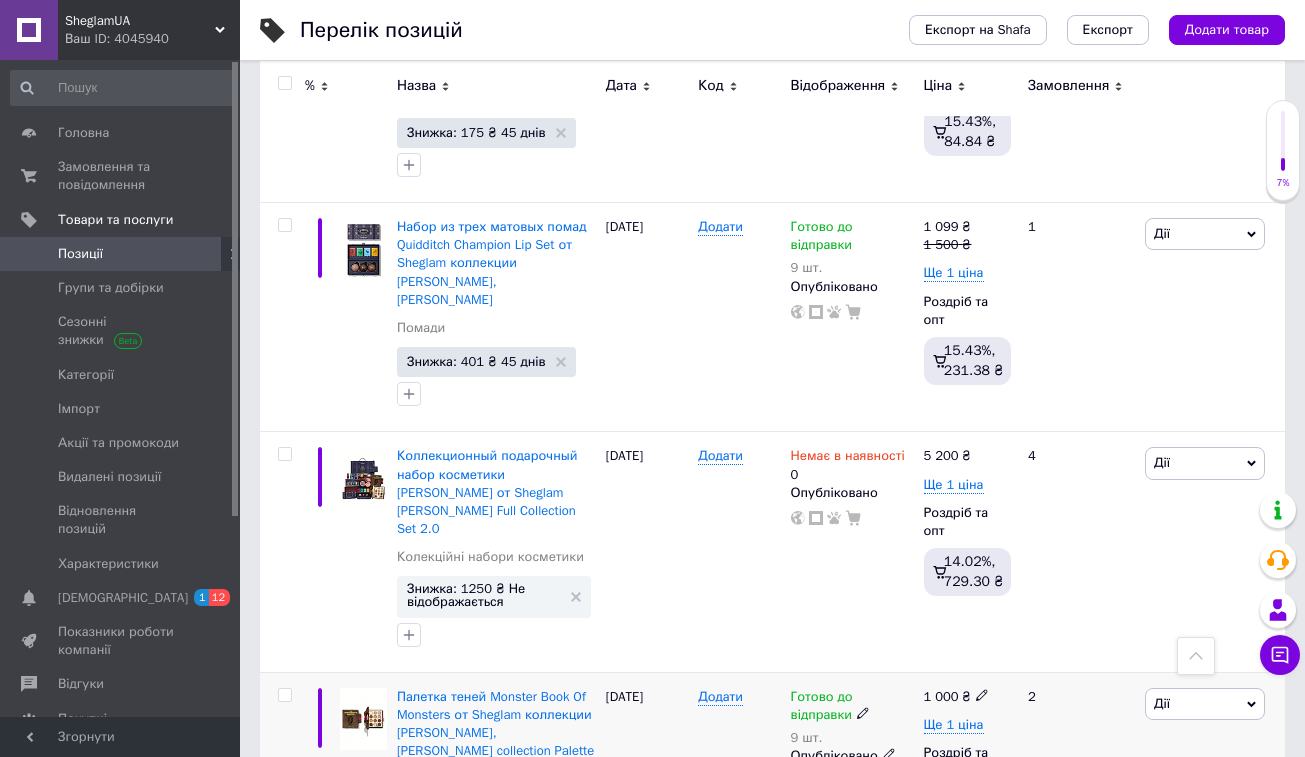 click on "Дії" at bounding box center (1205, 704) 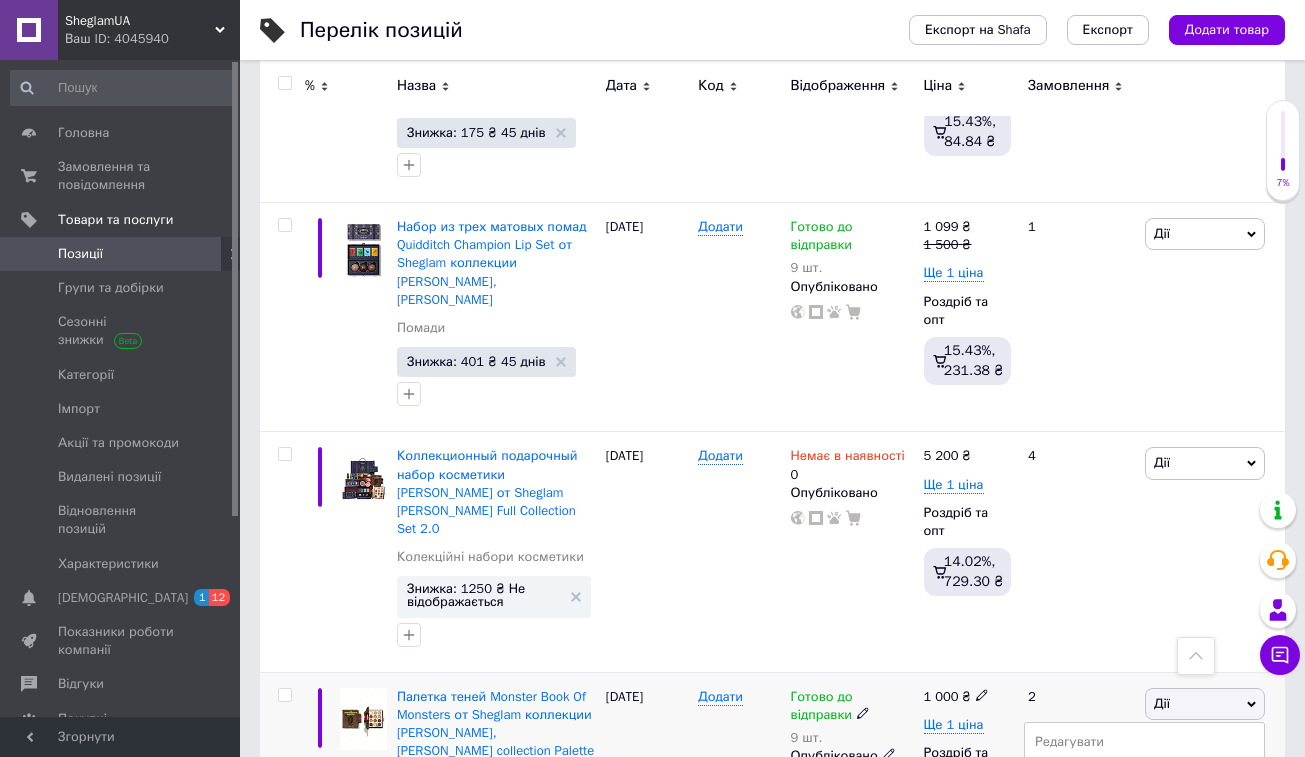 click on "Знижка" at bounding box center [1144, 826] 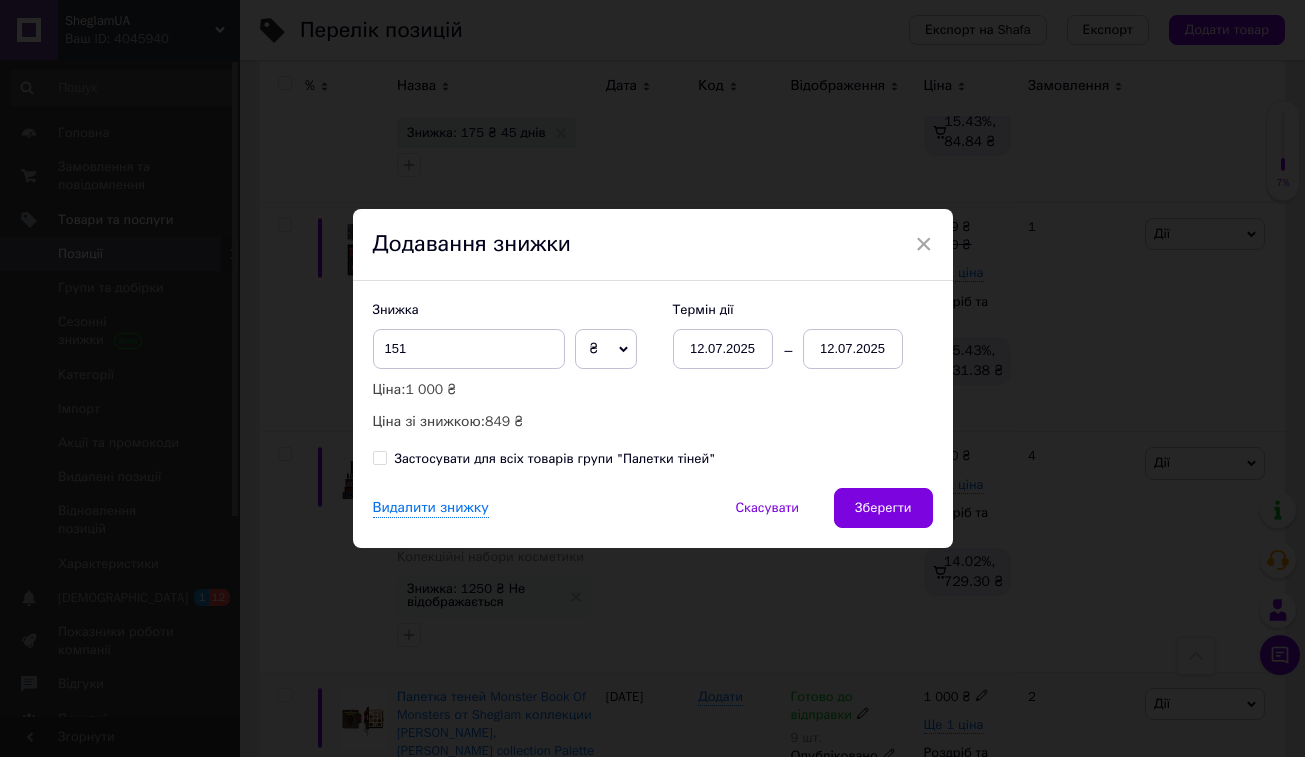 click on "12.07.2025" at bounding box center [853, 349] 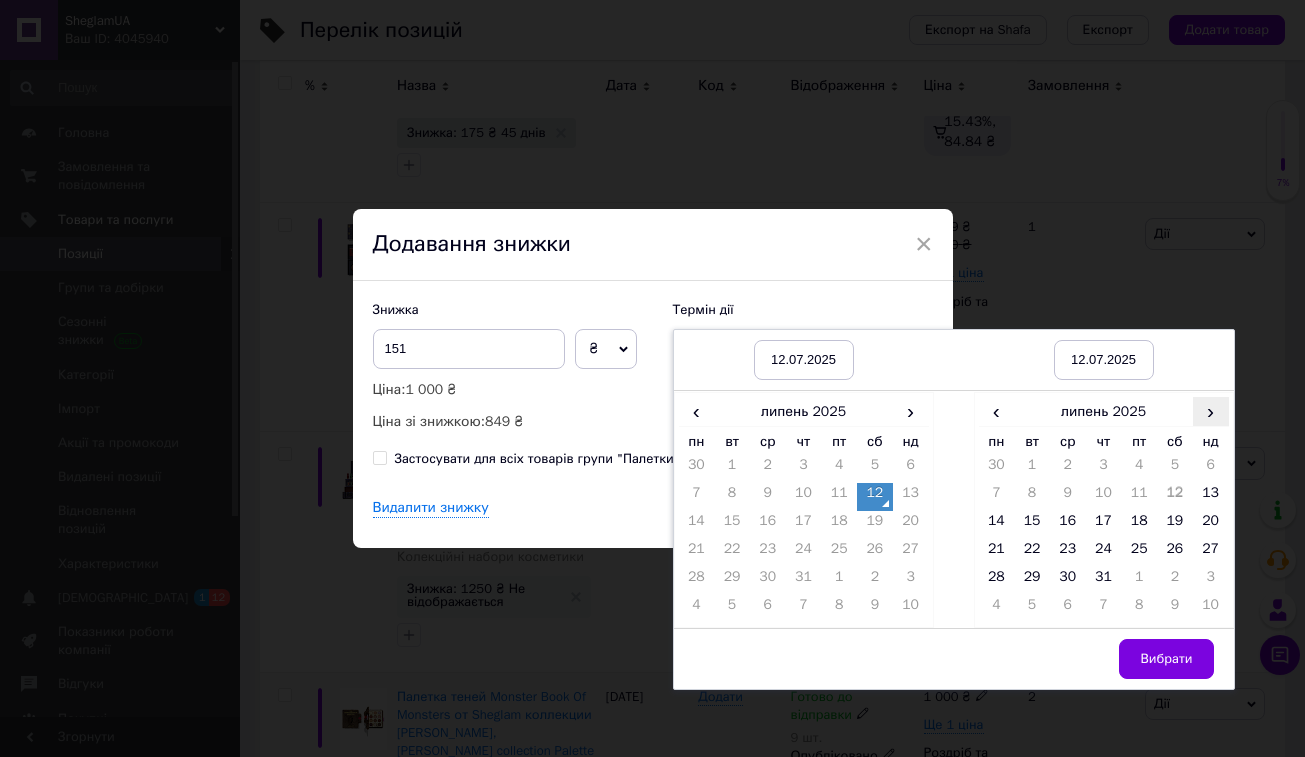 click on "›" at bounding box center [1211, 411] 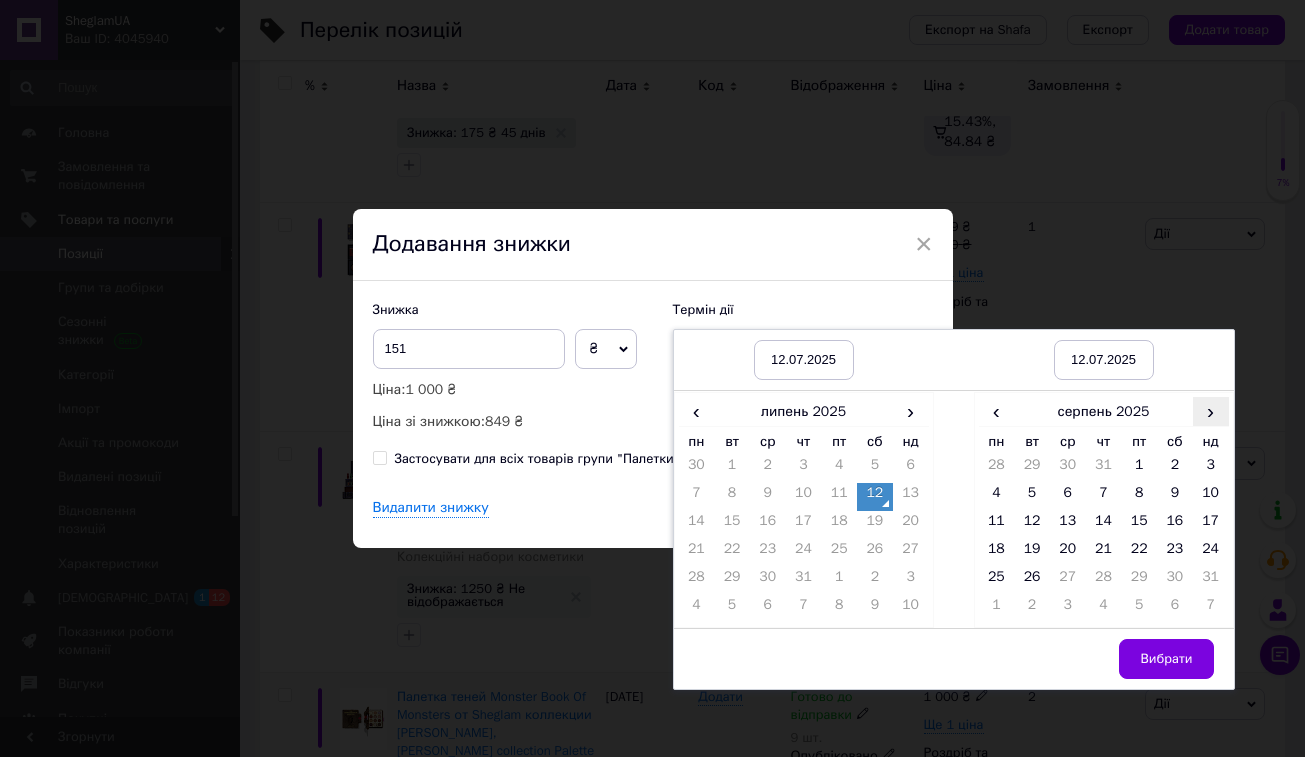 click on "›" at bounding box center (1211, 411) 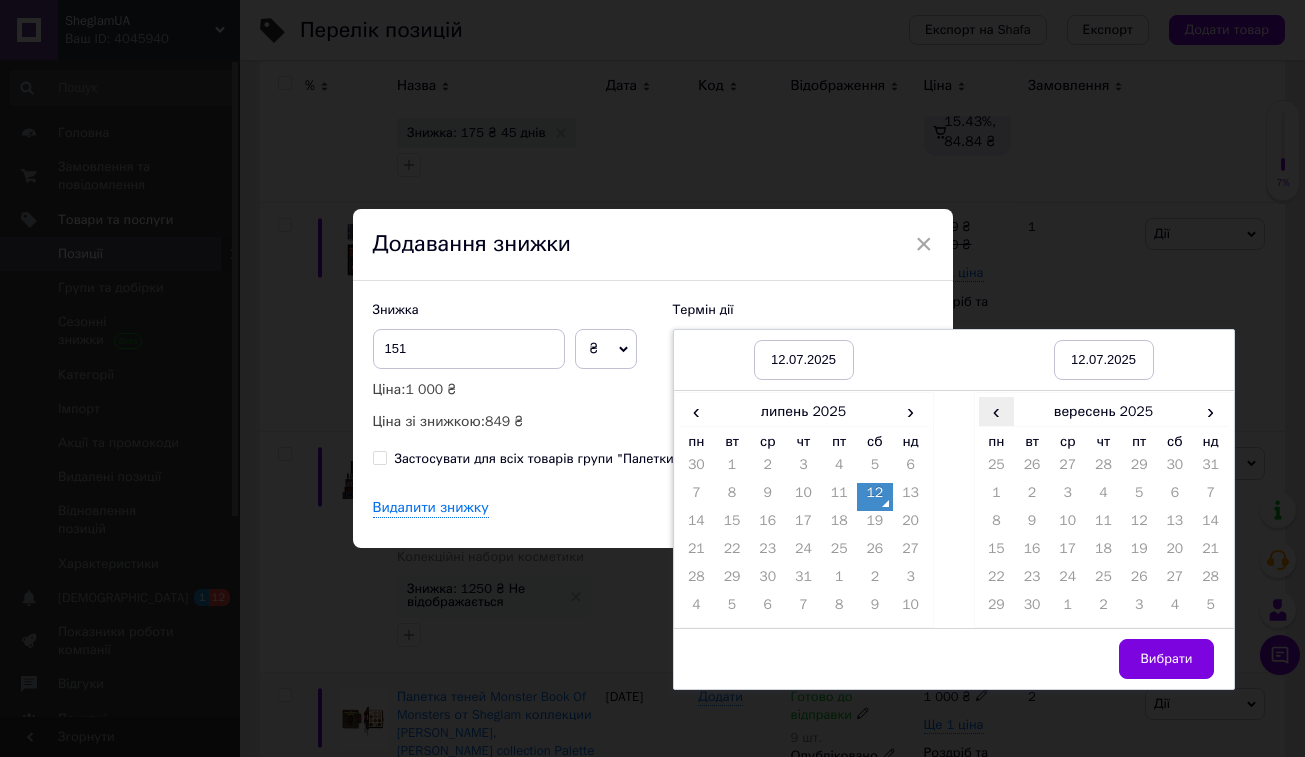 click on "‹" at bounding box center (997, 411) 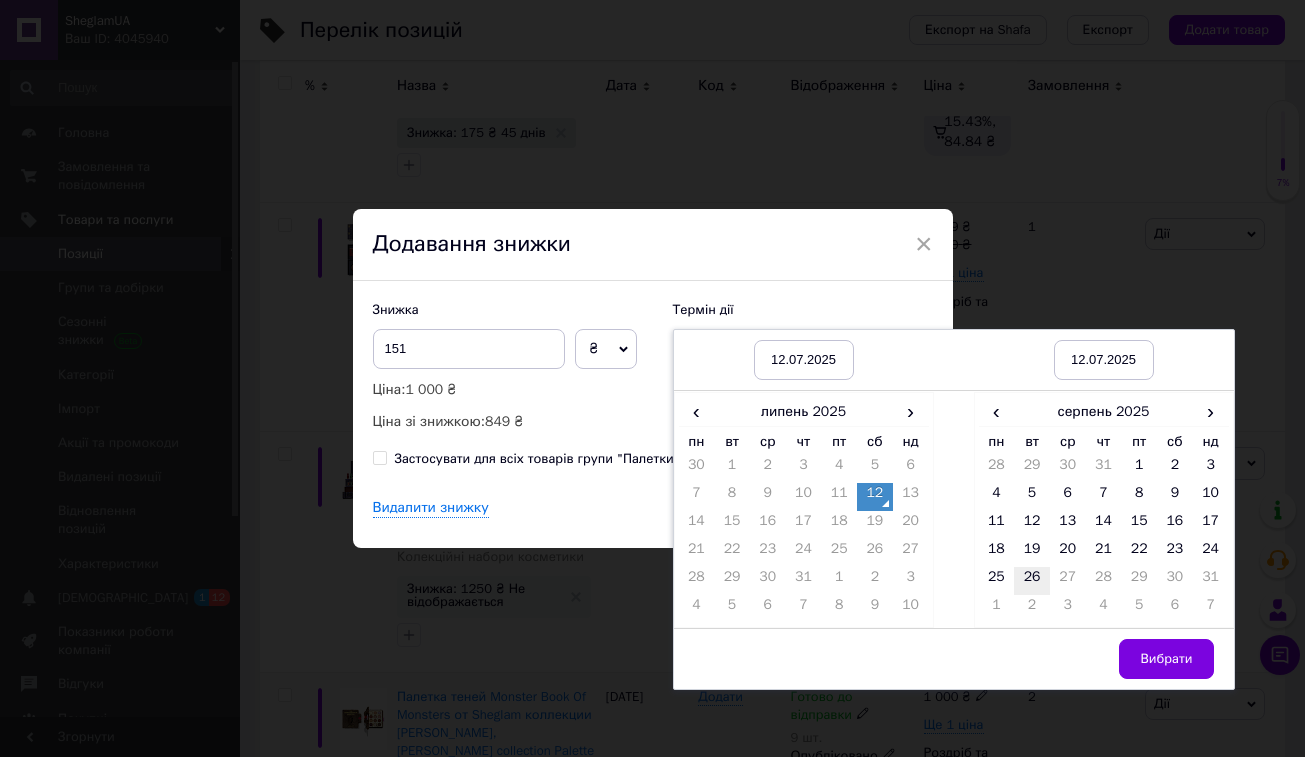 click on "26" at bounding box center [1032, 581] 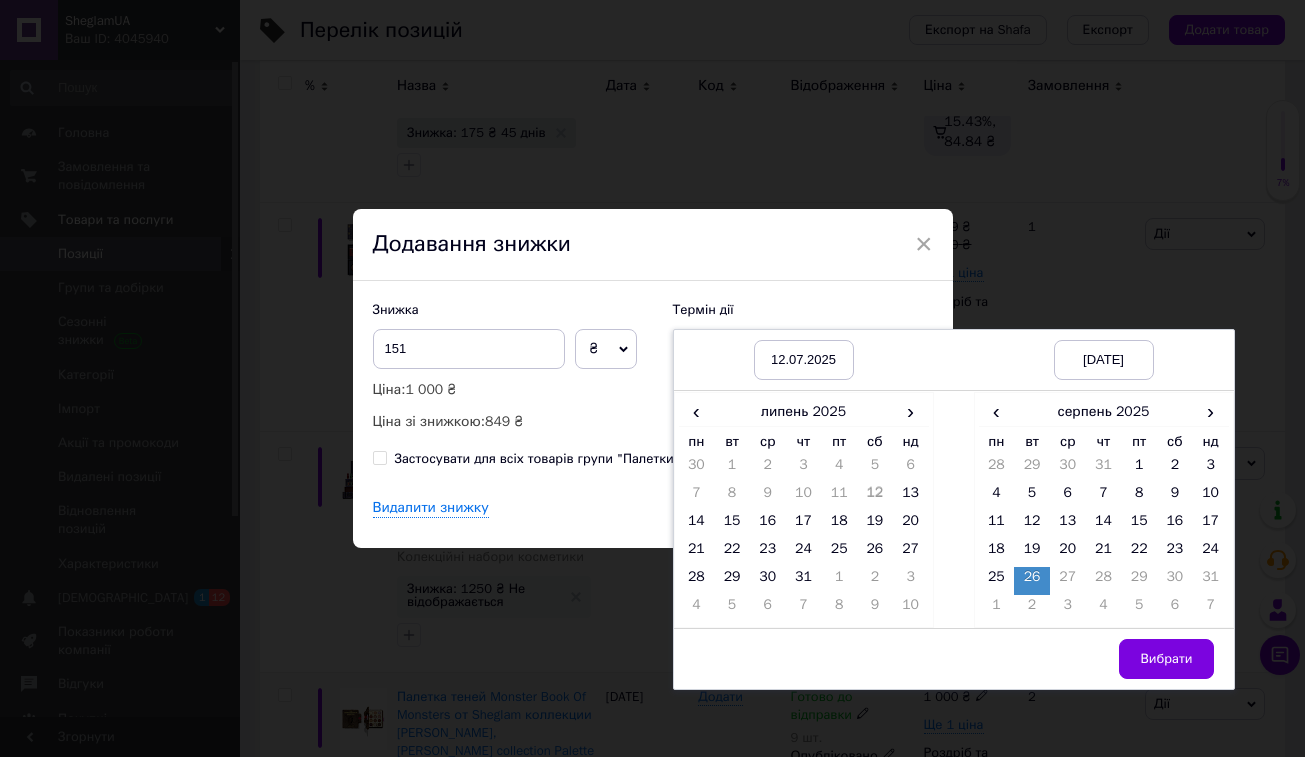 click on "Вибрати" at bounding box center [1104, 659] 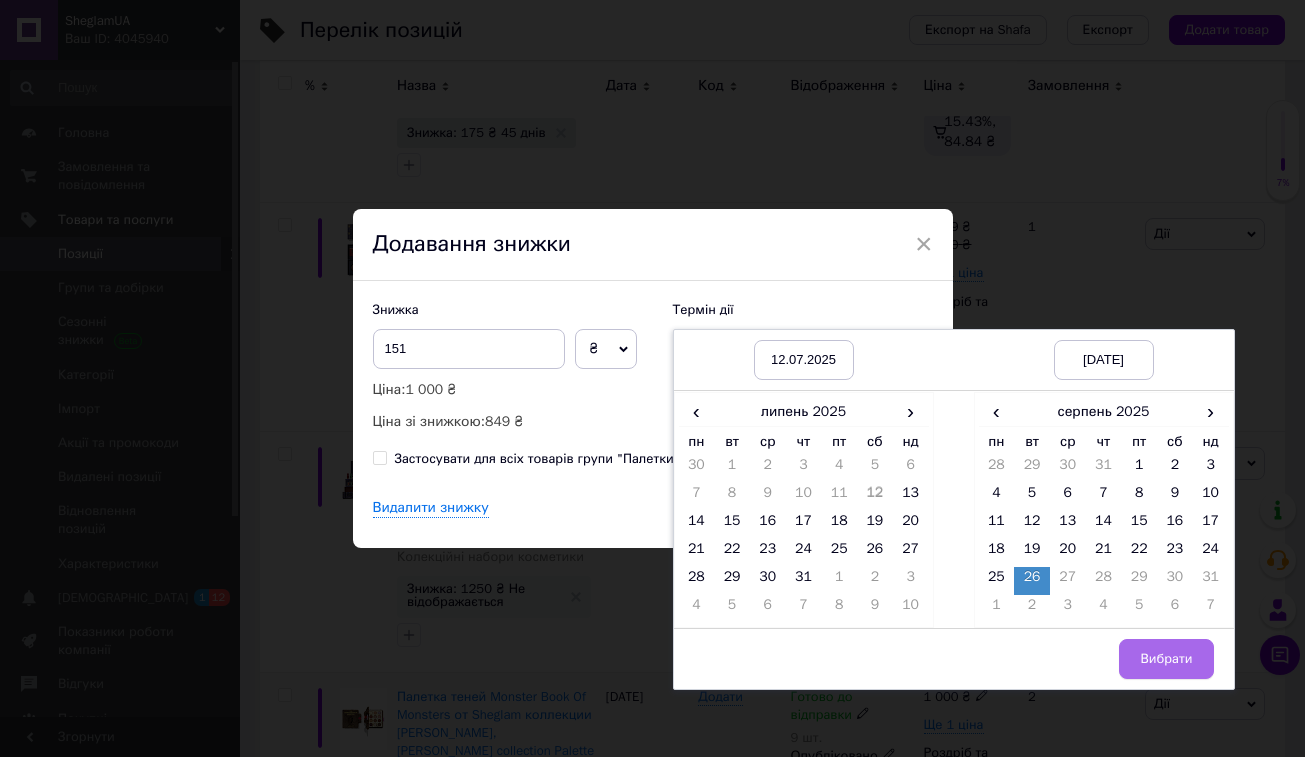 click on "Вибрати" at bounding box center [1166, 659] 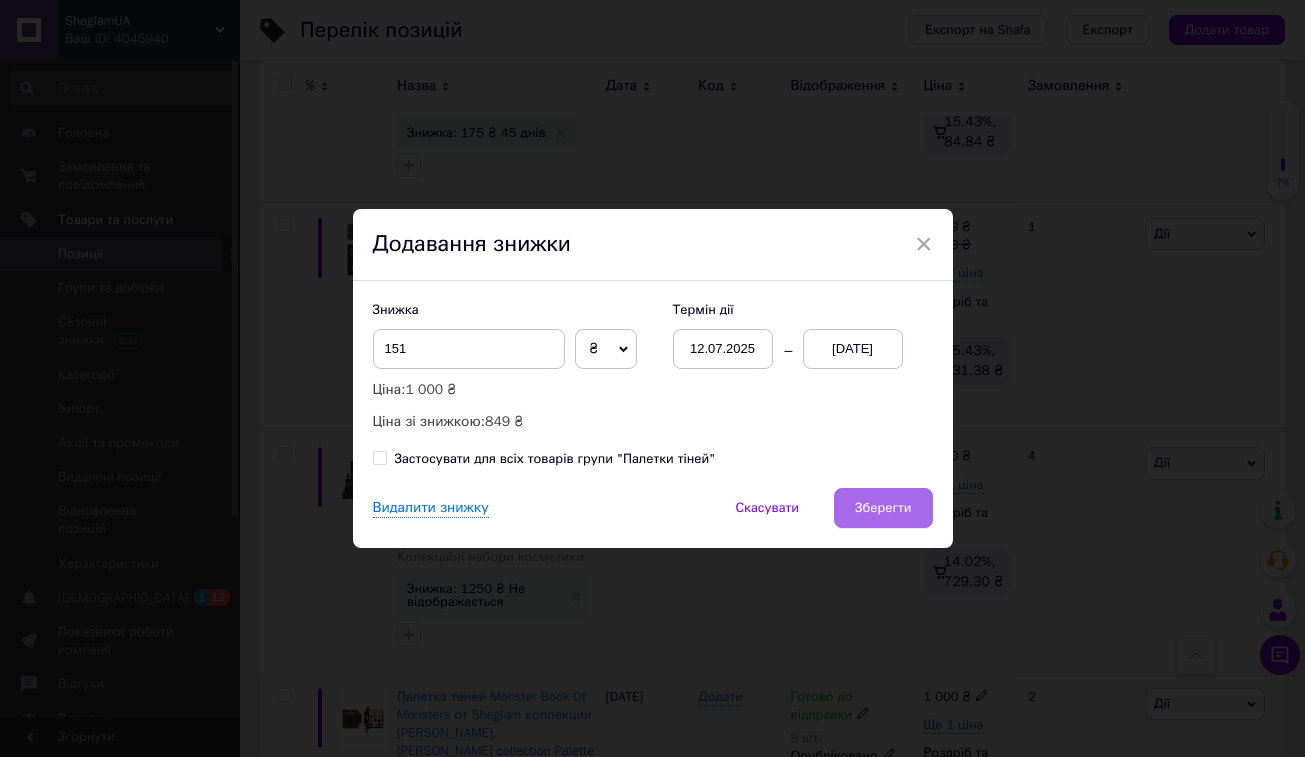 click on "Зберегти" at bounding box center (883, 508) 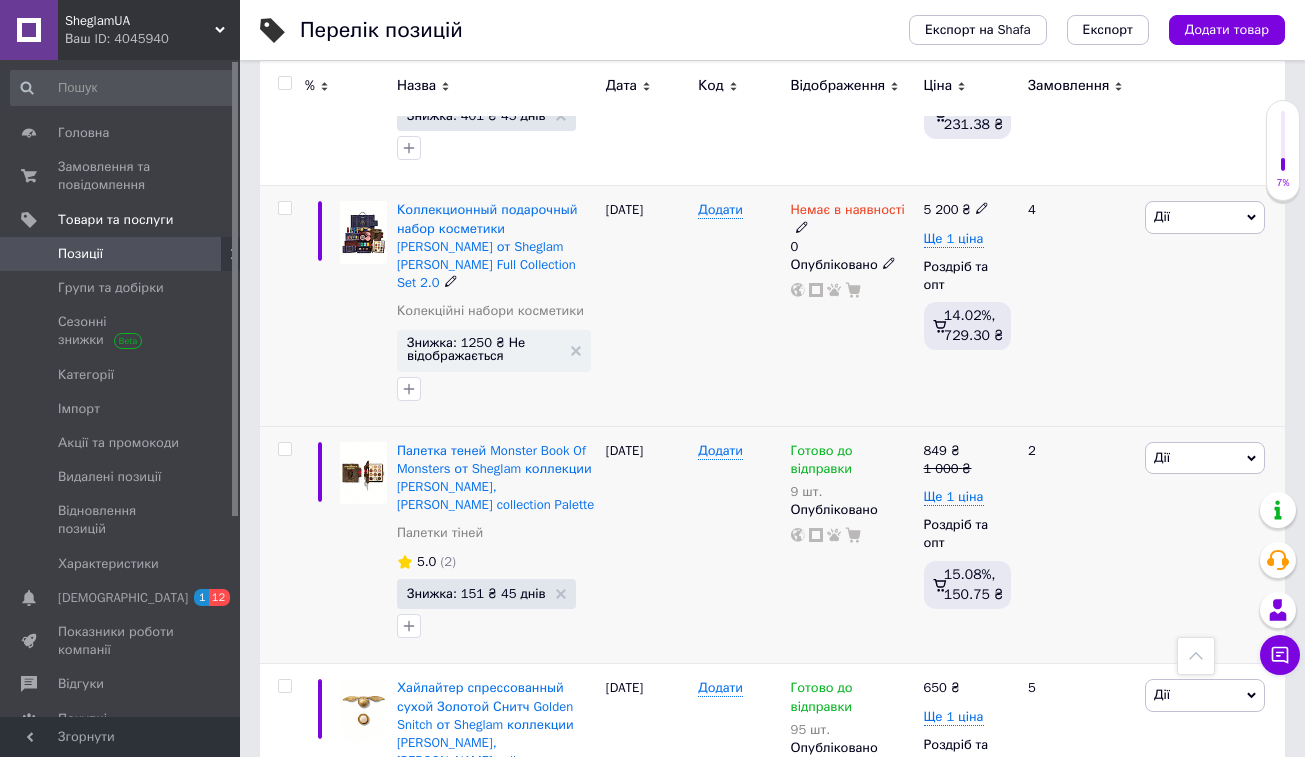 scroll, scrollTop: 13736, scrollLeft: 0, axis: vertical 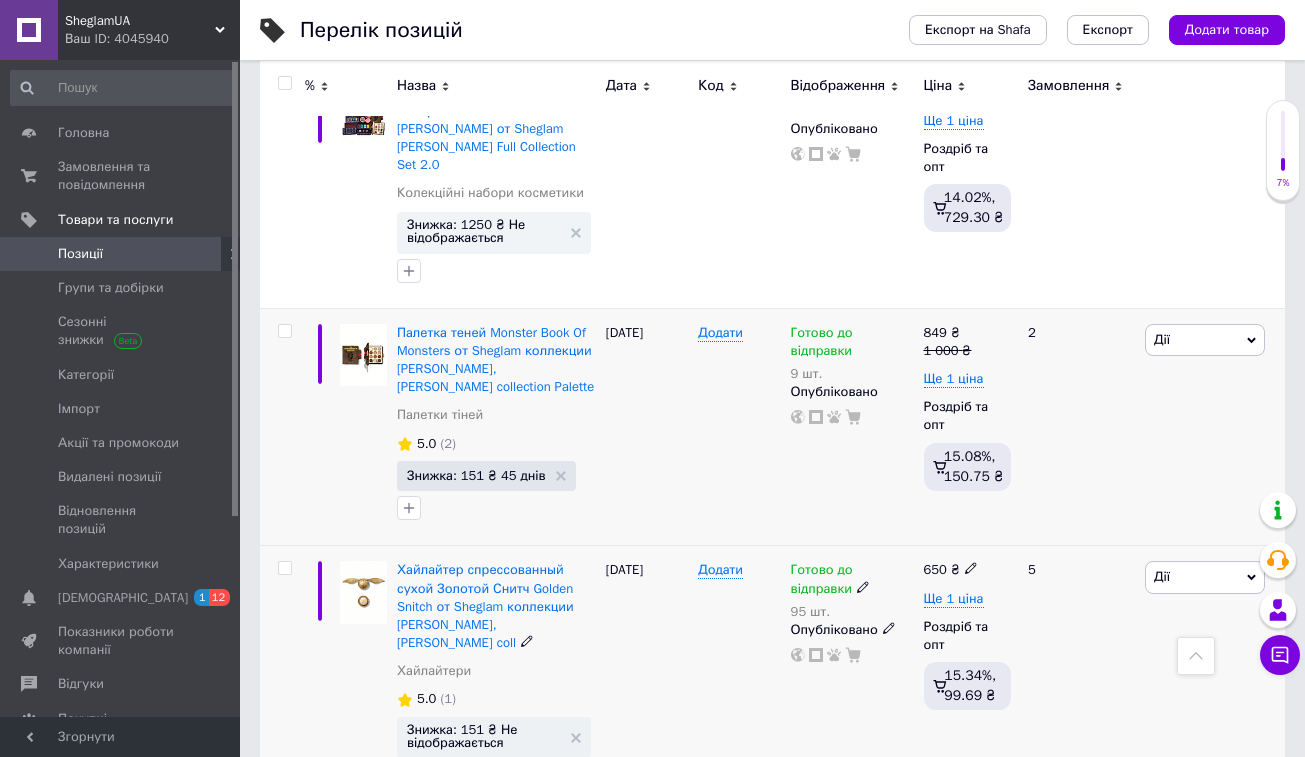 click on "Дії" at bounding box center [1205, 577] 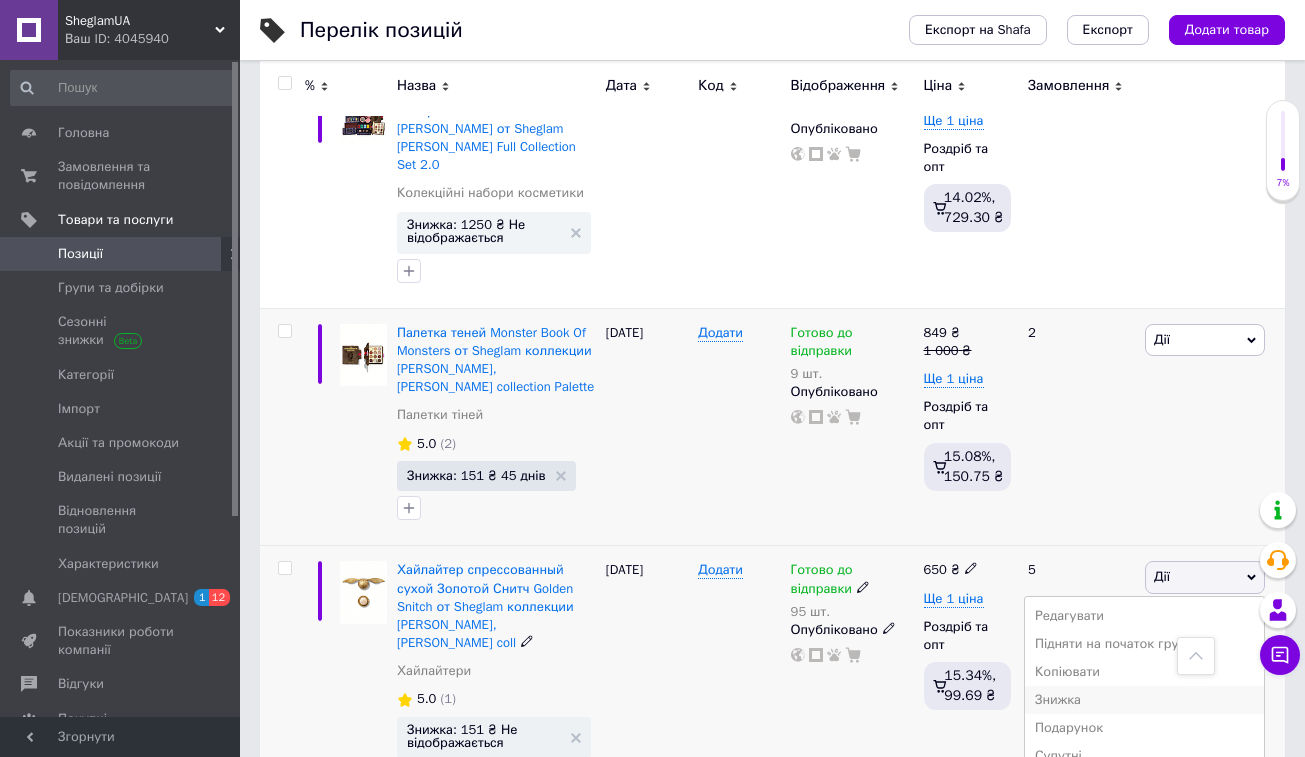 click on "Знижка" at bounding box center [1144, 700] 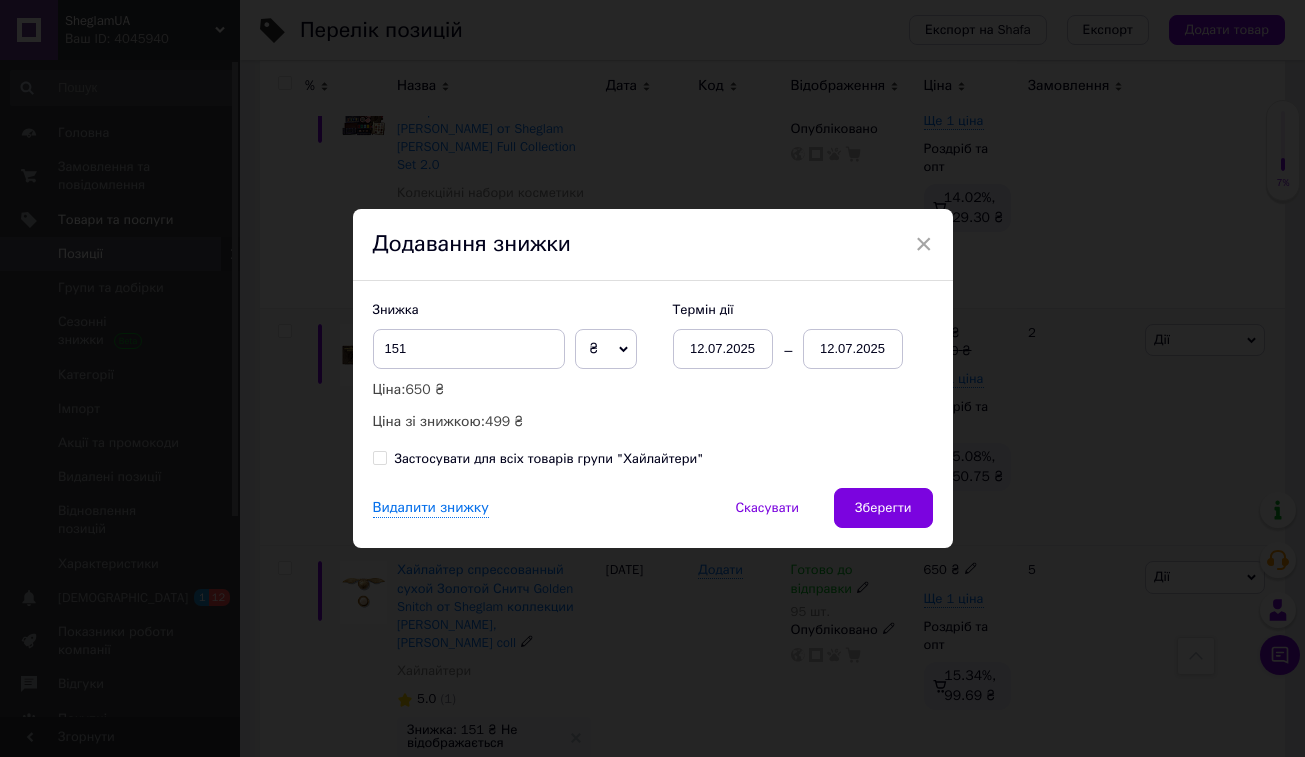click on "12.07.2025" at bounding box center [853, 349] 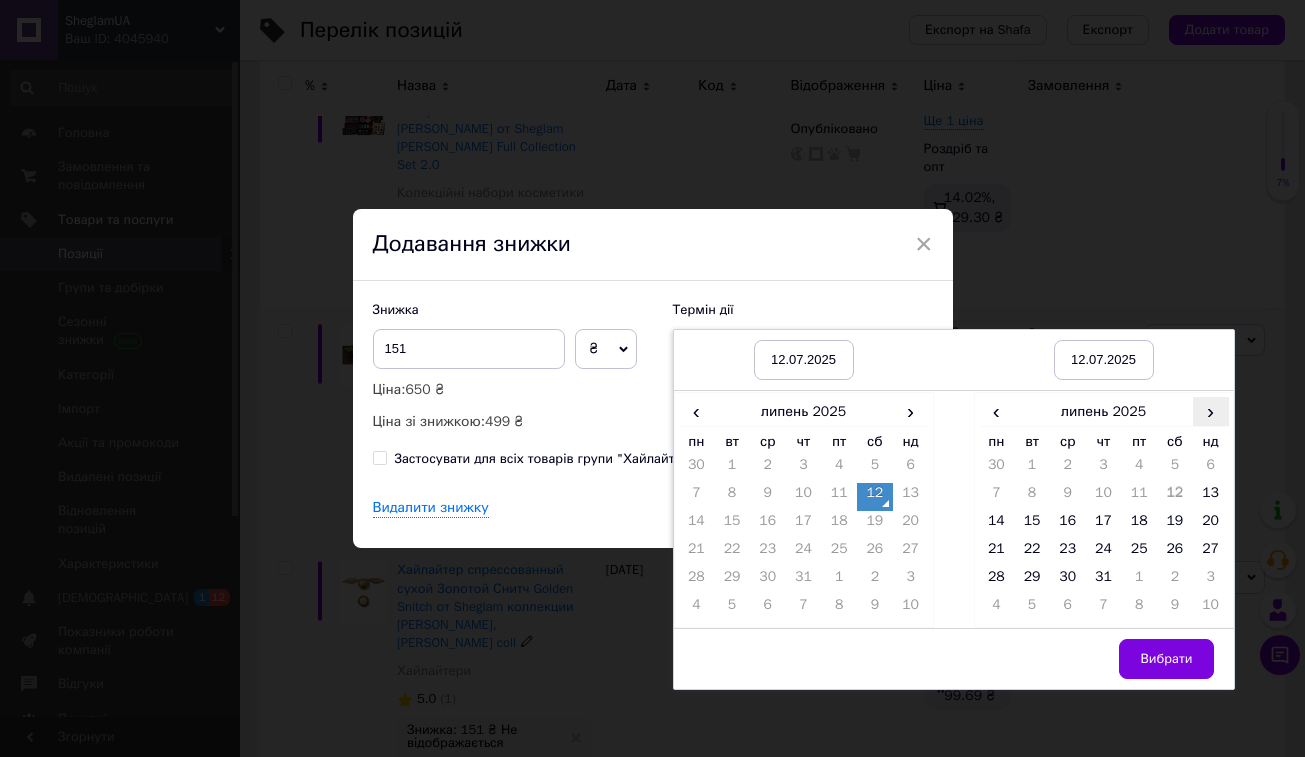 click on "›" at bounding box center (1211, 411) 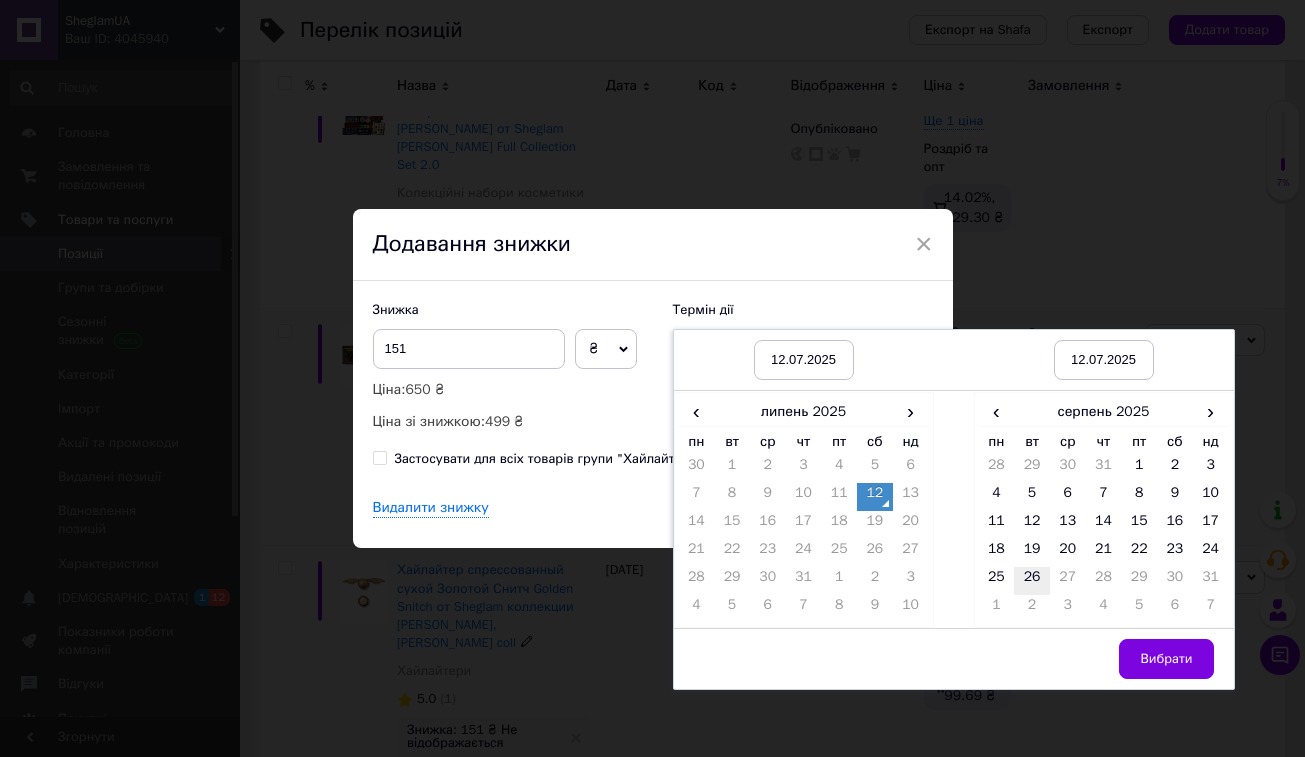 click on "26" at bounding box center [1032, 581] 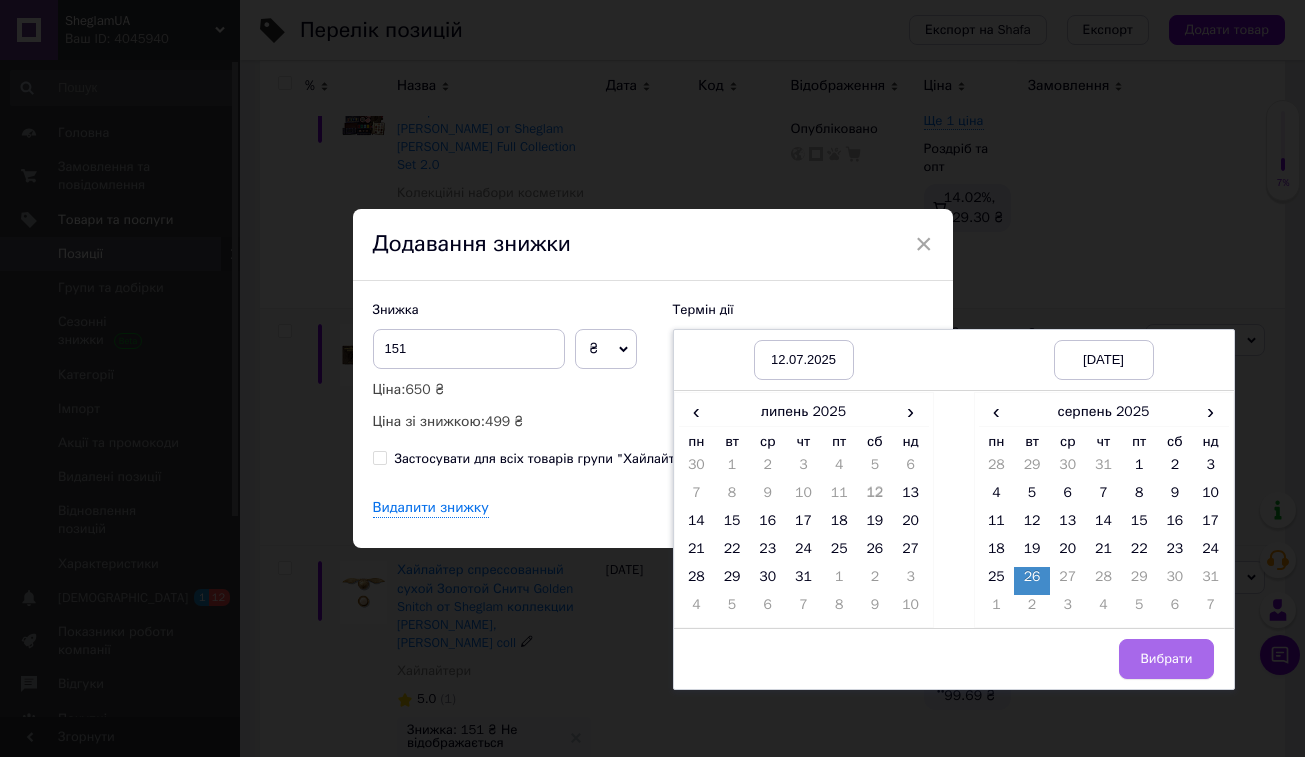 click on "Вибрати" at bounding box center (1166, 659) 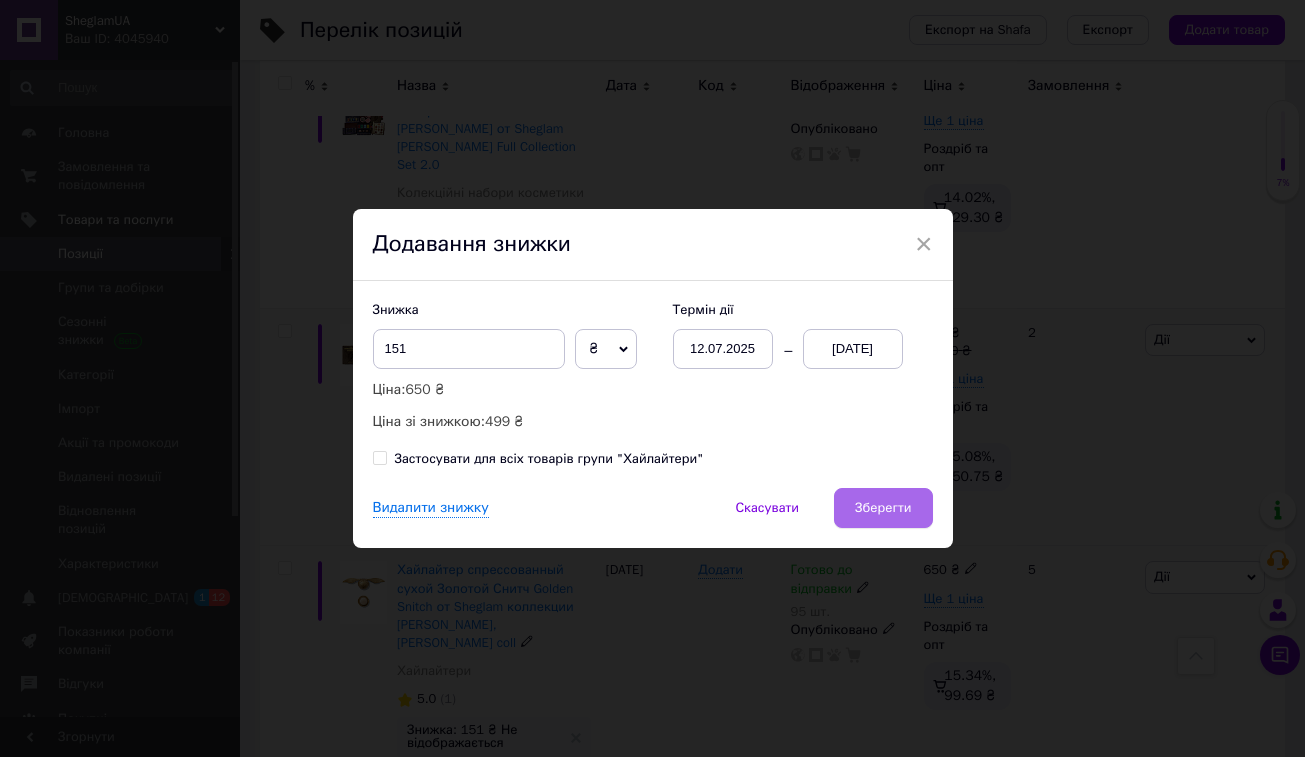 click on "Зберегти" at bounding box center [883, 508] 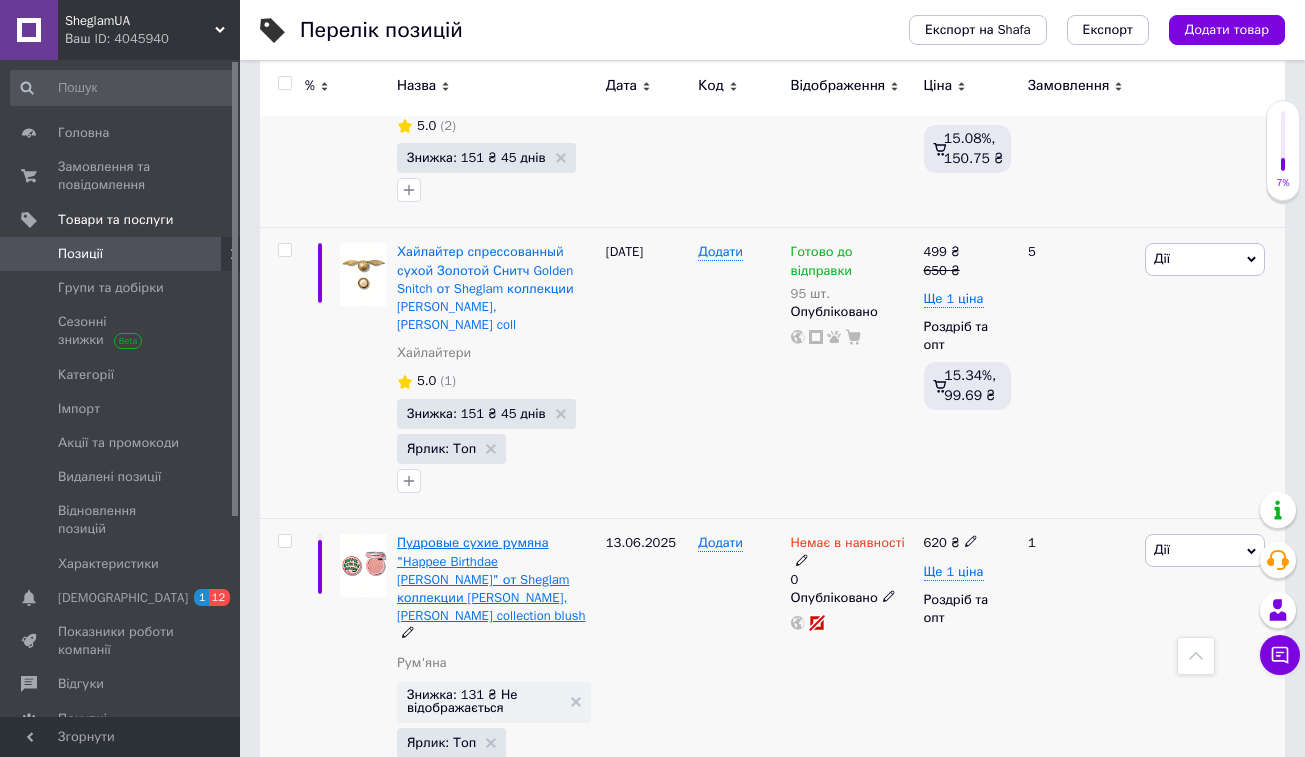 scroll, scrollTop: 13973, scrollLeft: 0, axis: vertical 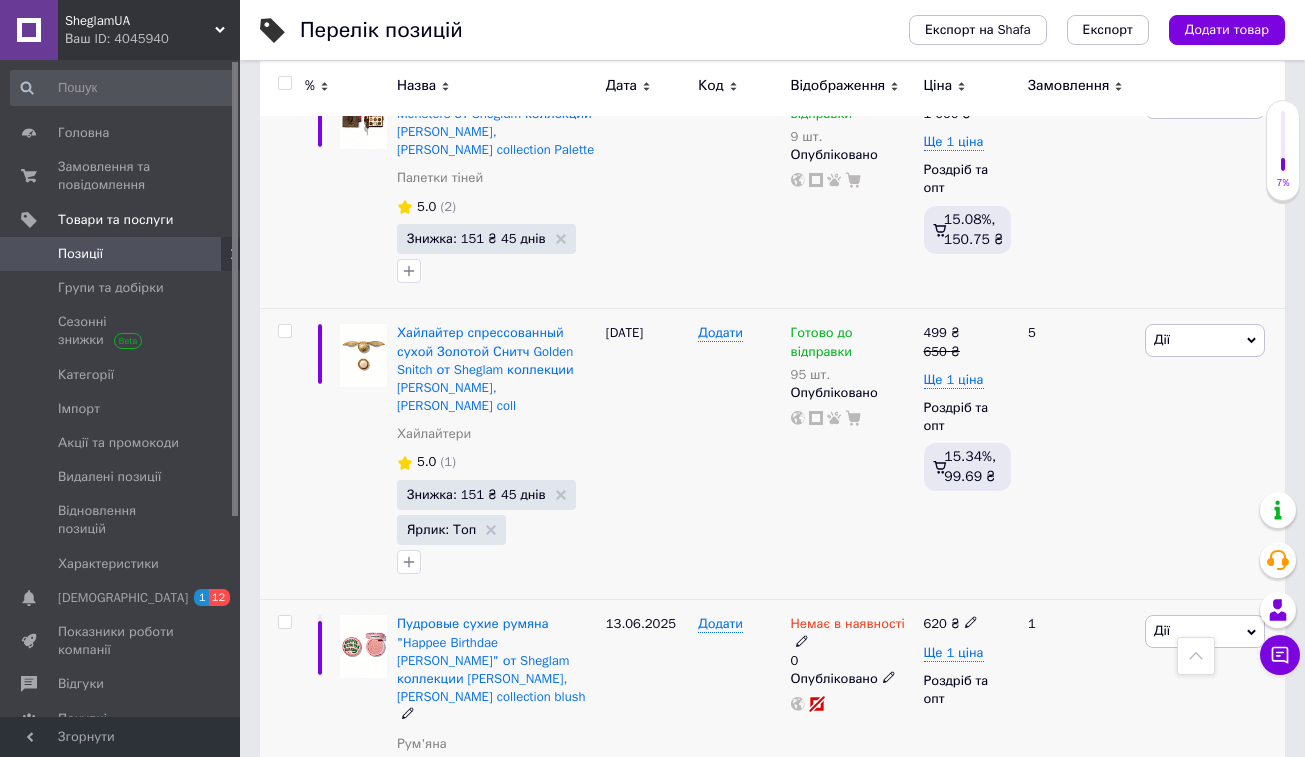 click 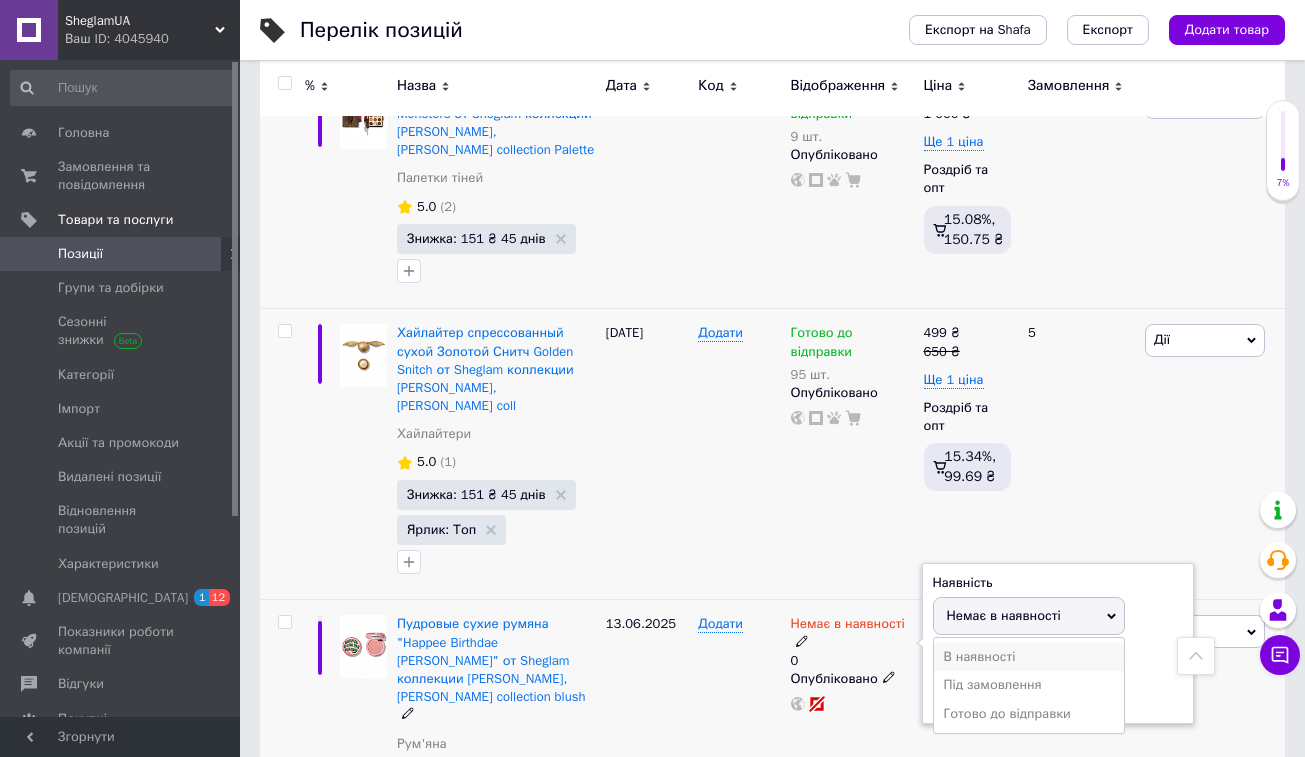 click on "В наявності" at bounding box center [1029, 657] 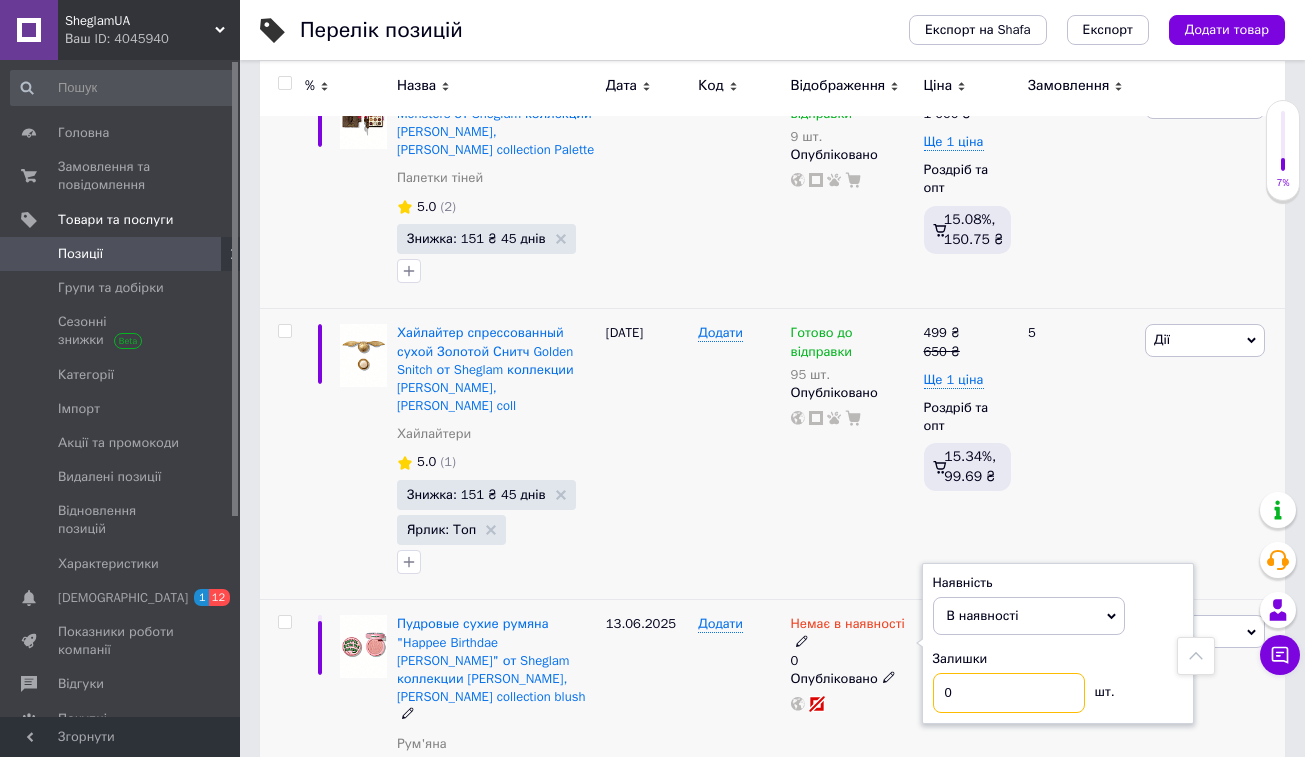 click on "0" at bounding box center [1009, 693] 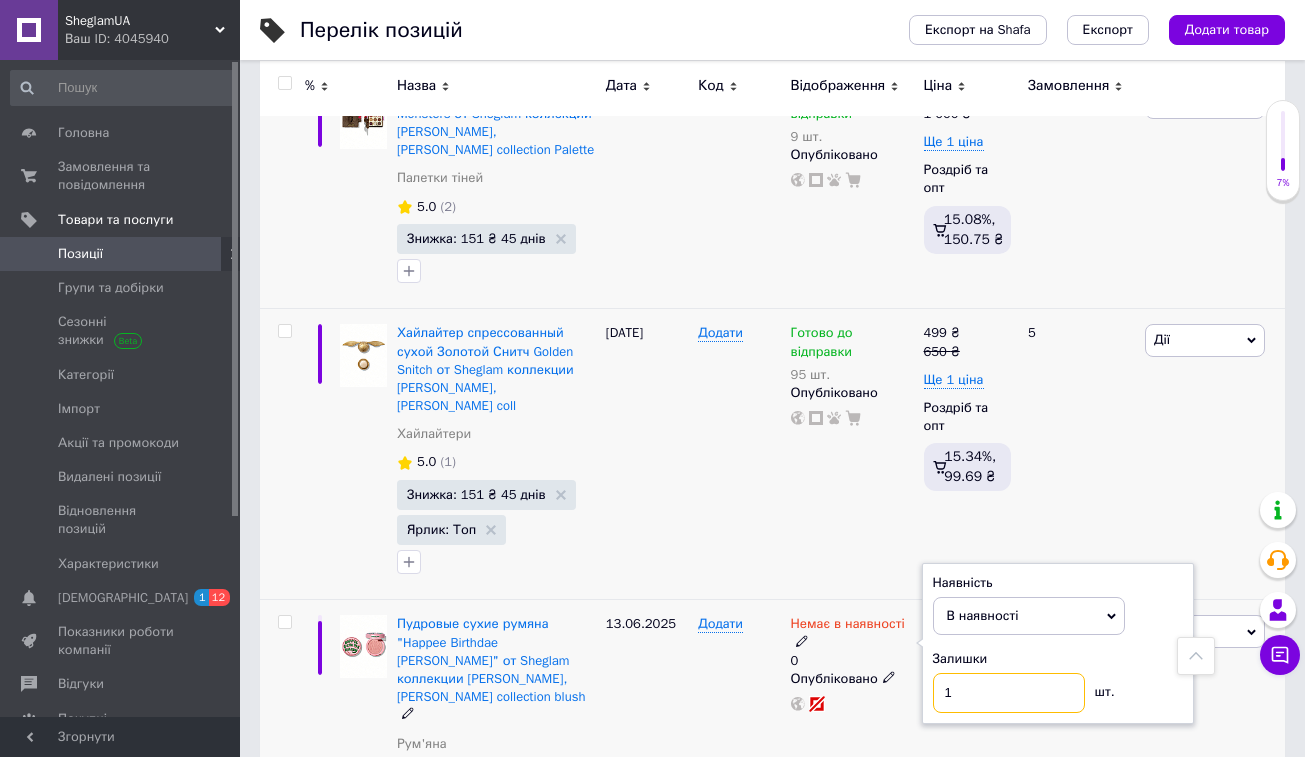type on "10" 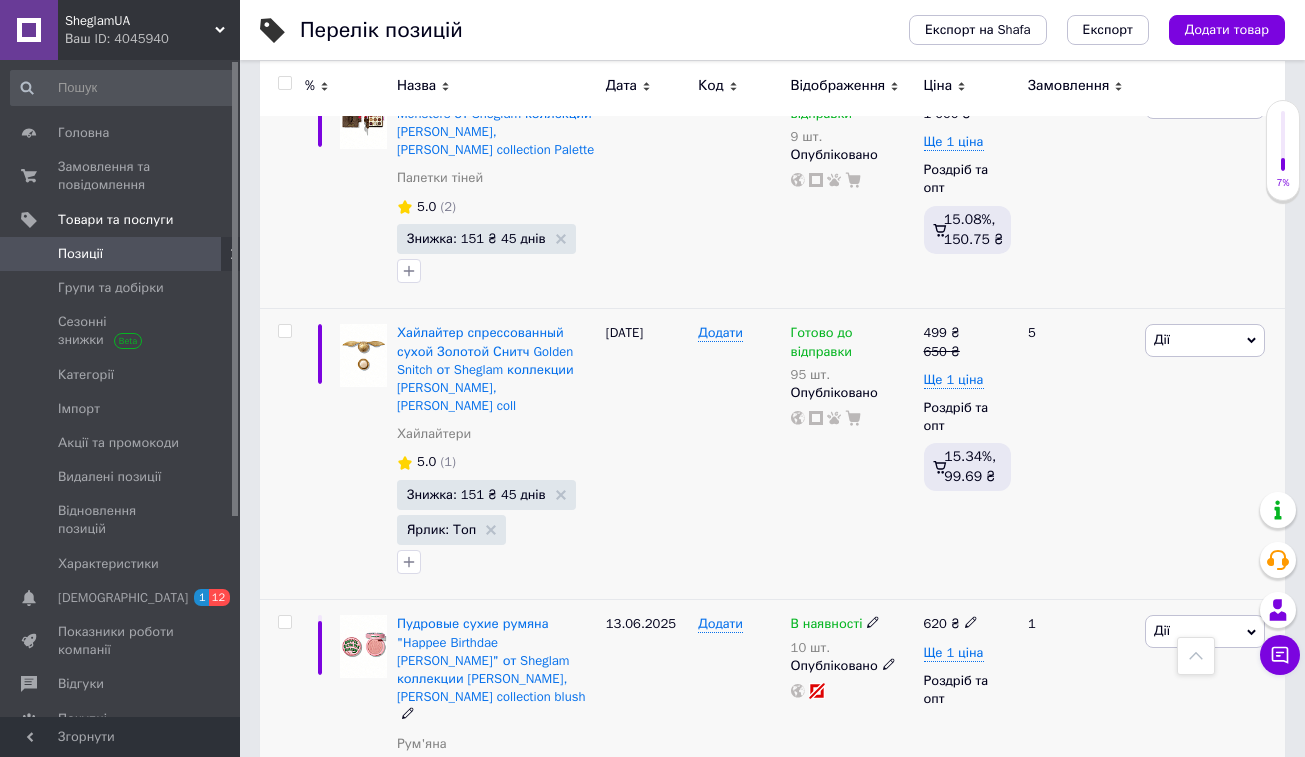 click on "Дії" at bounding box center [1205, 631] 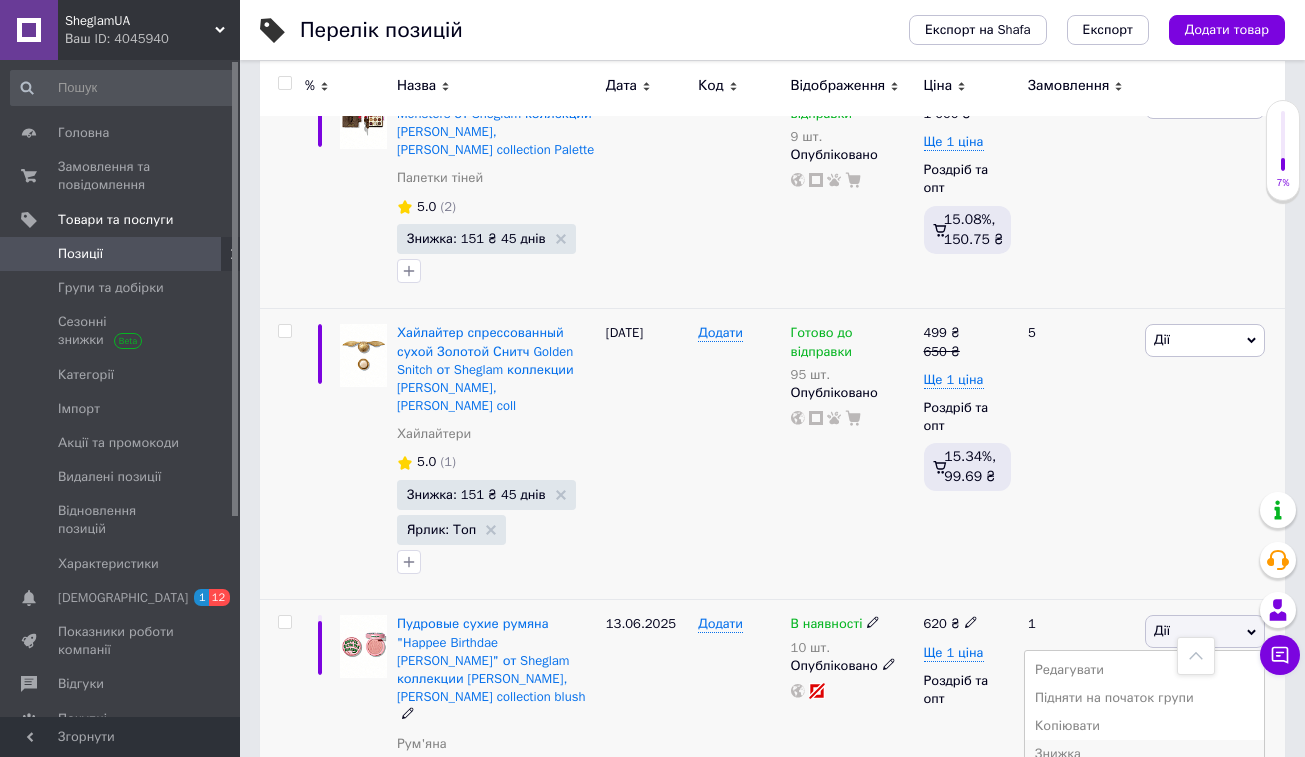 click on "Знижка" at bounding box center (1144, 754) 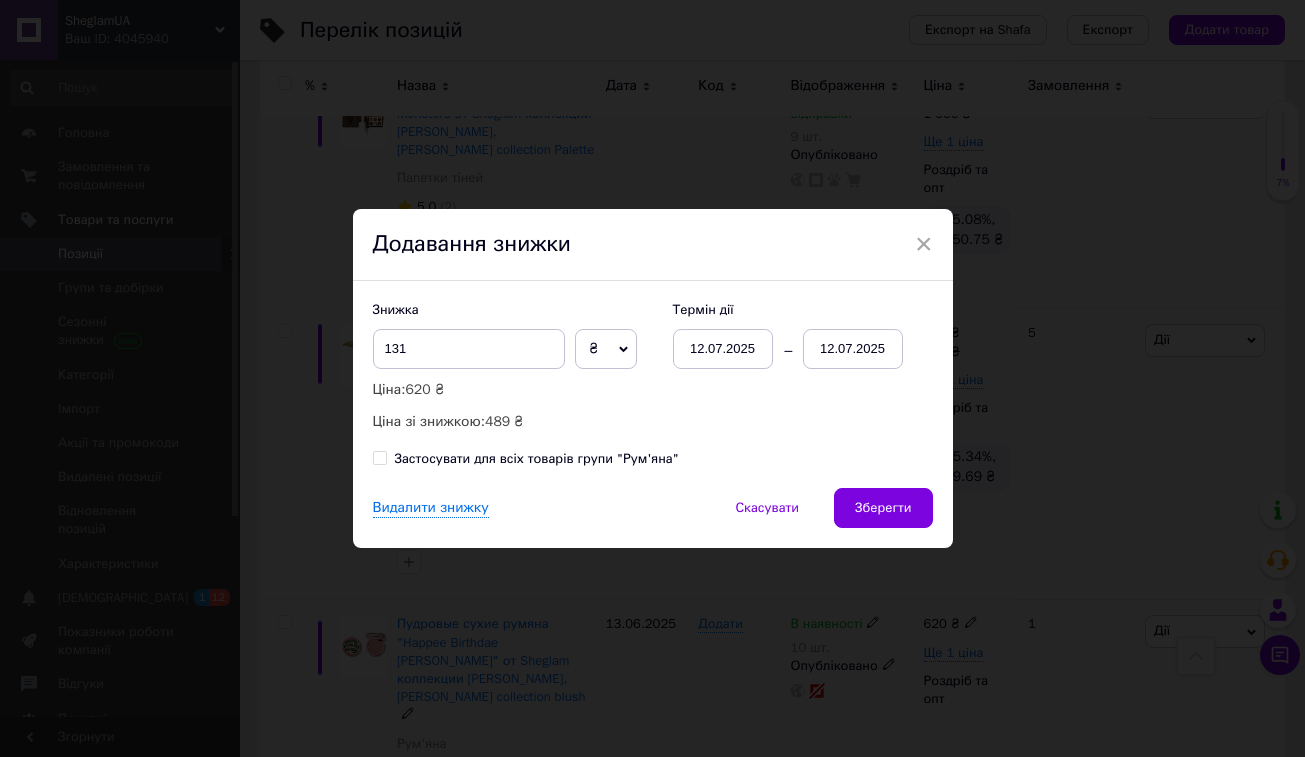 click on "12.07.2025" at bounding box center [853, 349] 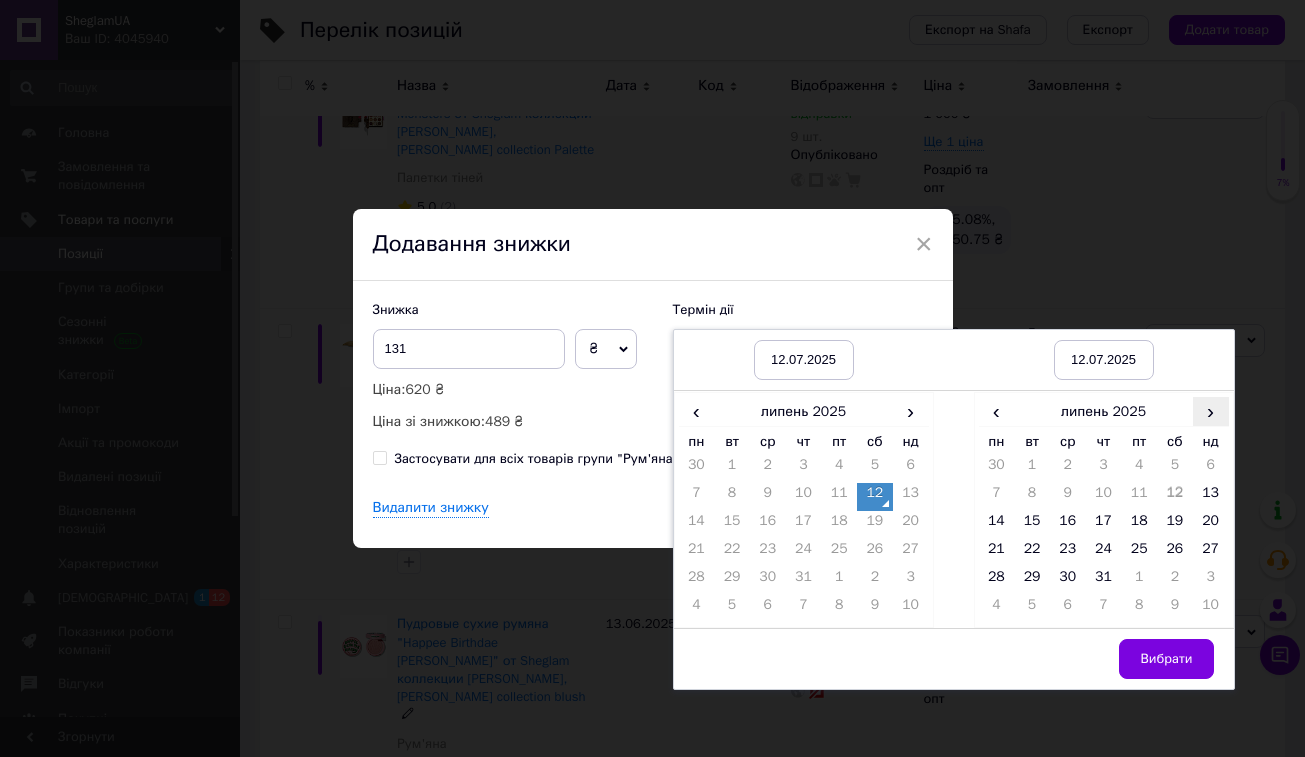 click on "›" at bounding box center [1211, 411] 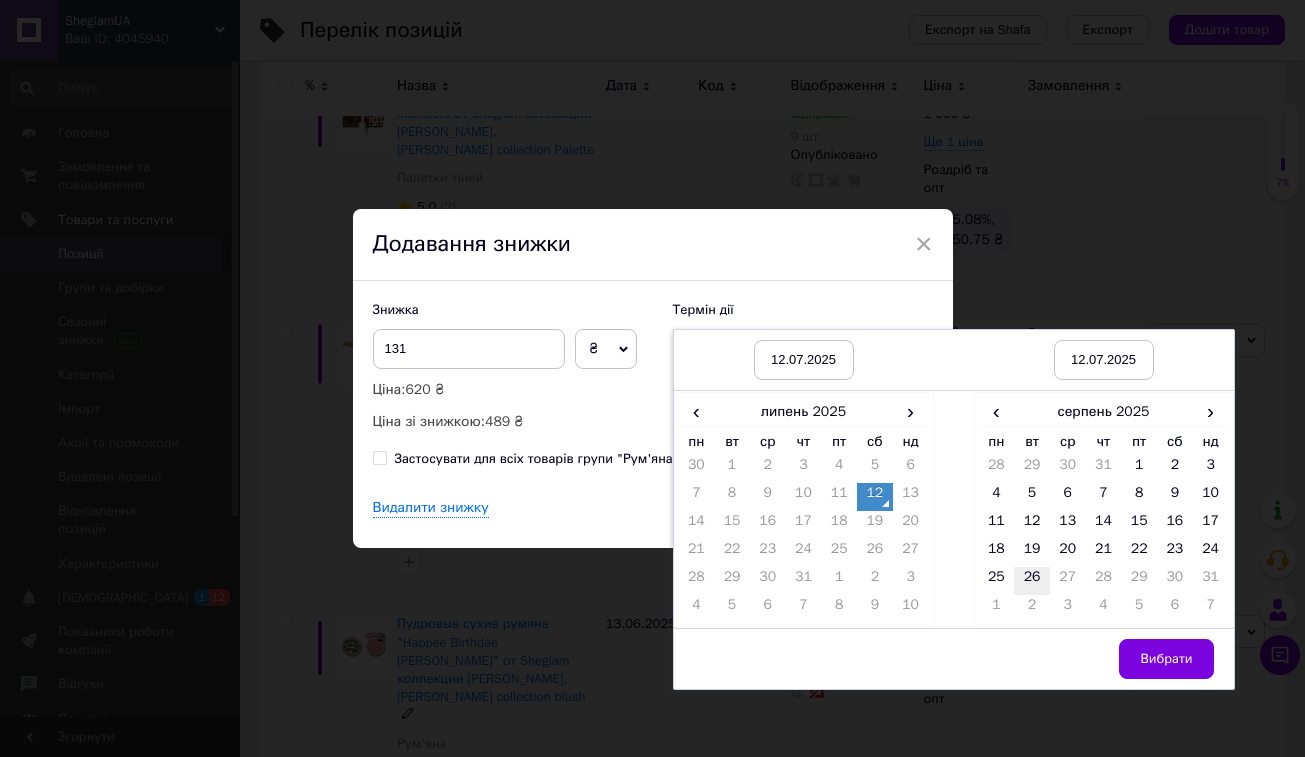 click on "26" at bounding box center [1032, 581] 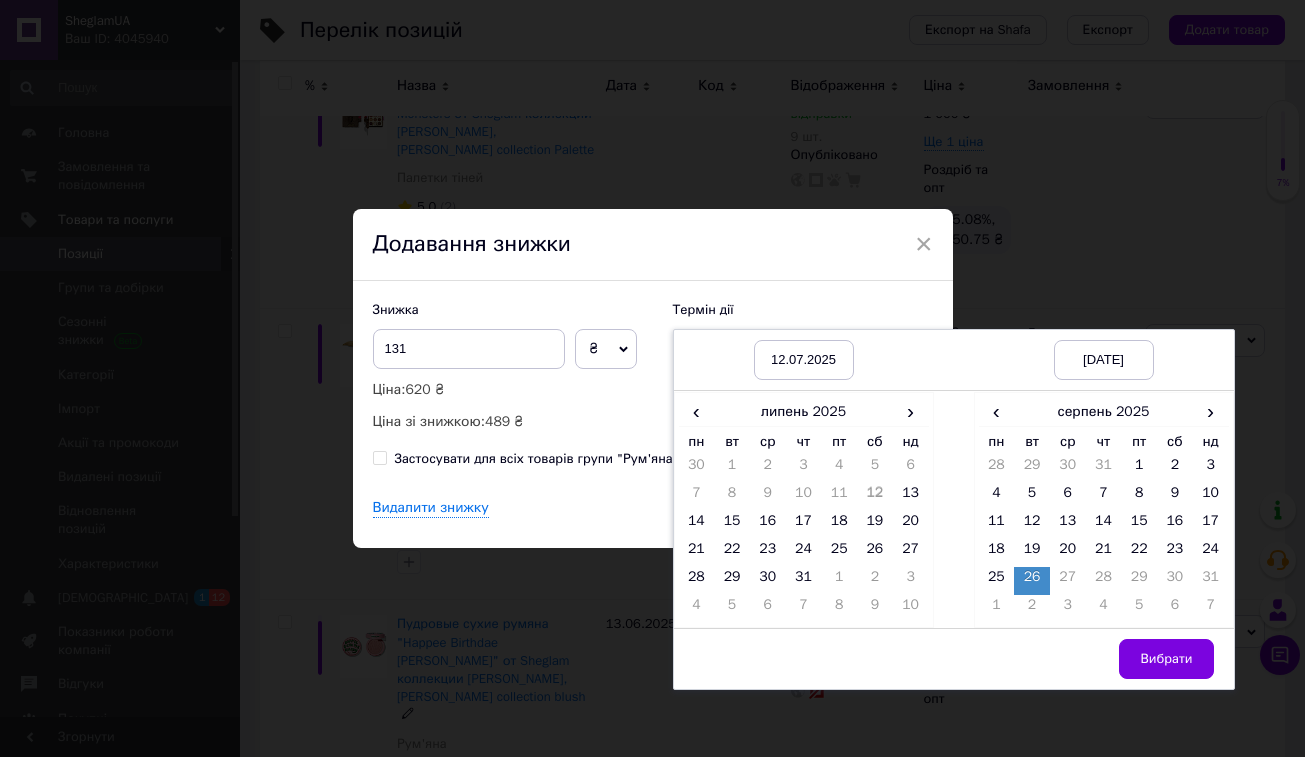 click on "26" at bounding box center (1032, 581) 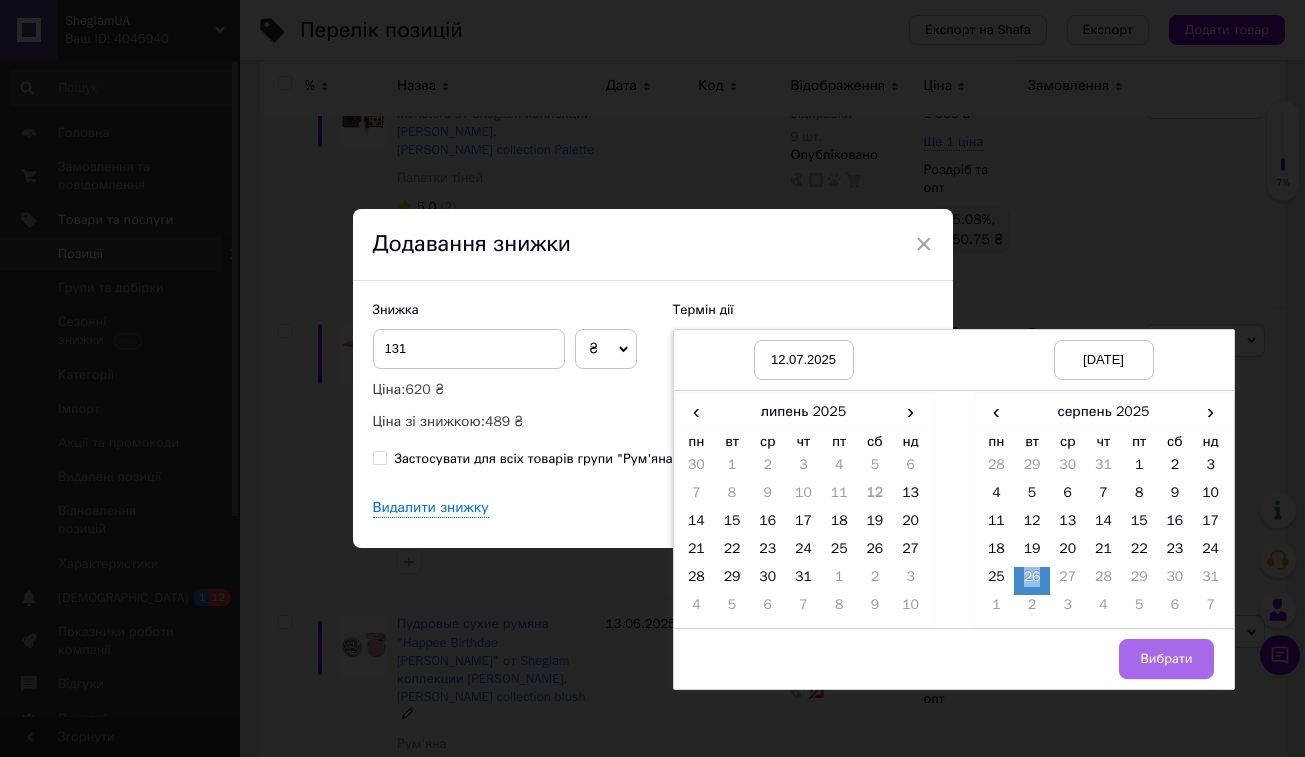 click on "Вибрати" at bounding box center (1166, 659) 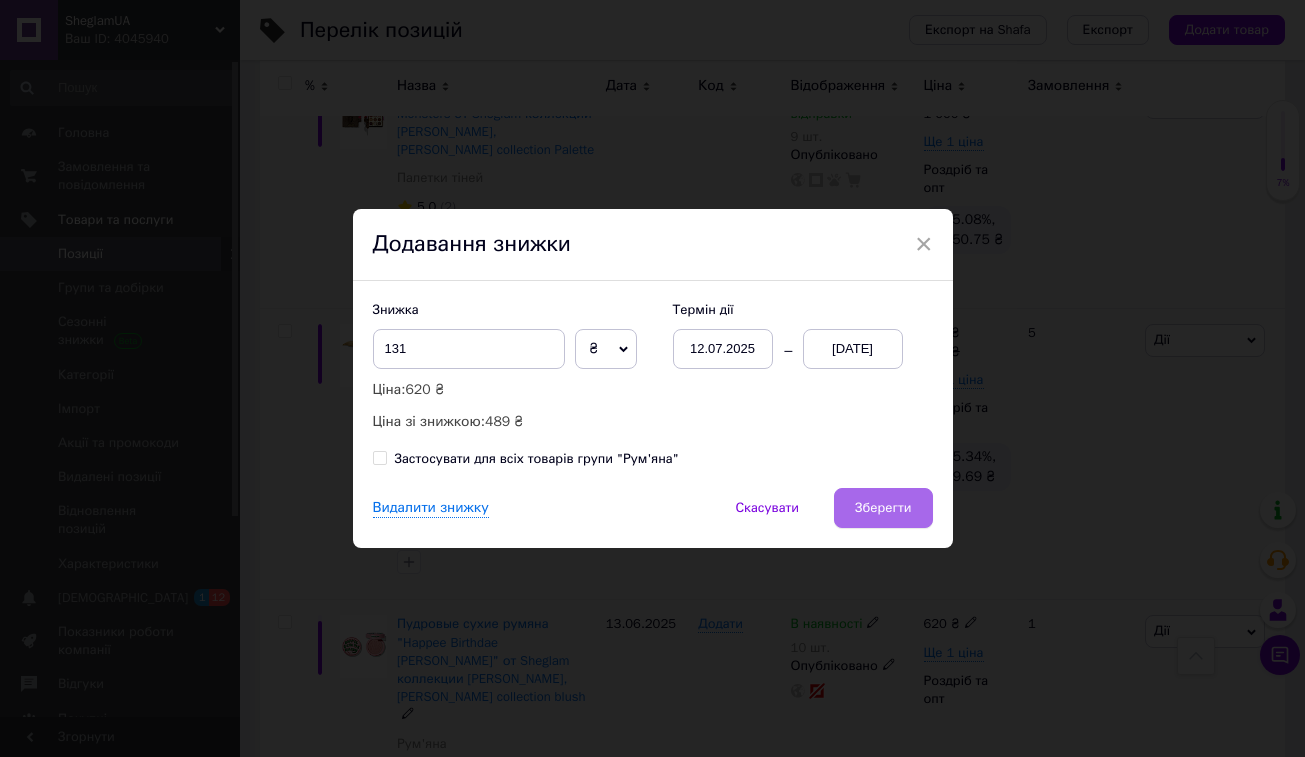 click on "Зберегти" at bounding box center [883, 508] 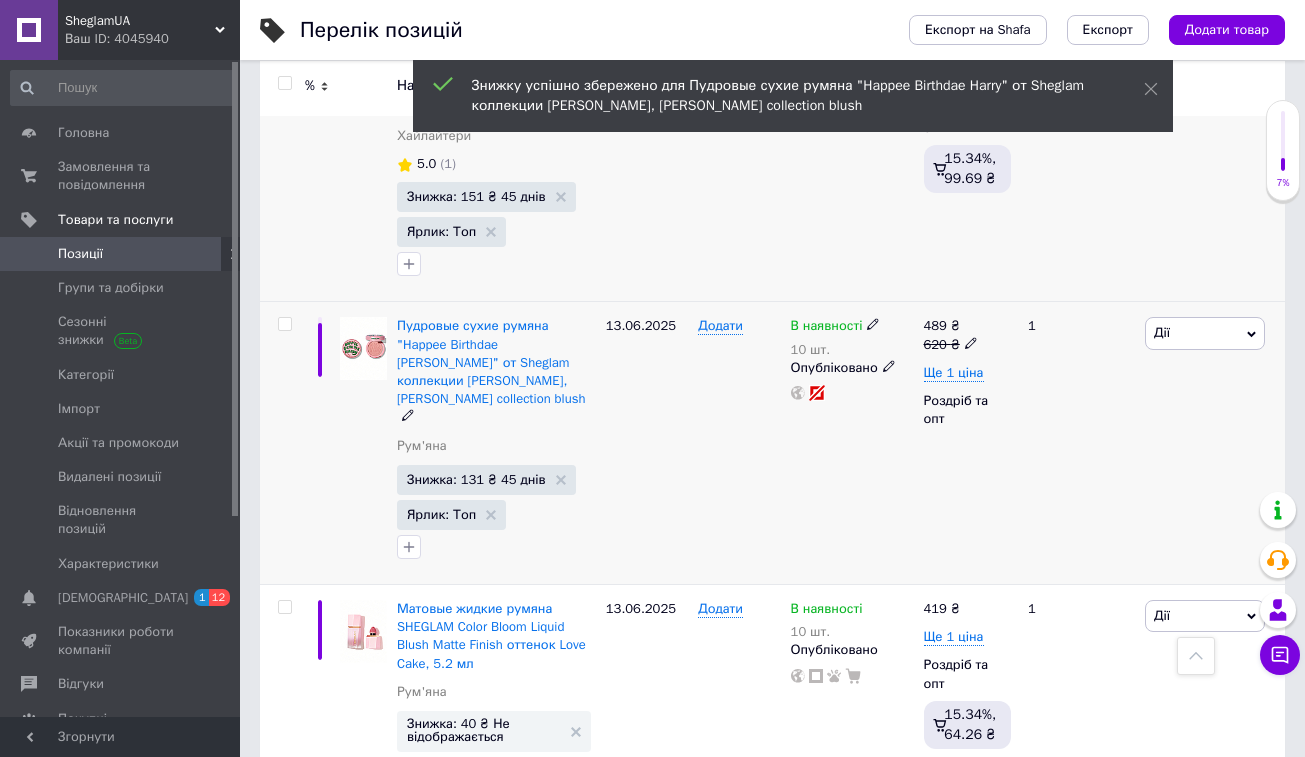 scroll, scrollTop: 14276, scrollLeft: 0, axis: vertical 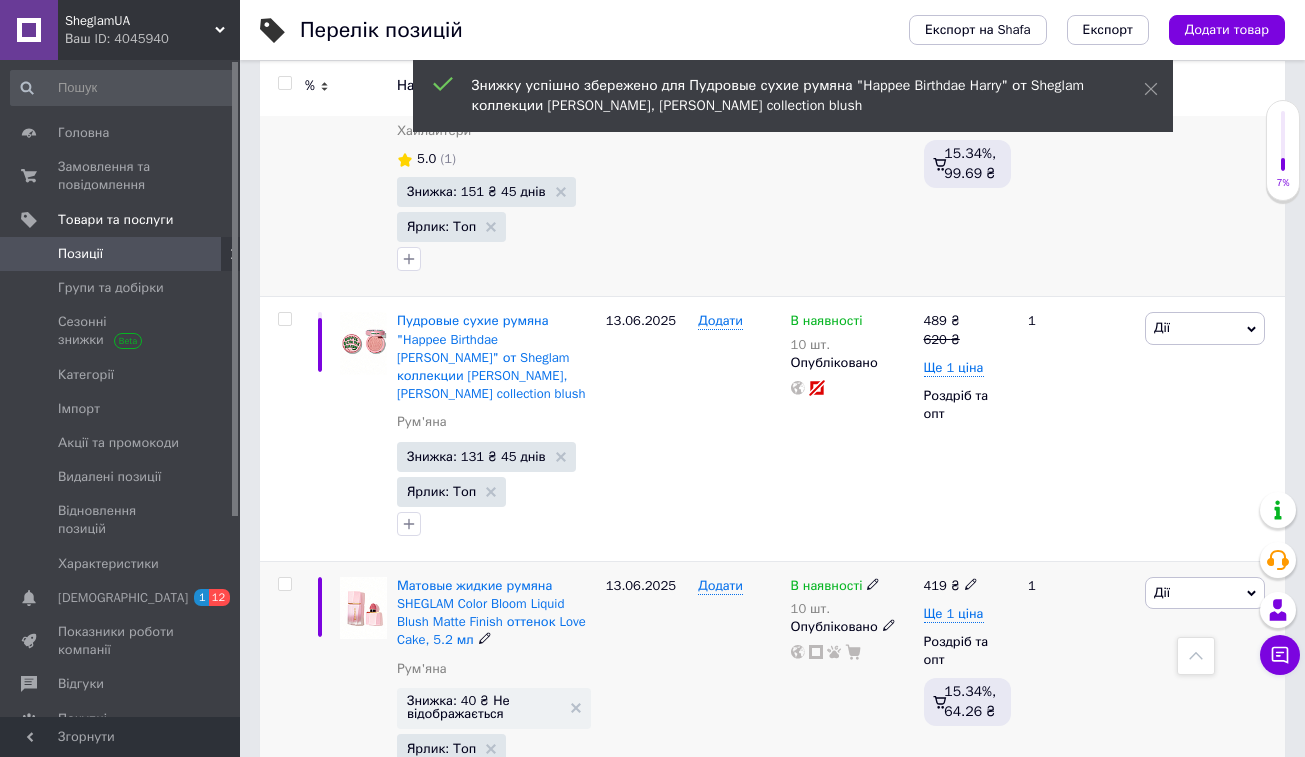 click on "[PERSON_NAME] Підняти на початок групи Копіювати Знижка Подарунок Супутні Приховати Ярлик Додати на вітрину Додати в кампанію Каталог ProSale Видалити" at bounding box center (1212, 689) 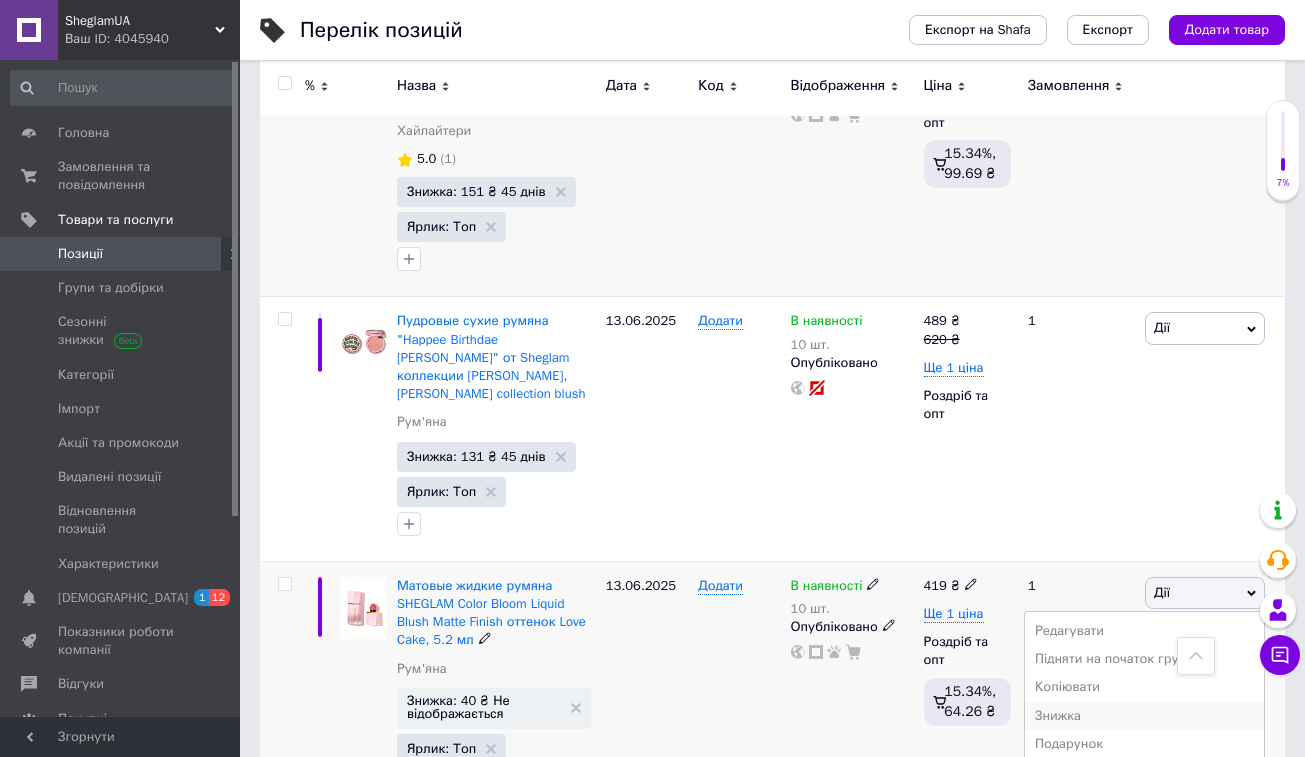 click on "Знижка" at bounding box center (1144, 716) 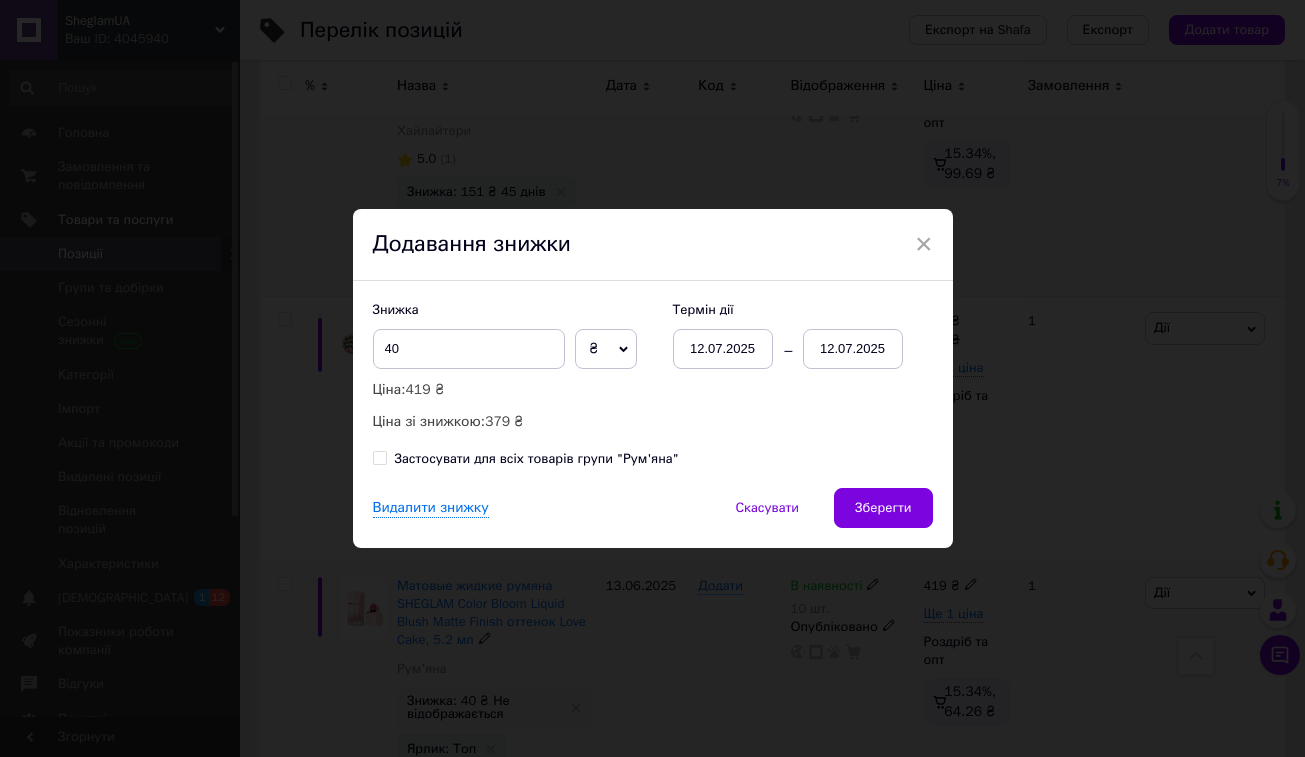 click on "12.07.2025" at bounding box center (853, 349) 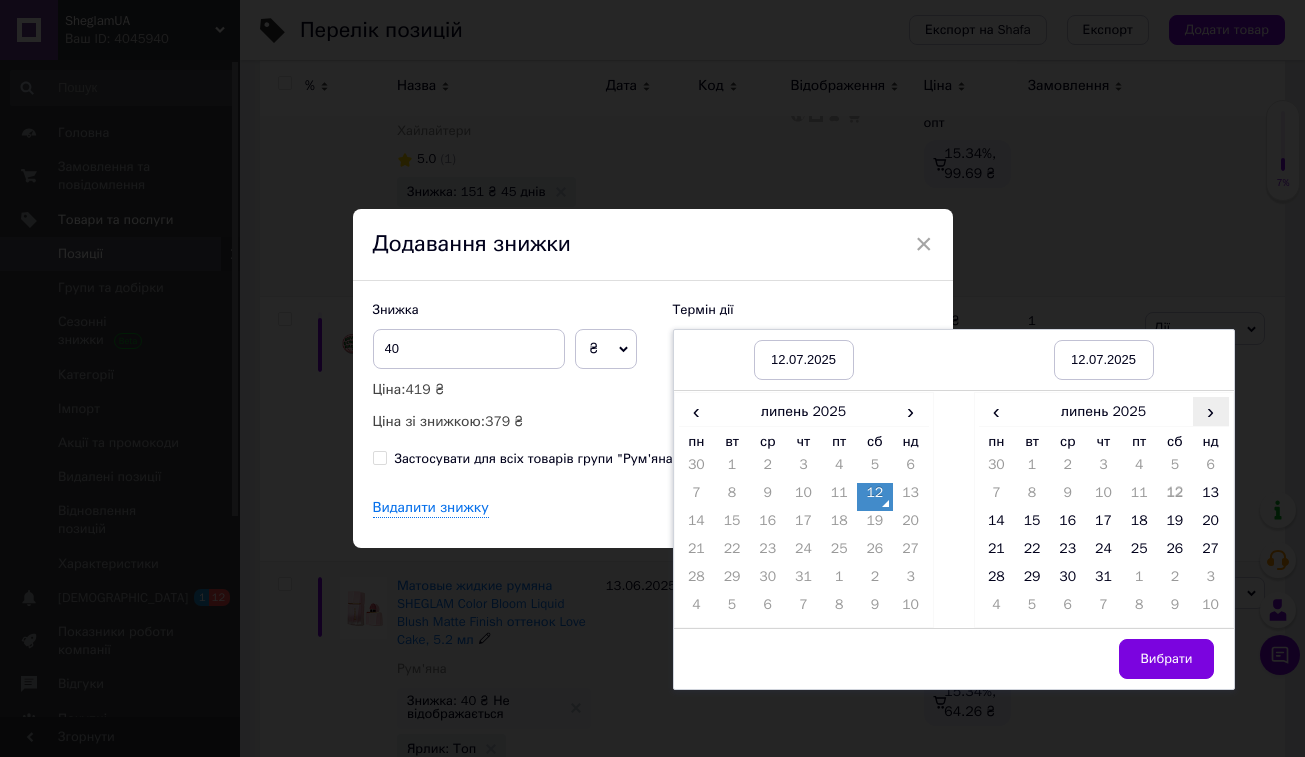 click on "›" at bounding box center (1211, 411) 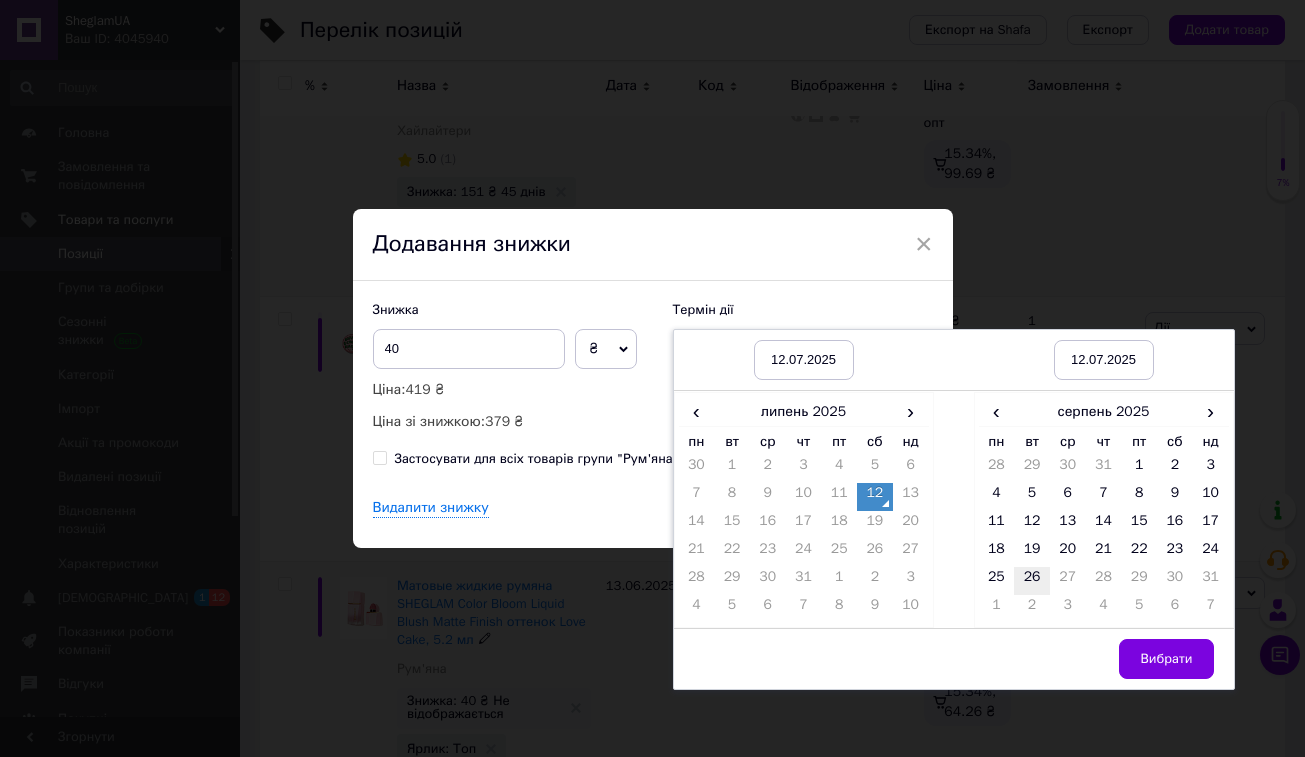 click on "26" at bounding box center (1032, 581) 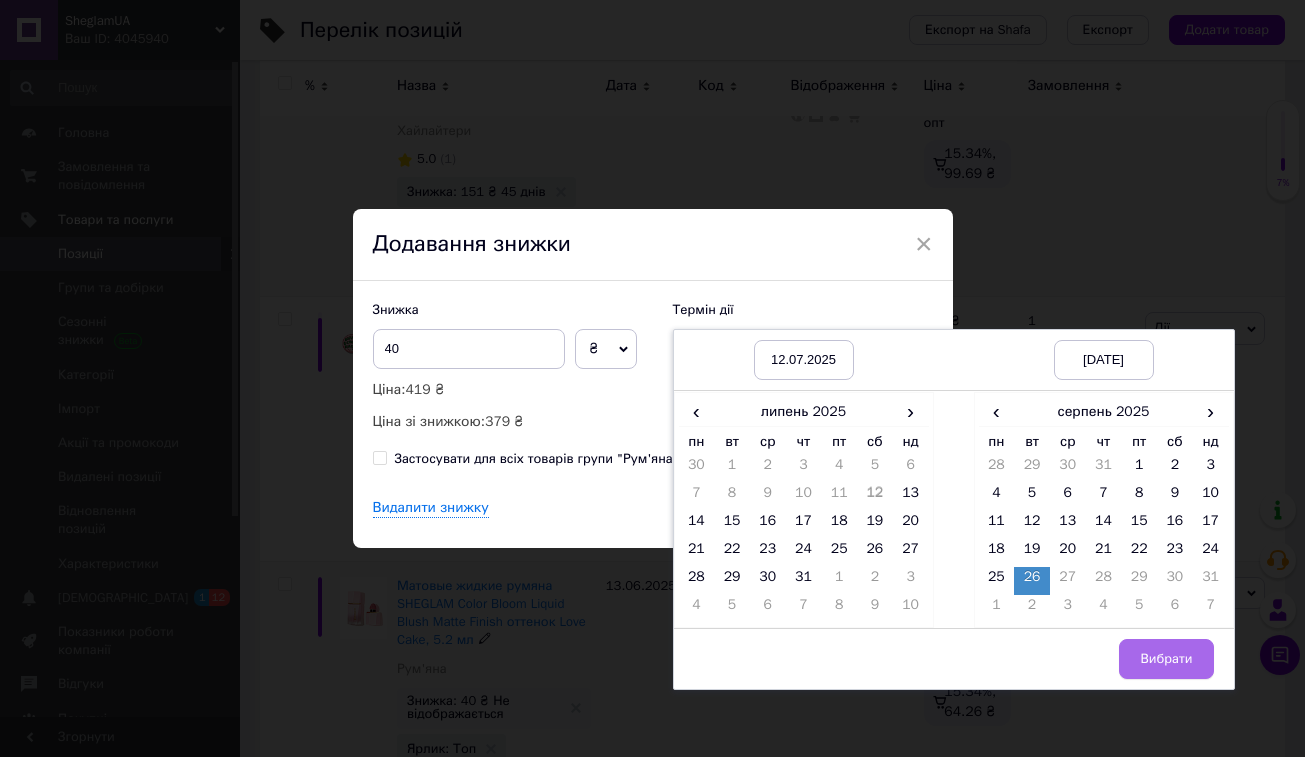 click on "Вибрати" at bounding box center (1166, 659) 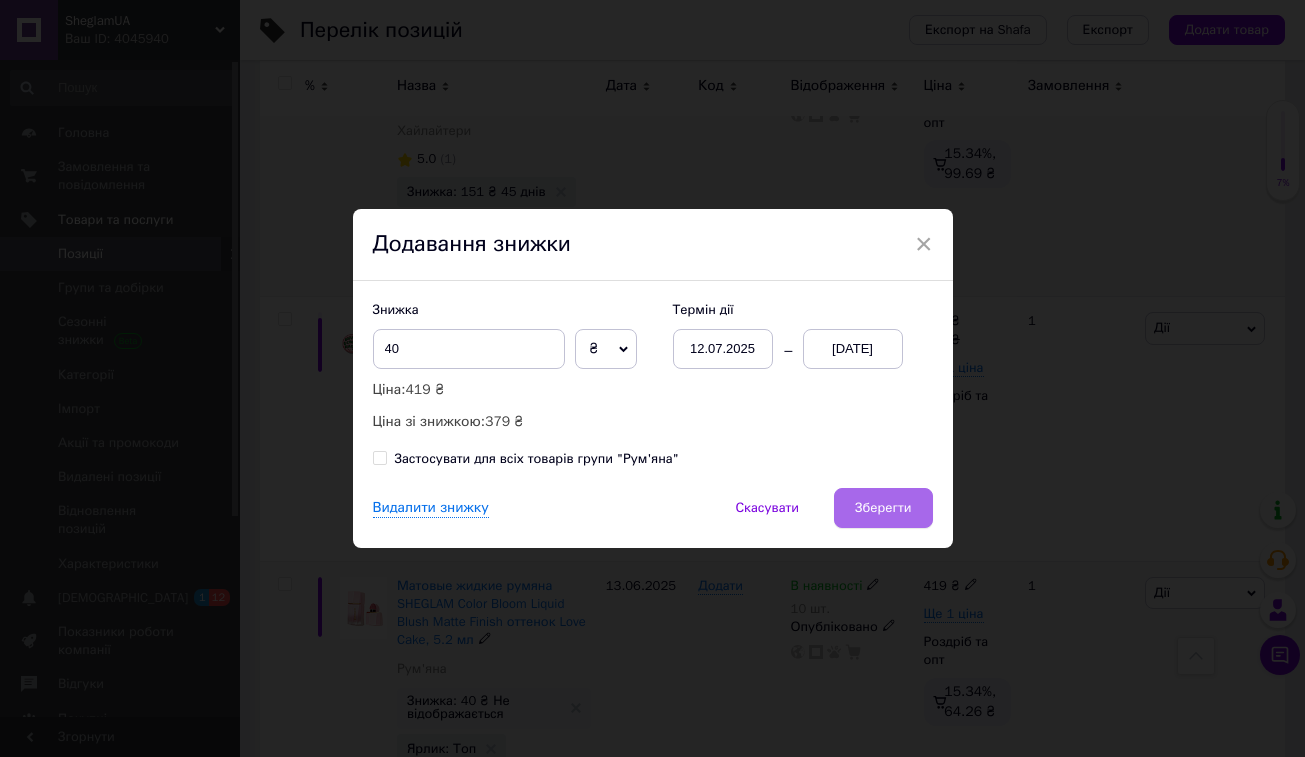 click on "Зберегти" at bounding box center (883, 508) 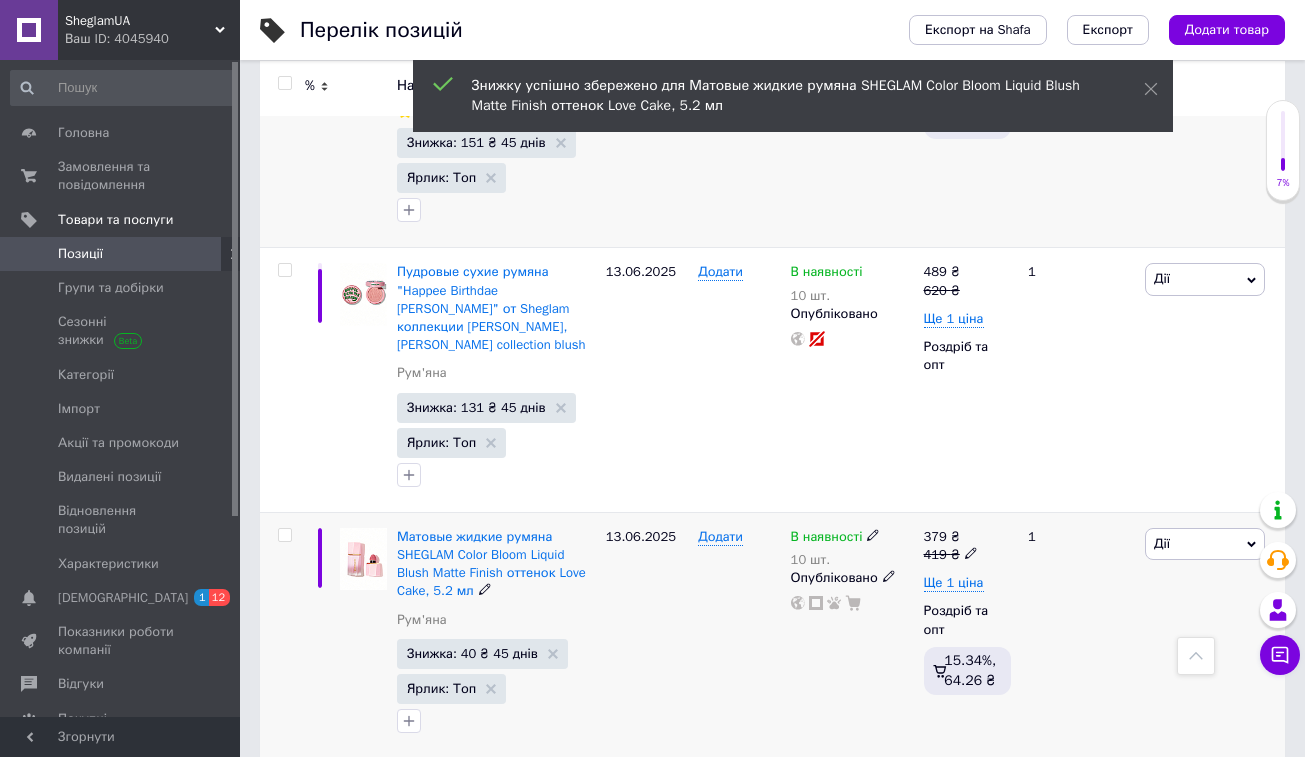 scroll, scrollTop: 14324, scrollLeft: 0, axis: vertical 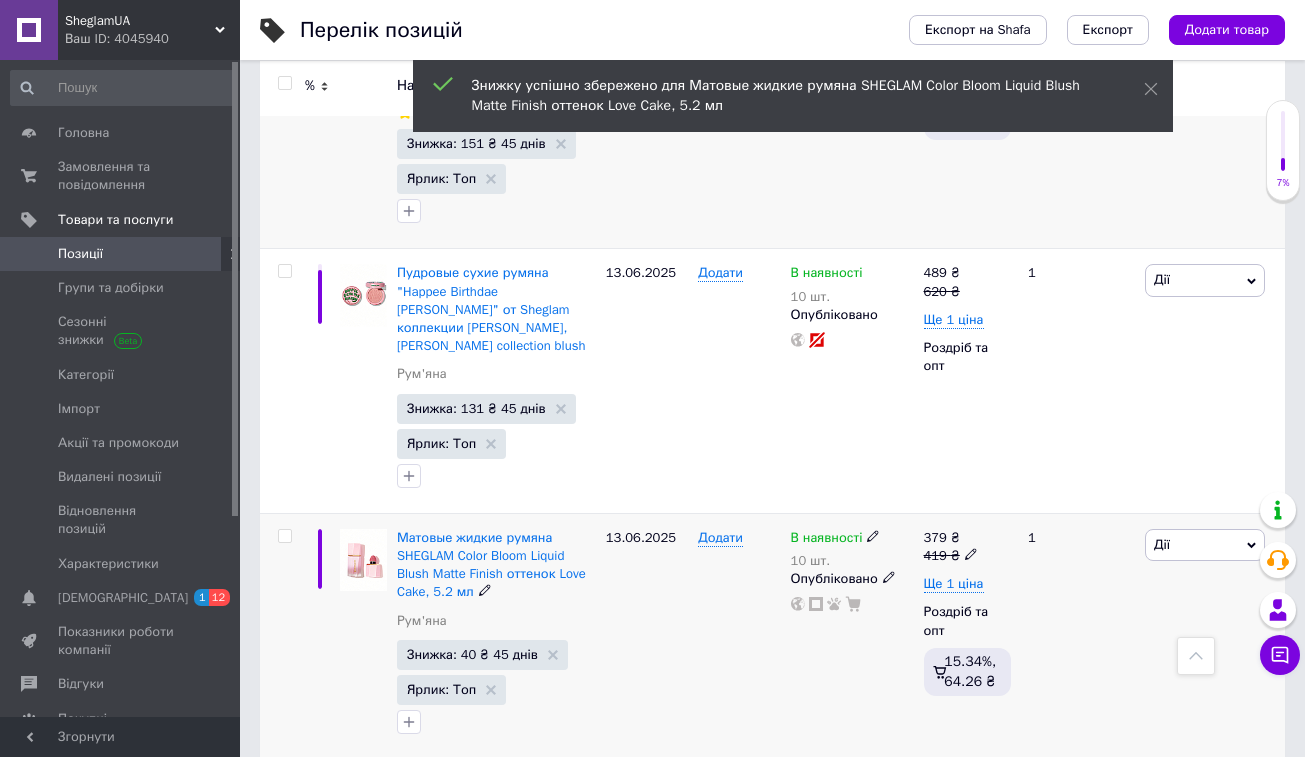 click on "Дії" at bounding box center [1205, 791] 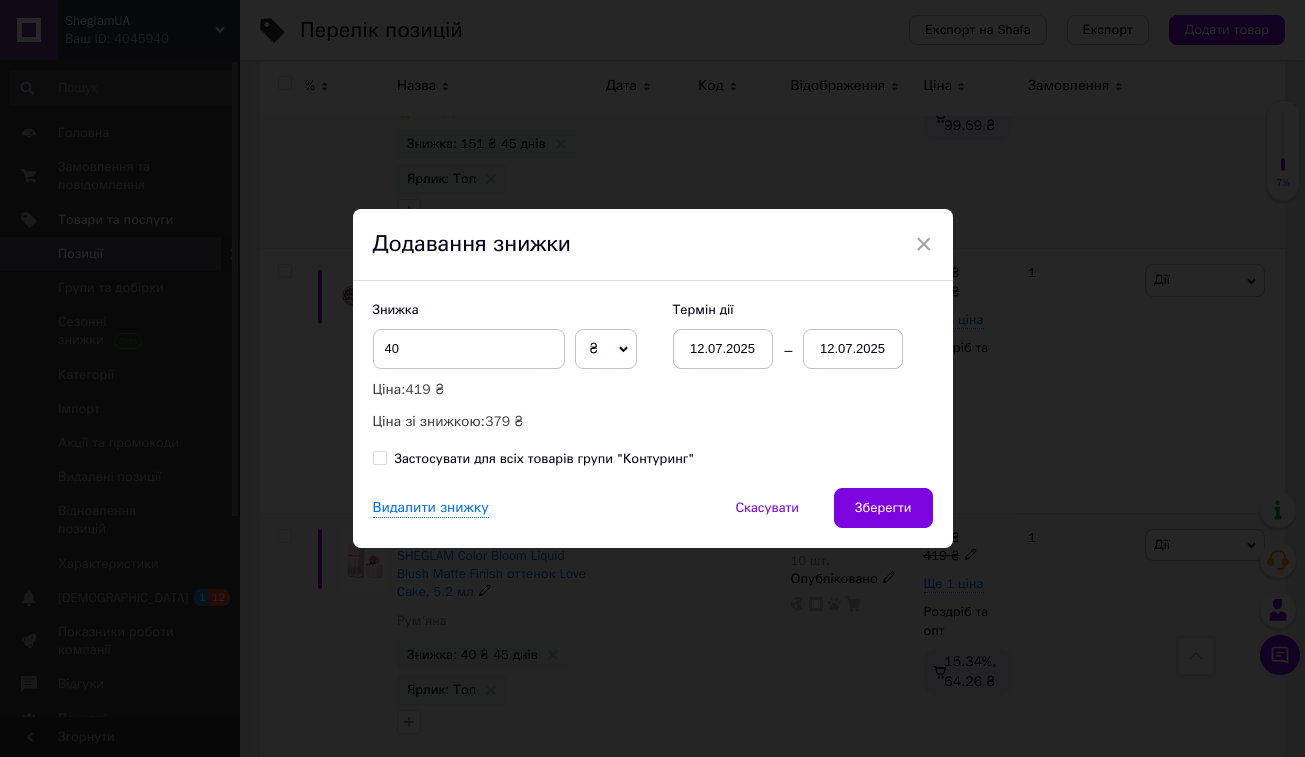click on "12.07.2025" at bounding box center [853, 349] 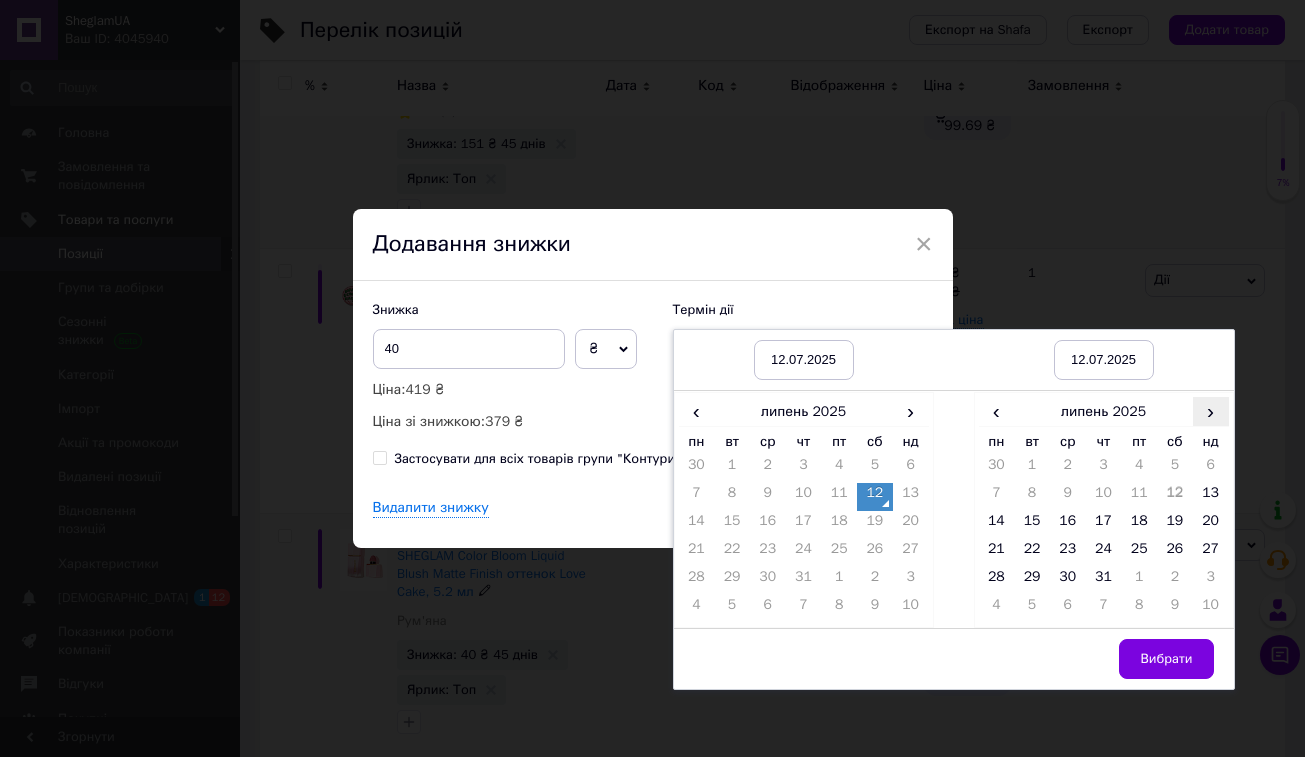 click on "›" at bounding box center (1211, 411) 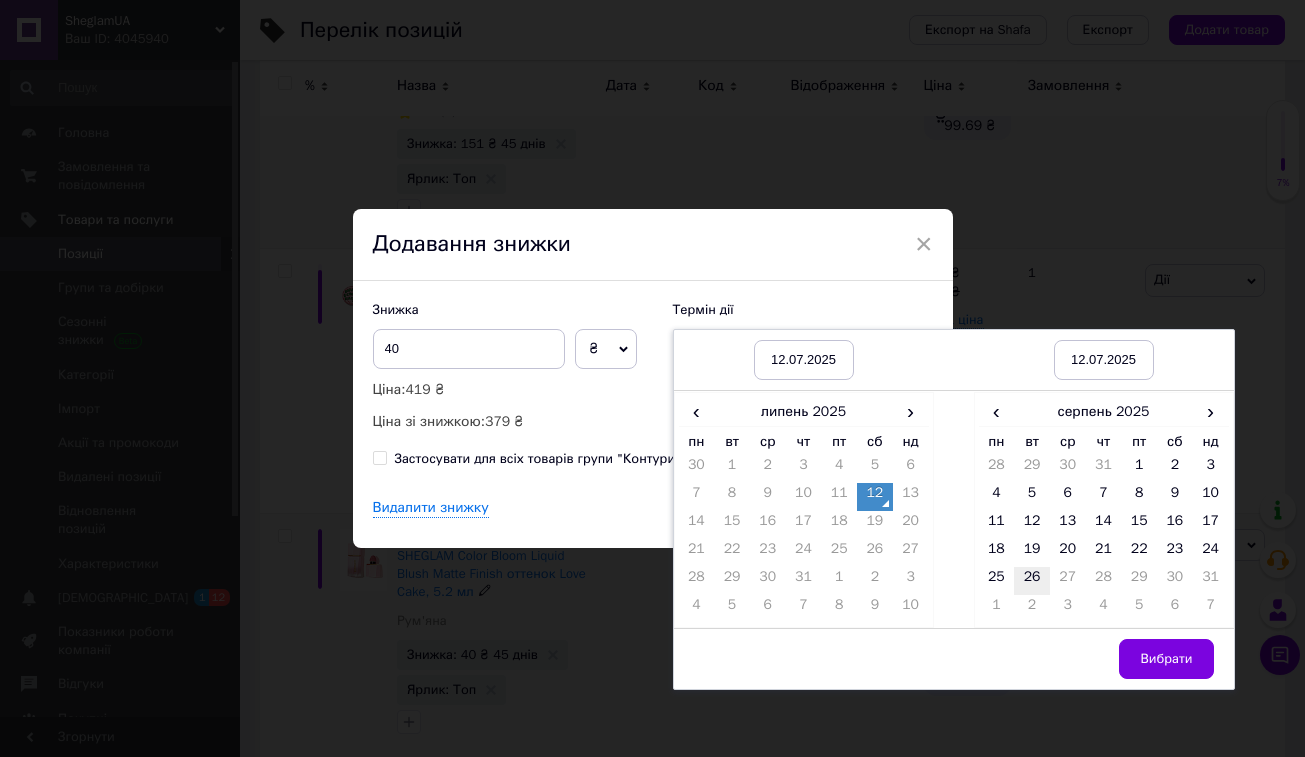 click on "26" at bounding box center [1032, 581] 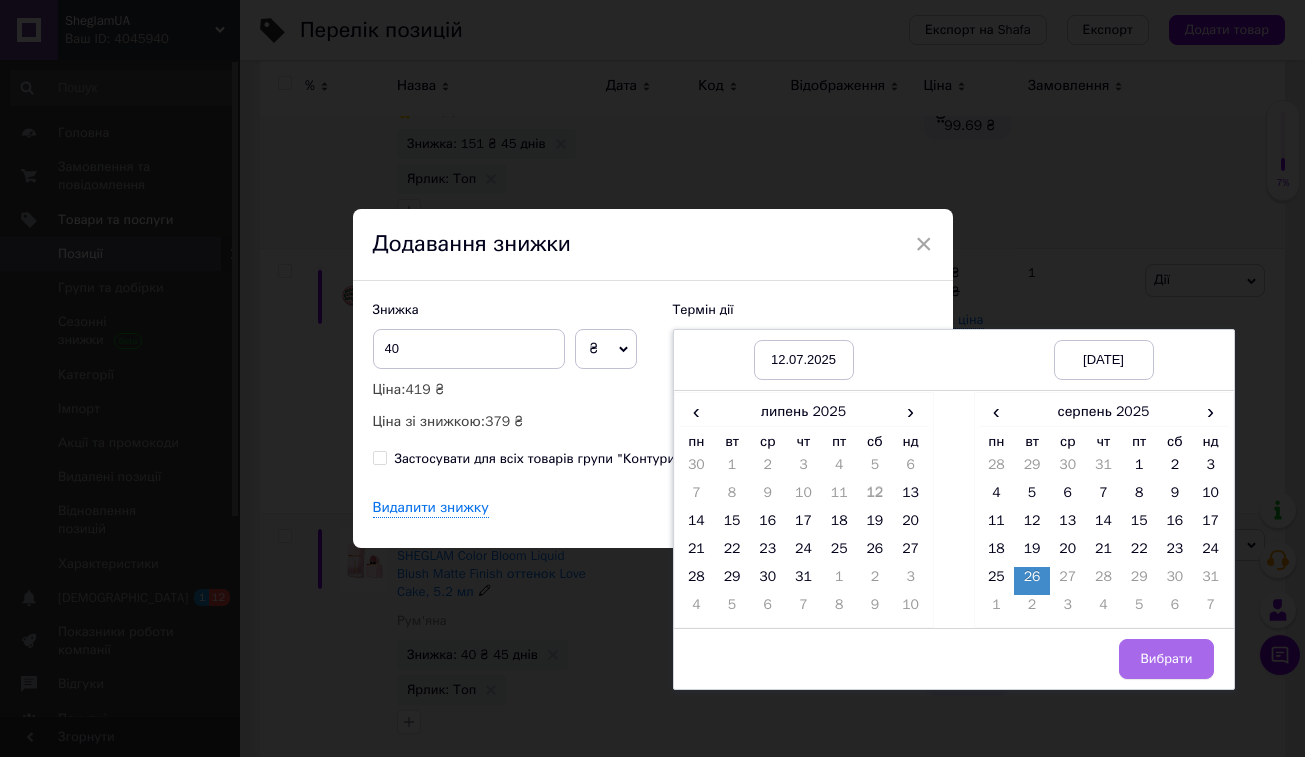click on "Вибрати" at bounding box center [1166, 659] 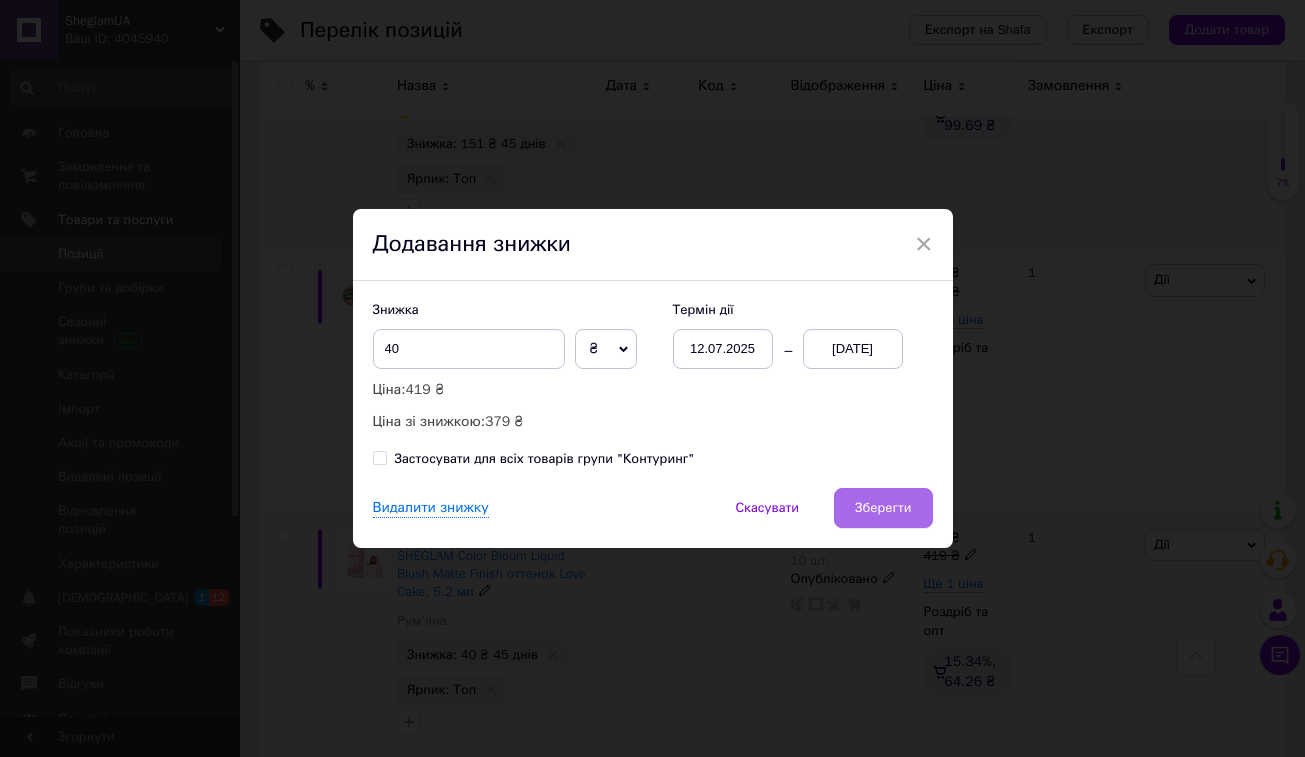 click on "Зберегти" at bounding box center [883, 508] 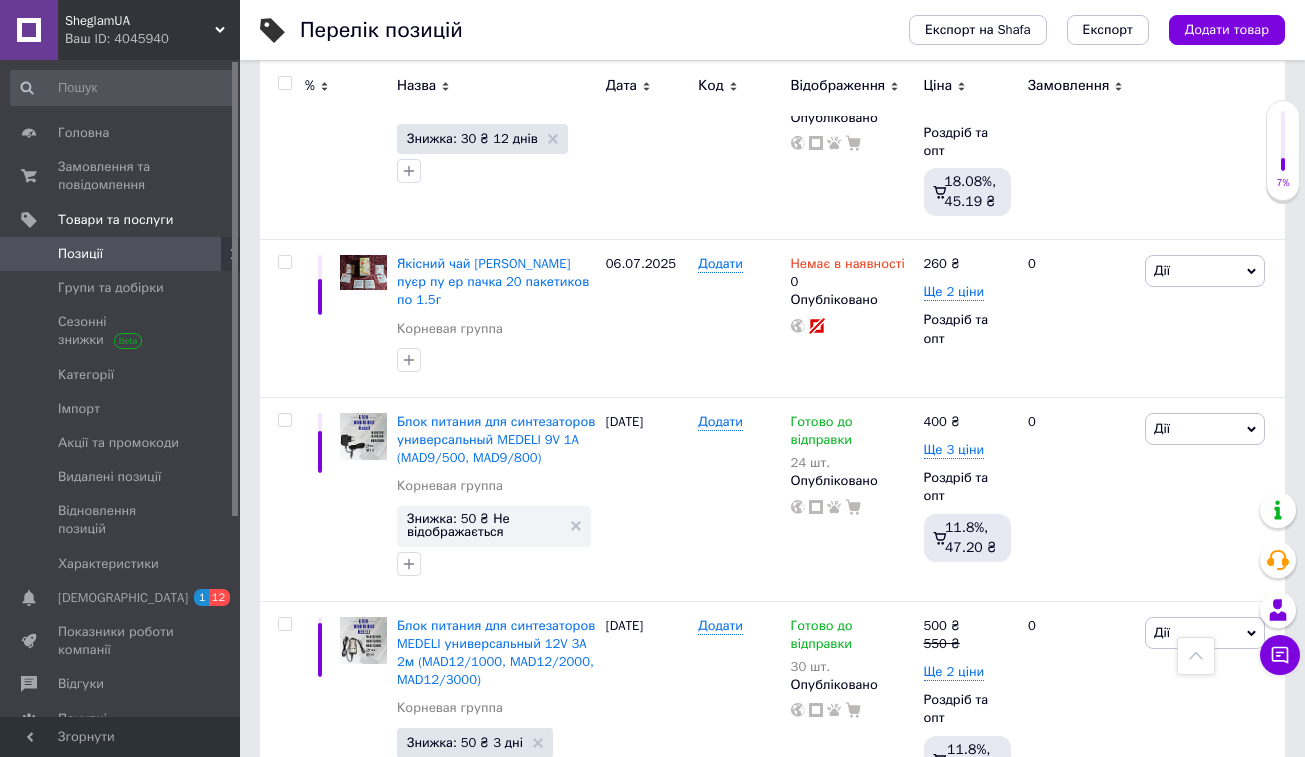 scroll, scrollTop: 0, scrollLeft: 0, axis: both 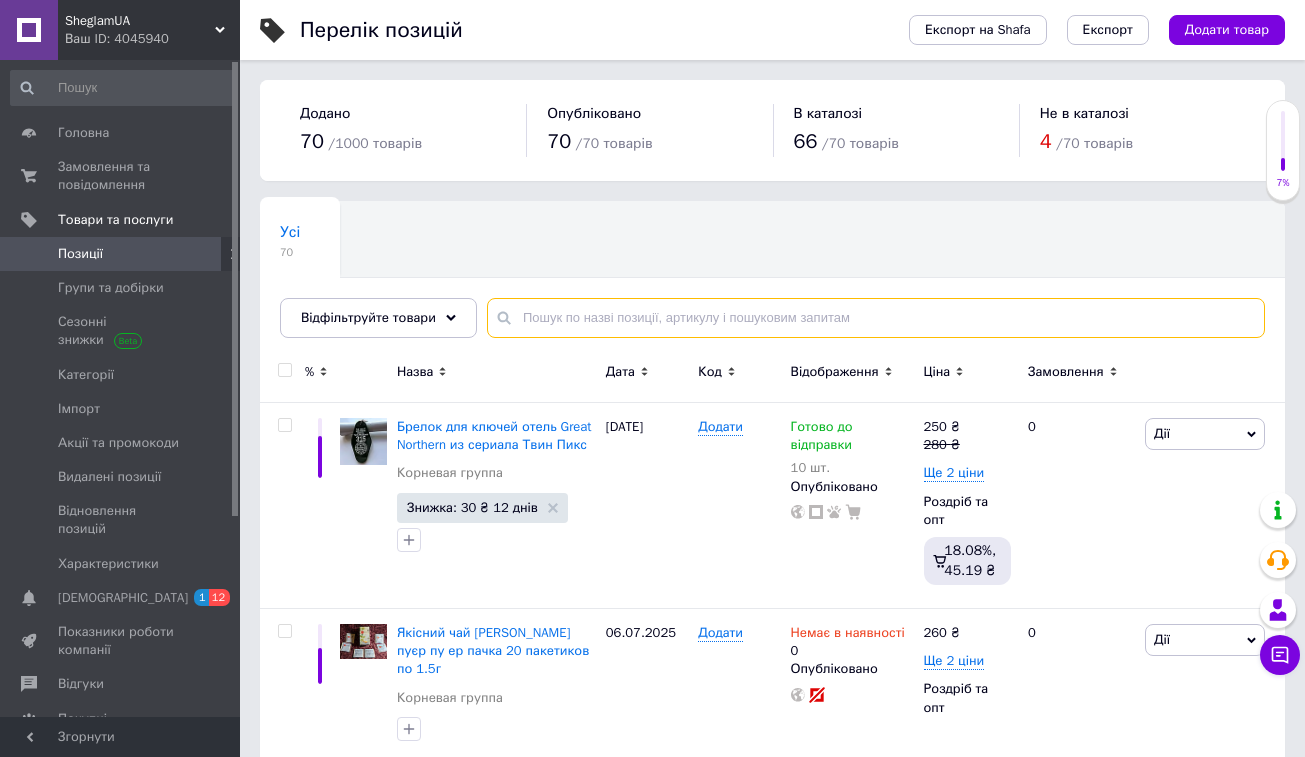 click at bounding box center [876, 318] 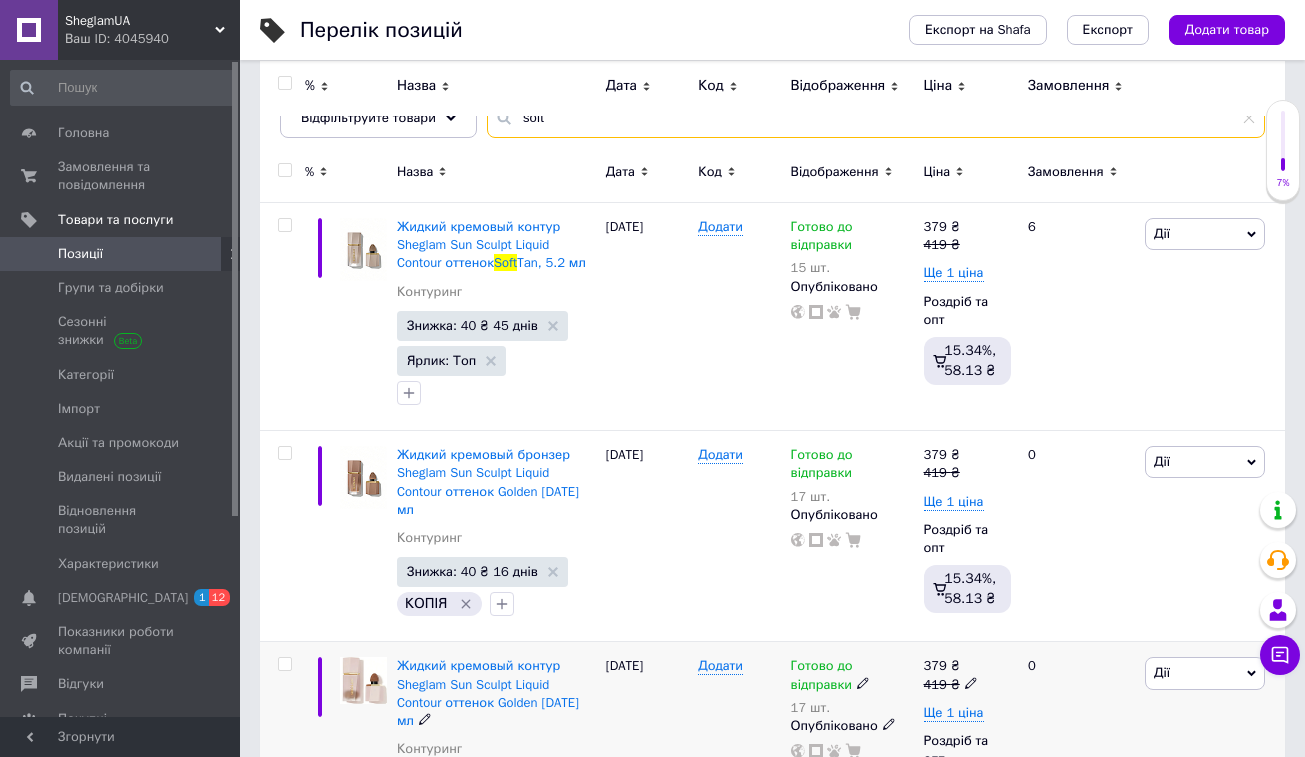 scroll, scrollTop: 193, scrollLeft: 0, axis: vertical 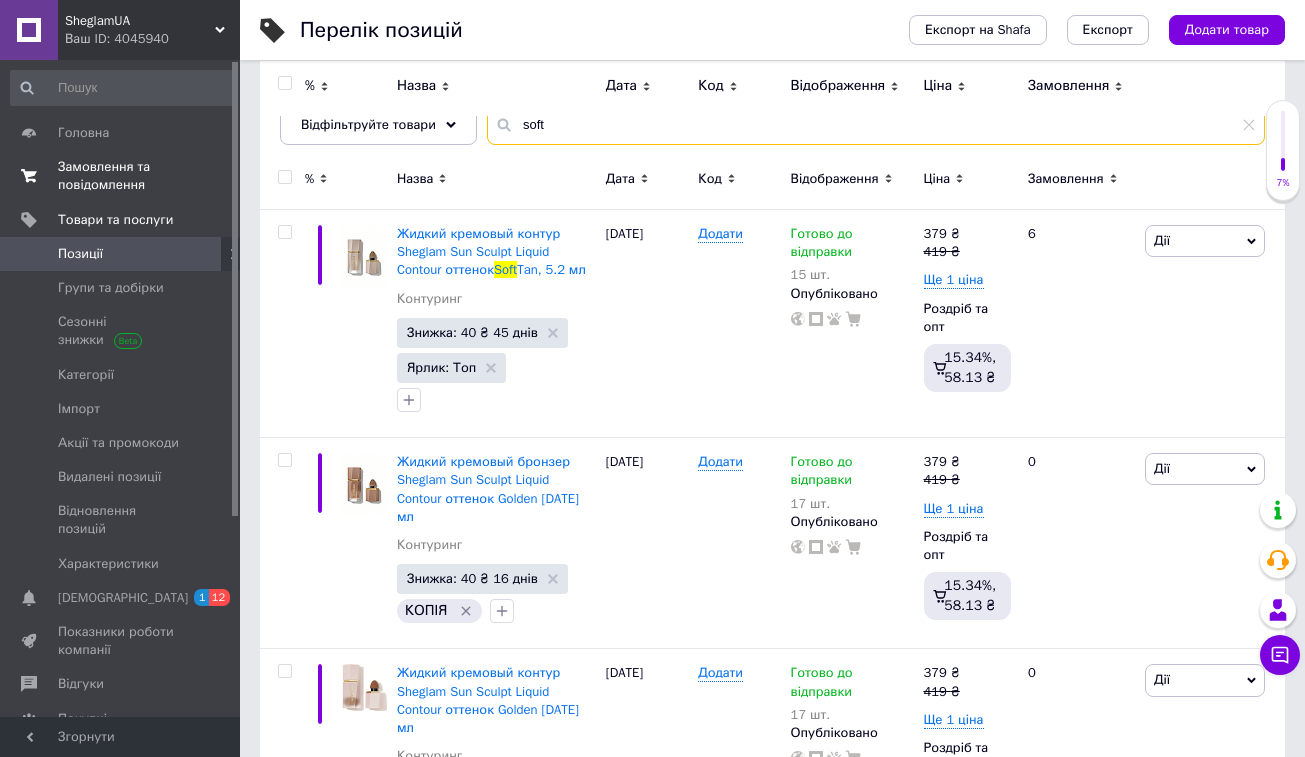 type on "soft" 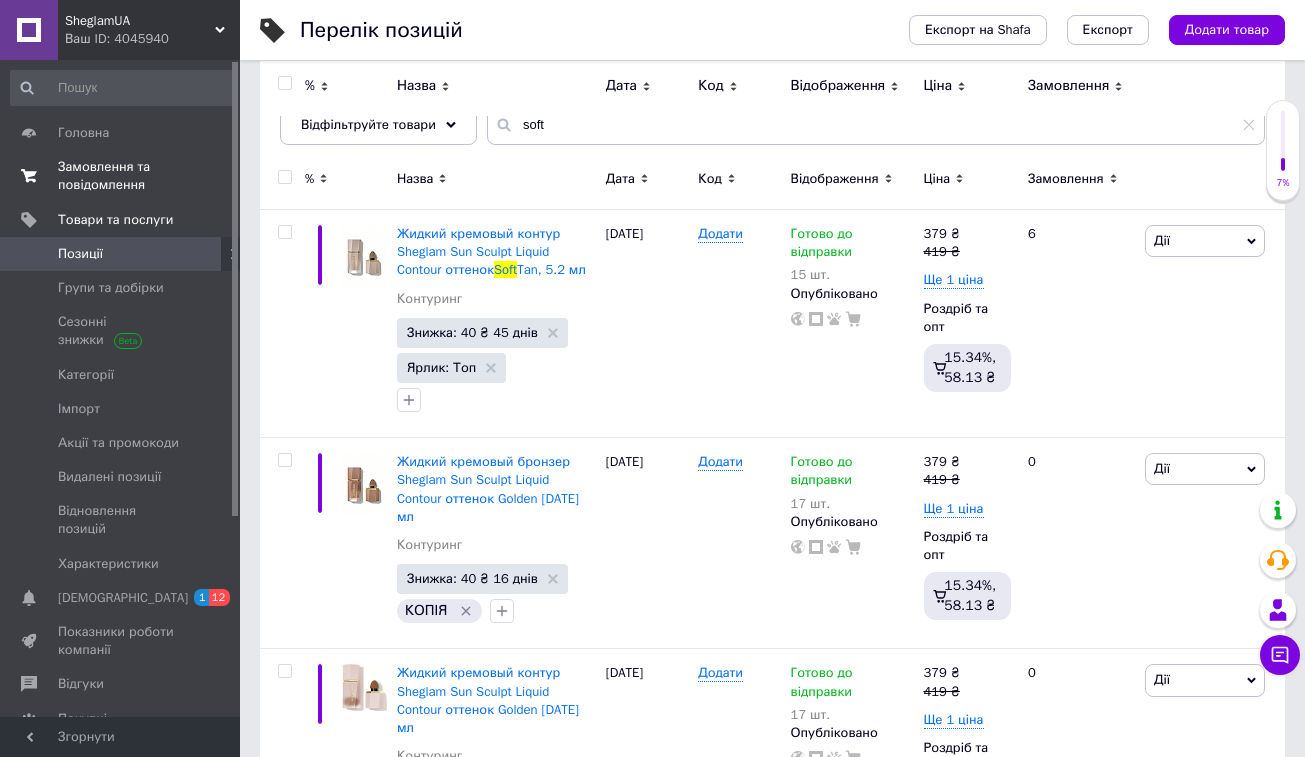 click on "Замовлення та повідомлення" at bounding box center [121, 176] 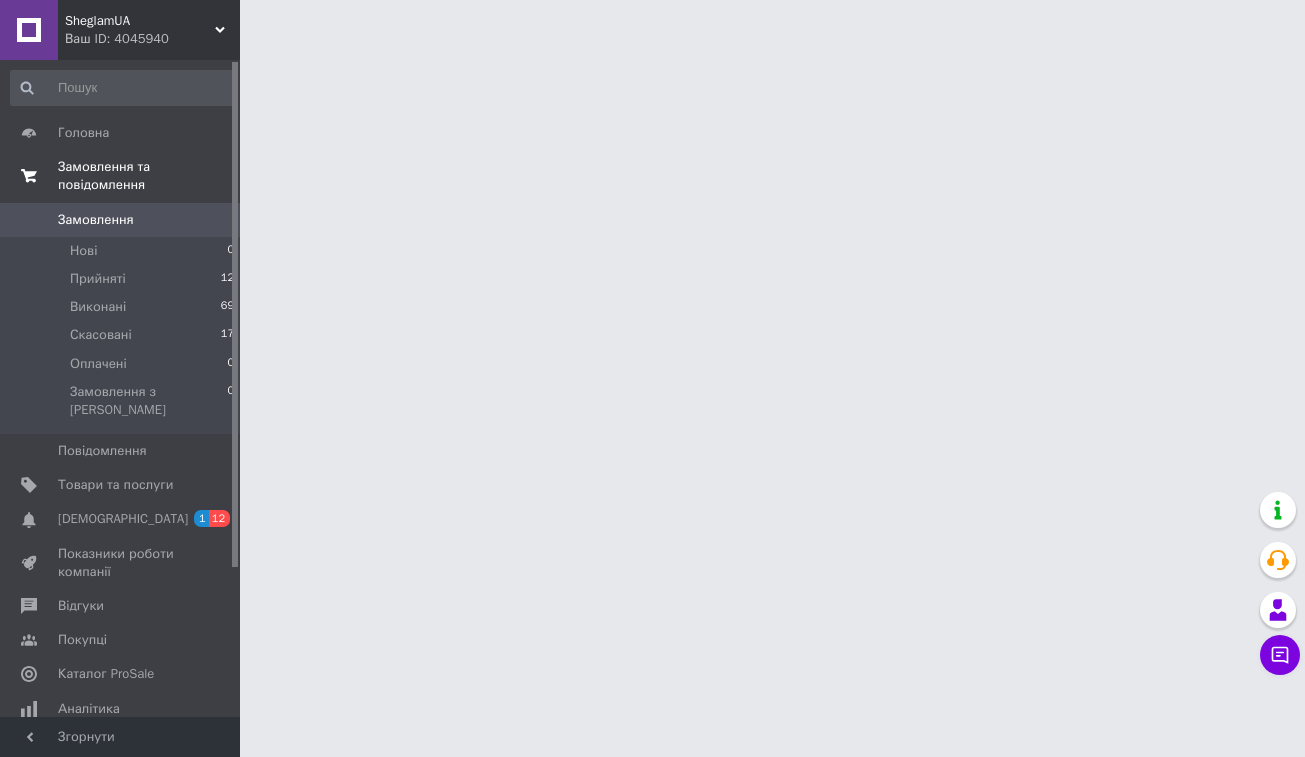 scroll, scrollTop: 0, scrollLeft: 0, axis: both 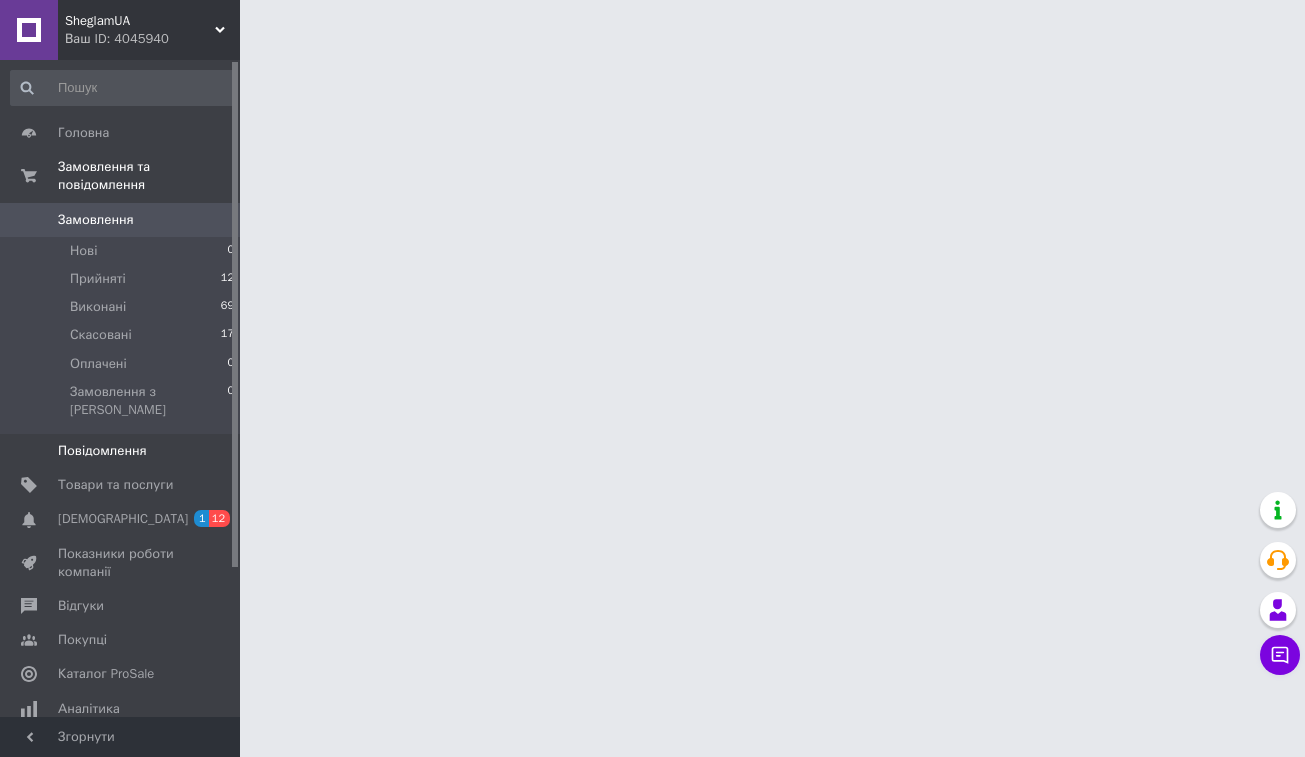 click on "Повідомлення 0" at bounding box center [123, 451] 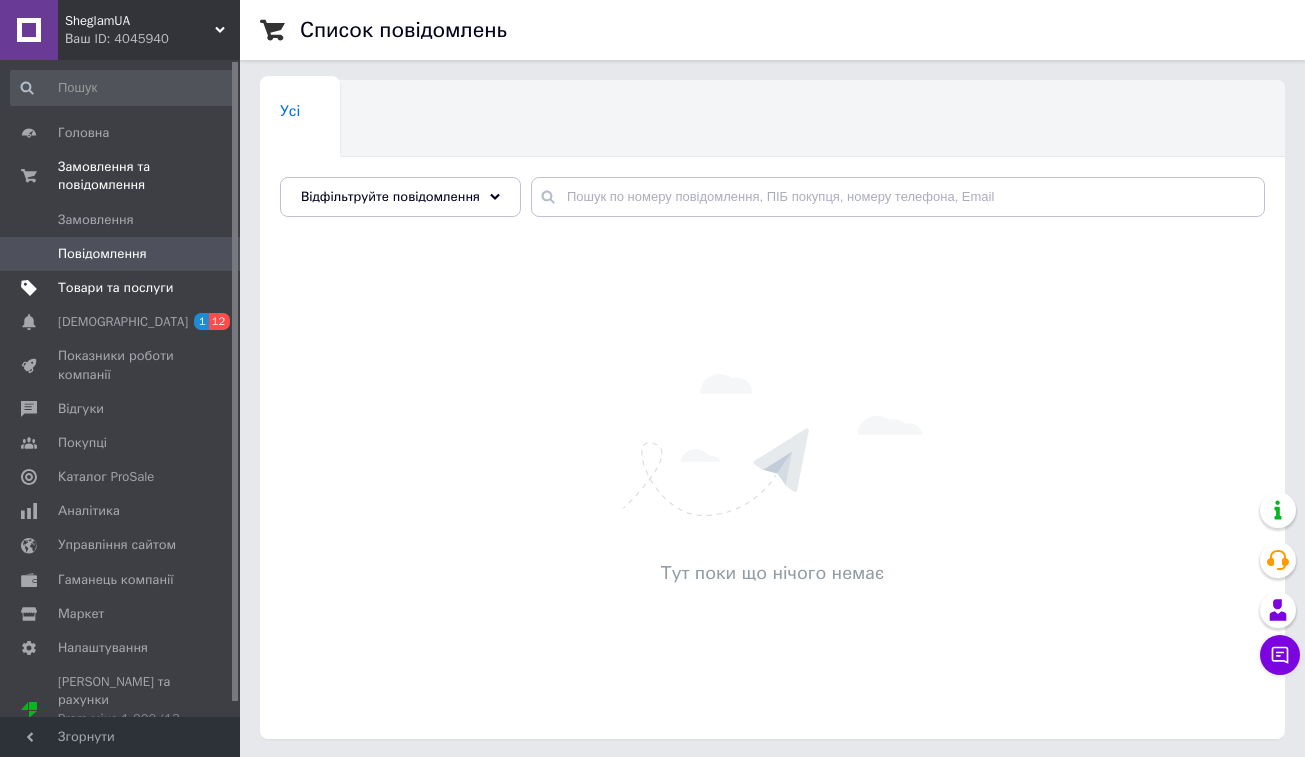 click on "Товари та послуги" at bounding box center [115, 288] 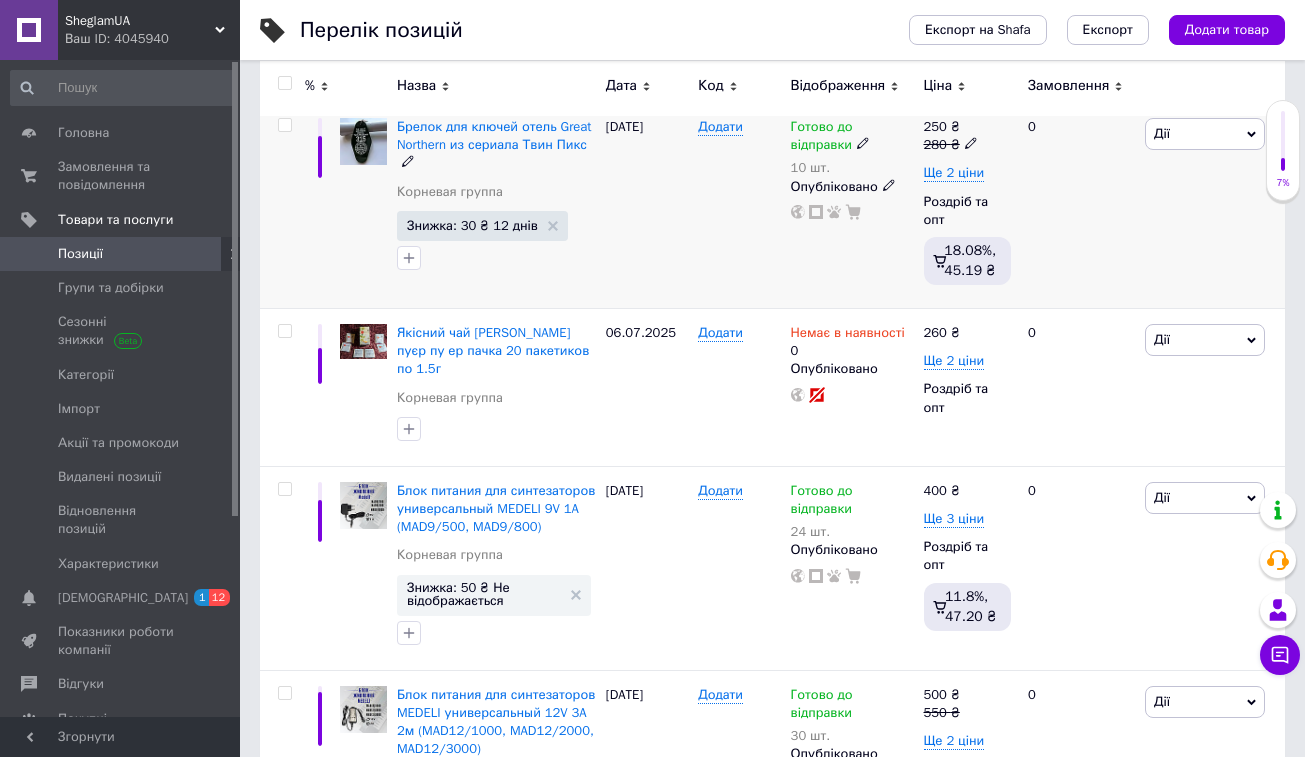 scroll, scrollTop: 36, scrollLeft: 0, axis: vertical 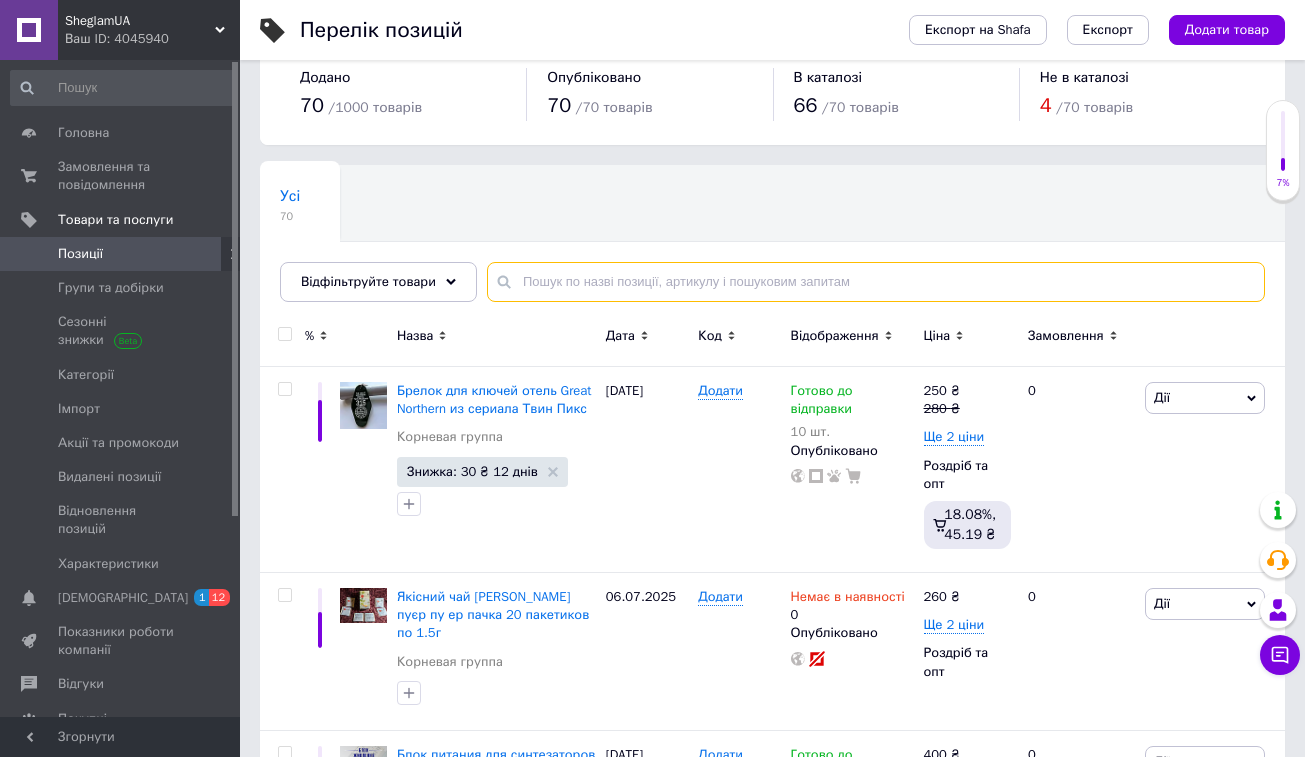 click at bounding box center (876, 282) 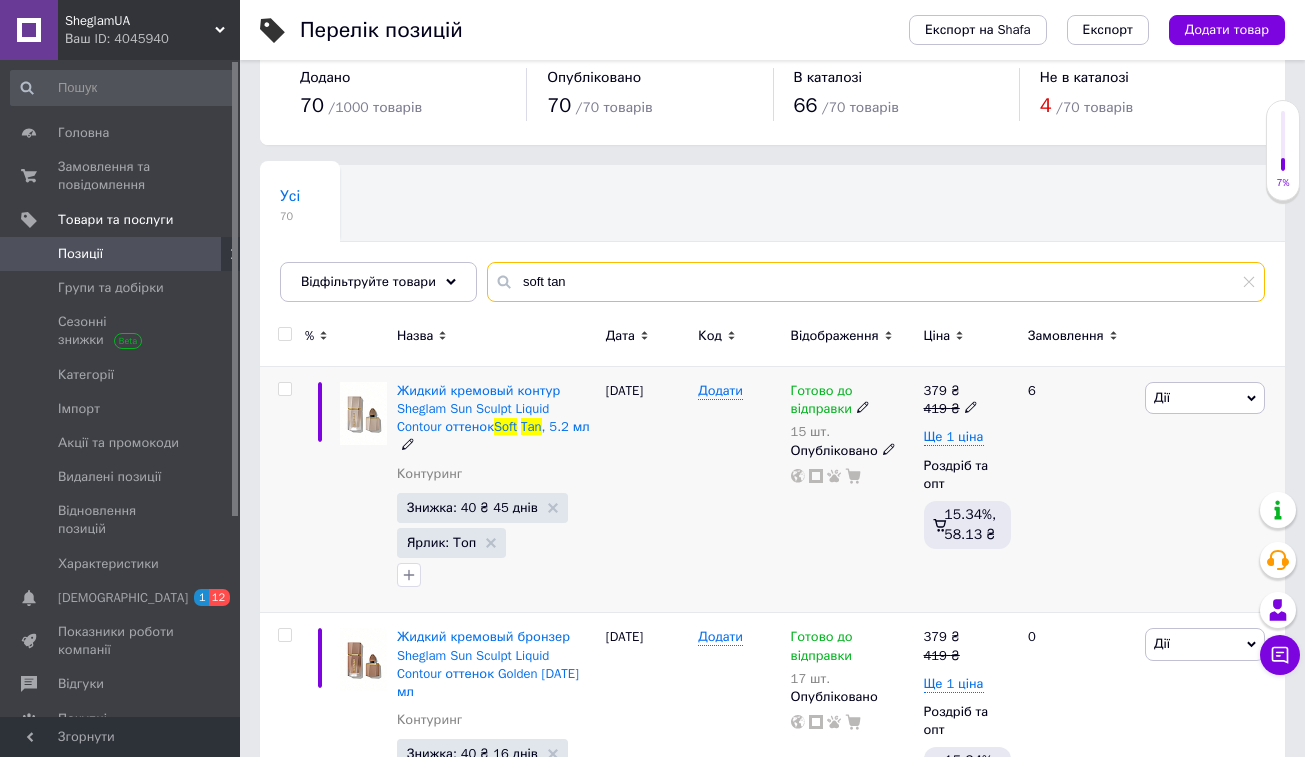 type on "soft tan" 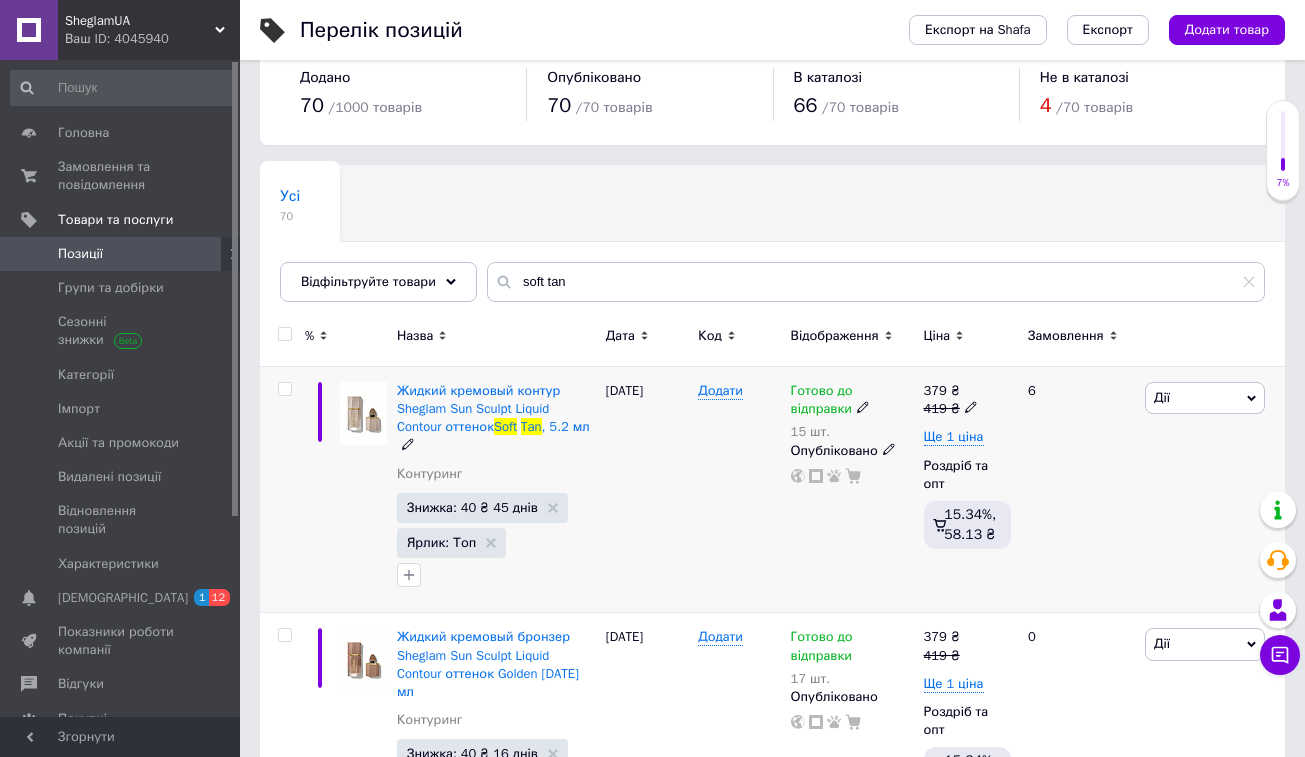 click on "Дії" at bounding box center [1205, 398] 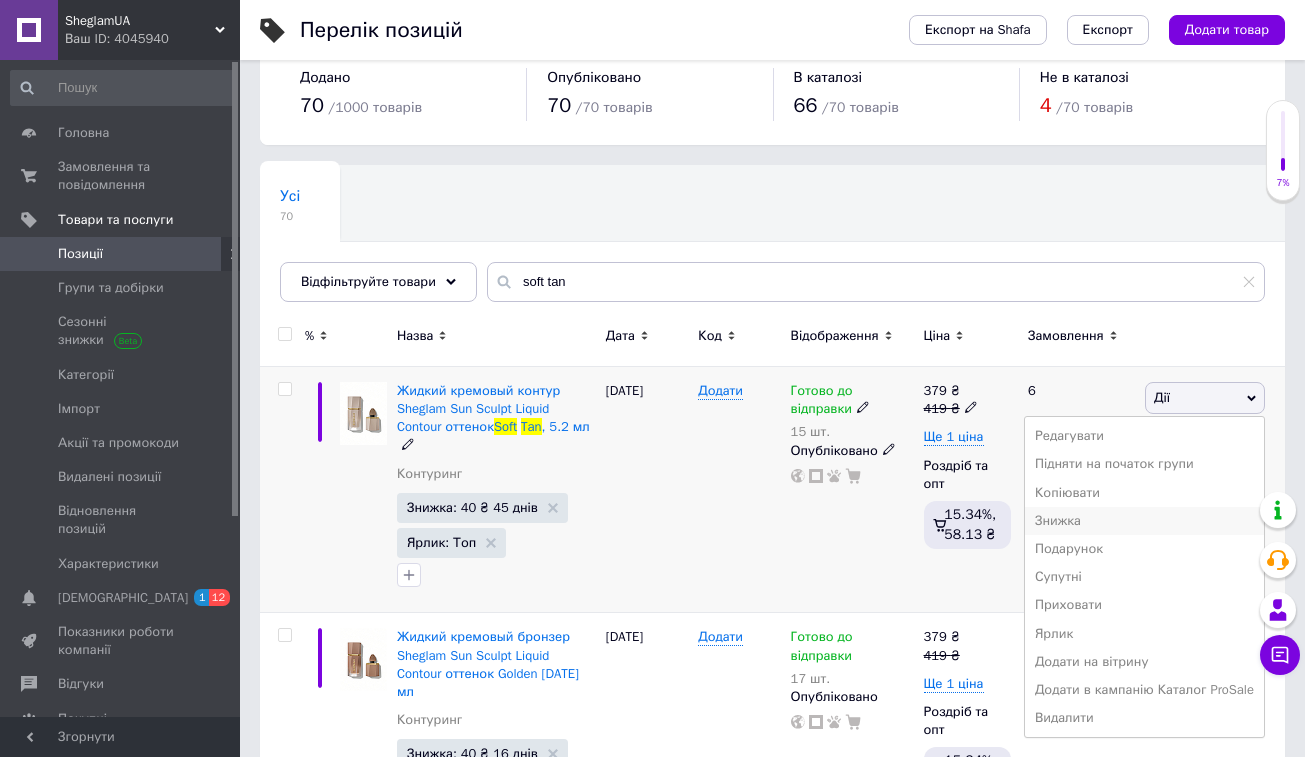 click on "Знижка" at bounding box center [1144, 521] 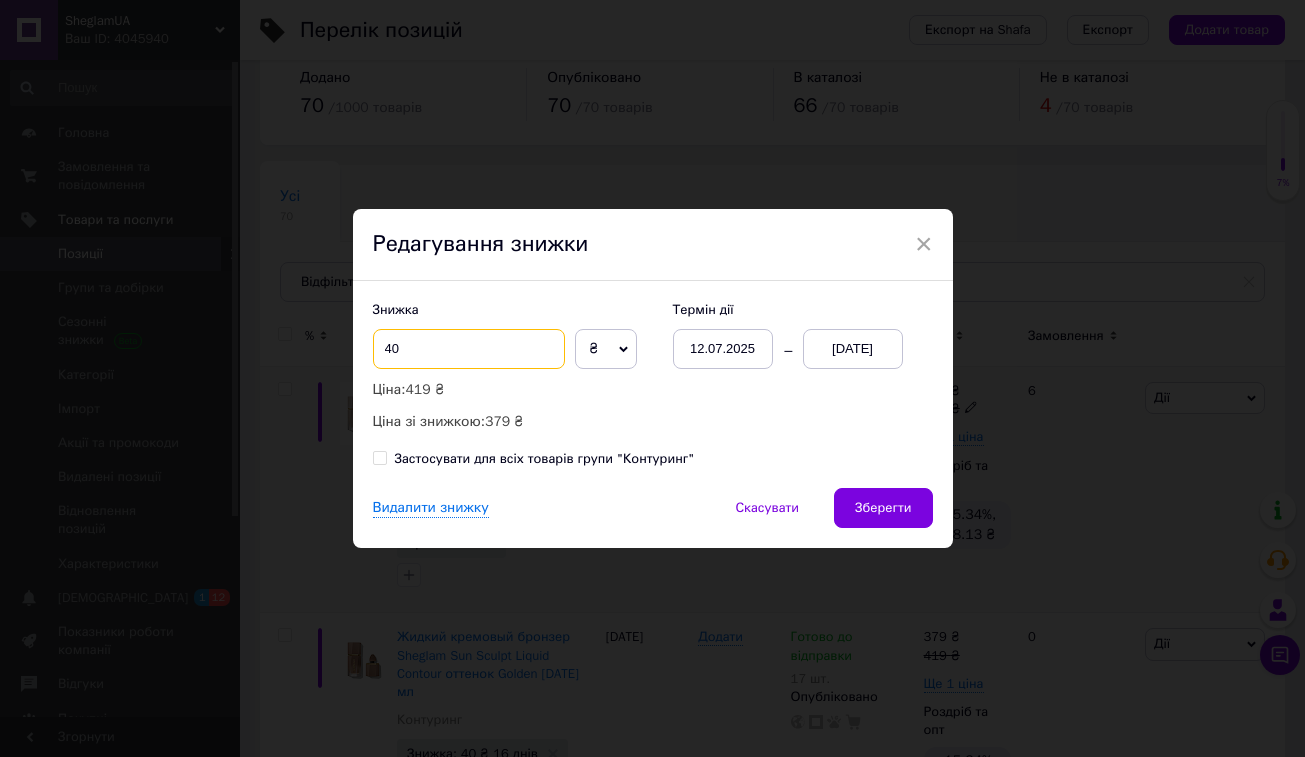 click on "40" at bounding box center [469, 349] 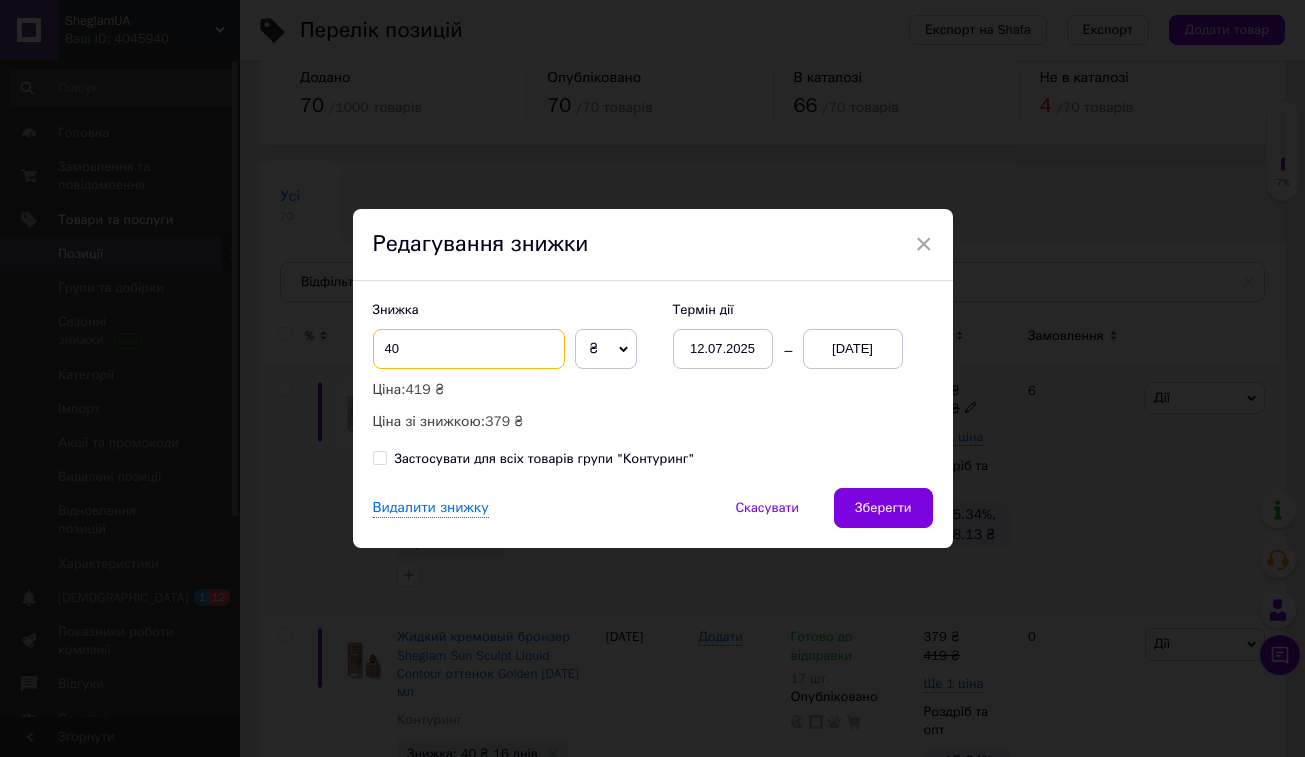type on "4" 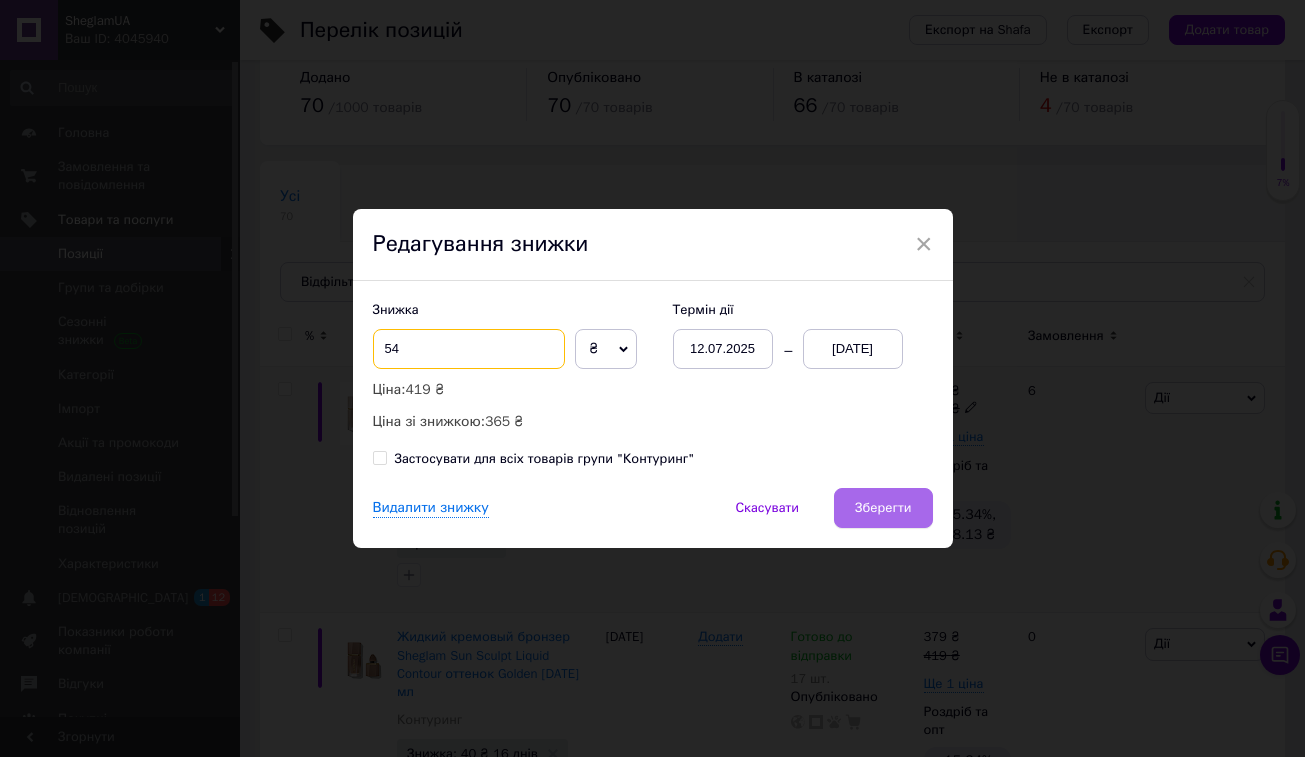 type on "54" 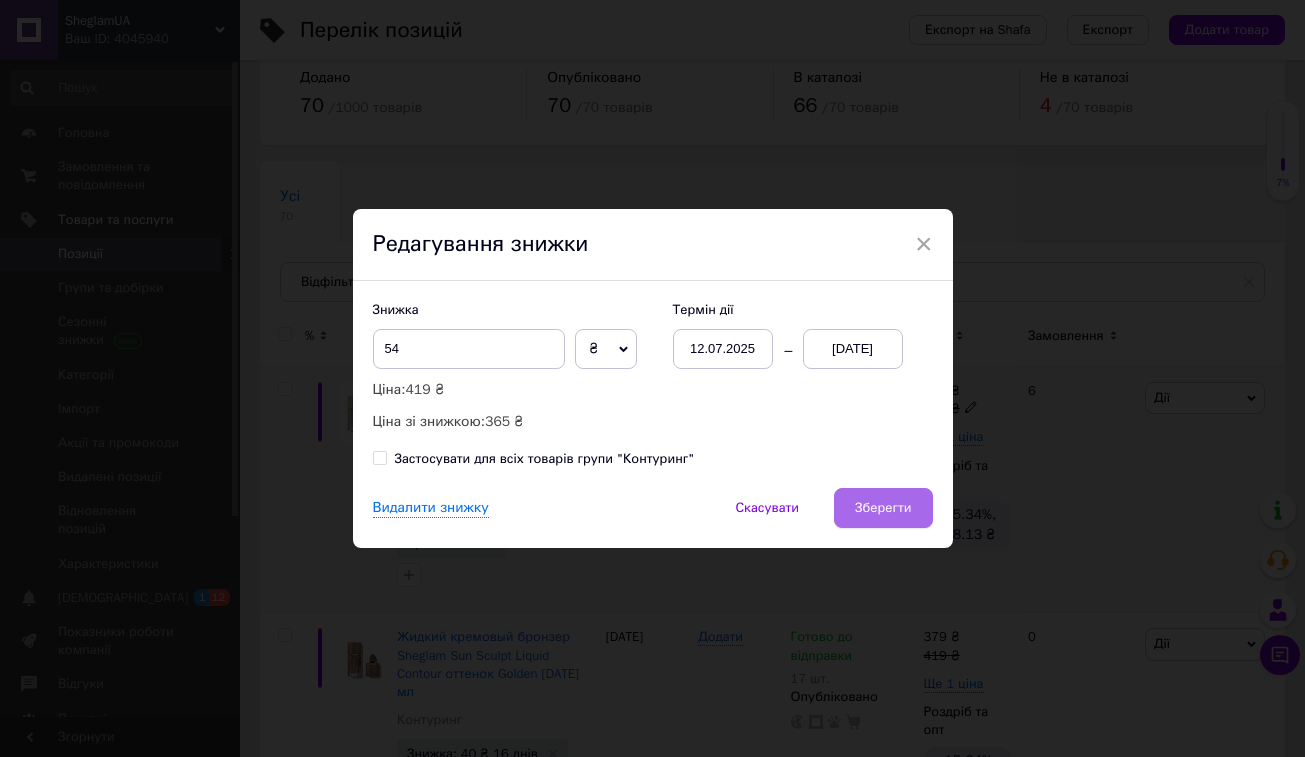 click on "Зберегти" at bounding box center (883, 508) 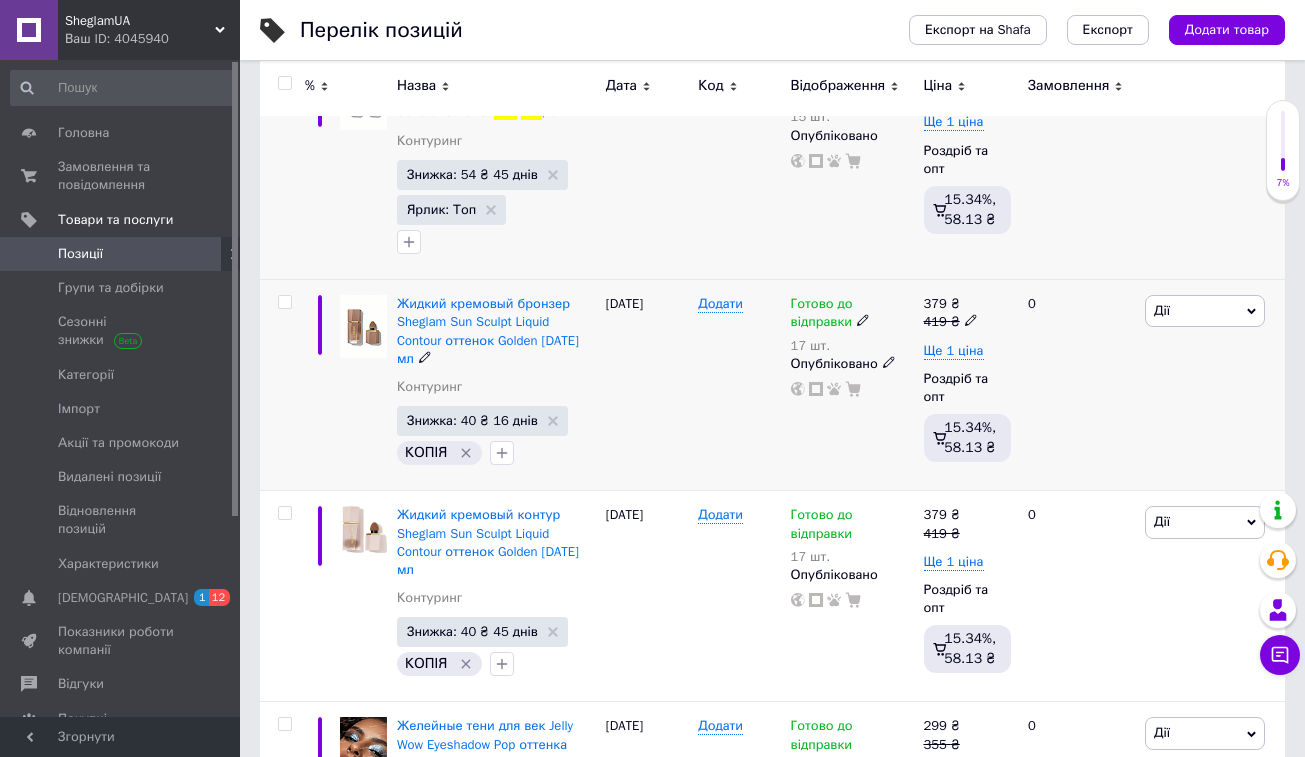 scroll, scrollTop: 358, scrollLeft: 0, axis: vertical 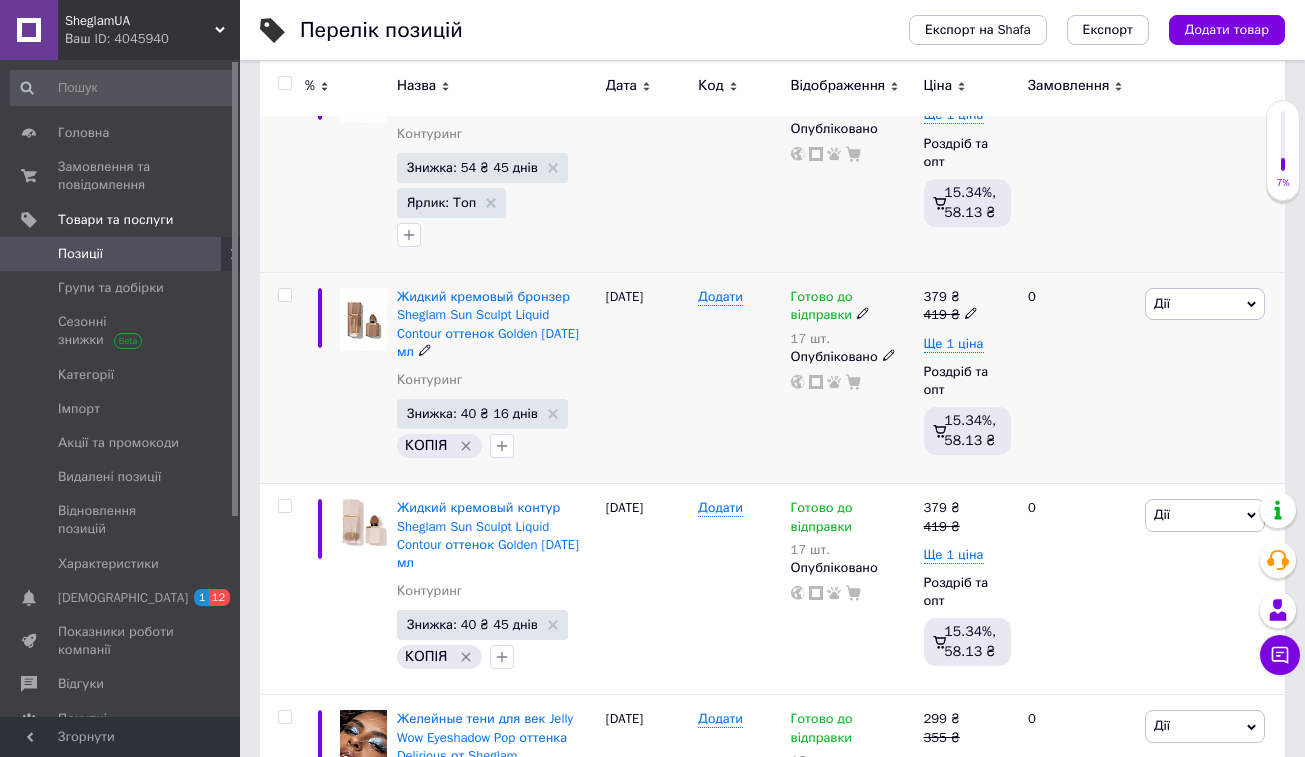 drag, startPoint x: 502, startPoint y: 341, endPoint x: 516, endPoint y: 346, distance: 14.866069 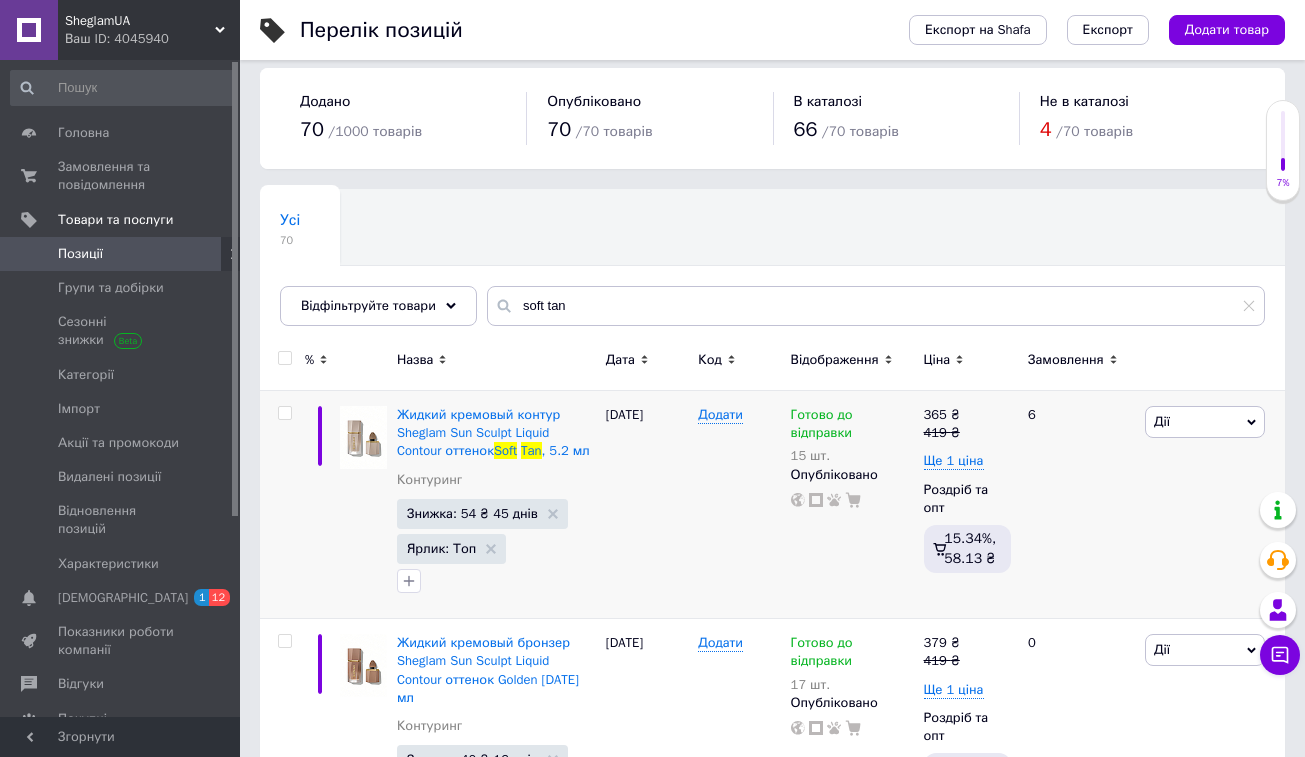 scroll, scrollTop: 0, scrollLeft: 0, axis: both 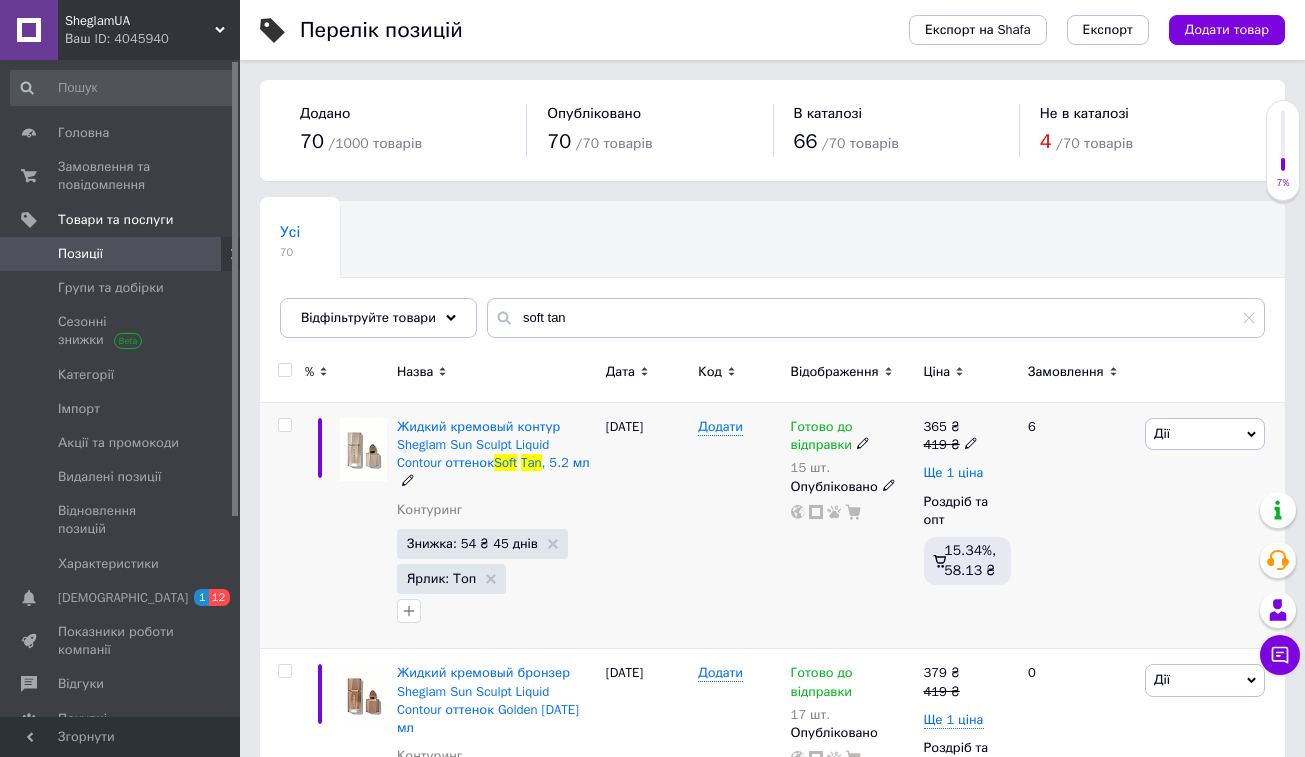 click on "Ще 1 ціна" at bounding box center (954, 473) 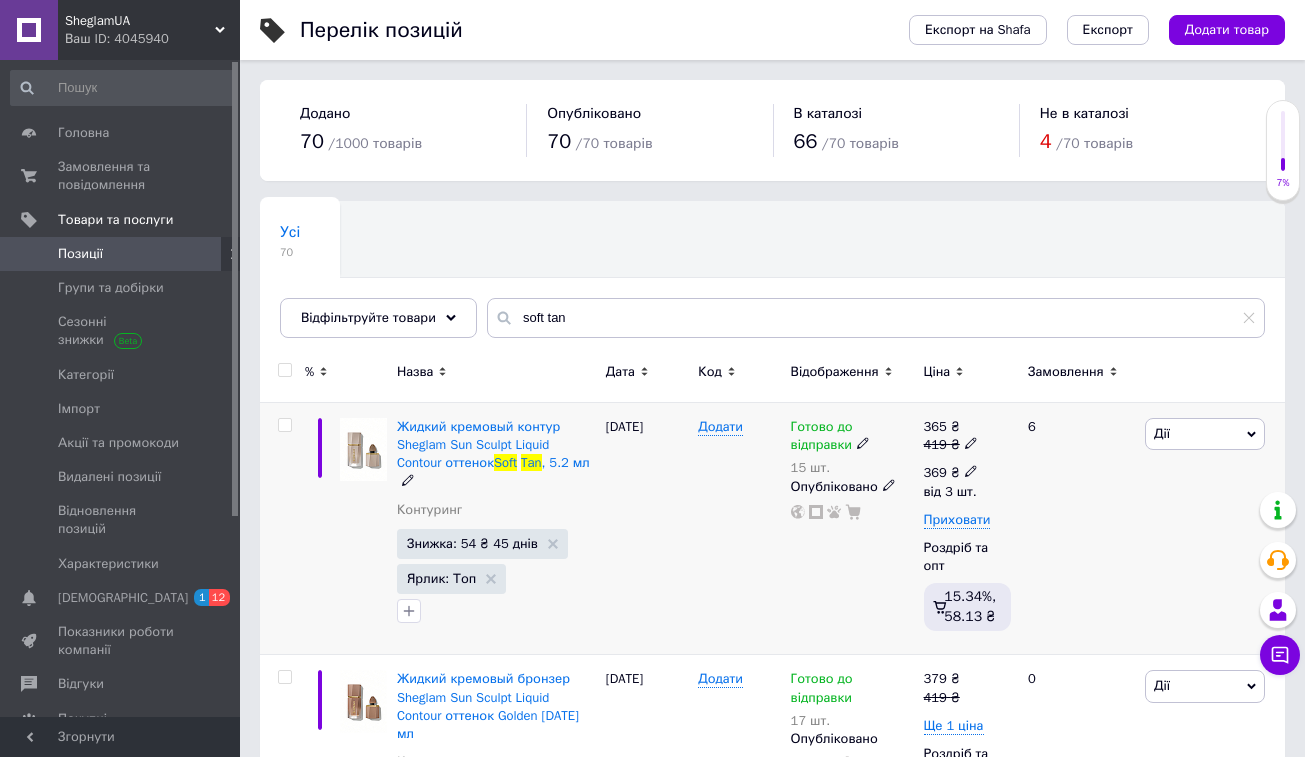 click 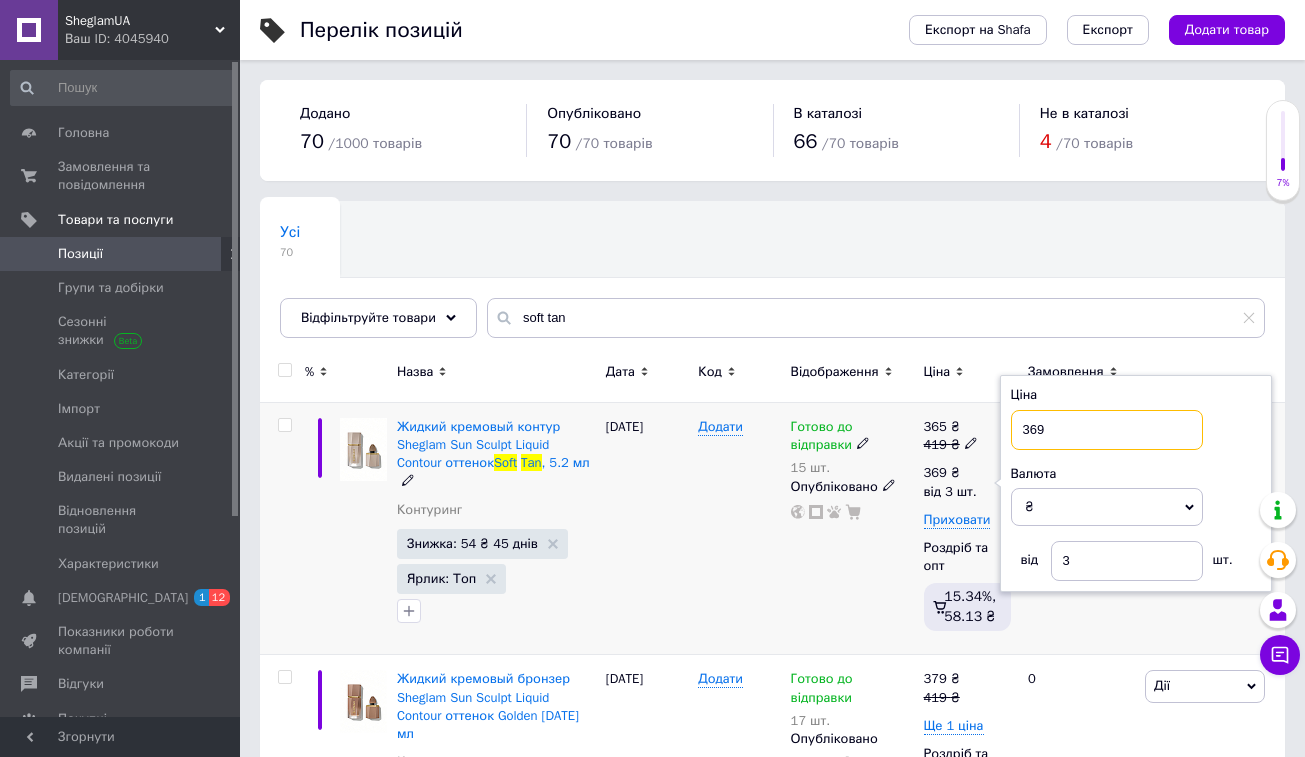click on "369" at bounding box center (1107, 430) 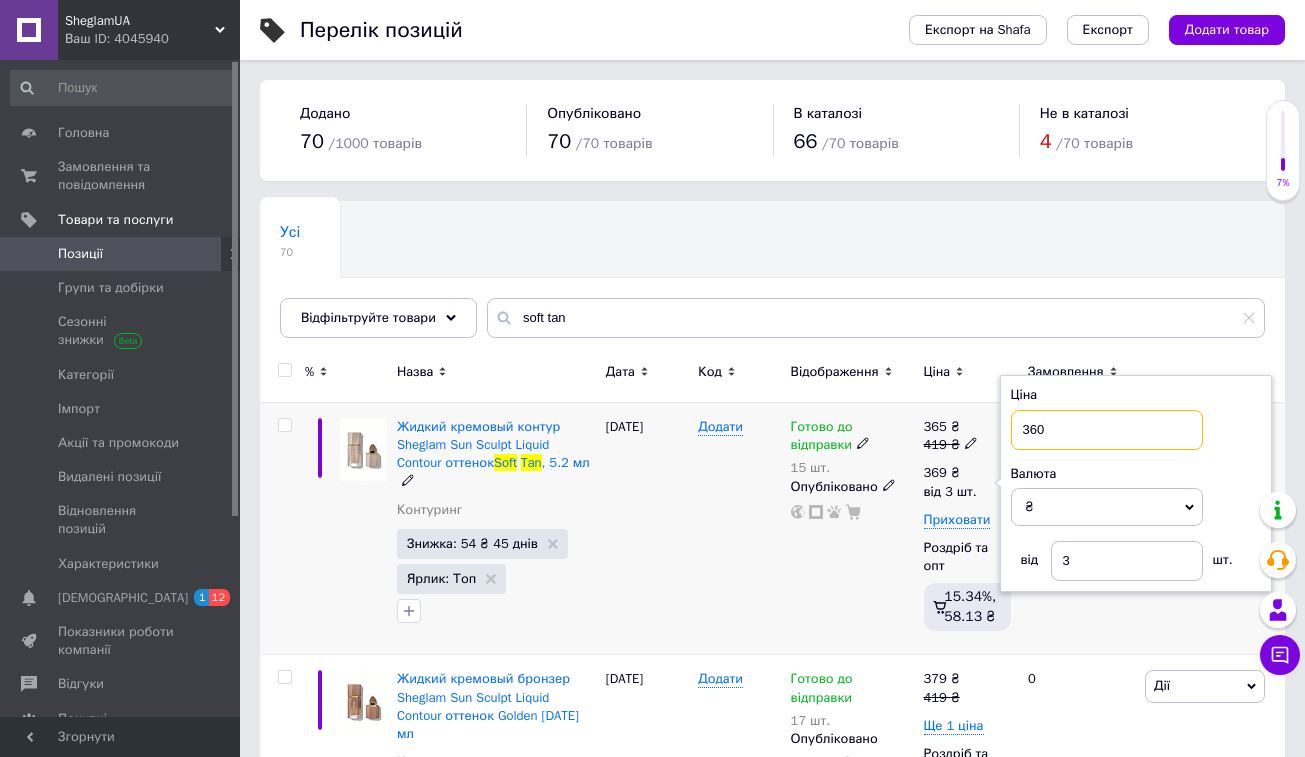 type on "360" 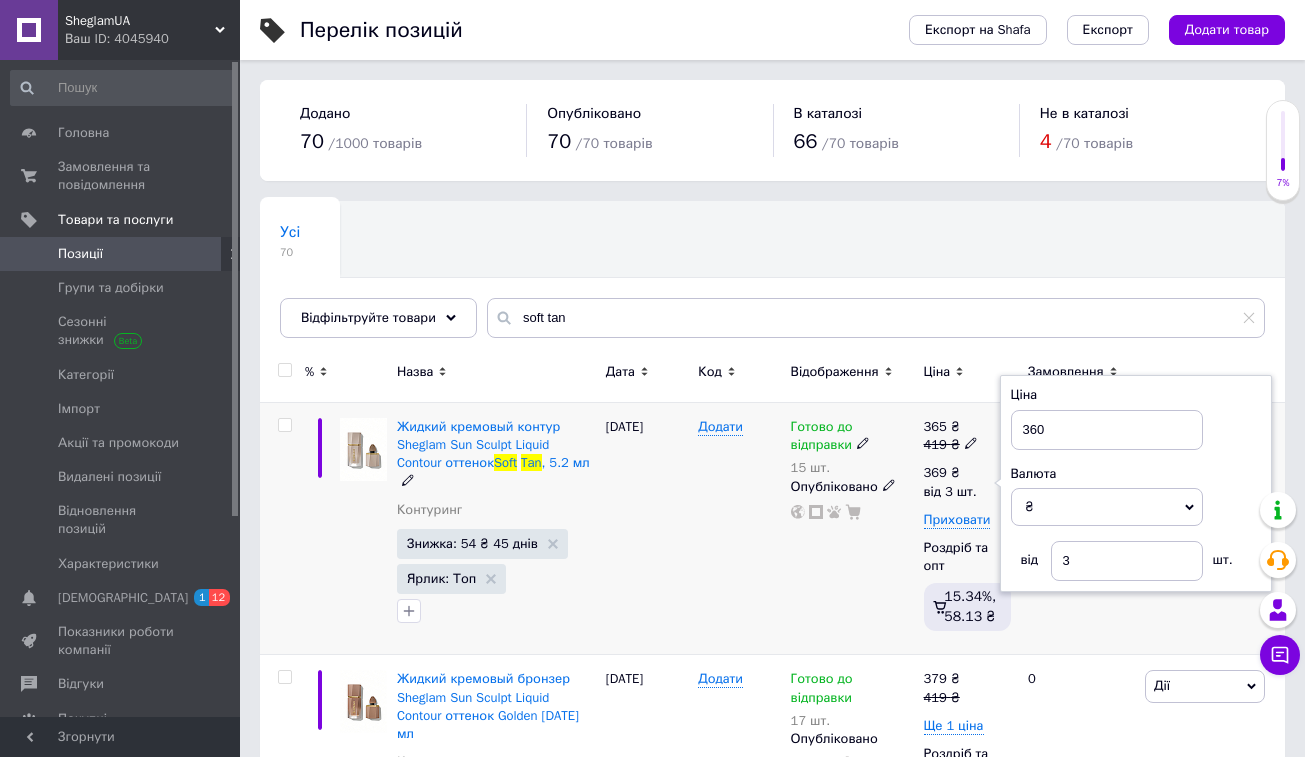 click on "6" at bounding box center [1078, 529] 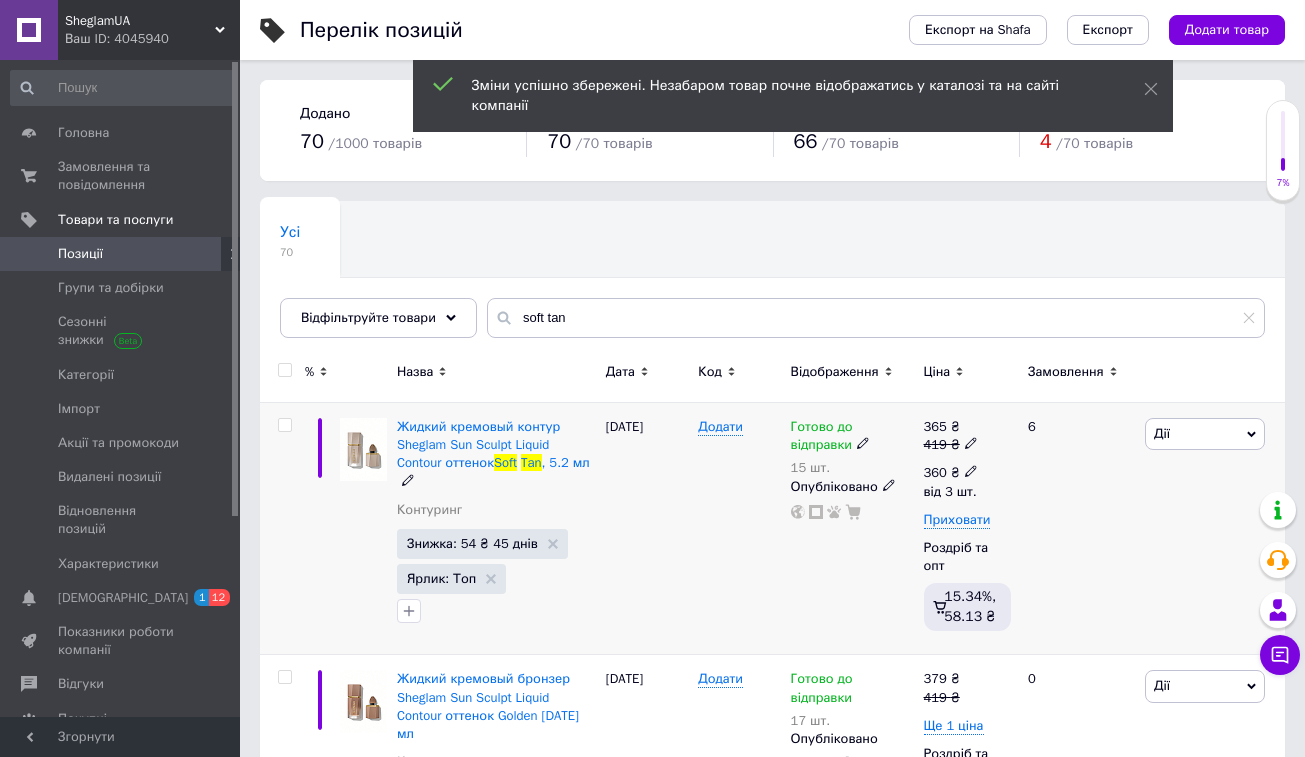 click on "360   ₴" at bounding box center [951, 473] 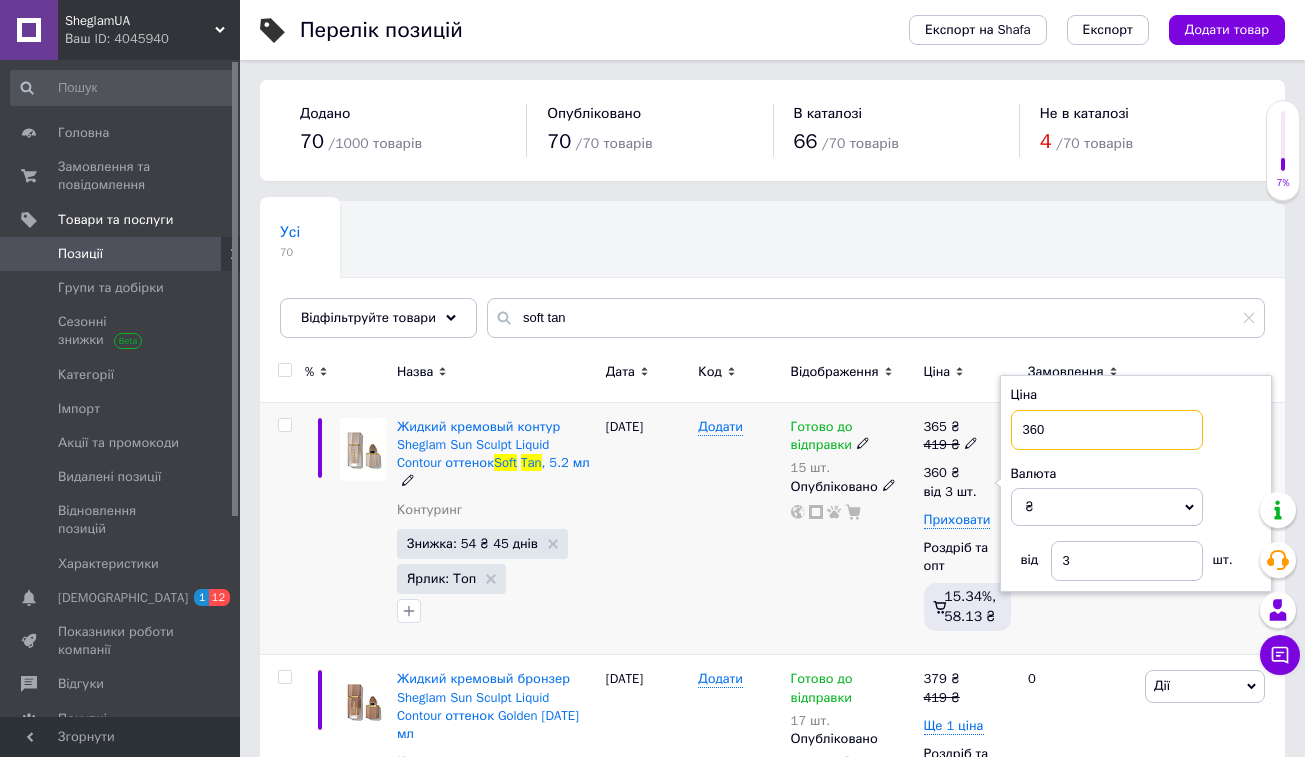 click on "360" at bounding box center [1107, 430] 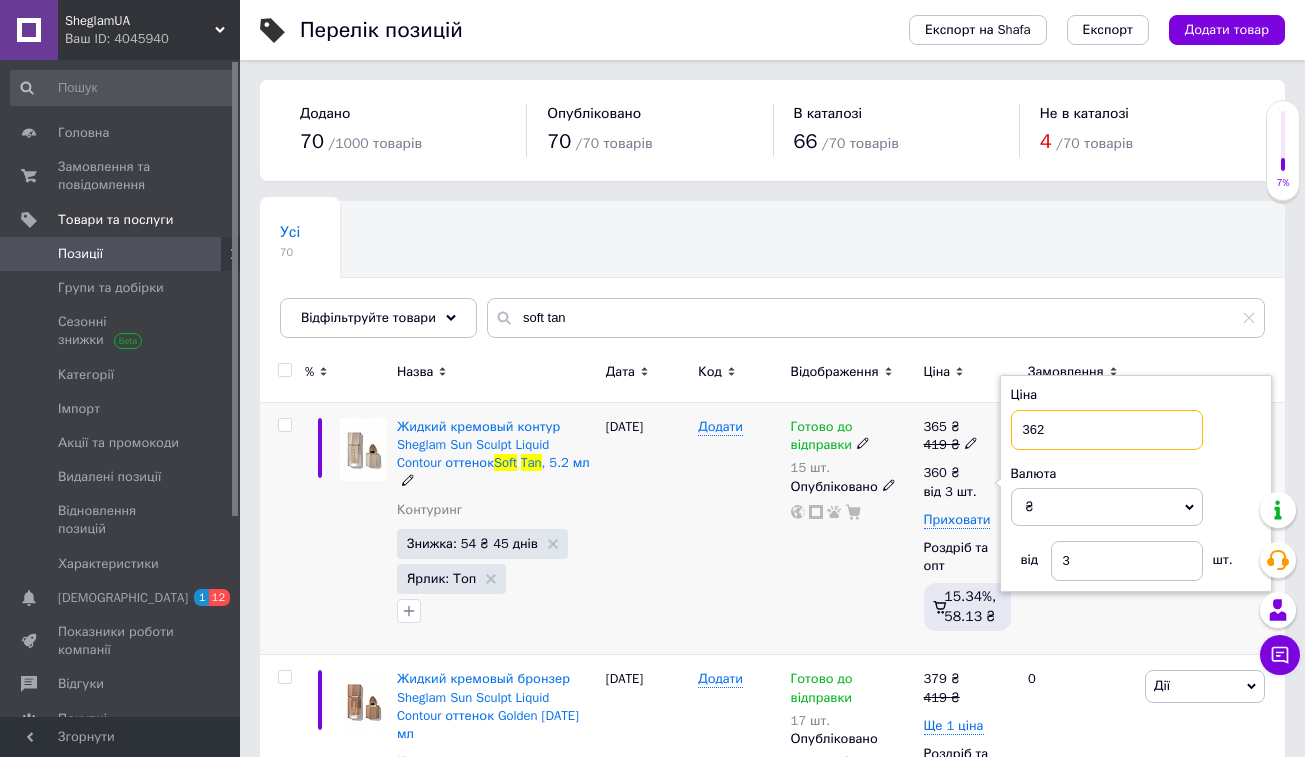 type on "362" 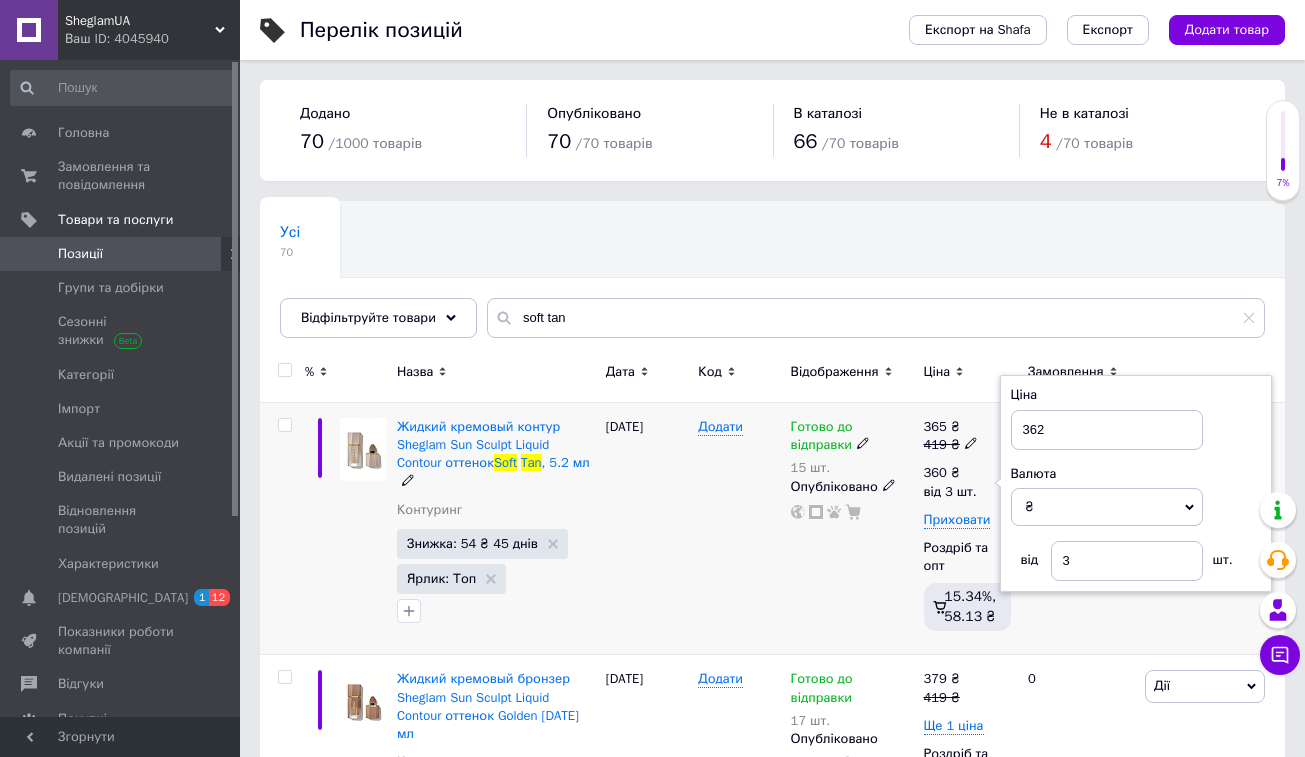 click on "Готово до відправки 15 шт. Опубліковано" at bounding box center (852, 529) 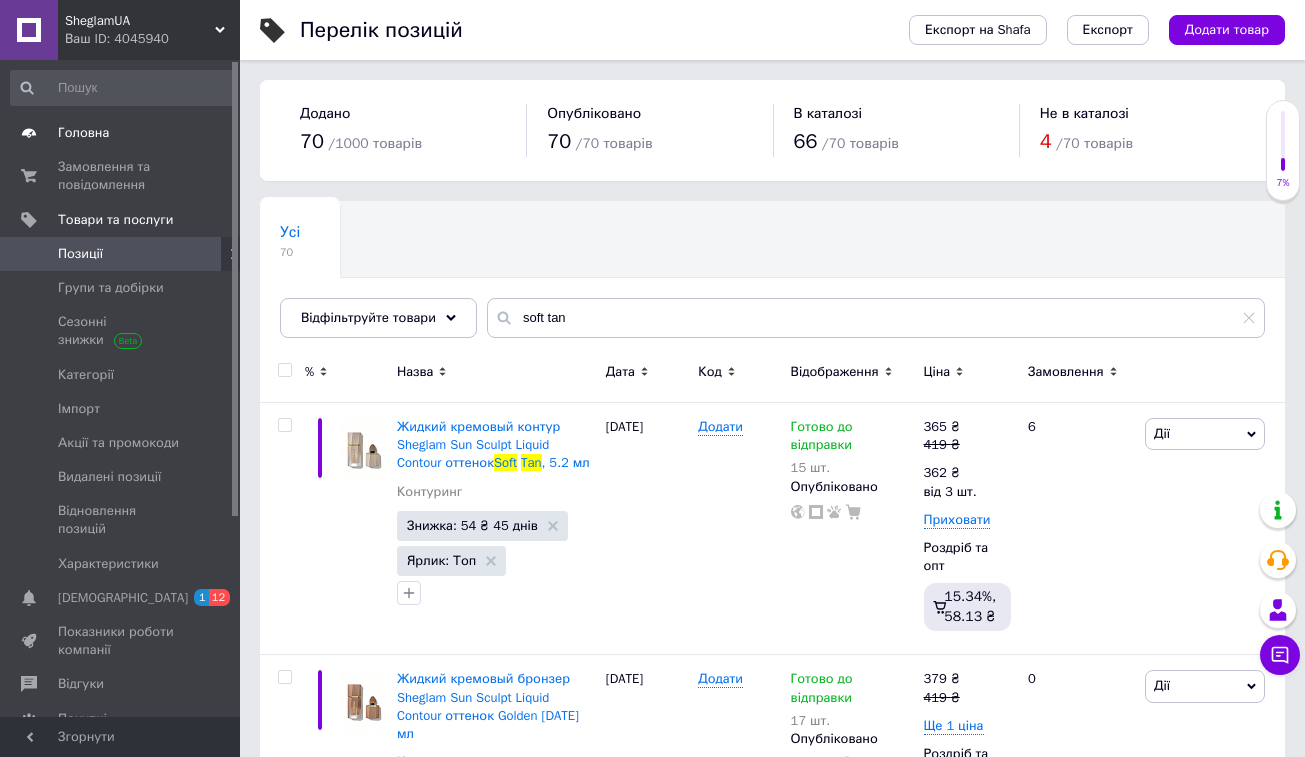 click at bounding box center [212, 133] 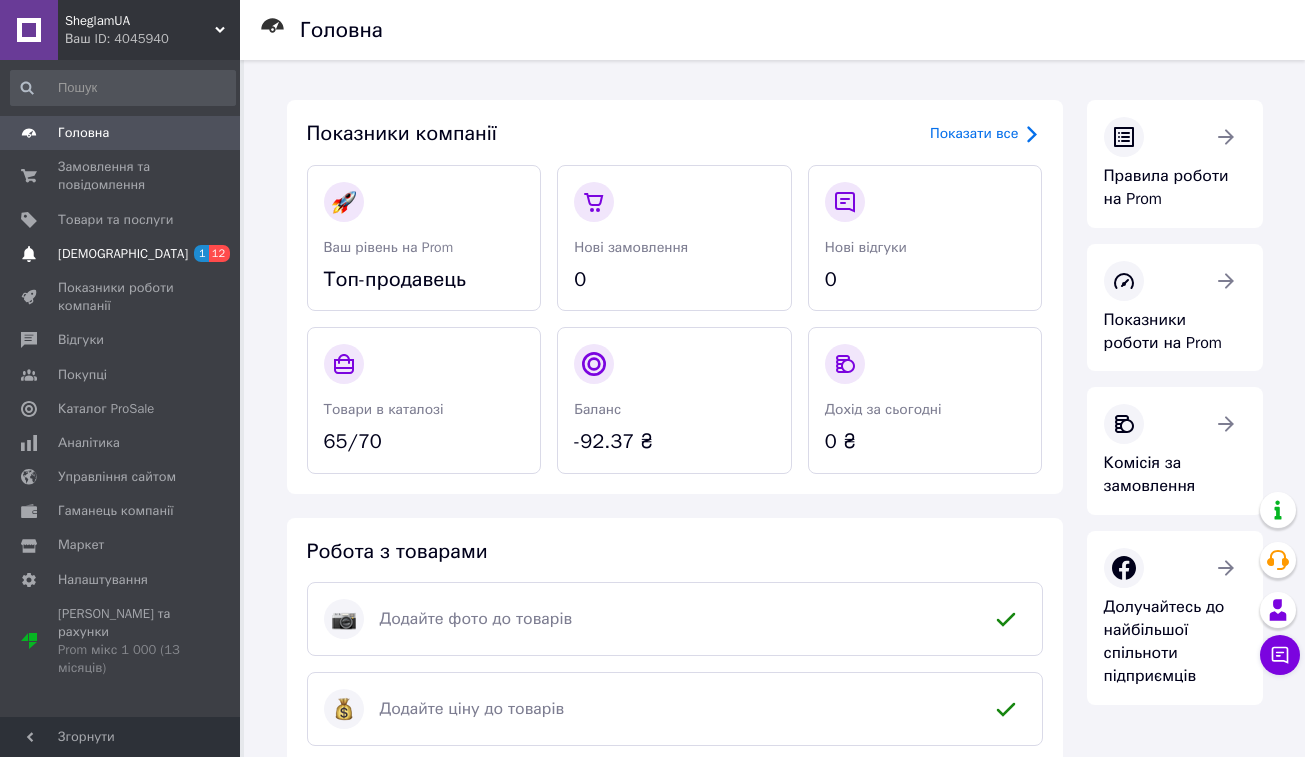 click on "[DEMOGRAPHIC_DATA] 1 12" at bounding box center [123, 254] 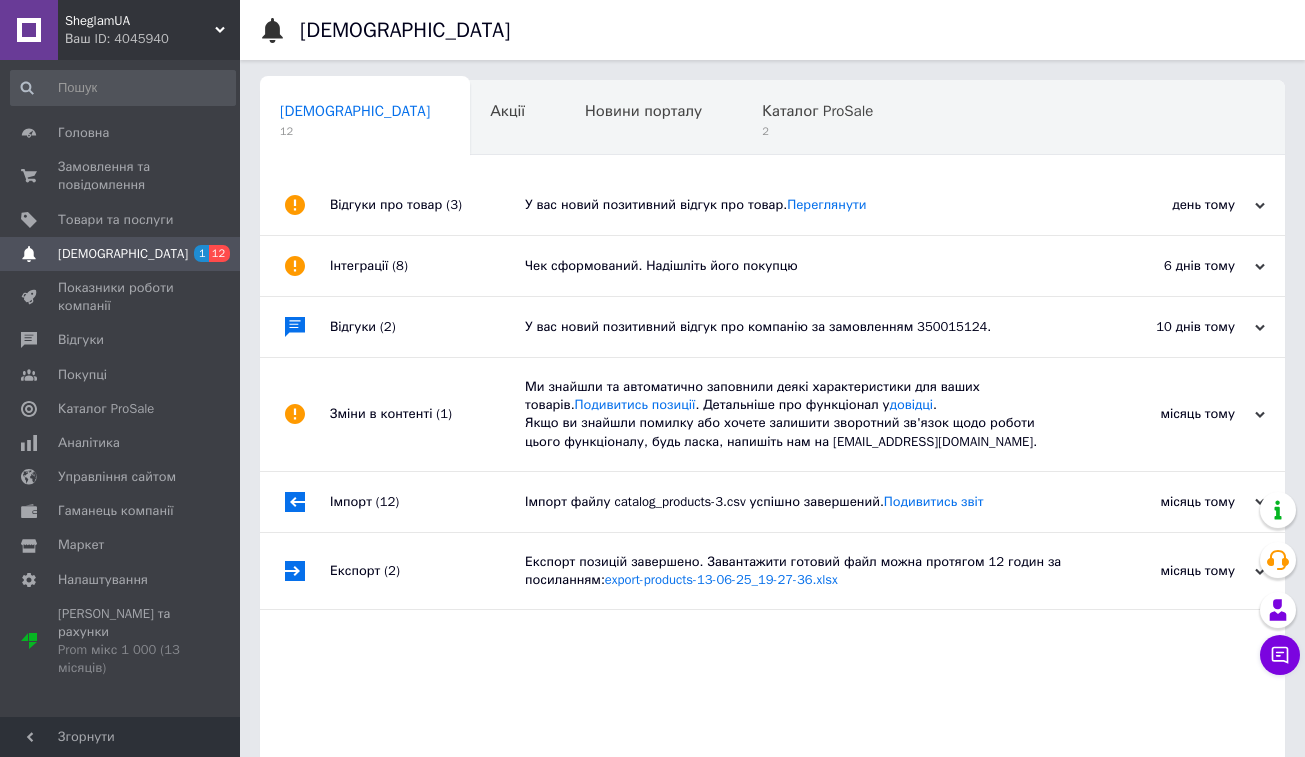 click on "день тому" at bounding box center [1165, 205] 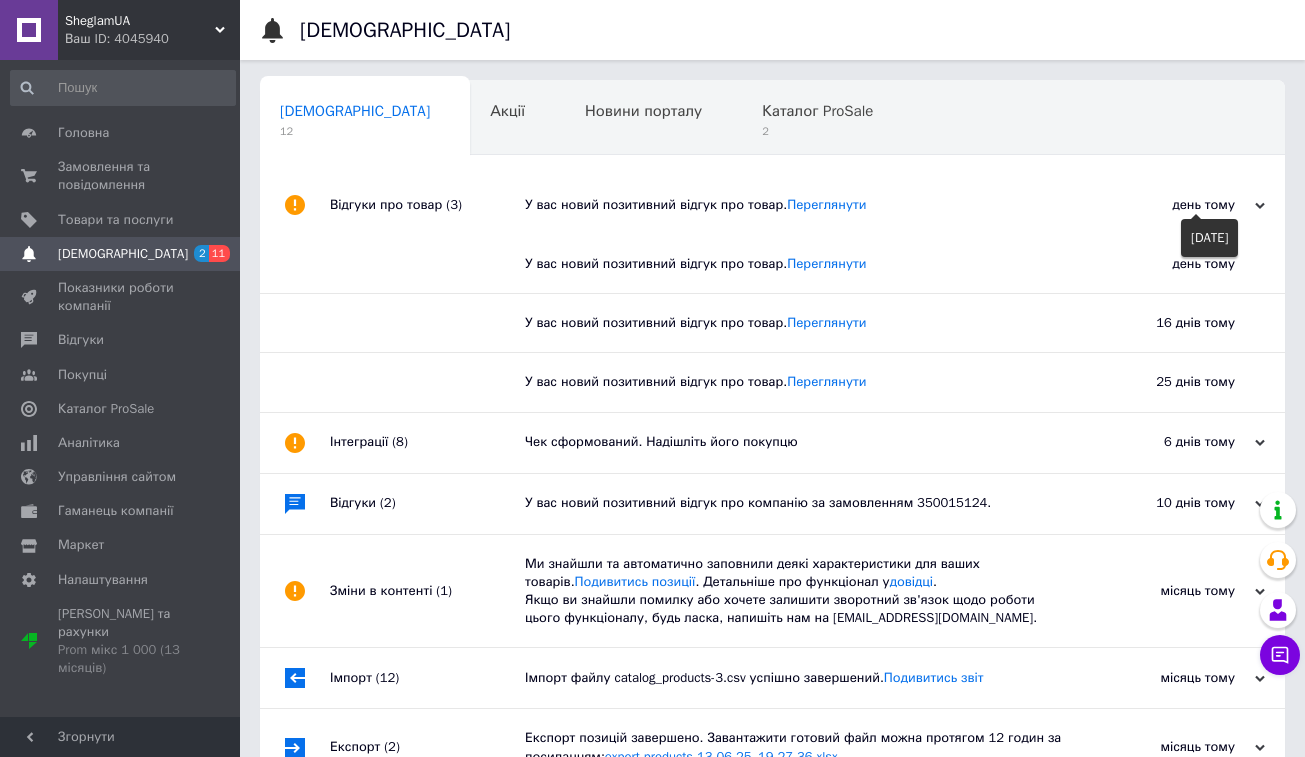 click 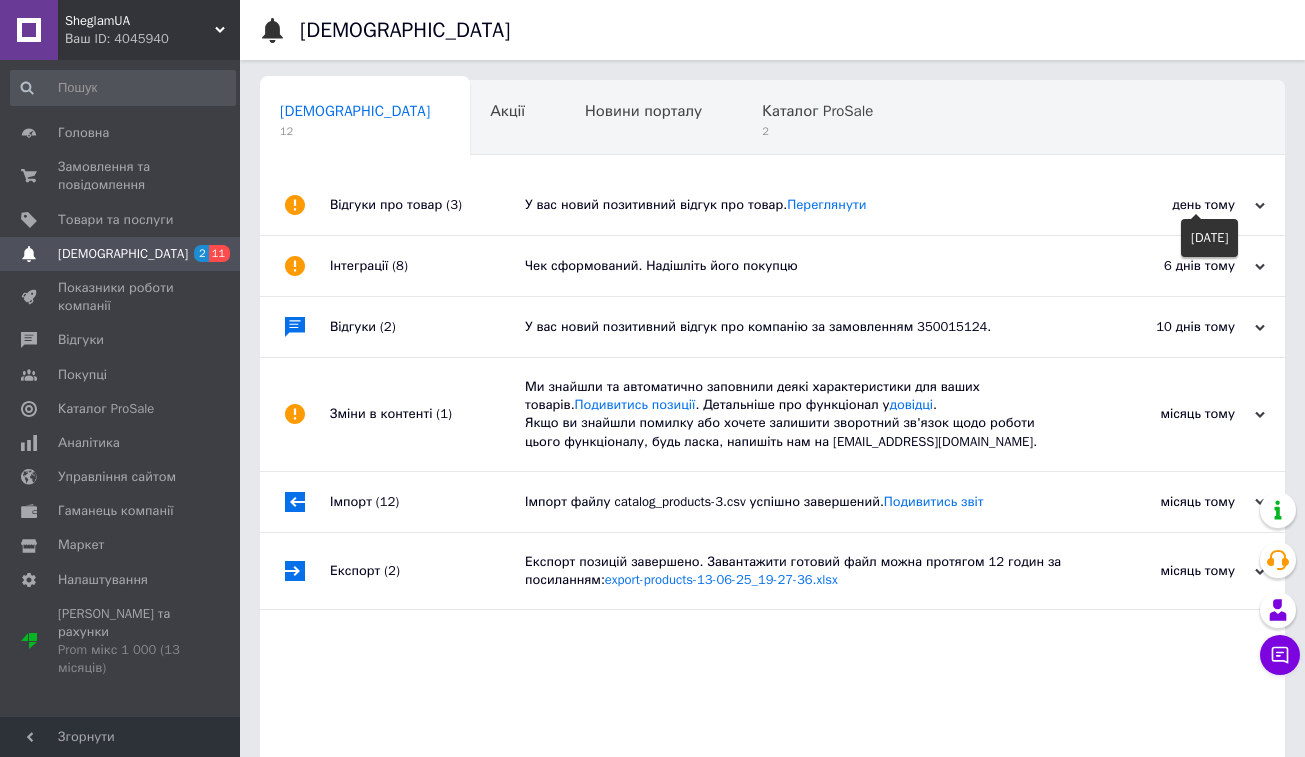 click 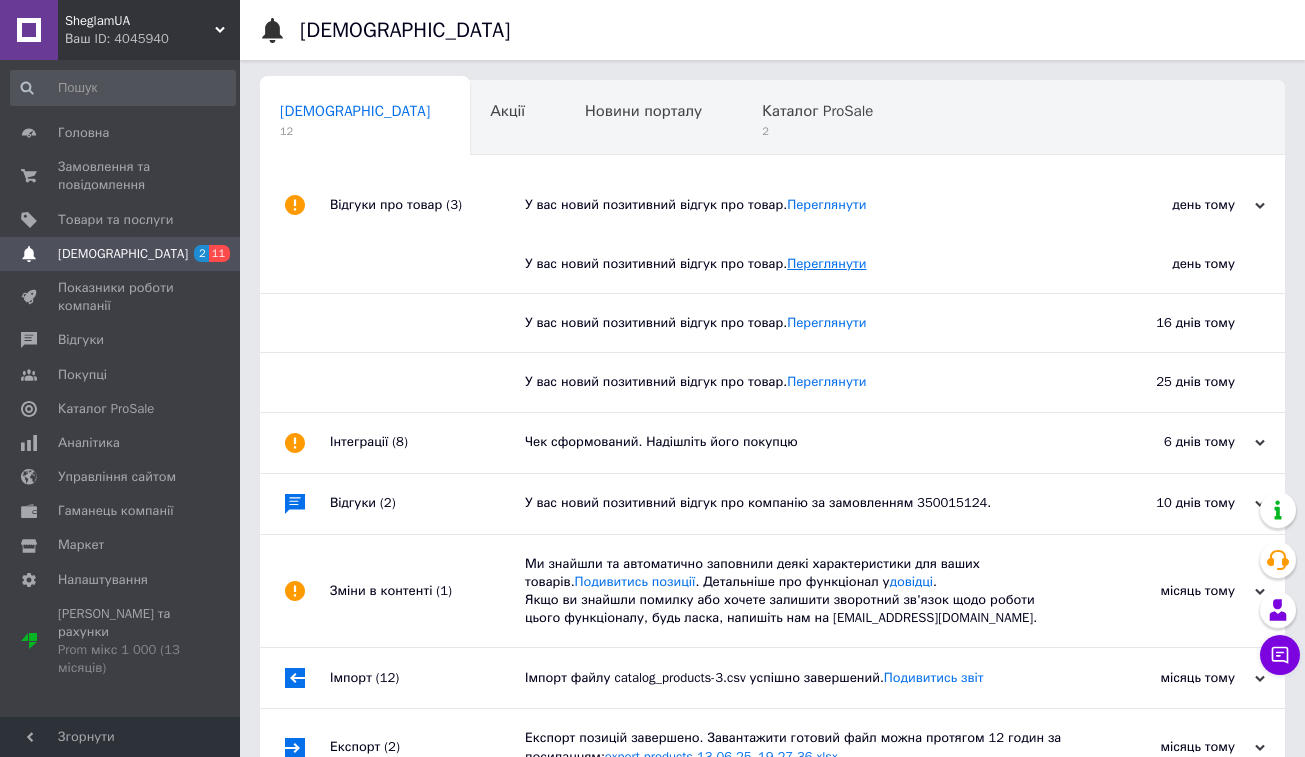 click on "Переглянути" at bounding box center [826, 263] 